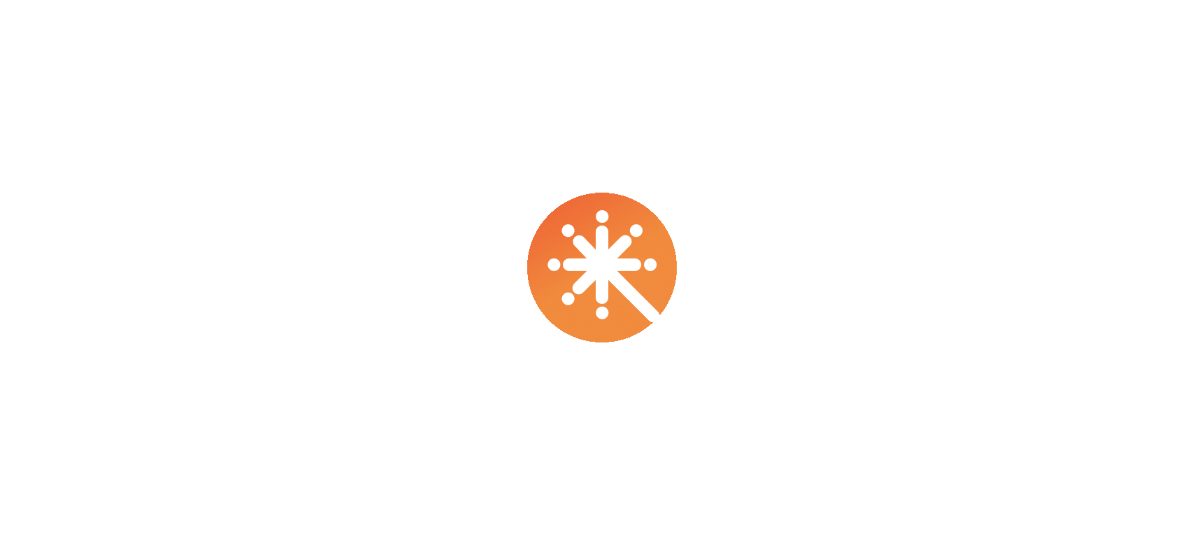 scroll, scrollTop: 0, scrollLeft: 0, axis: both 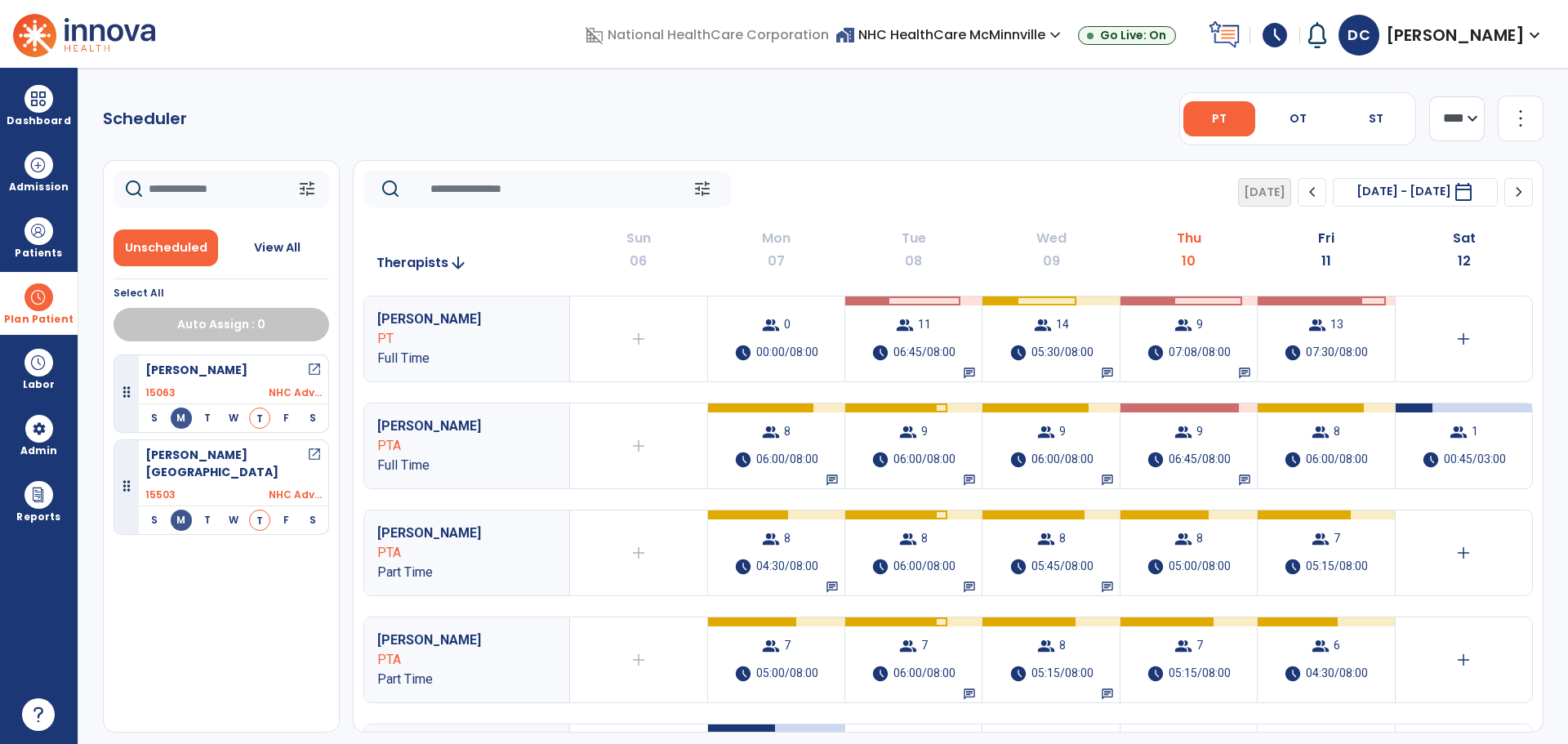 click on "Plan Patient" at bounding box center (38, 319) 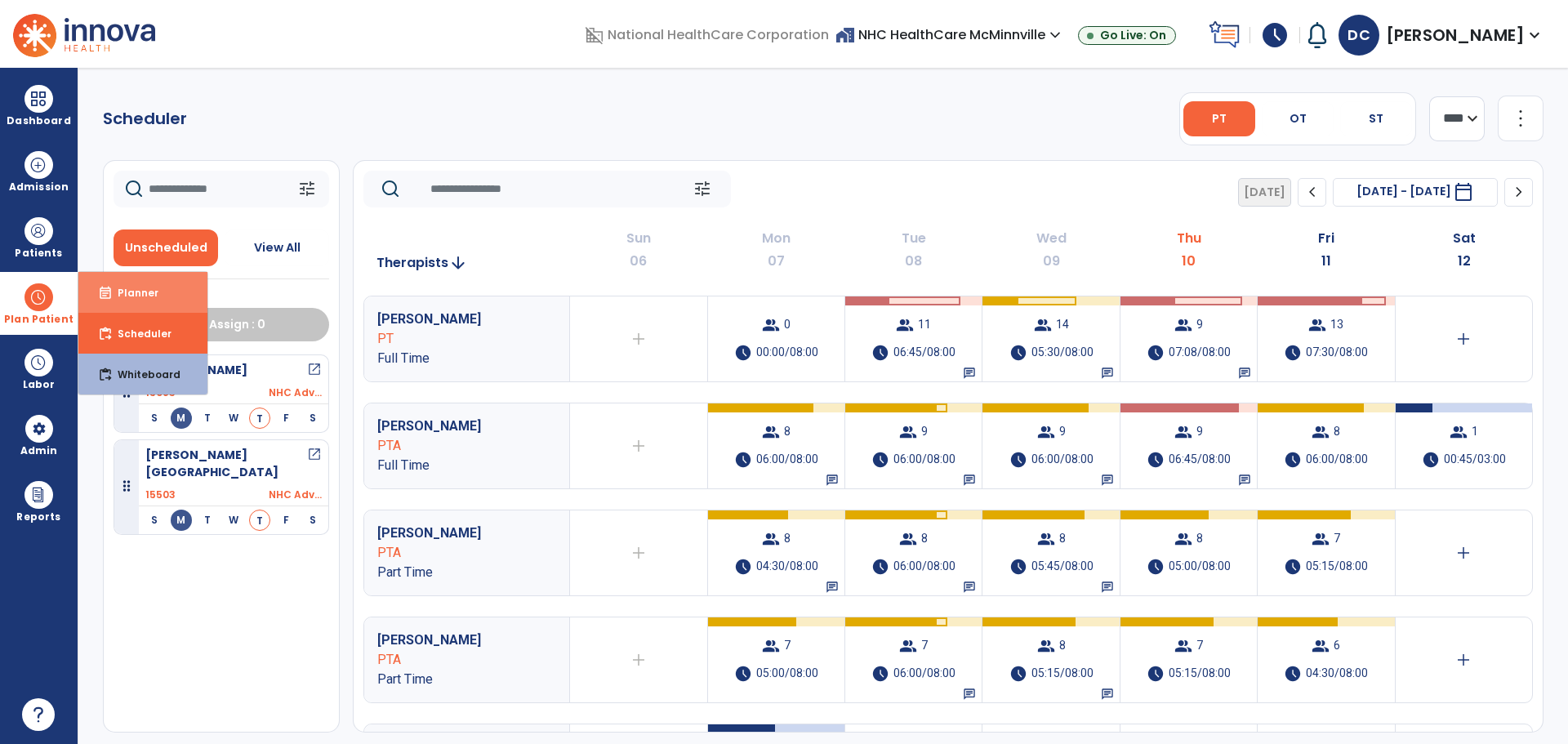 click on "event_note  Planner" at bounding box center [143, 292] 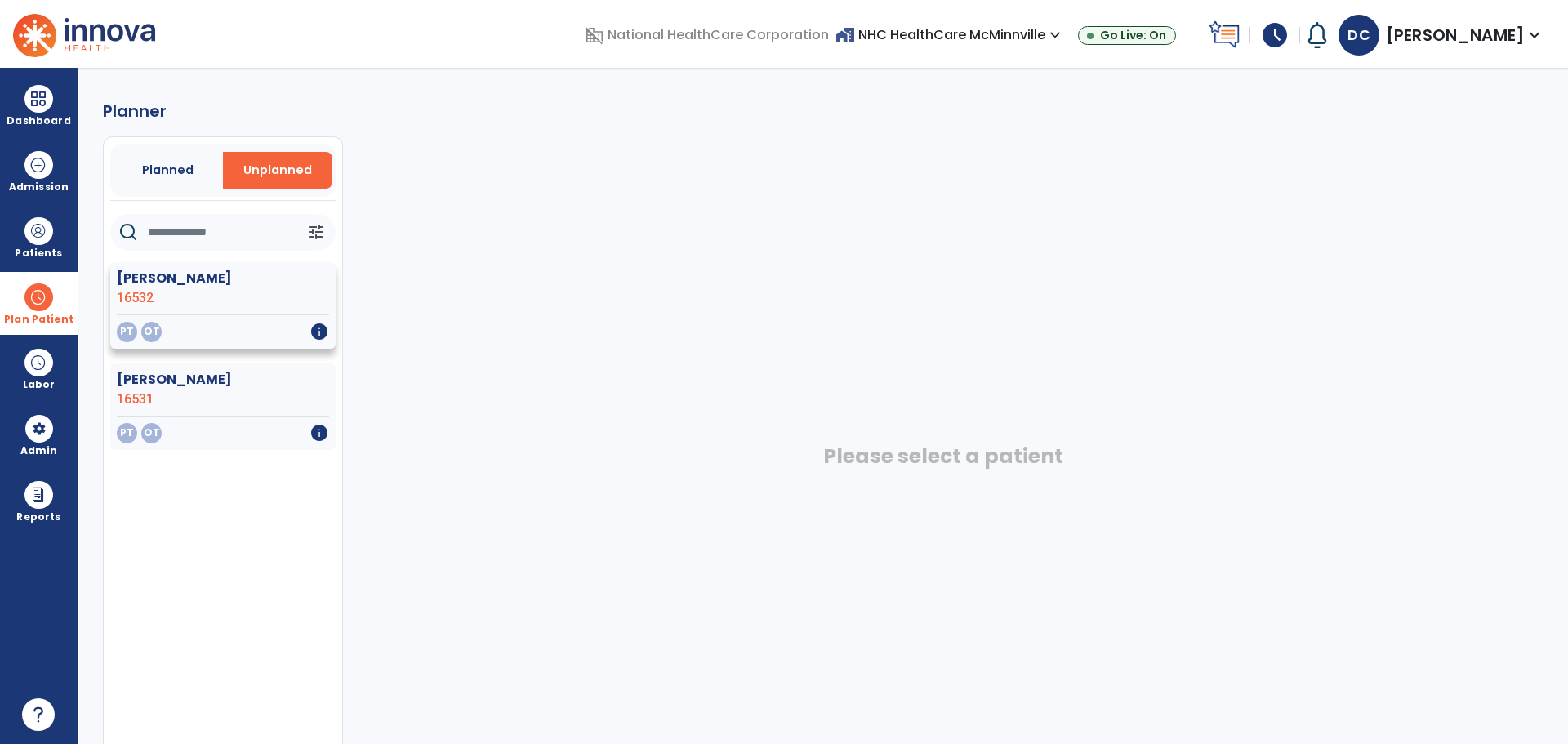 click 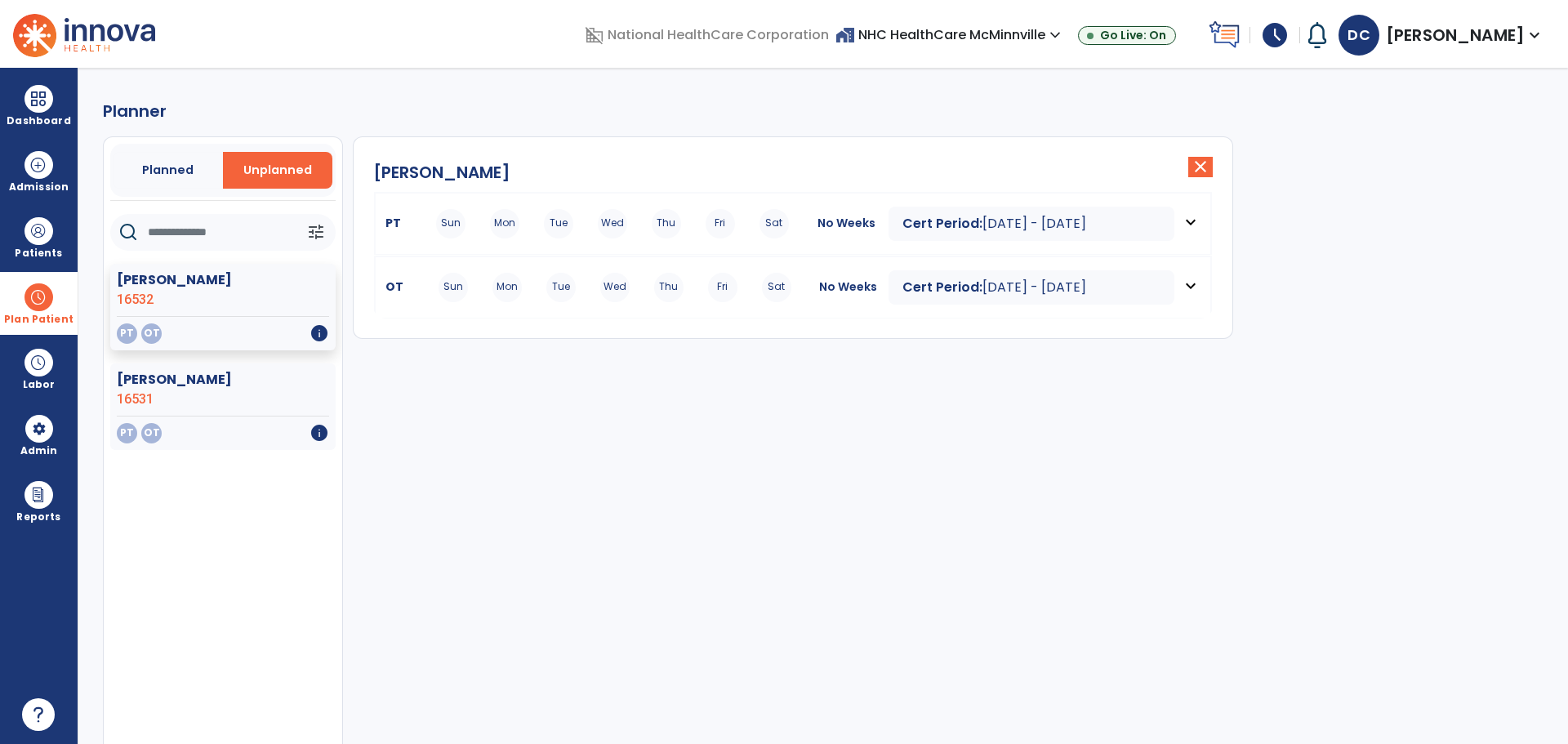 click on "Sun Mon Tue Wed Thu Fri Sat" at bounding box center (615, 287) 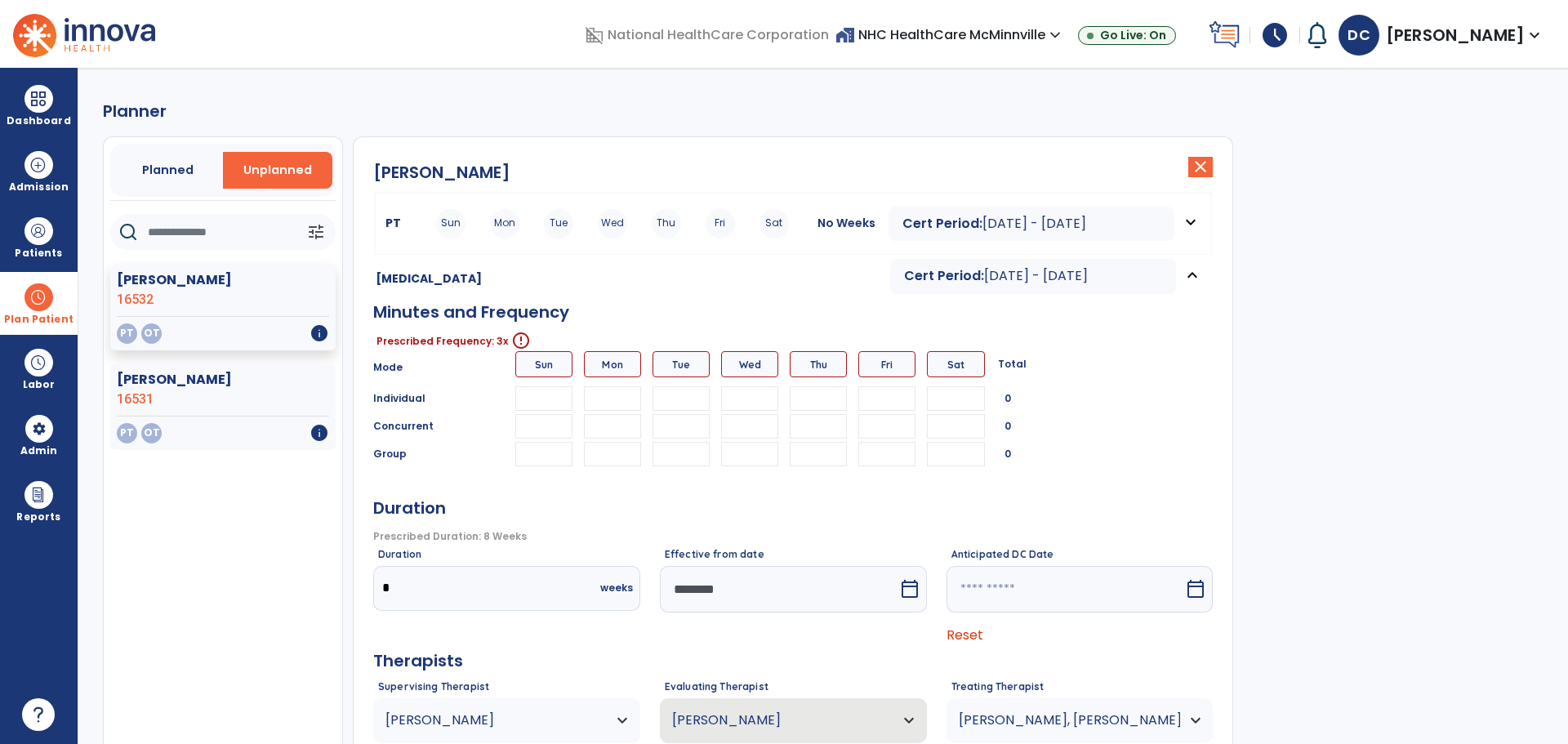 click on "Tue" at bounding box center [559, 224] 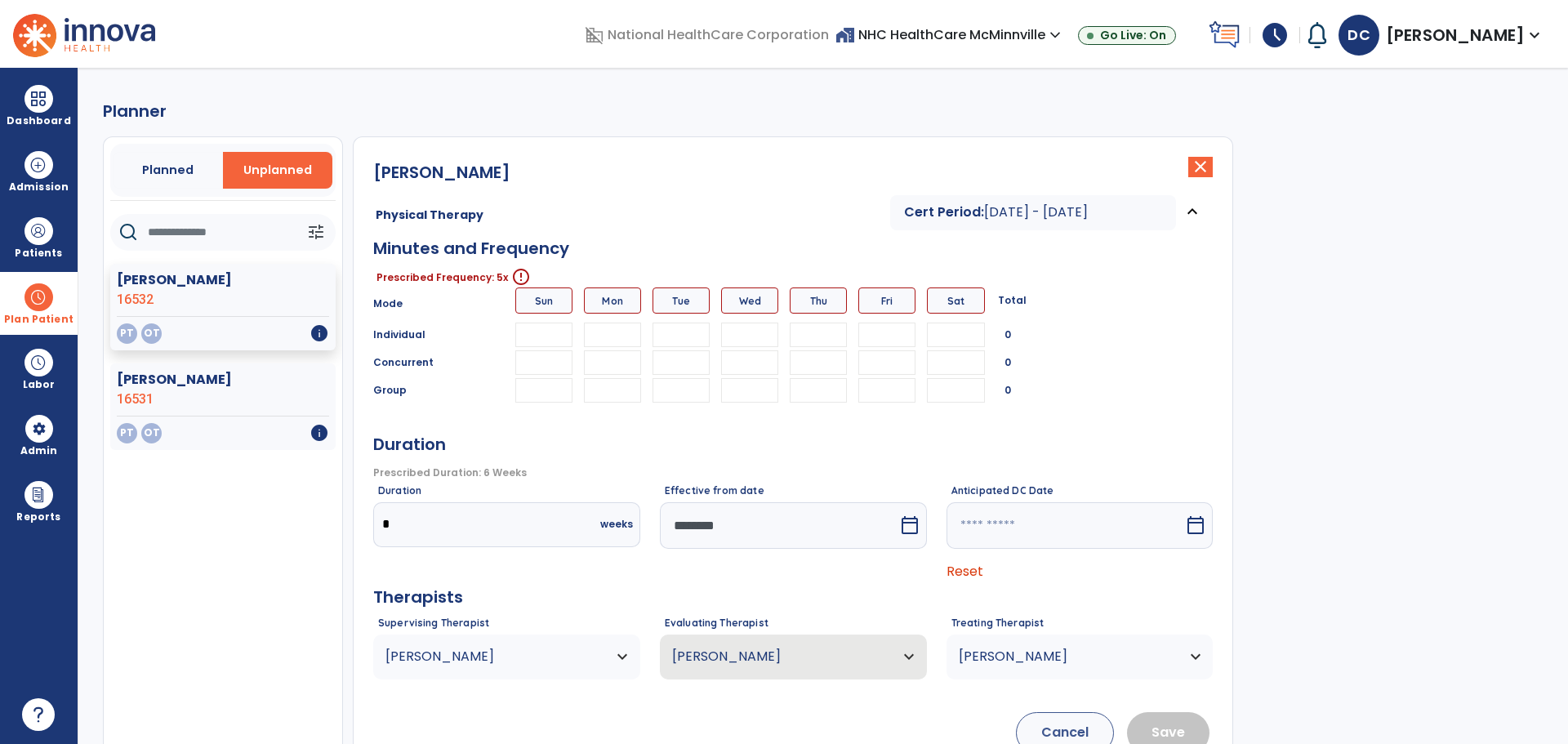 click at bounding box center [612, 335] 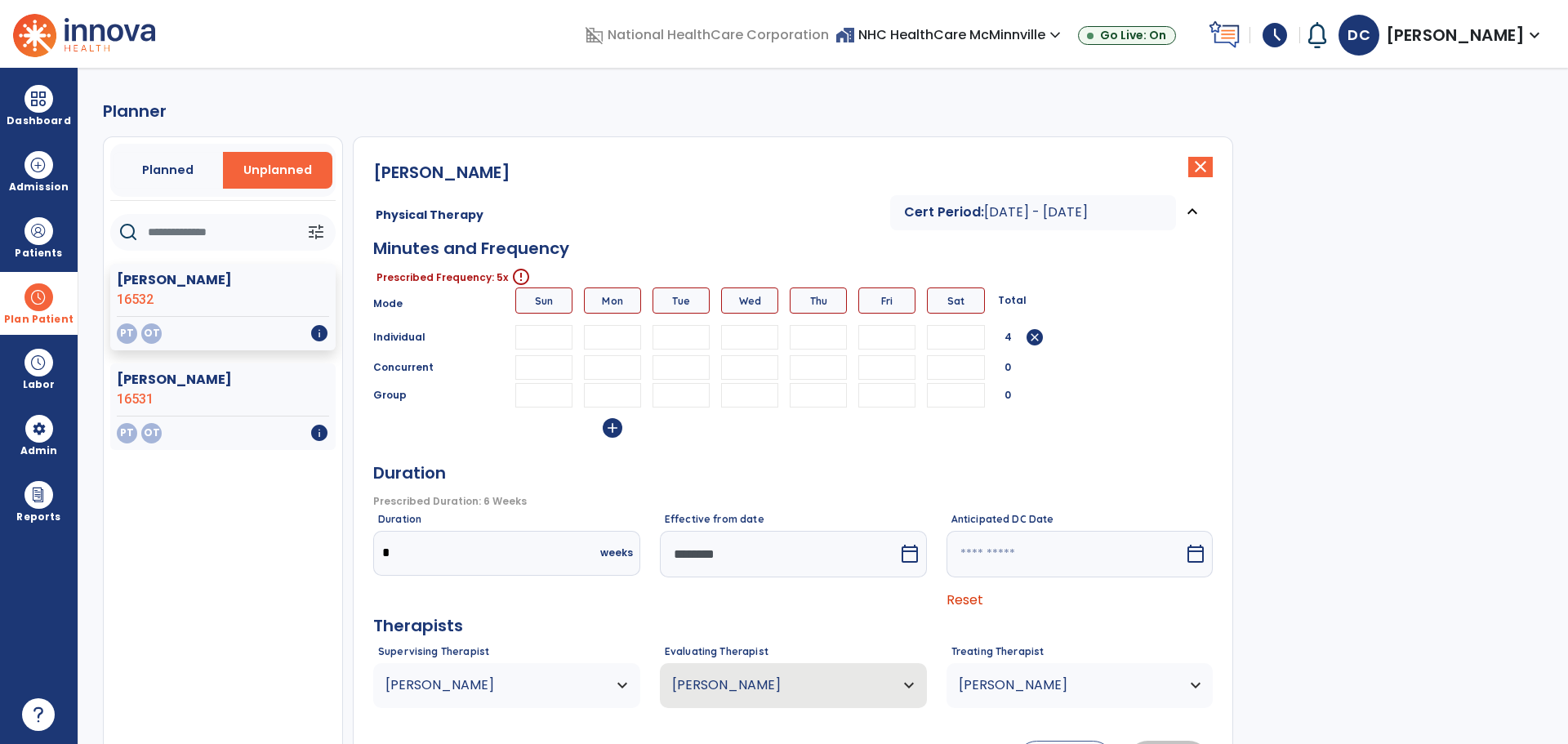 type on "**" 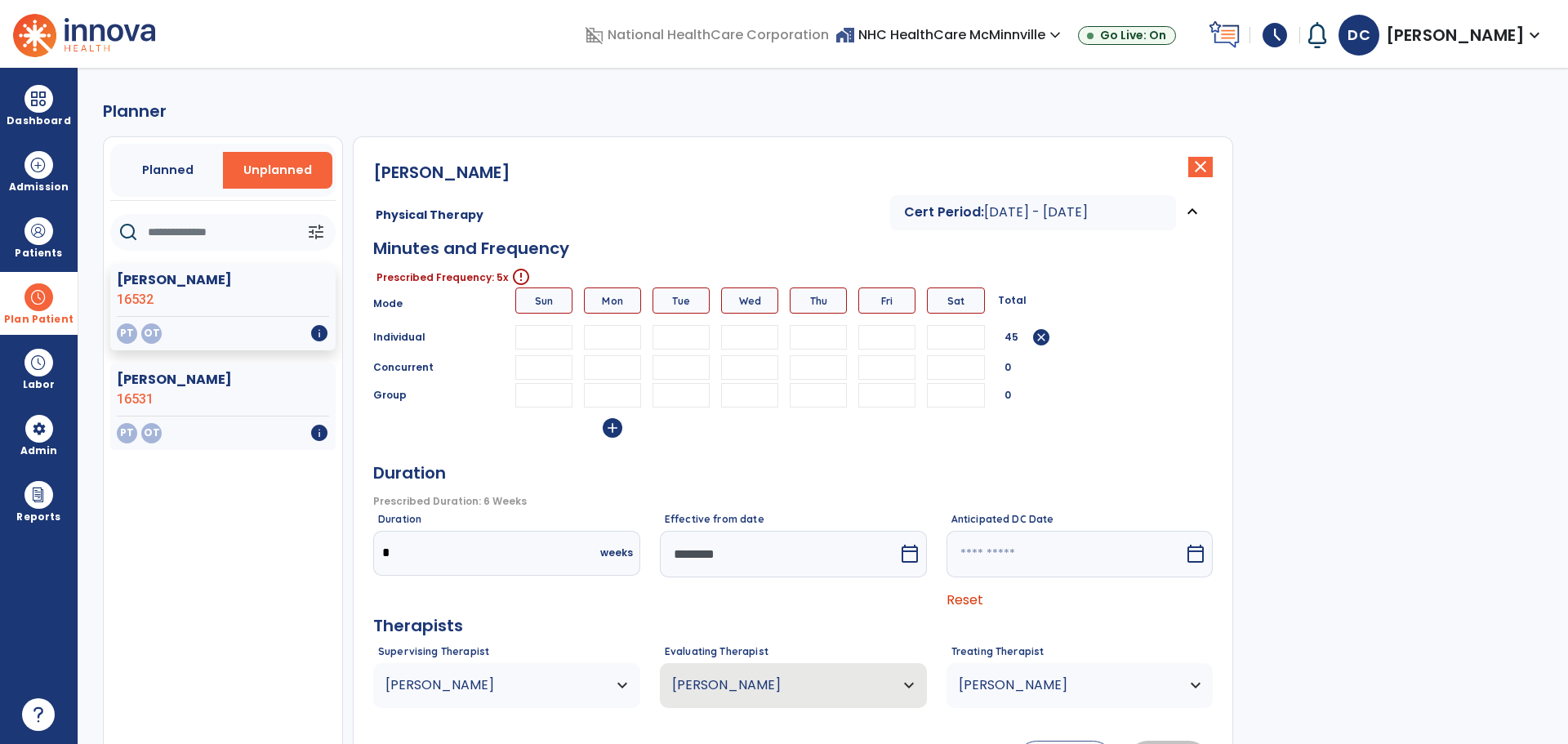 type on "**" 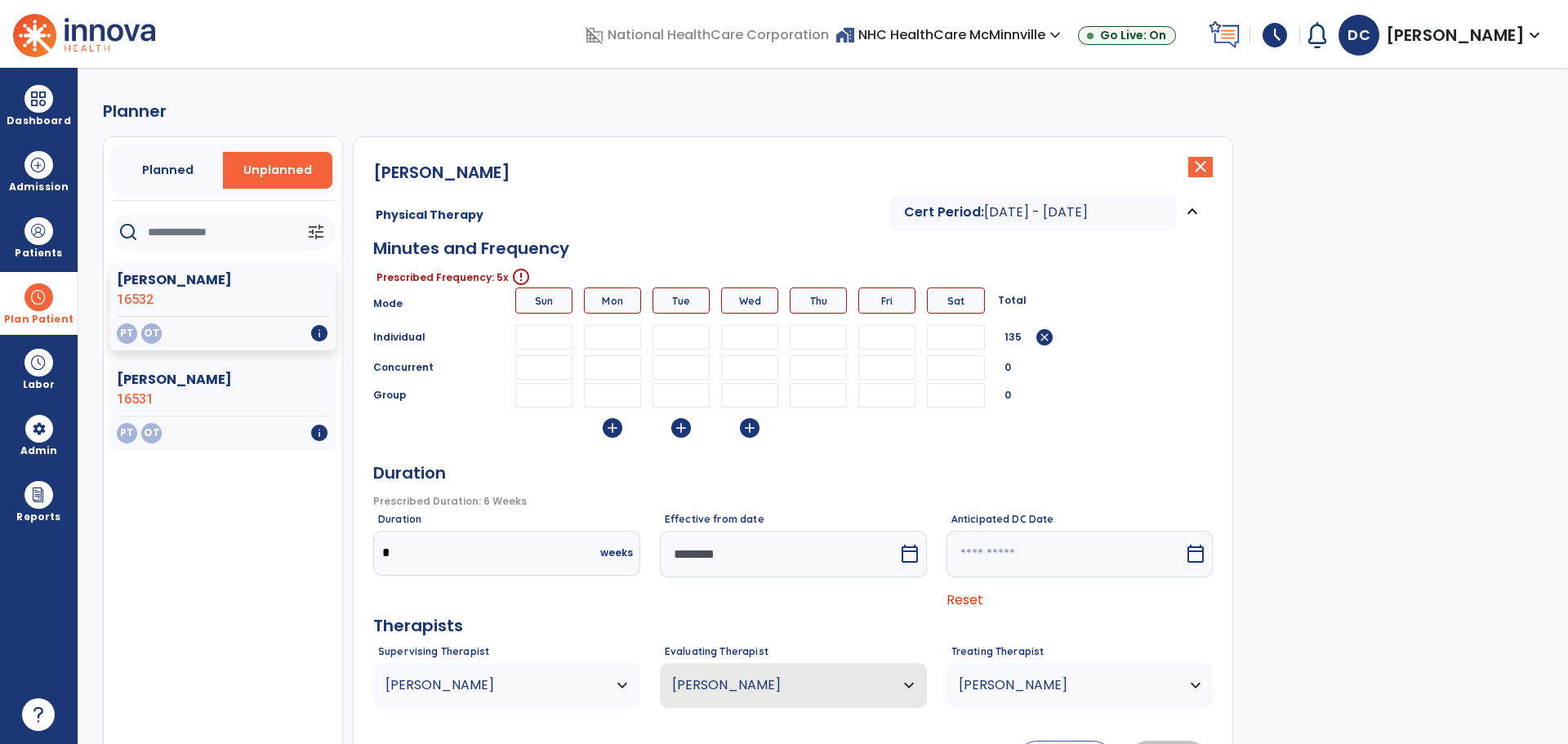 type on "**" 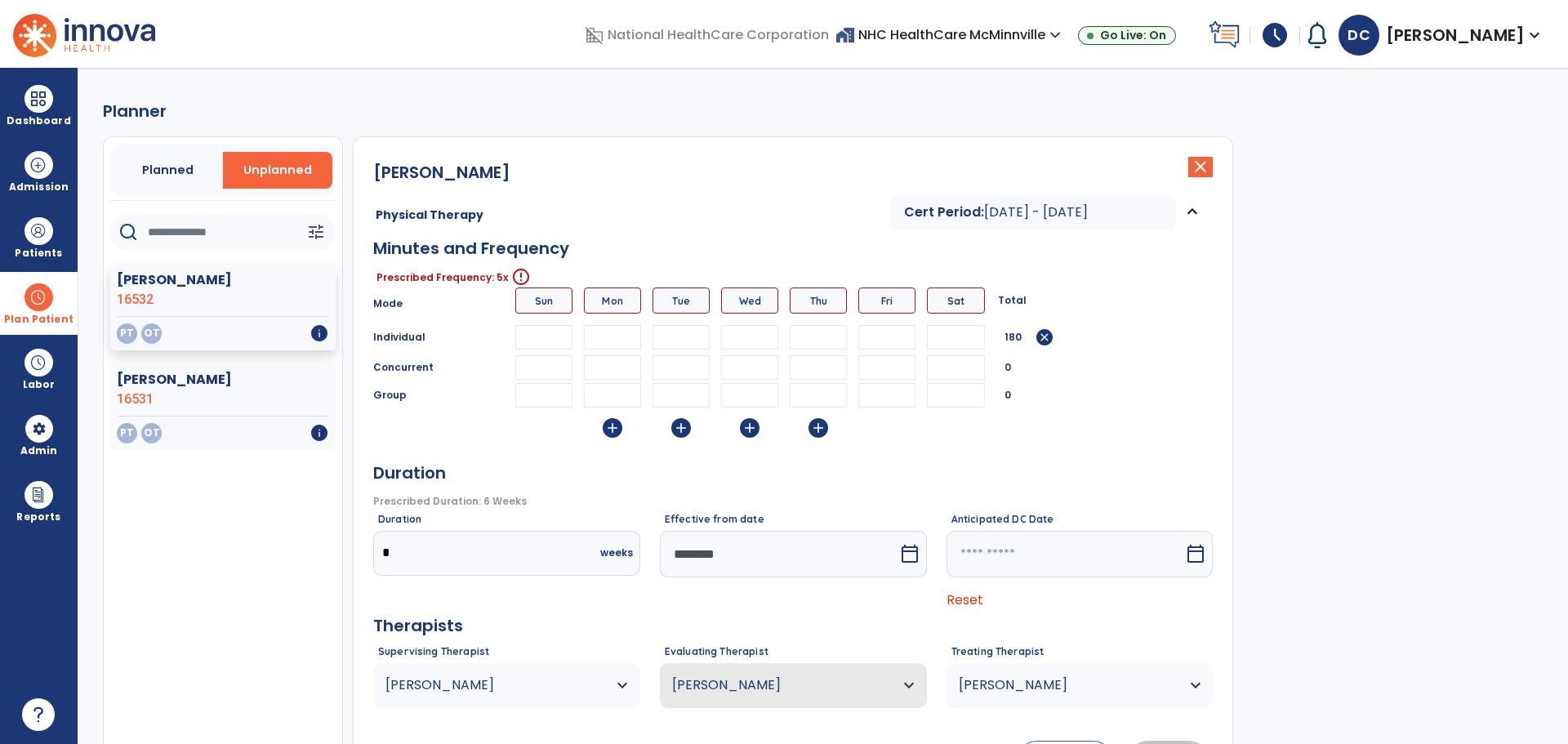 type on "**" 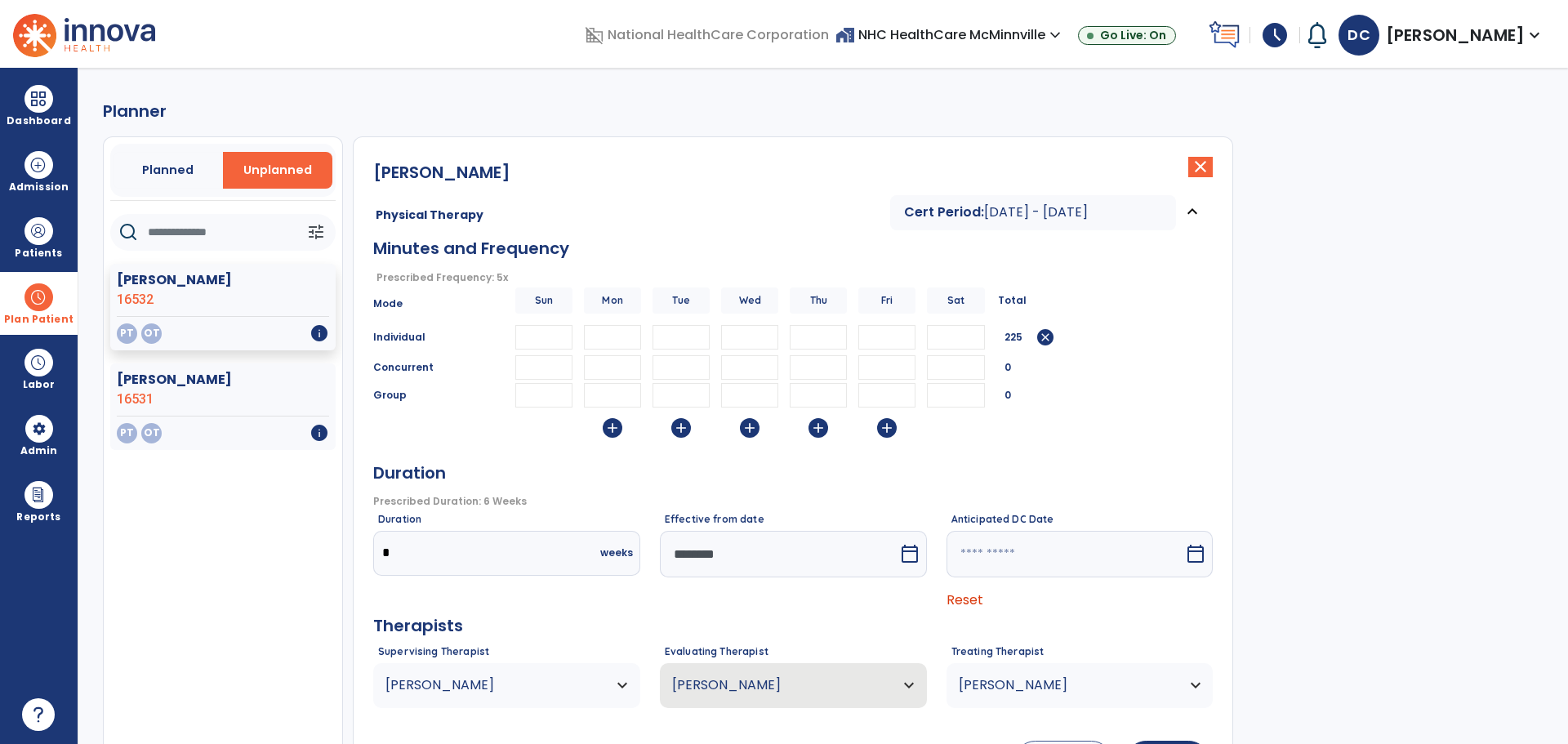 type on "**" 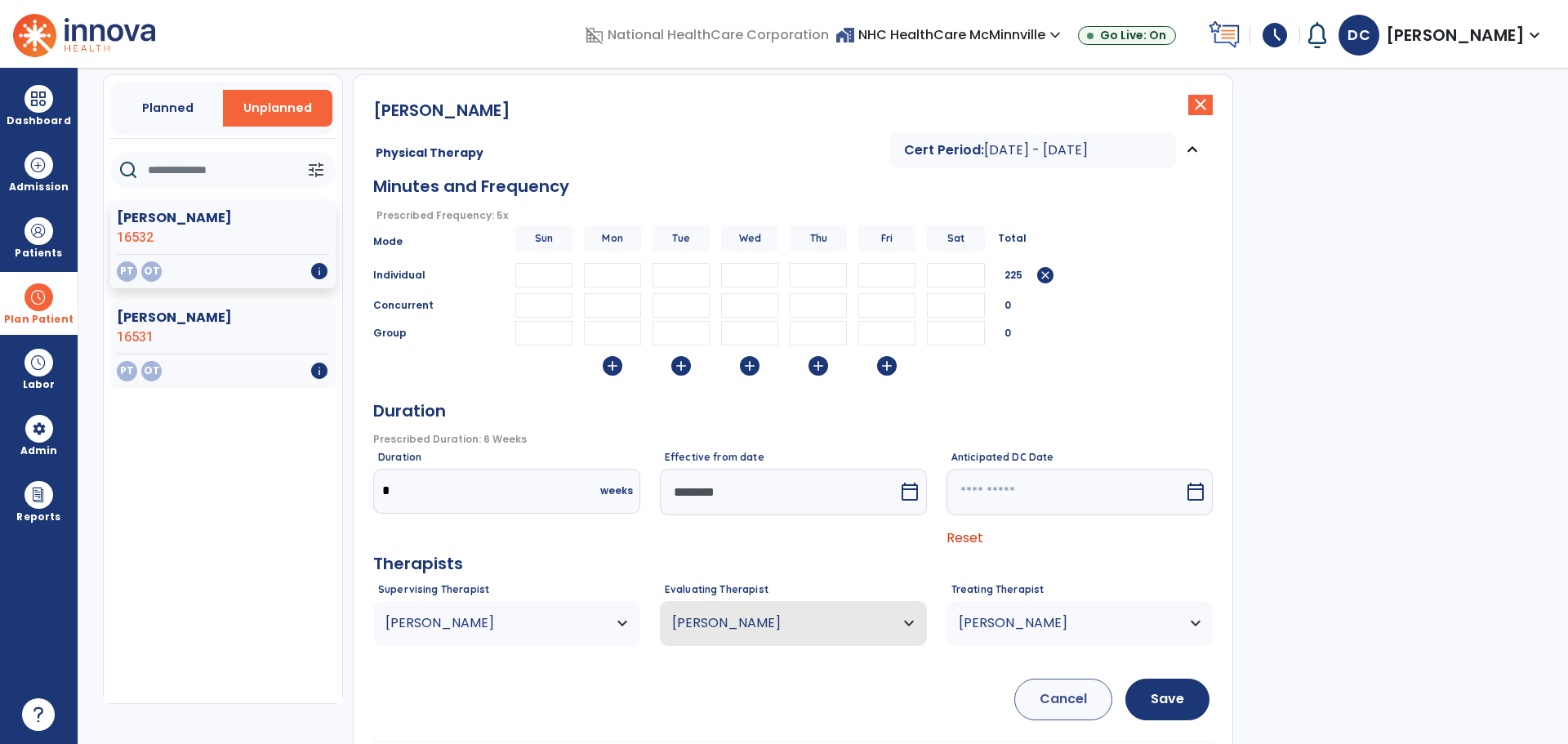 scroll, scrollTop: 142, scrollLeft: 0, axis: vertical 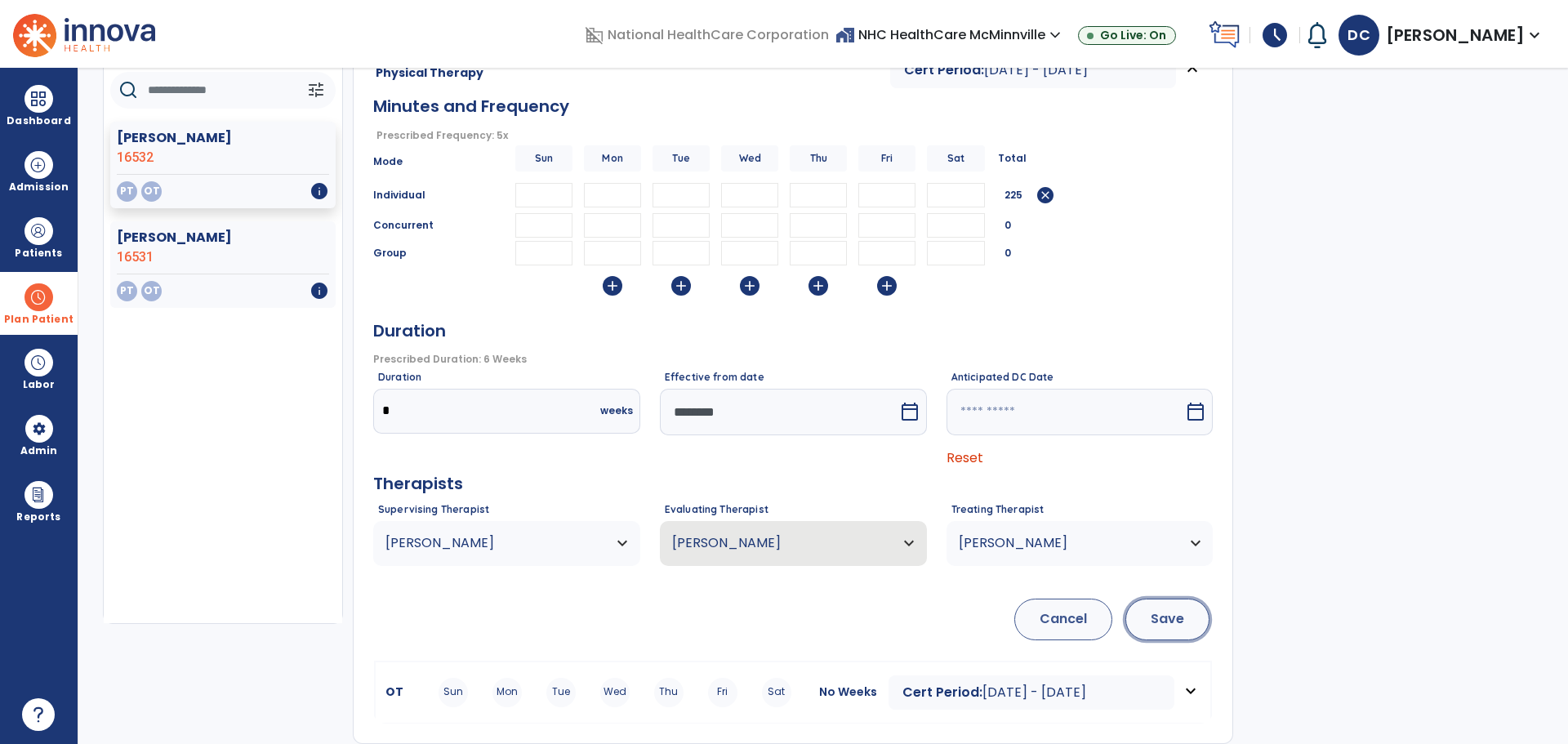 click on "Save" at bounding box center (1167, 619) 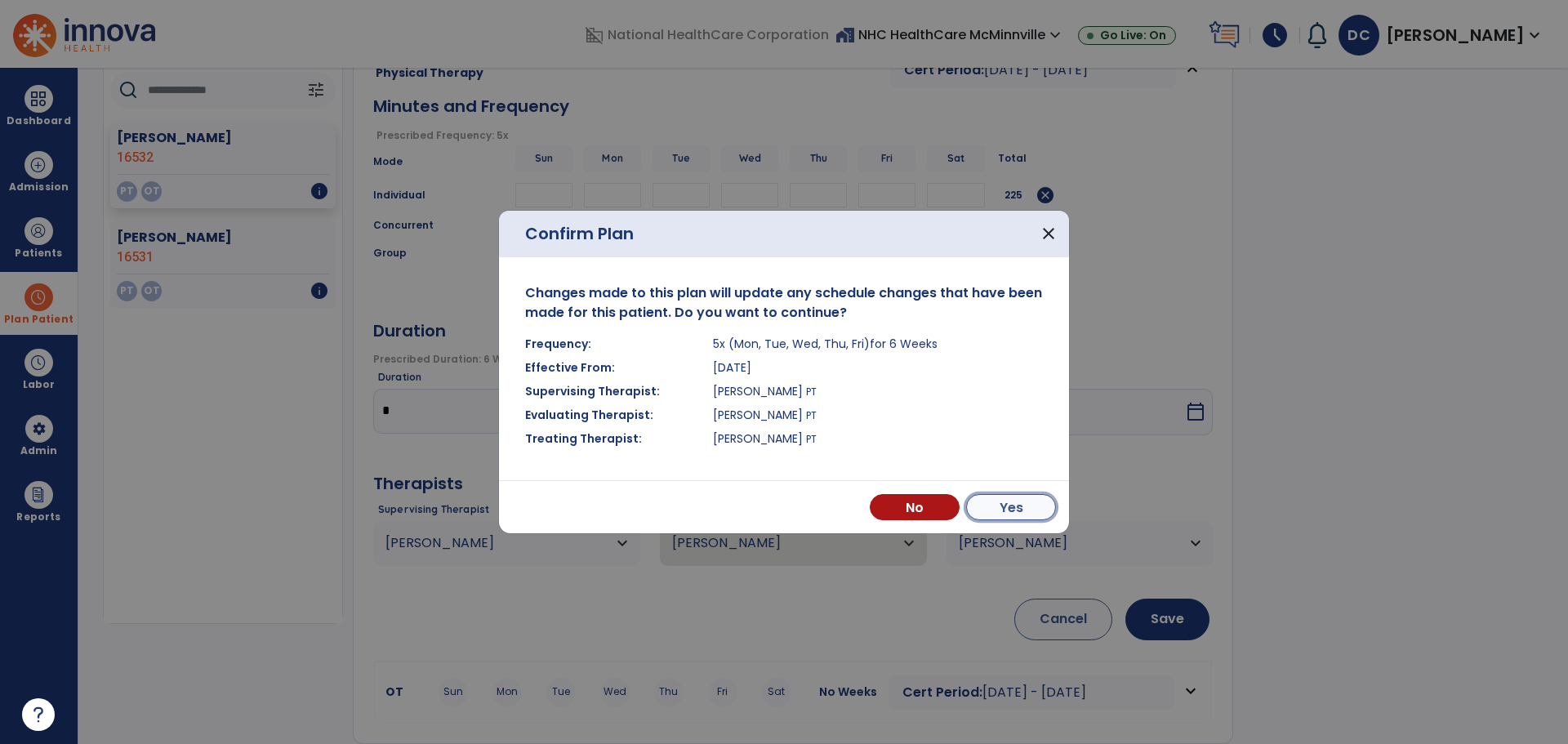click on "Yes" at bounding box center [1011, 507] 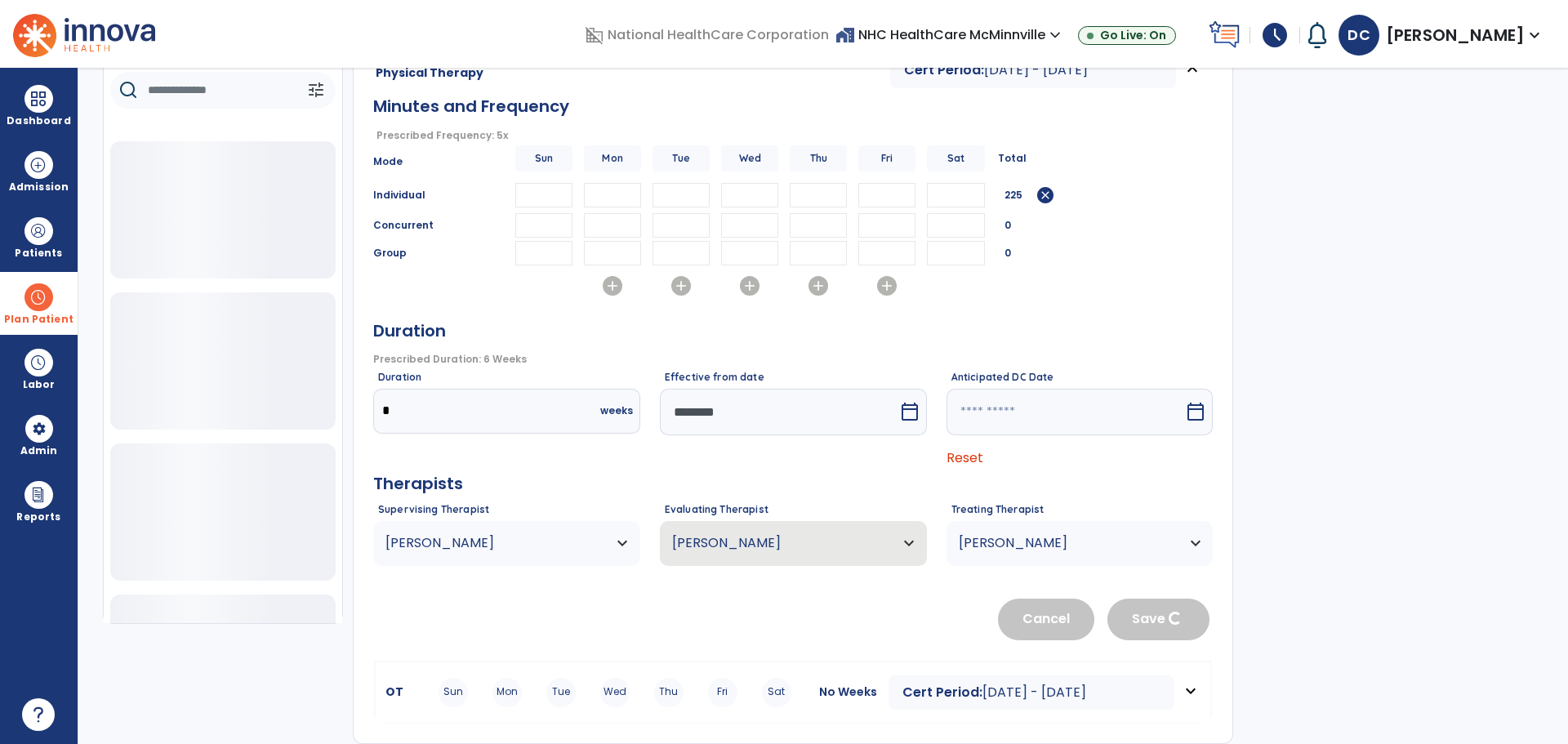 type 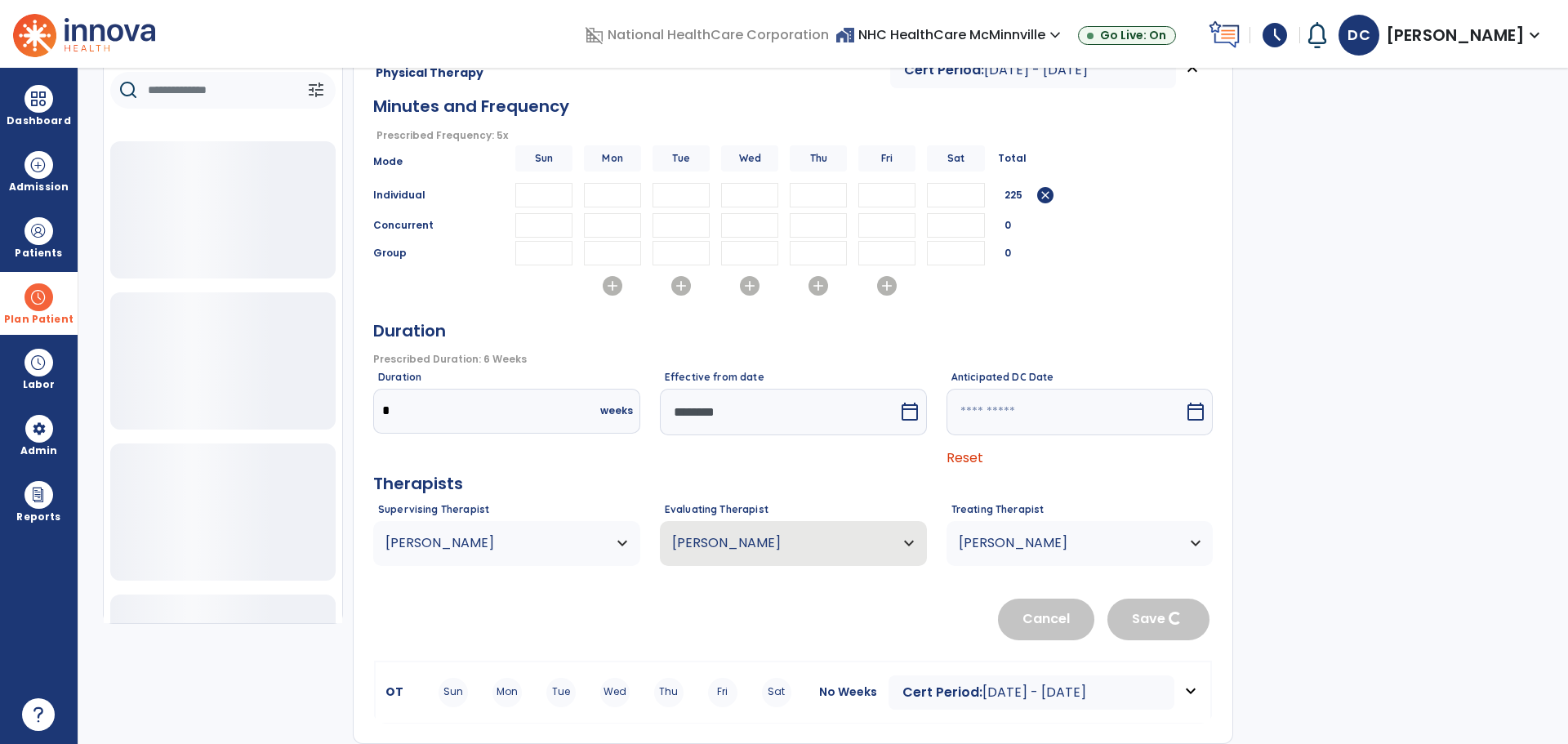 type 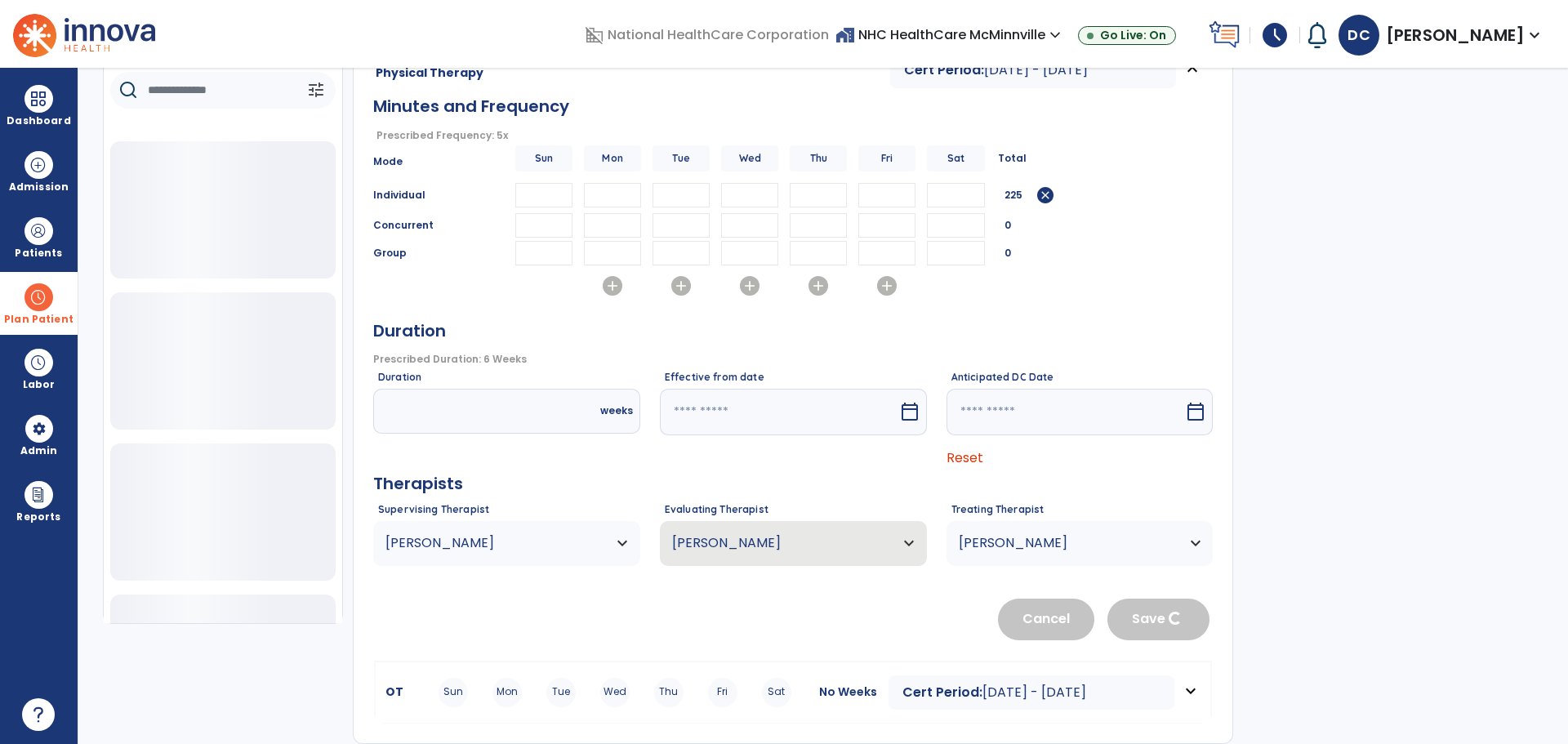 scroll, scrollTop: 38, scrollLeft: 0, axis: vertical 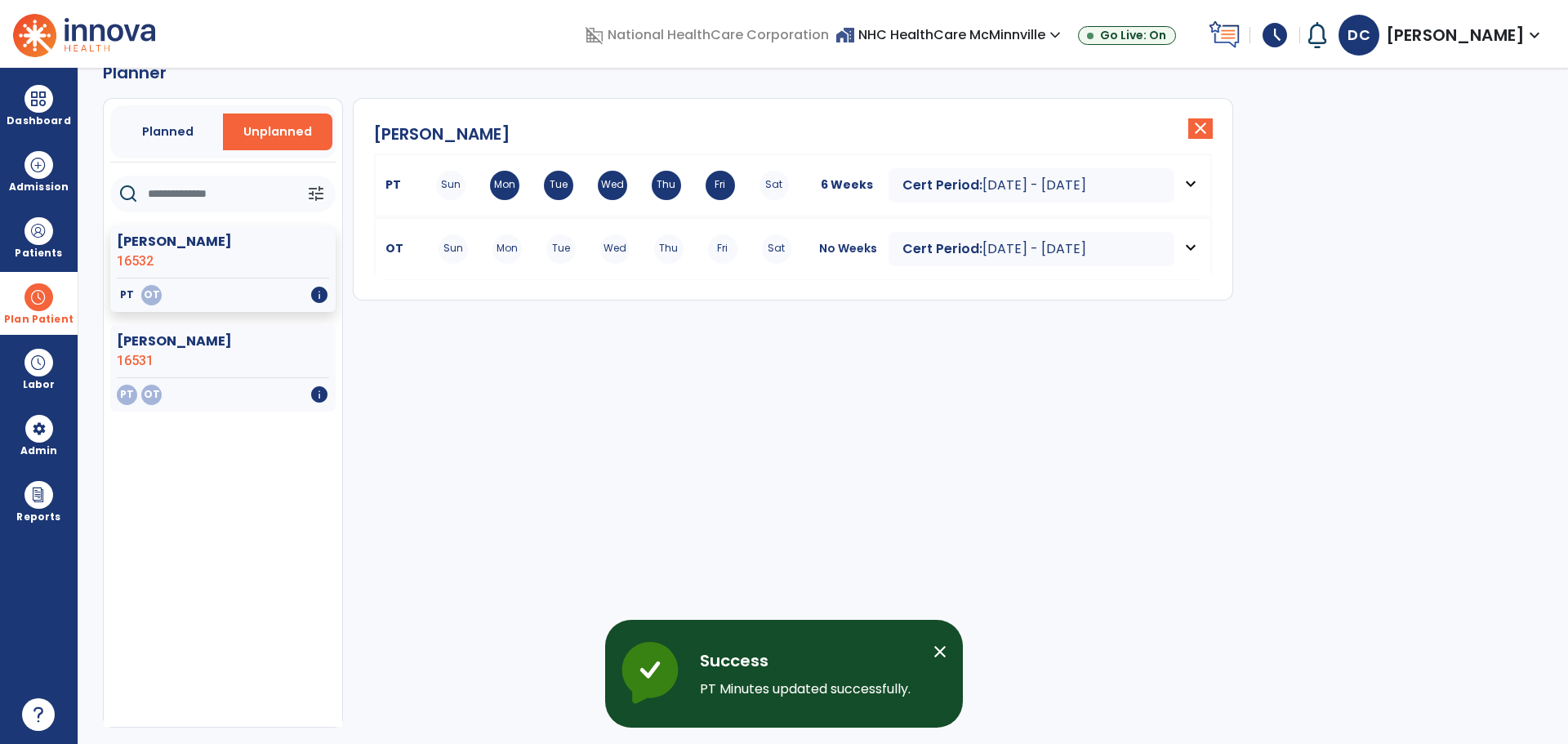 click on "OT Sun Mon Tue Wed Thu Fri Sat" at bounding box center [593, 249] 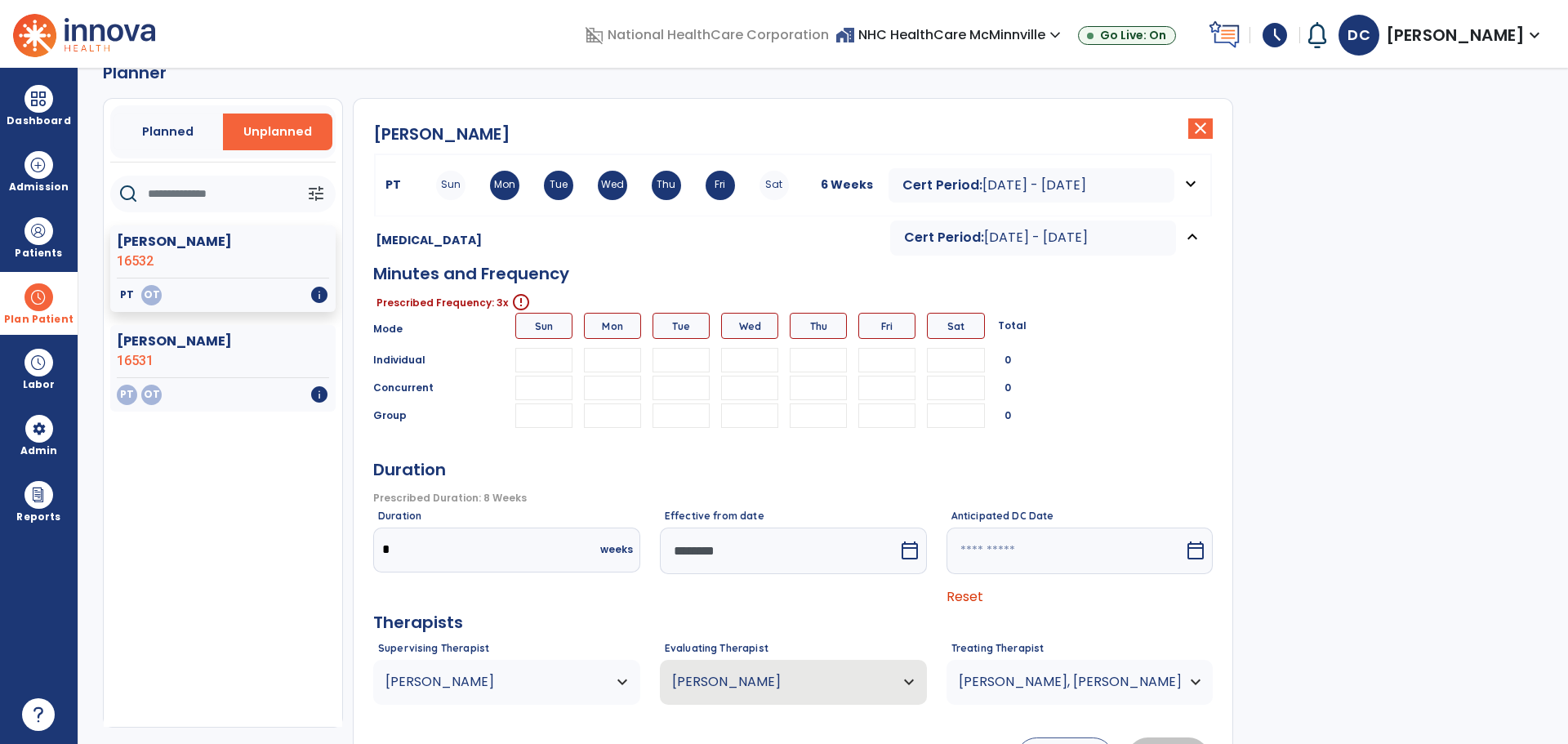 click at bounding box center (612, 360) 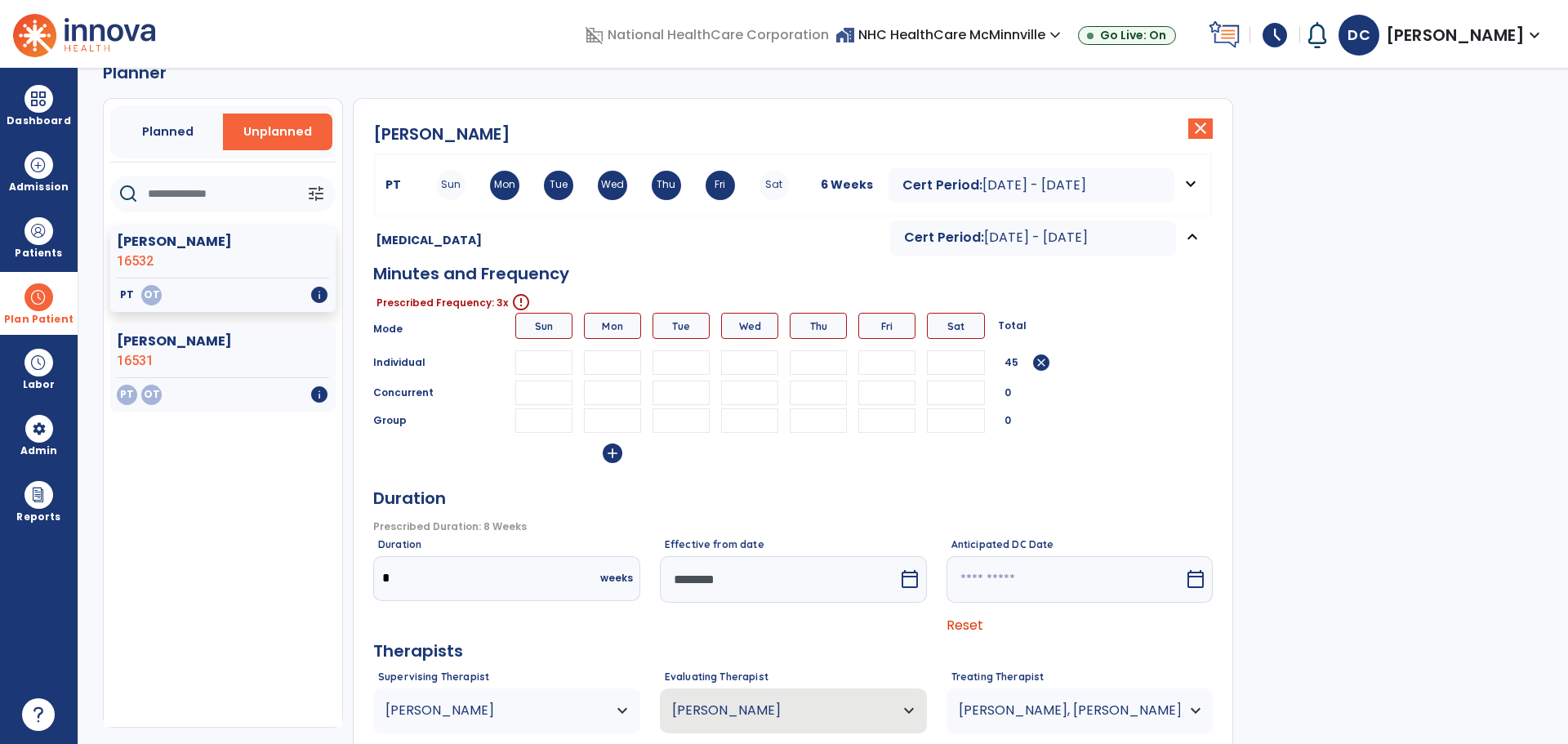 type on "**" 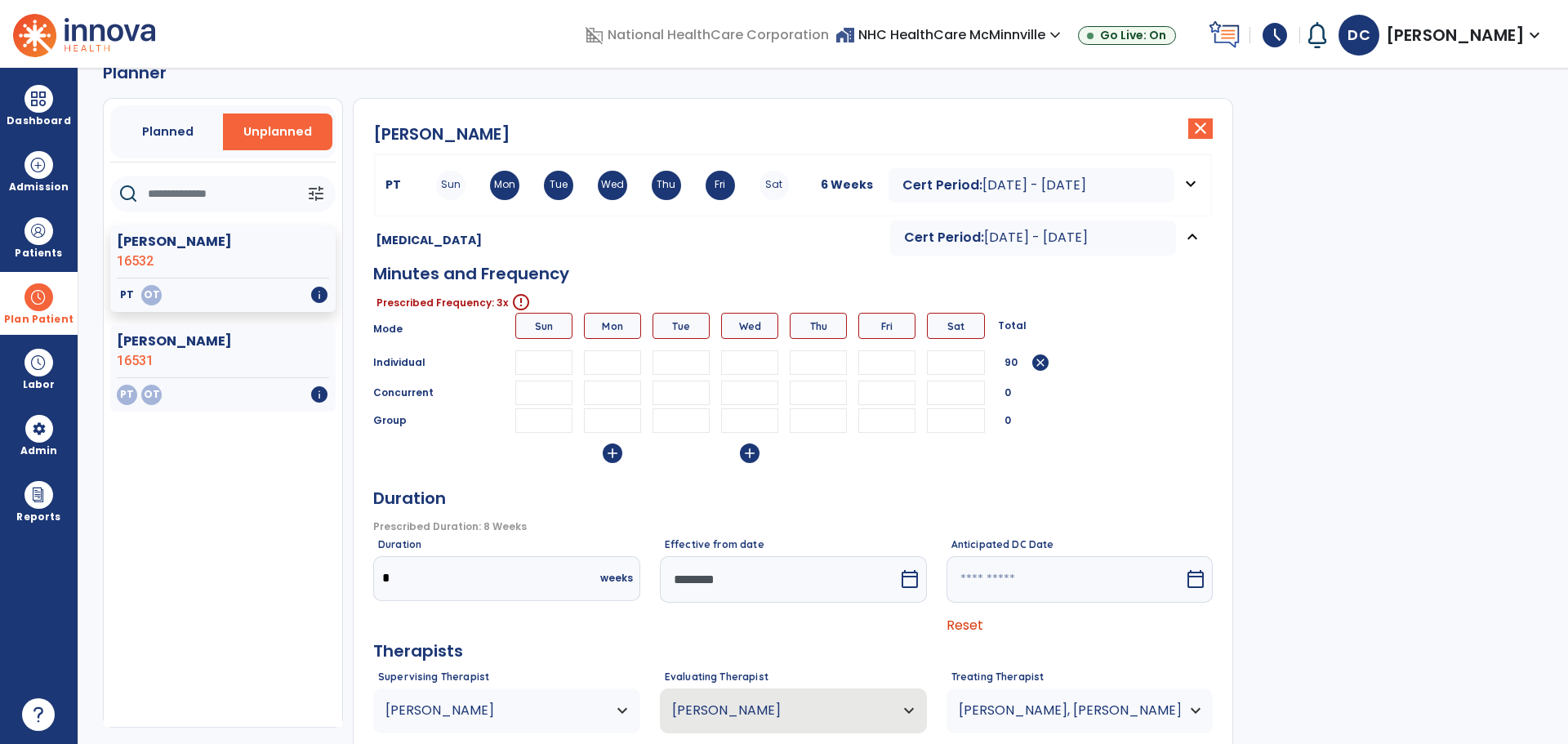 type on "**" 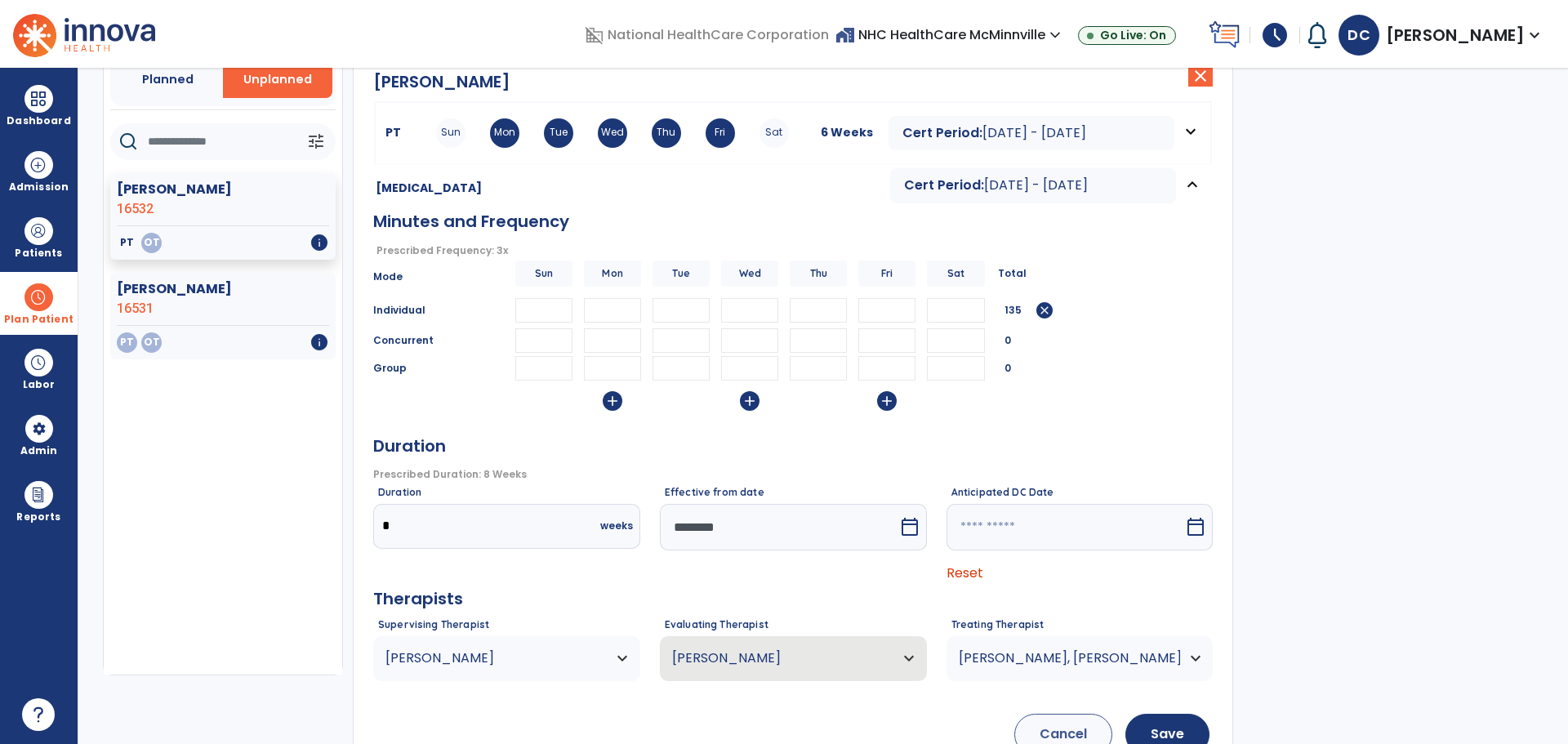 scroll, scrollTop: 142, scrollLeft: 0, axis: vertical 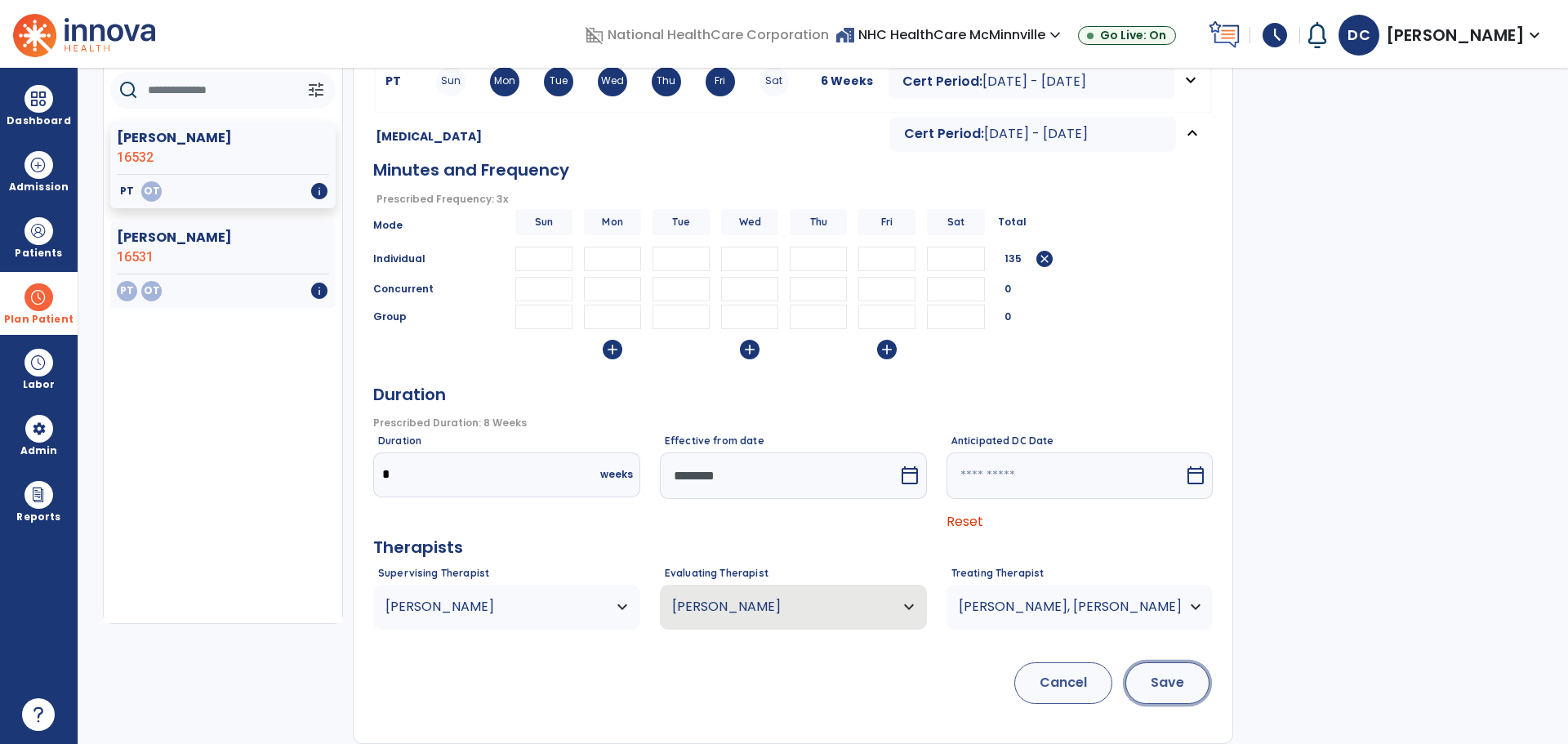 click on "Save" at bounding box center (1167, 683) 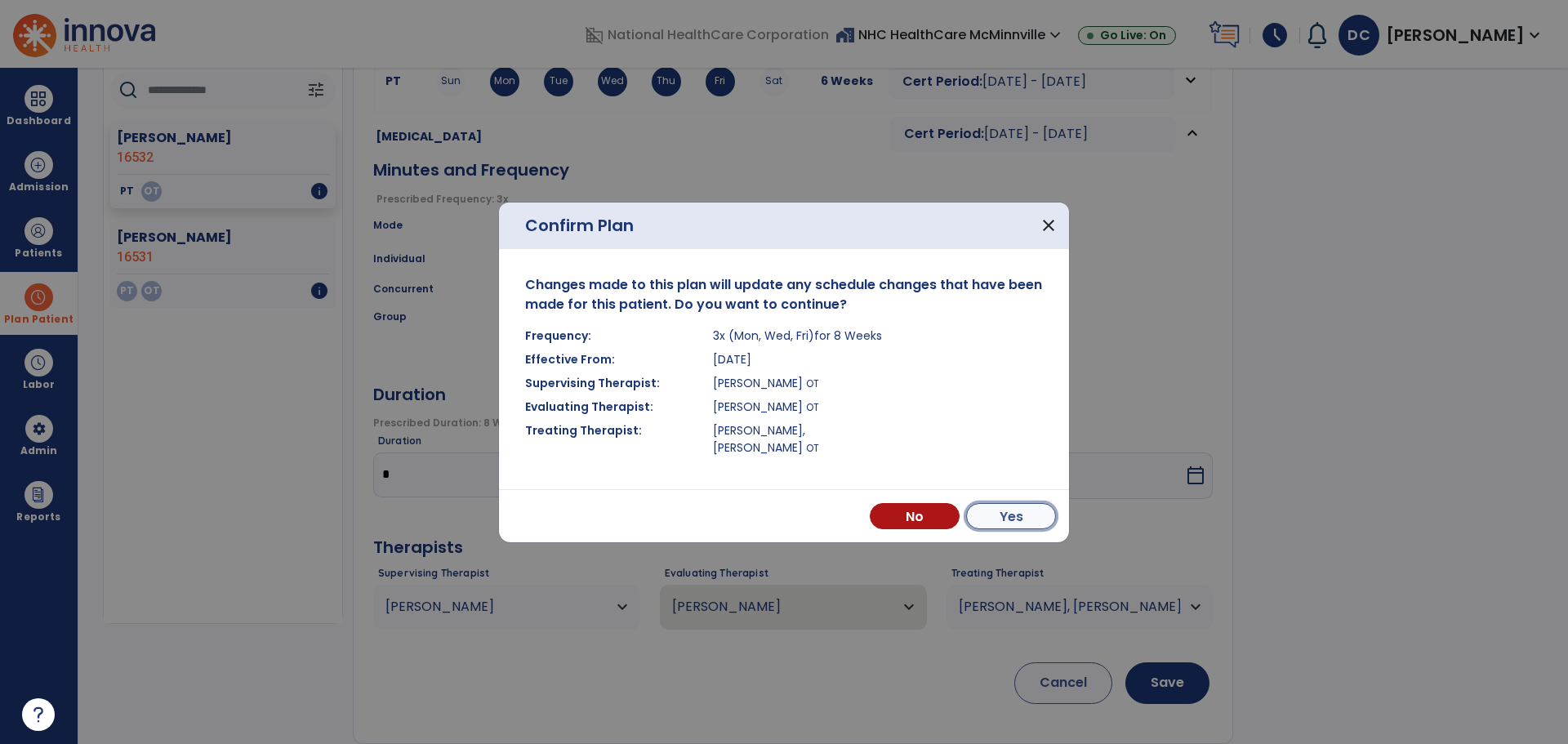 click on "Yes" at bounding box center (1011, 516) 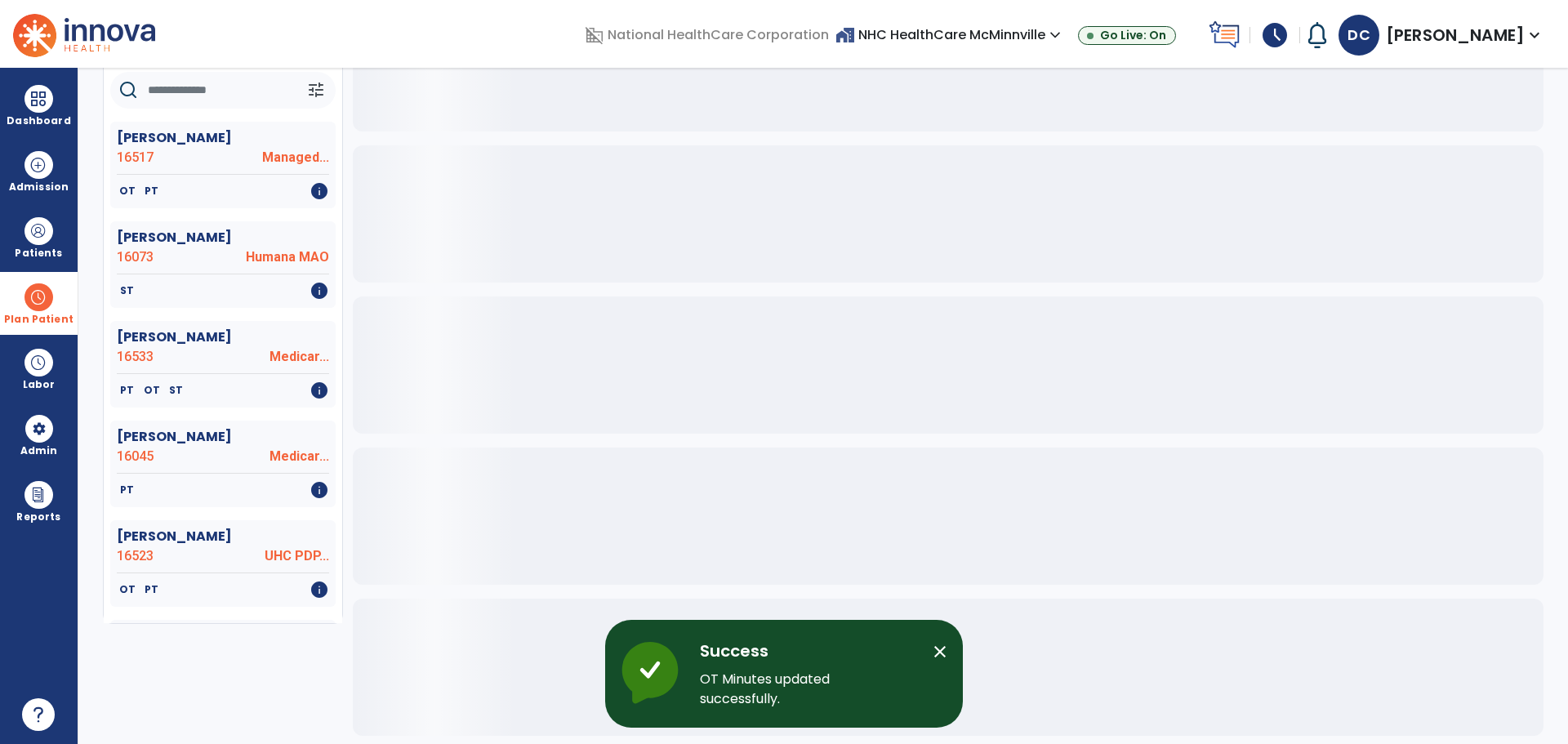 scroll, scrollTop: 0, scrollLeft: 0, axis: both 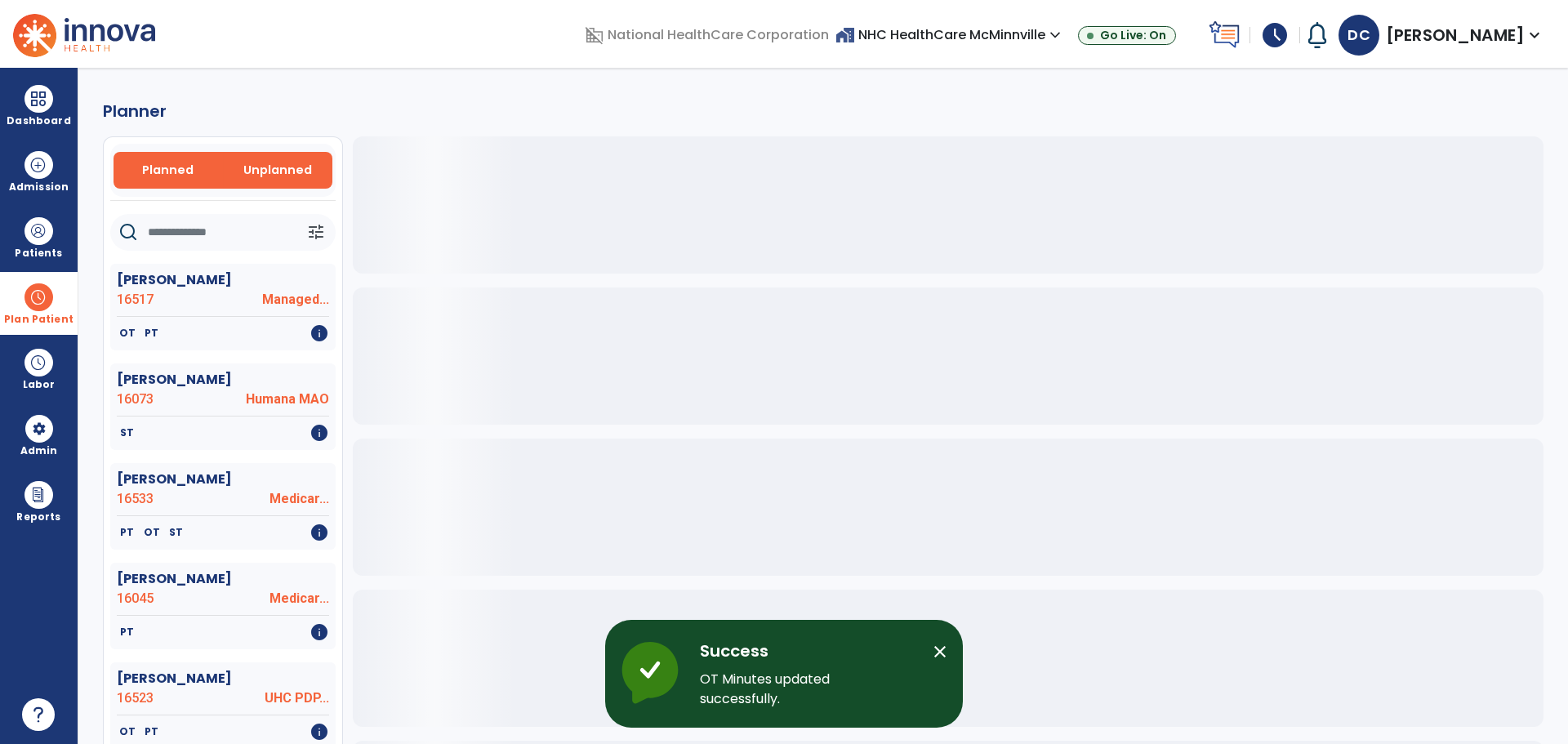 click on "Unplanned" at bounding box center [278, 170] 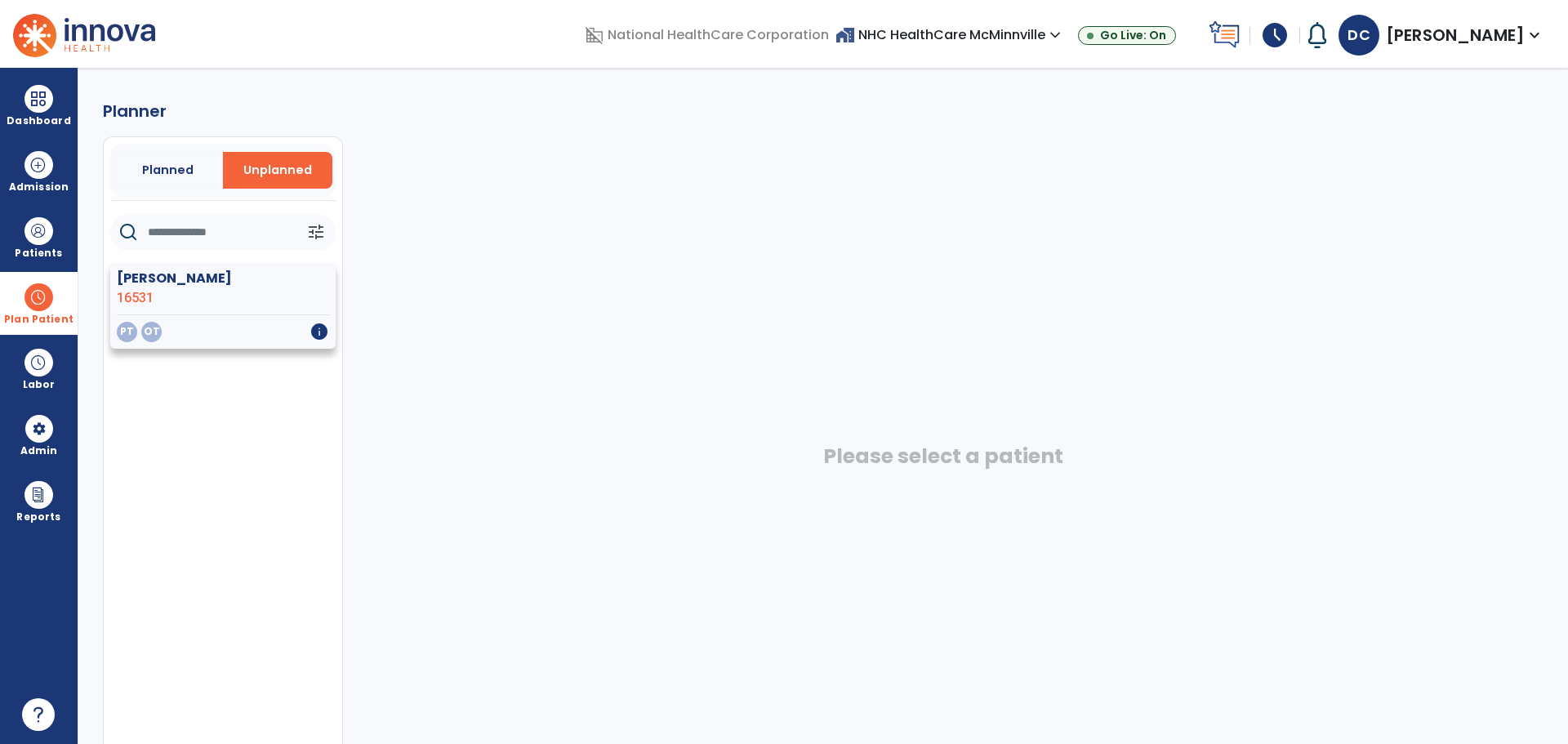 click on "PT   OT   info" 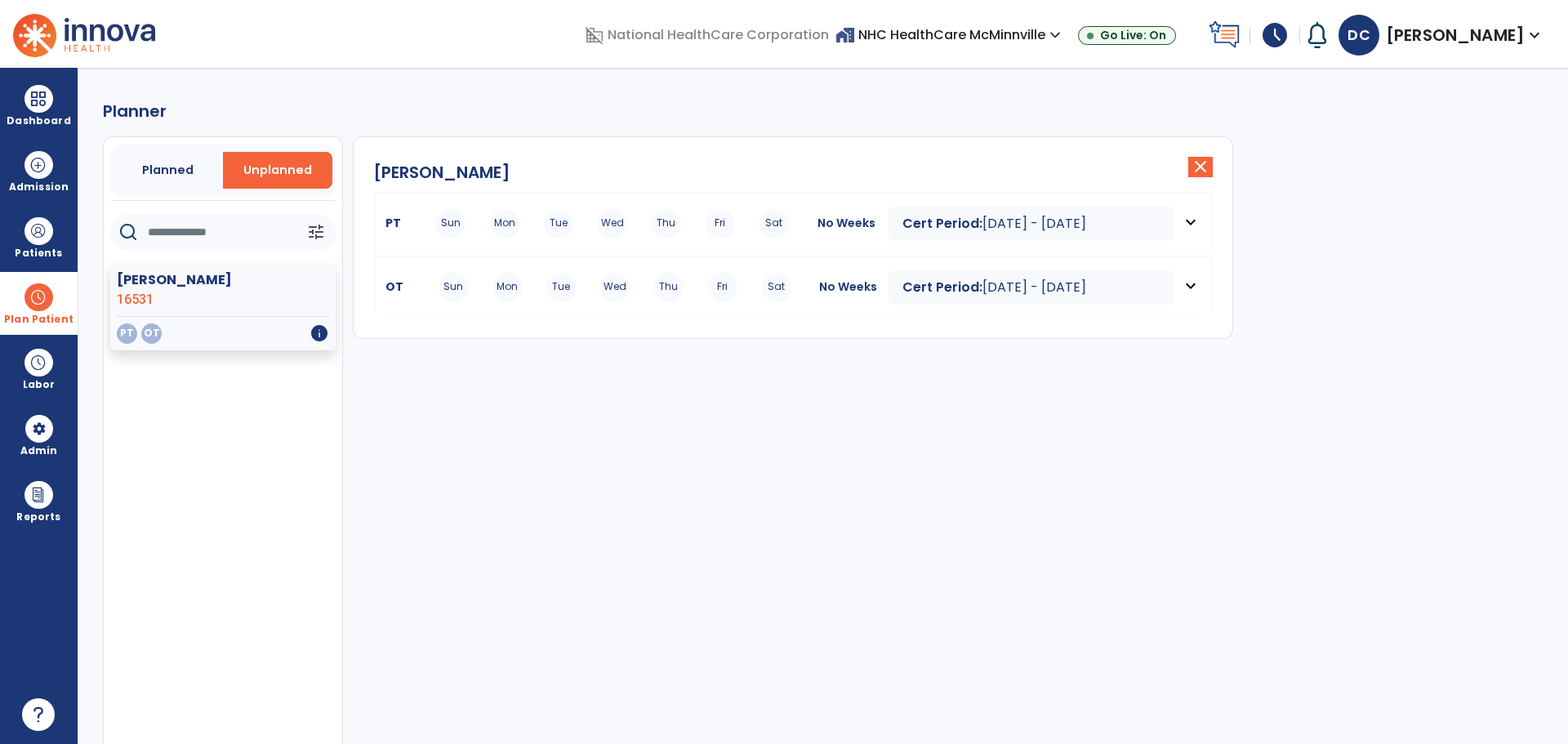 click on "Sun Mon Tue Wed Thu Fri Sat" at bounding box center [612, 224] 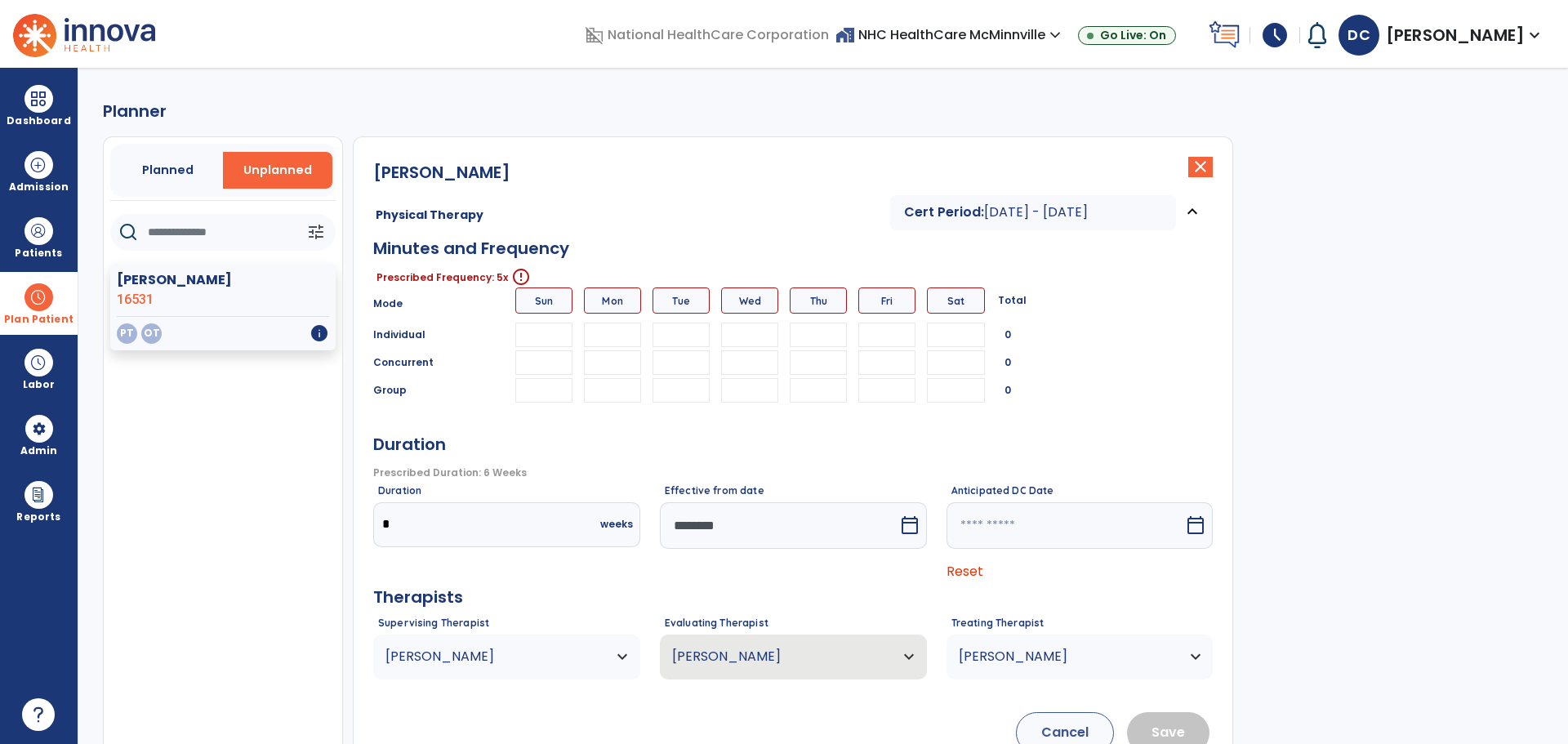click at bounding box center (612, 335) 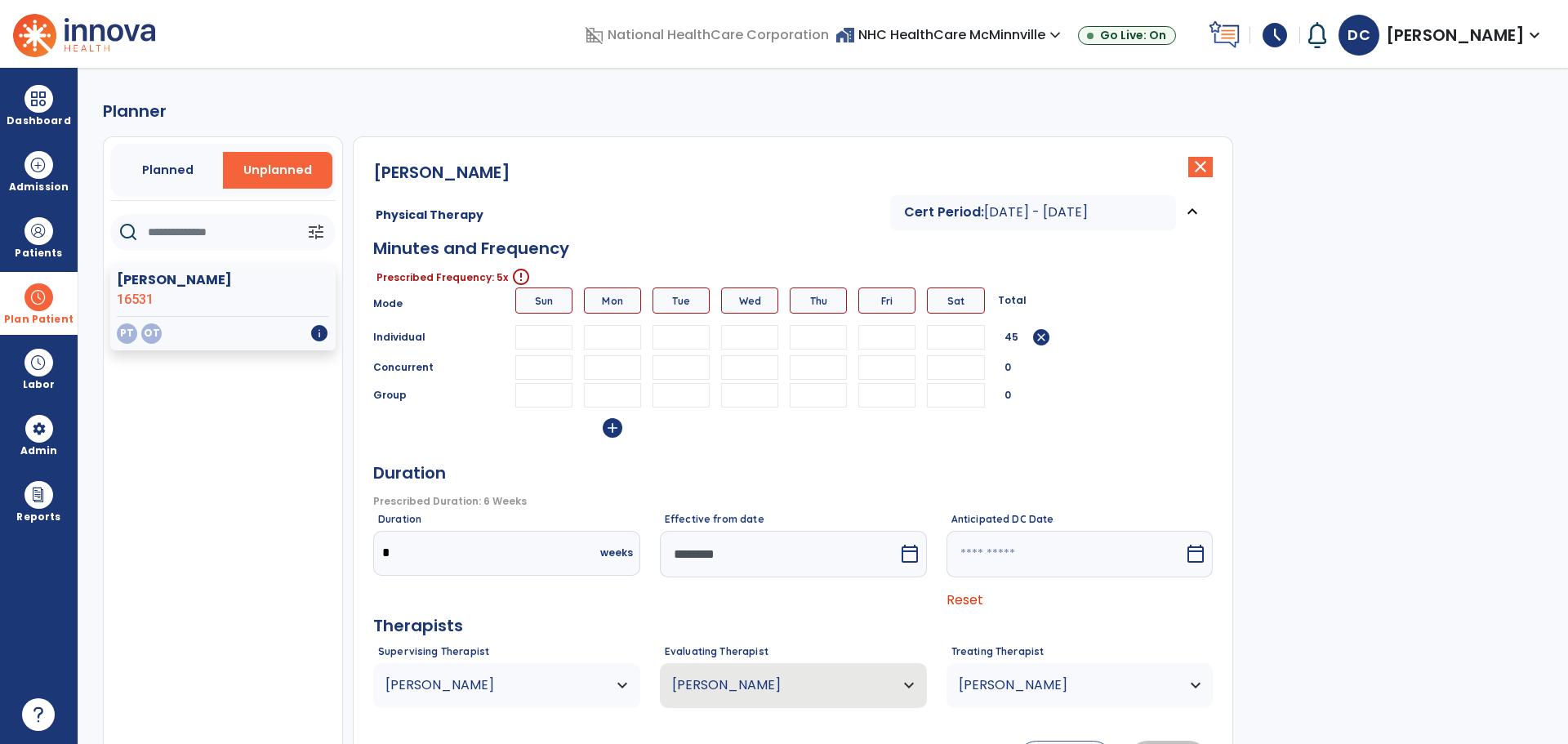 type on "**" 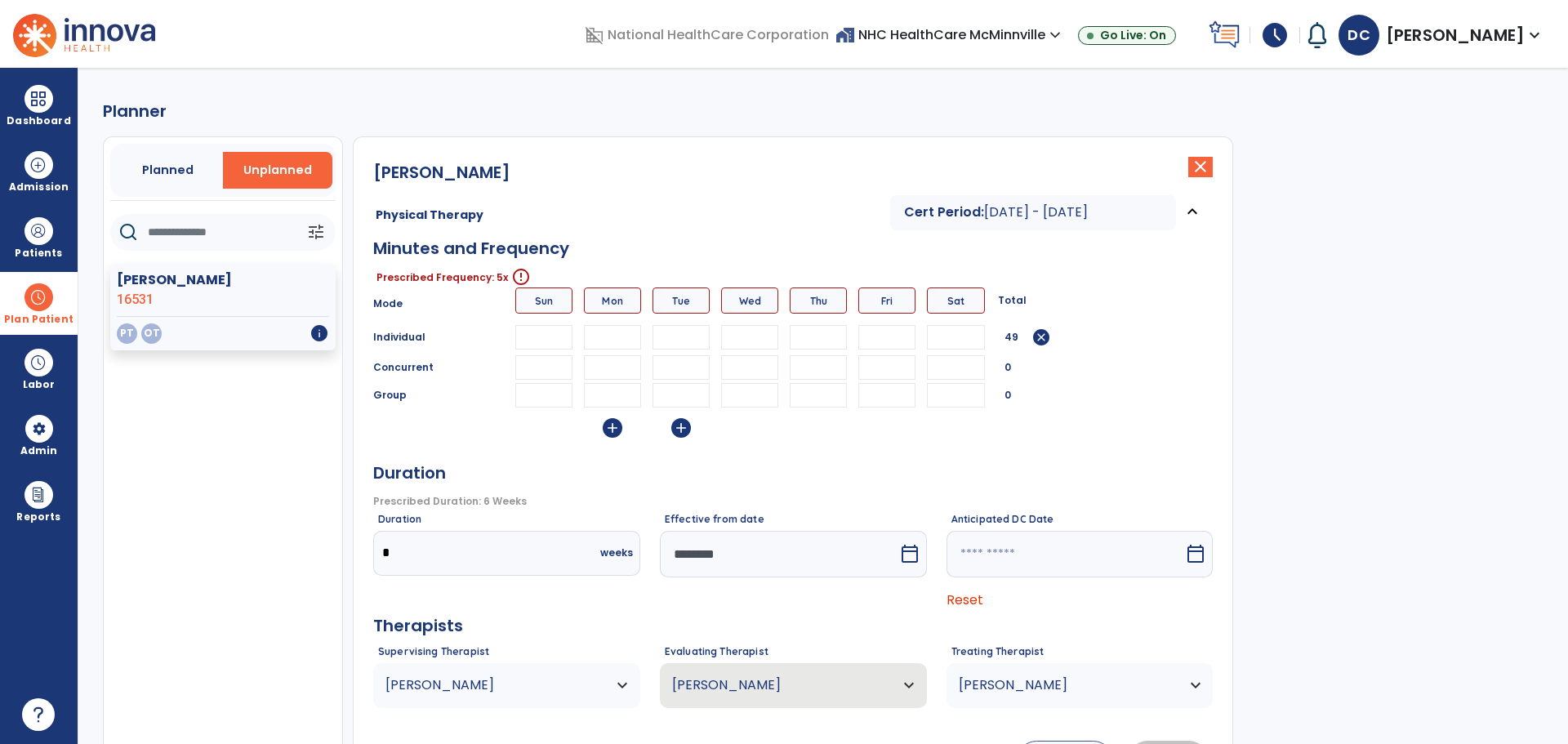 type on "**" 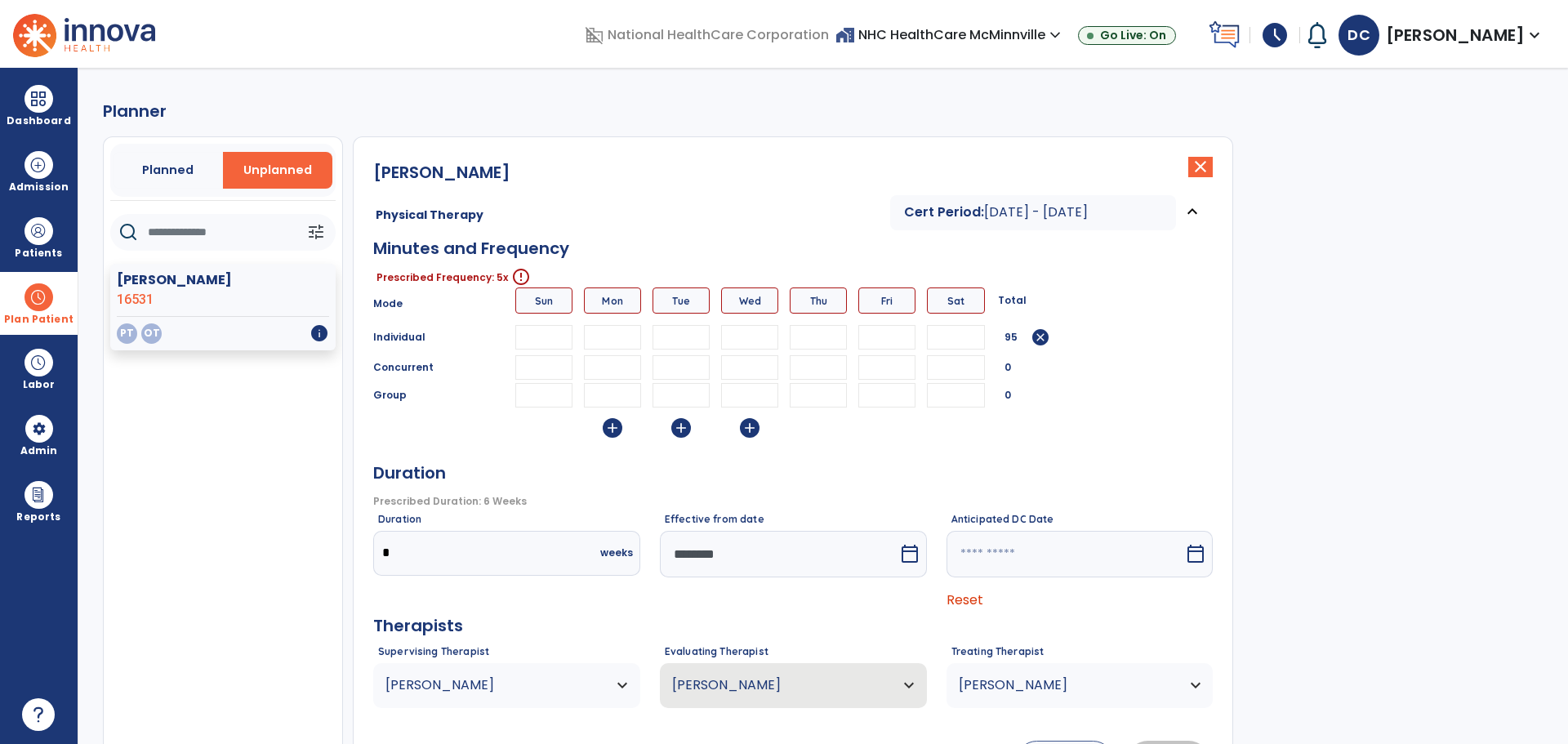 type on "*" 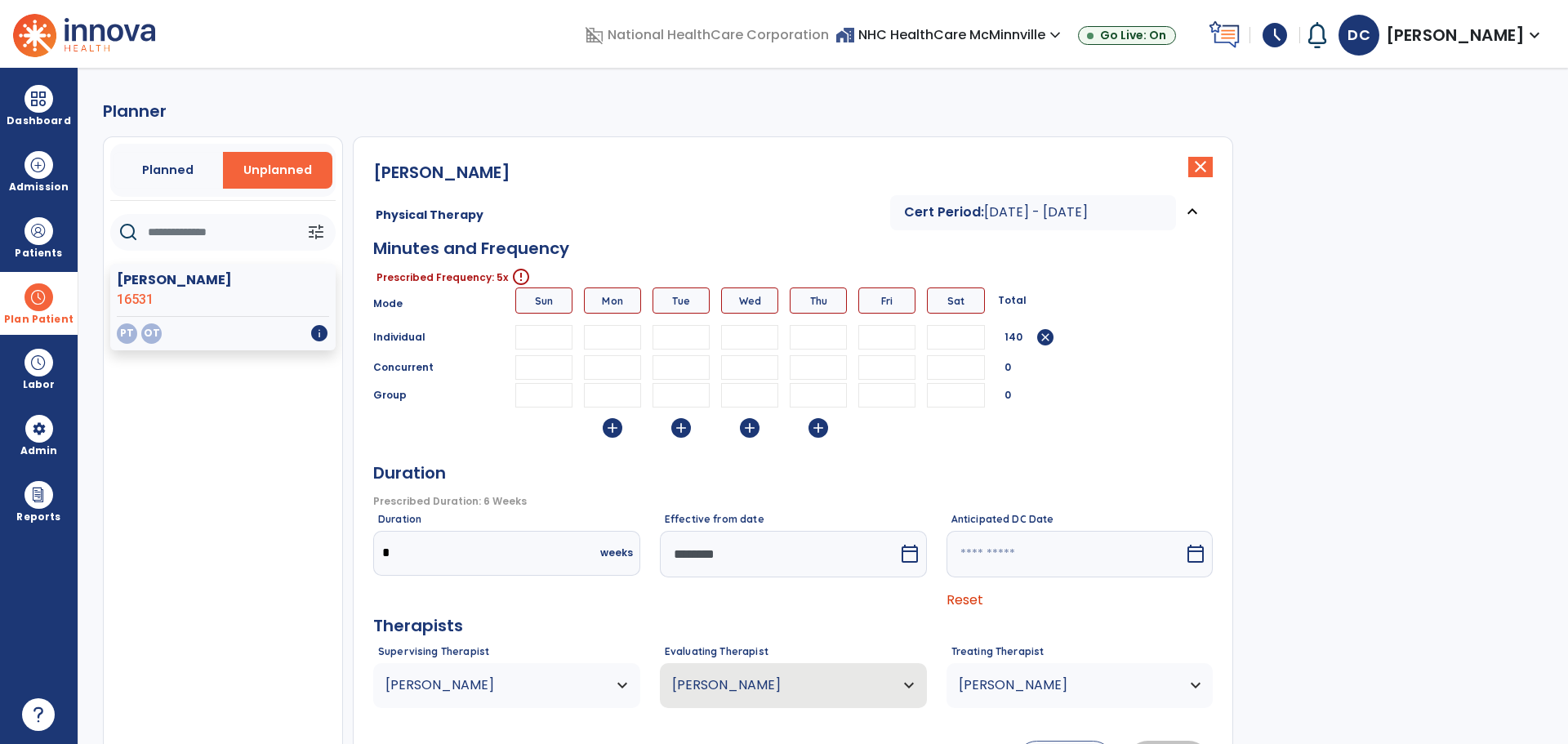 type on "**" 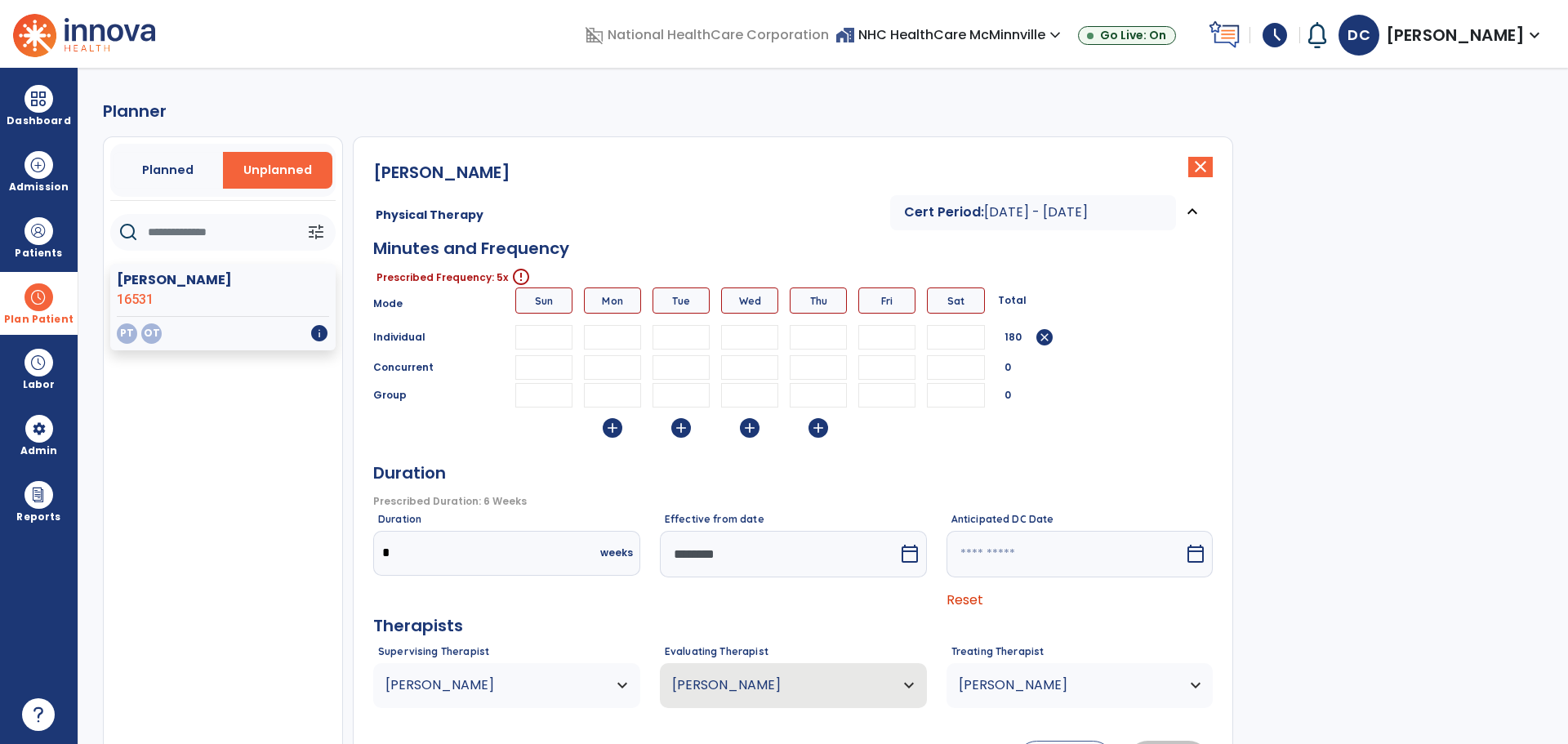 type on "**" 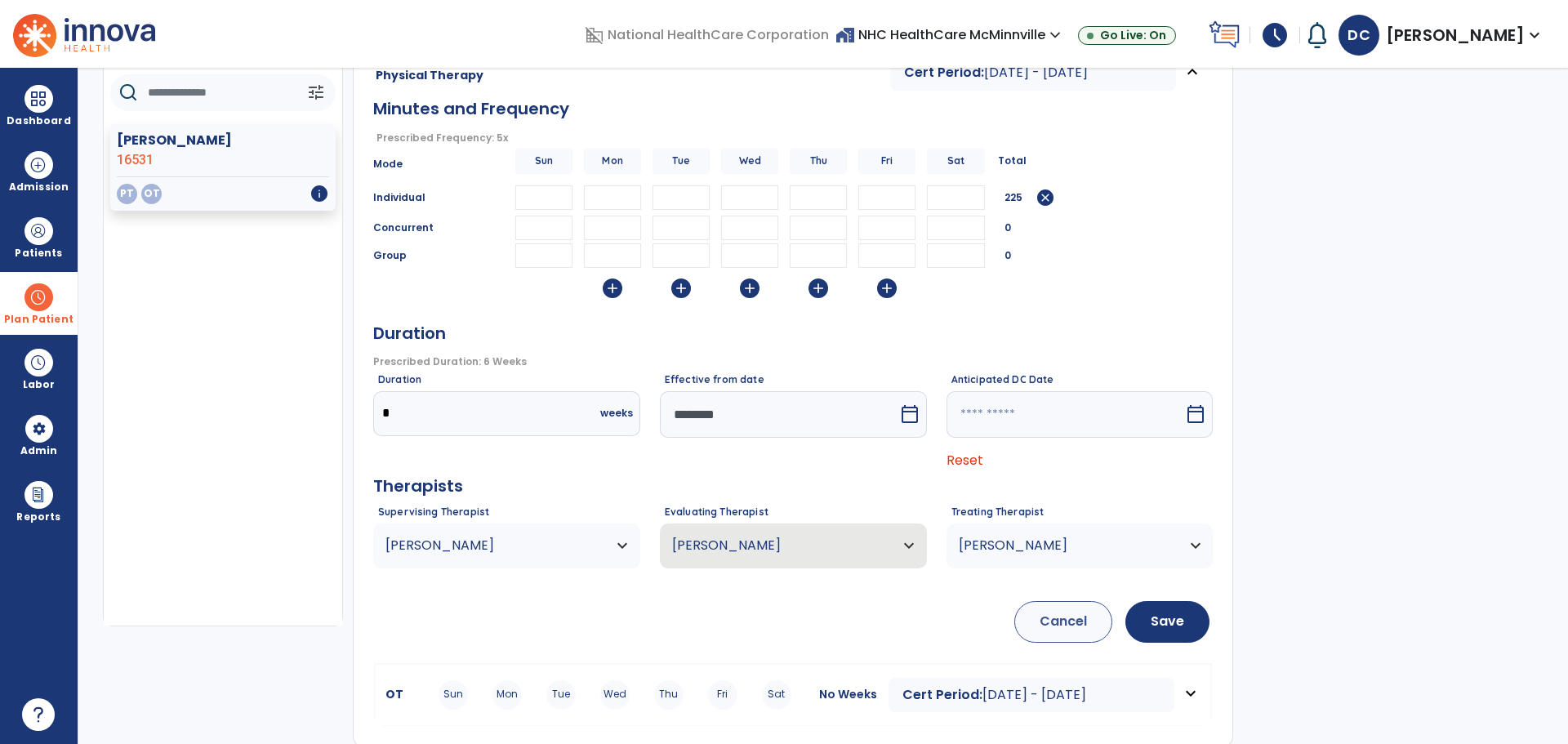 scroll, scrollTop: 142, scrollLeft: 0, axis: vertical 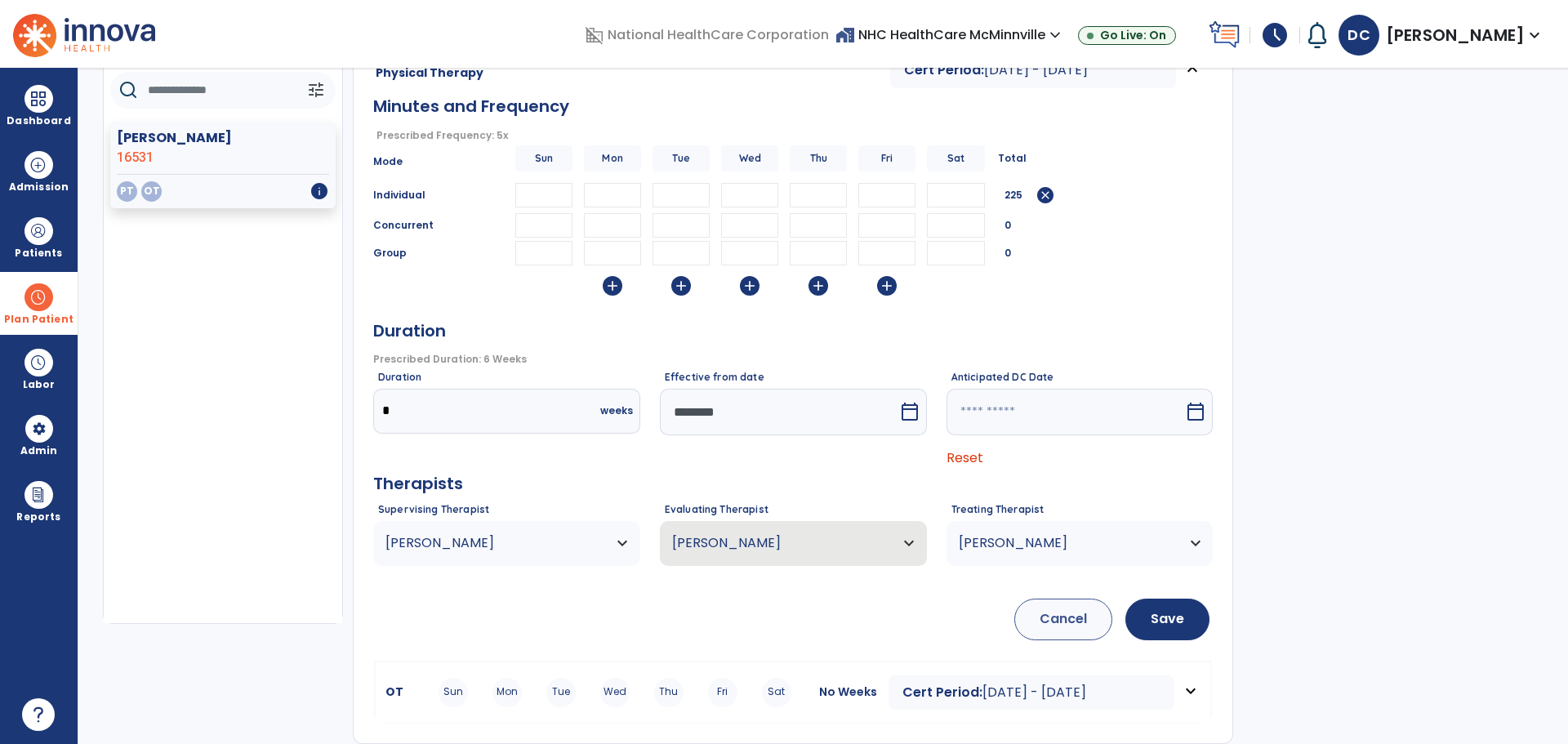 type on "**" 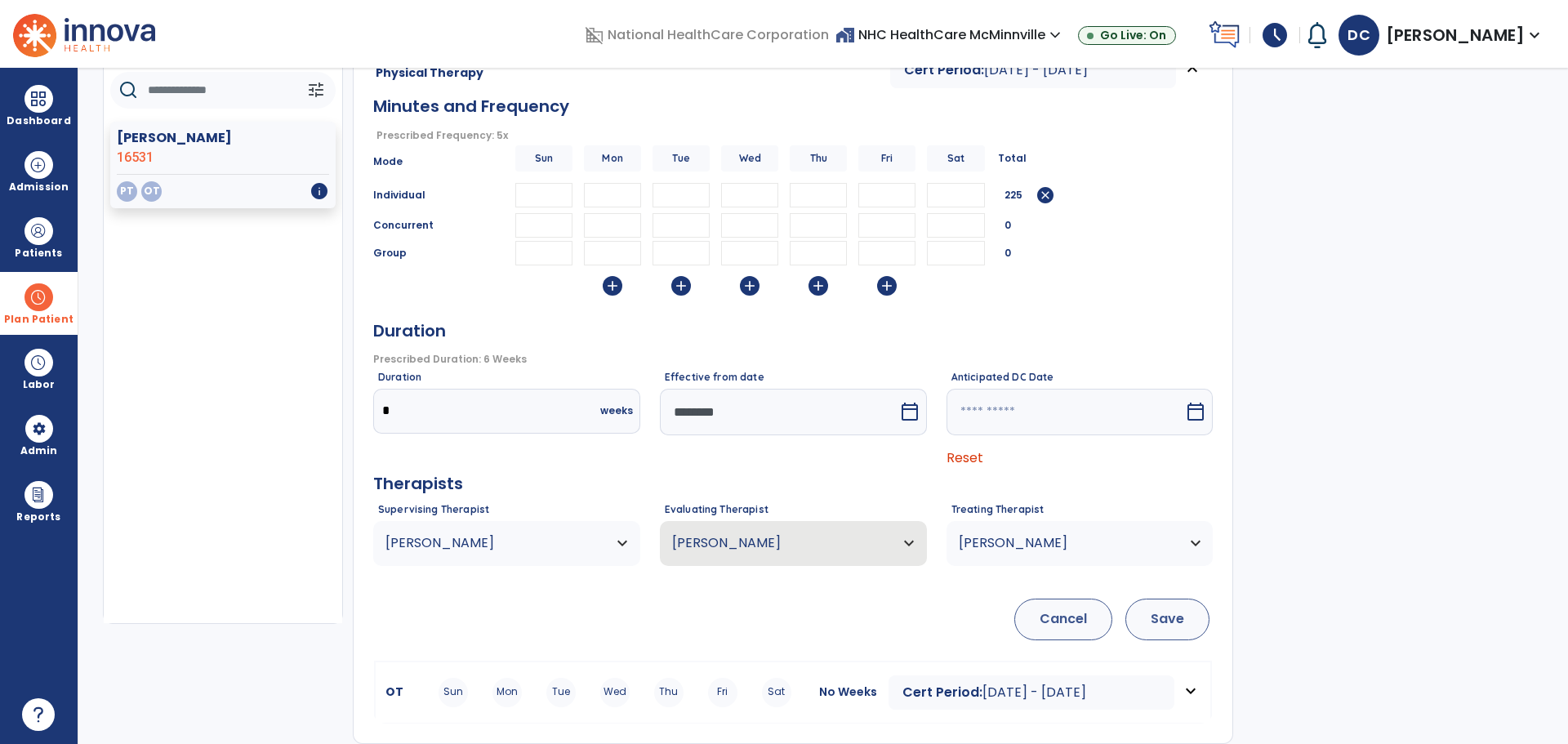 drag, startPoint x: 1118, startPoint y: 615, endPoint x: 1127, endPoint y: 618, distance: 9.486833 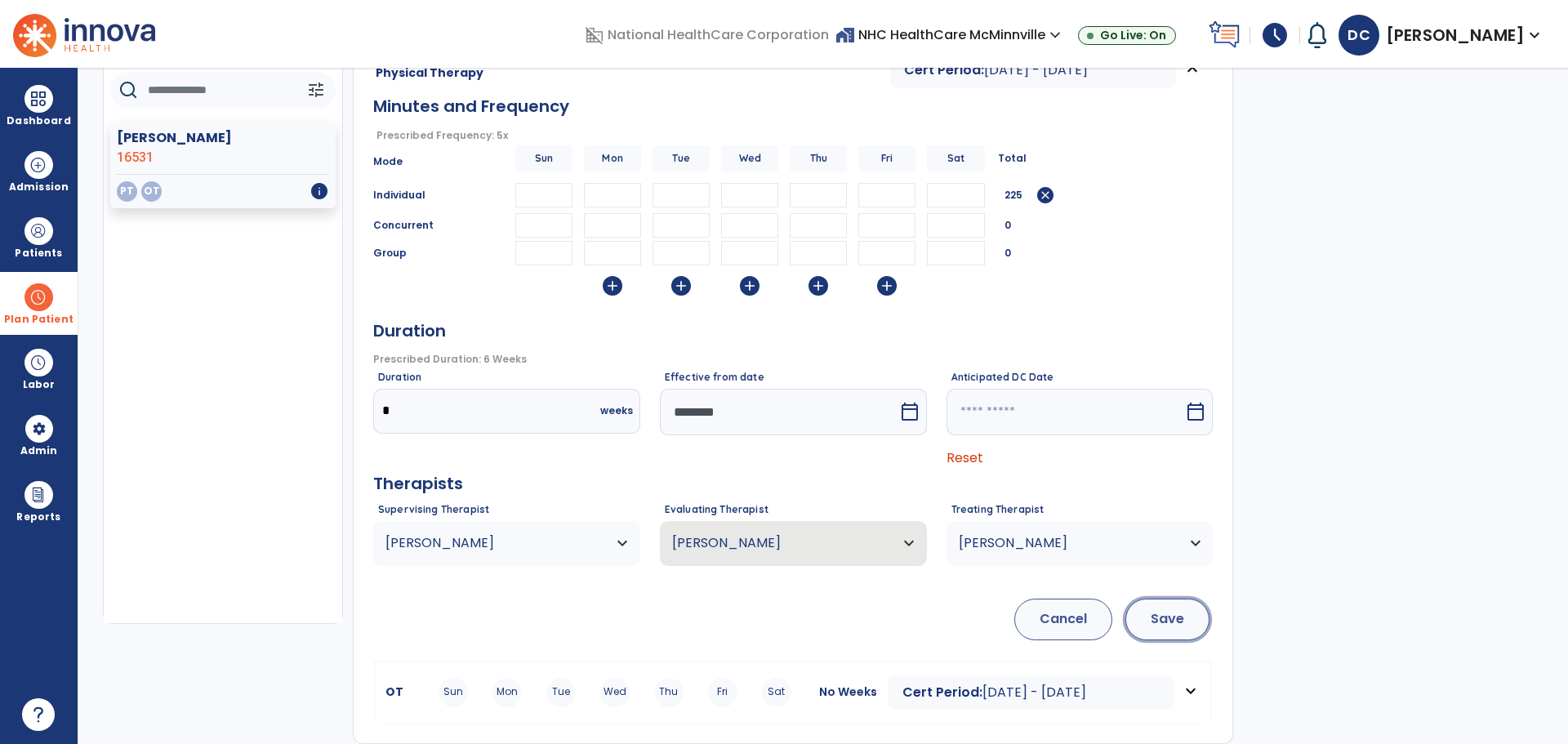 click on "Save" at bounding box center (1167, 619) 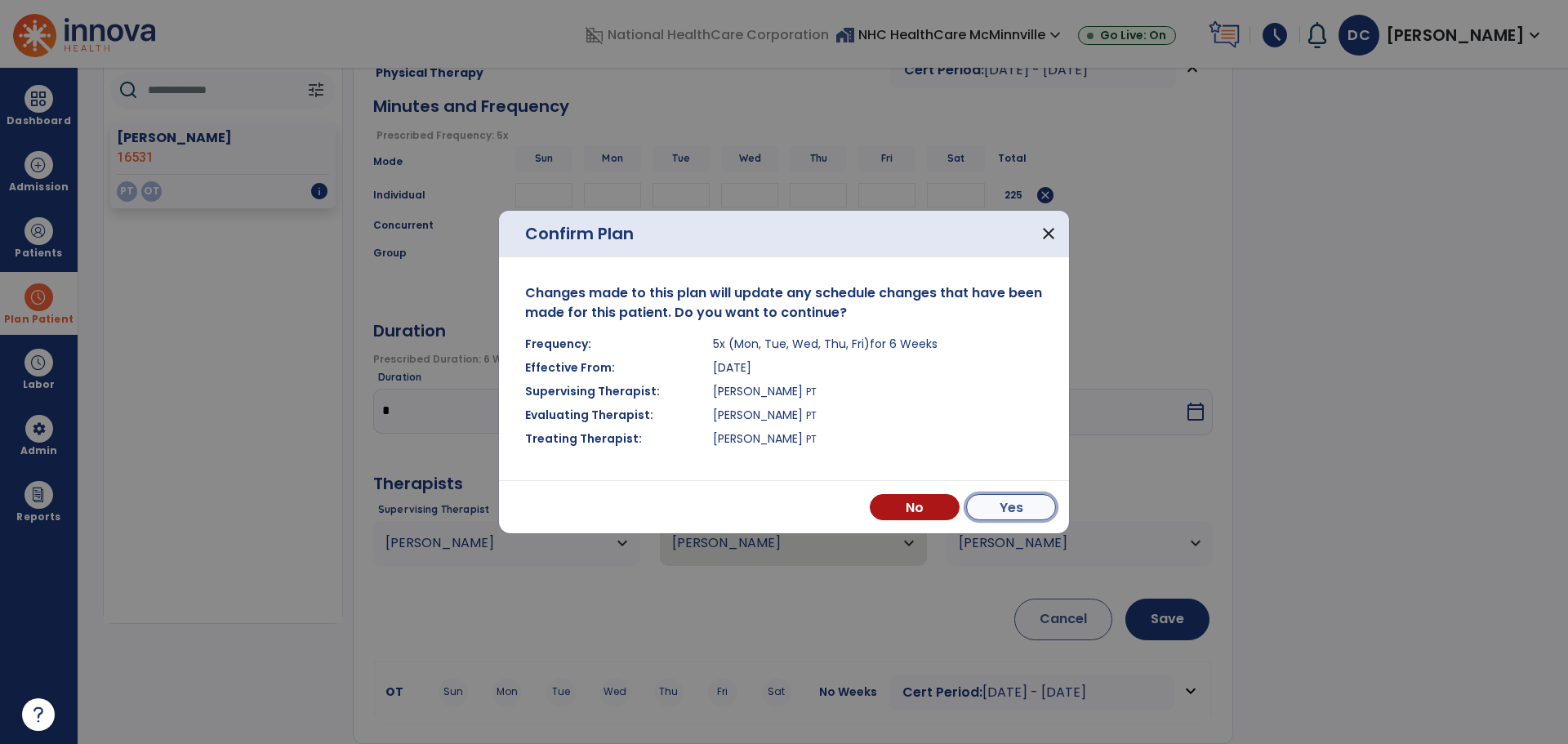 click on "Yes" at bounding box center [1011, 507] 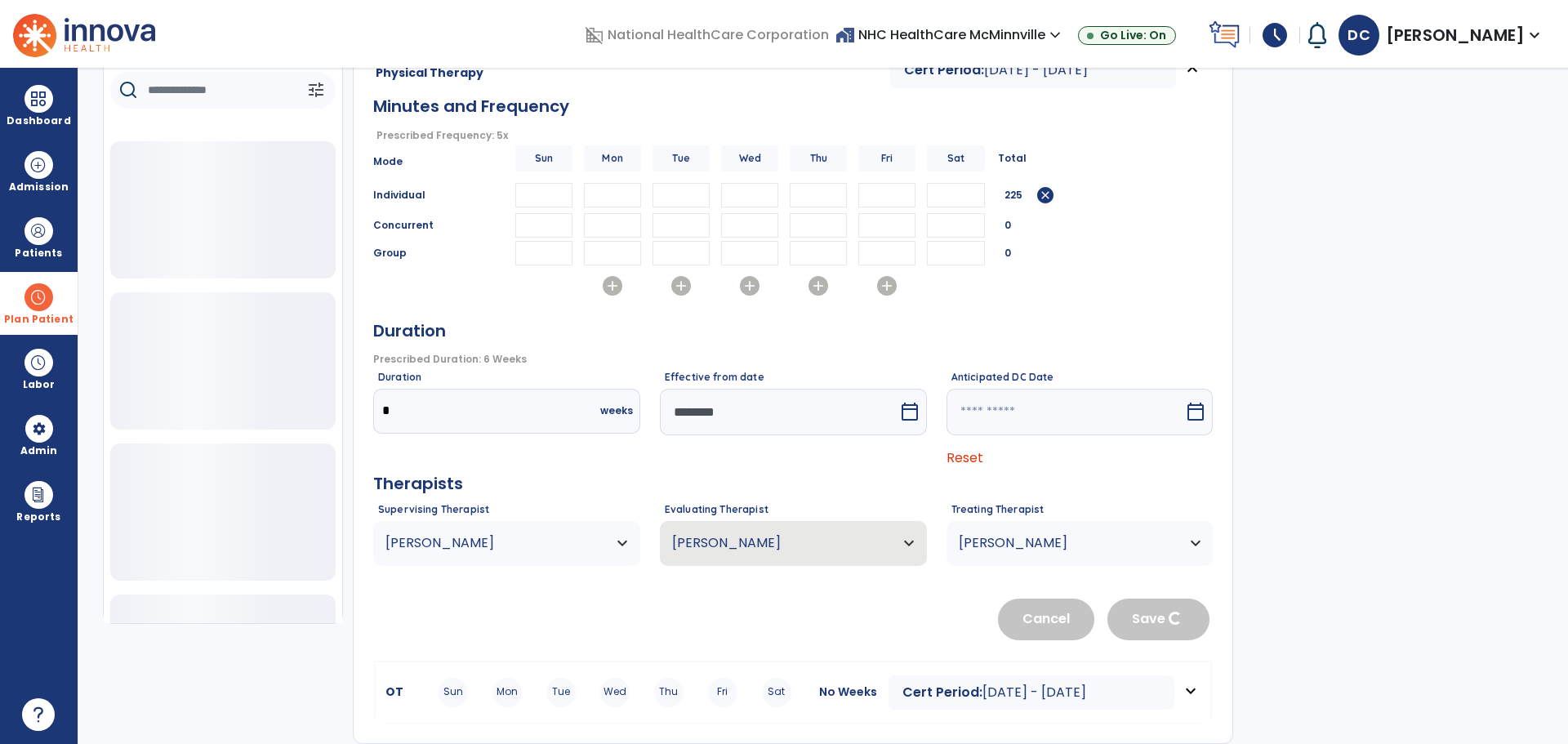 type 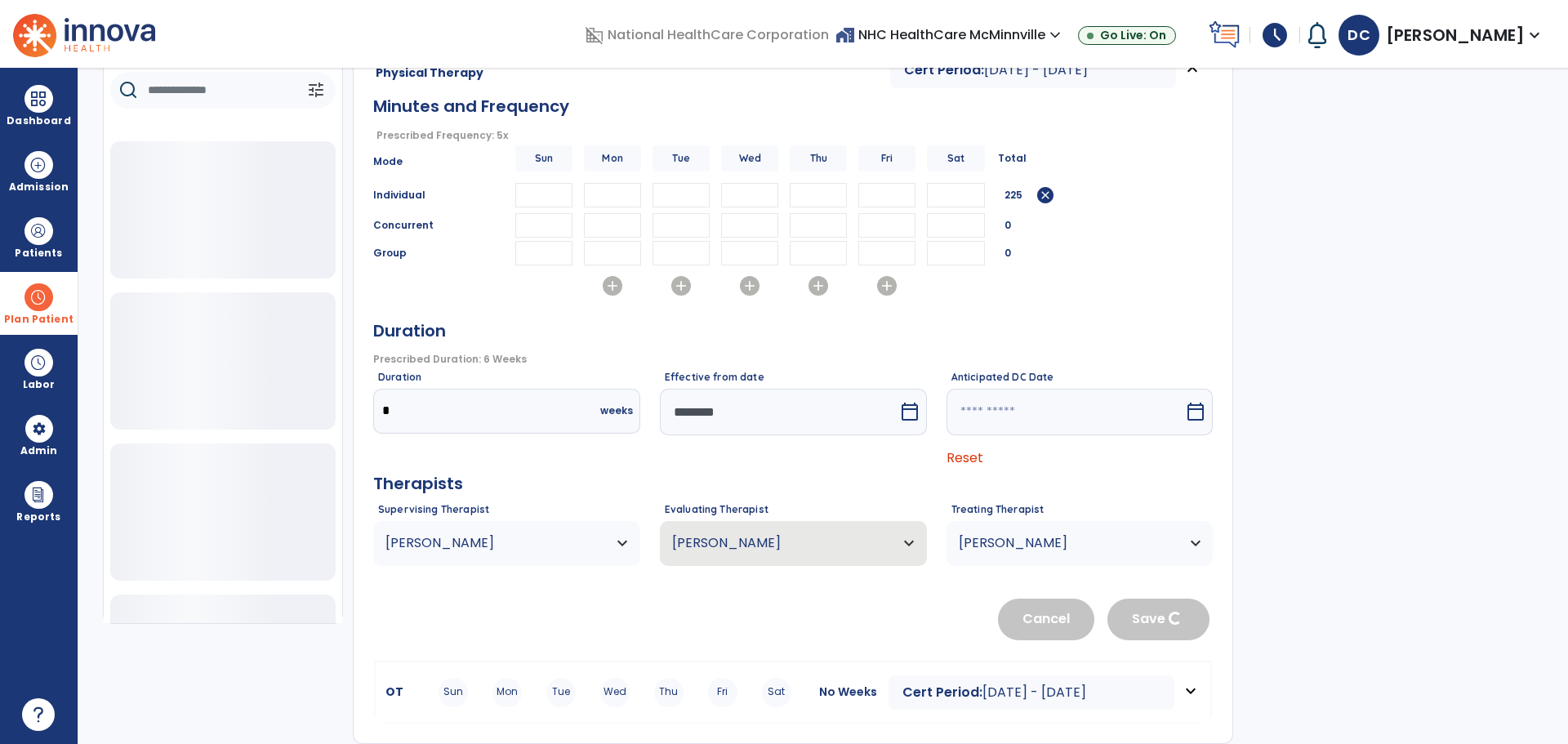 type 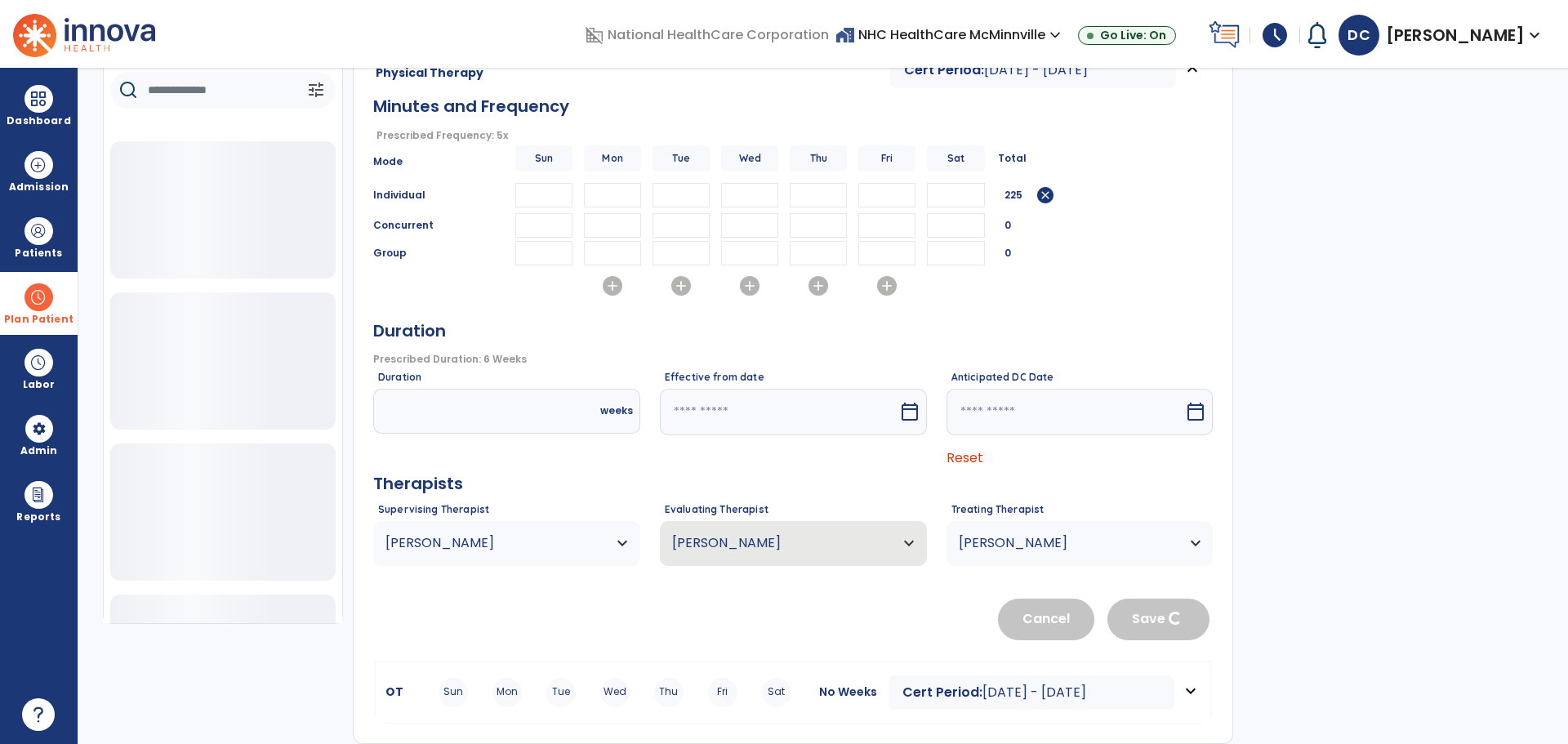 scroll, scrollTop: 38, scrollLeft: 0, axis: vertical 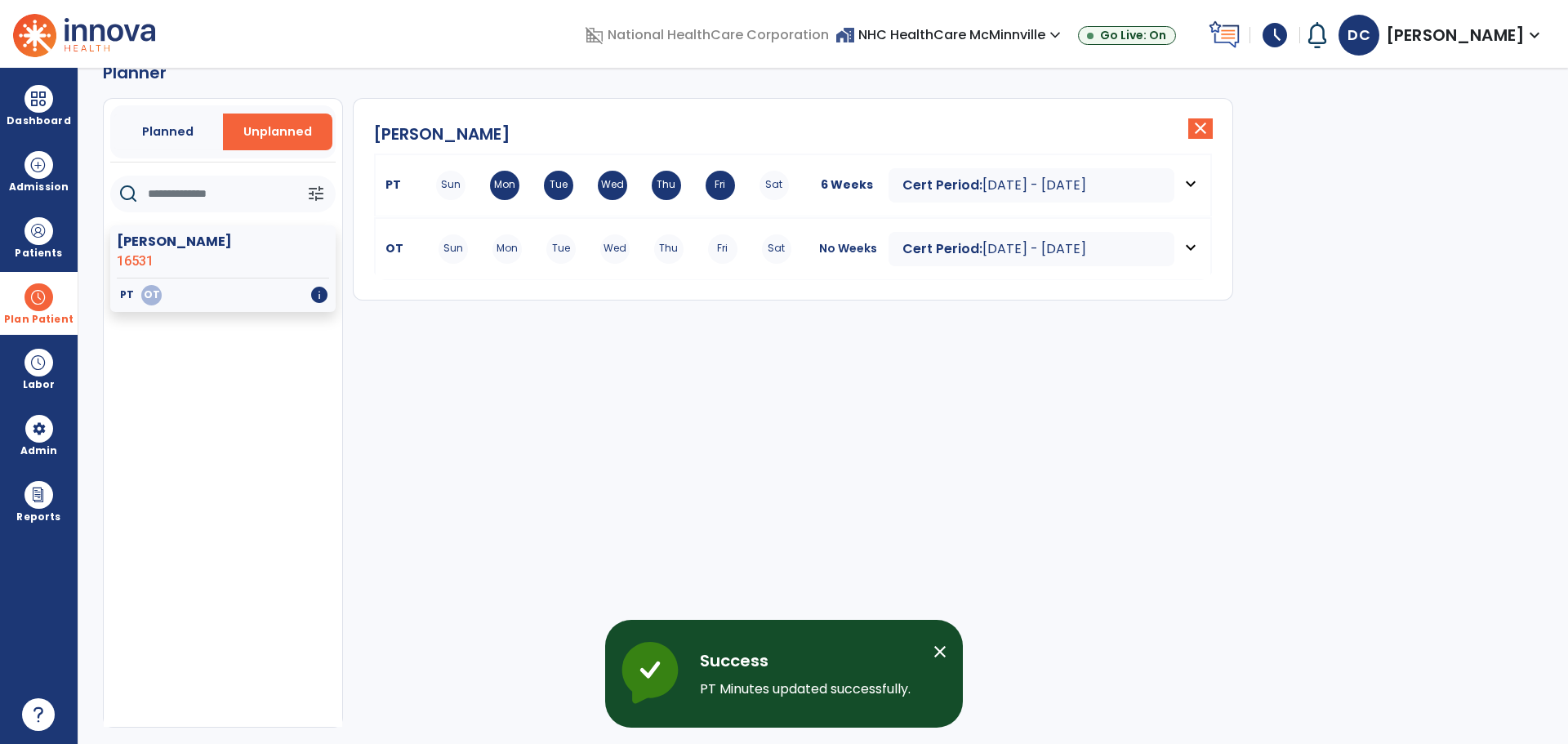 click on "Sun Mon Tue Wed Thu Fri Sat" at bounding box center (615, 249) 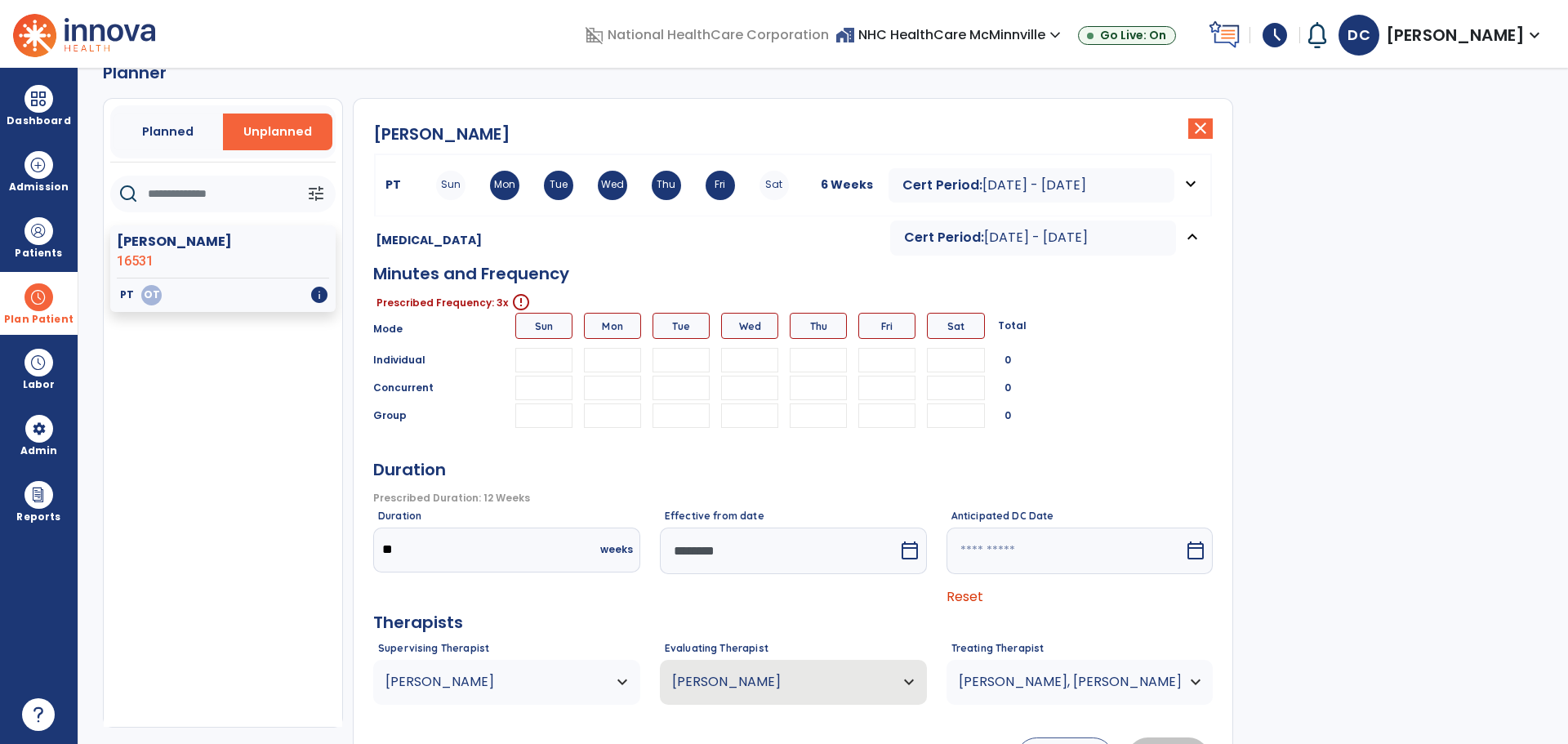 click at bounding box center (612, 360) 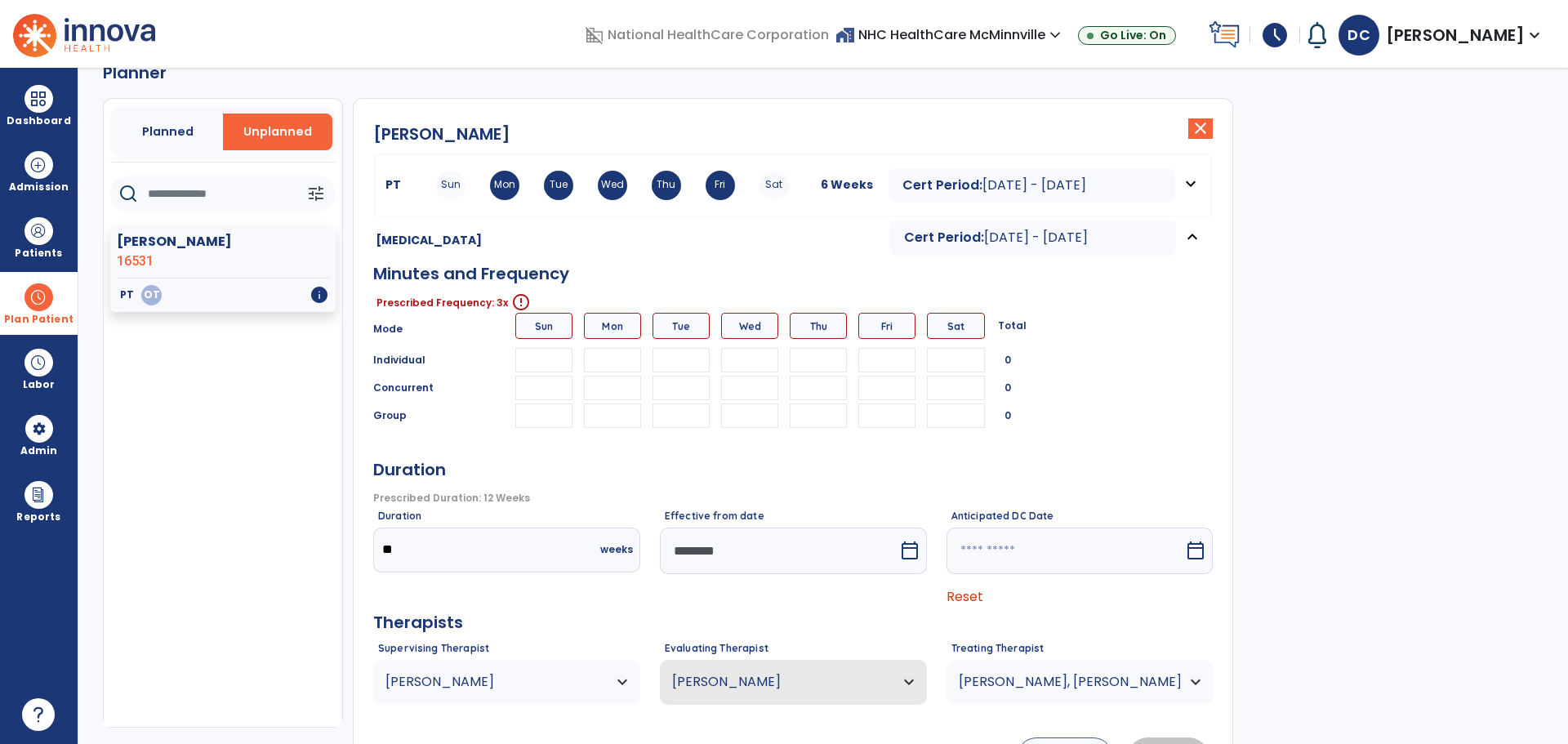 click at bounding box center [681, 360] 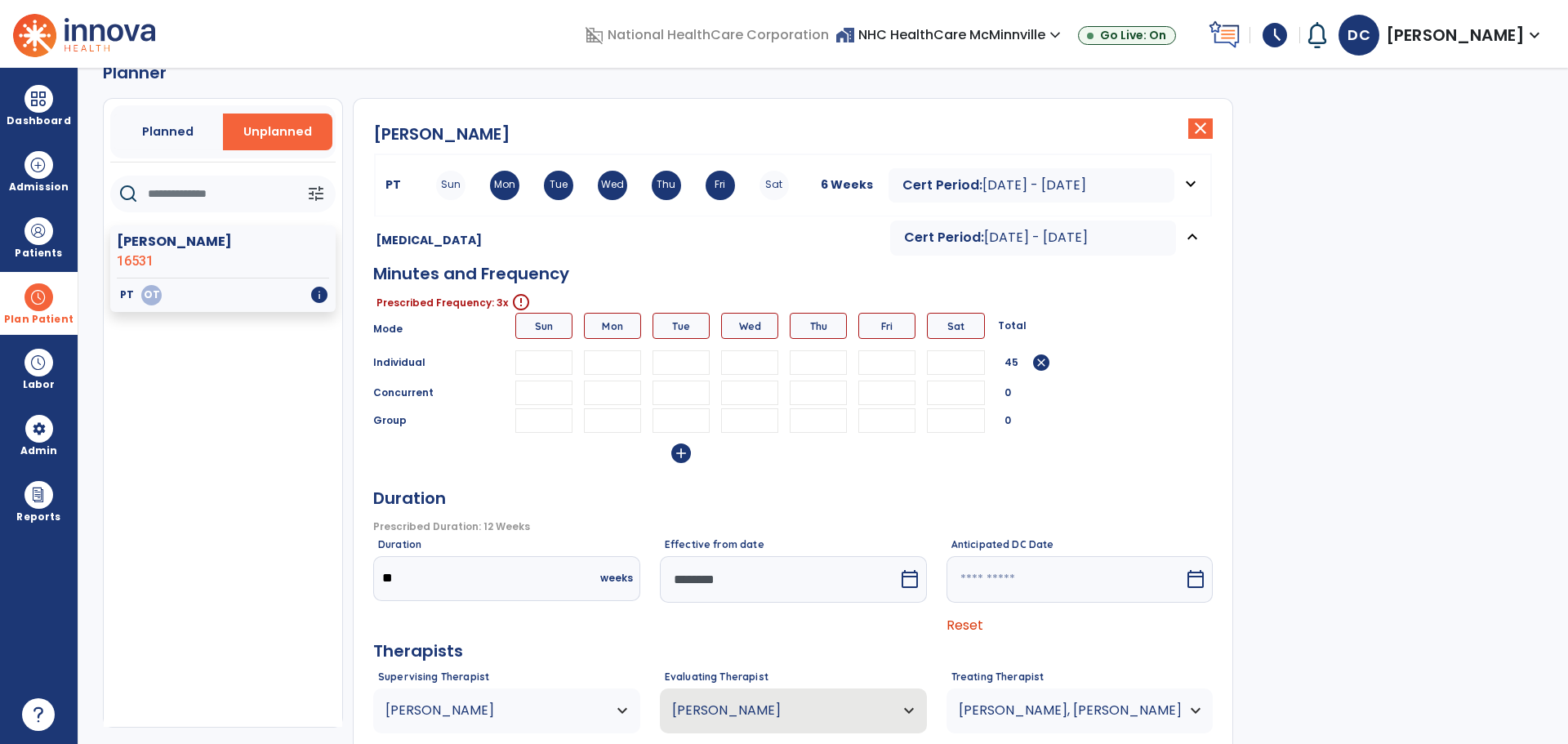 type on "**" 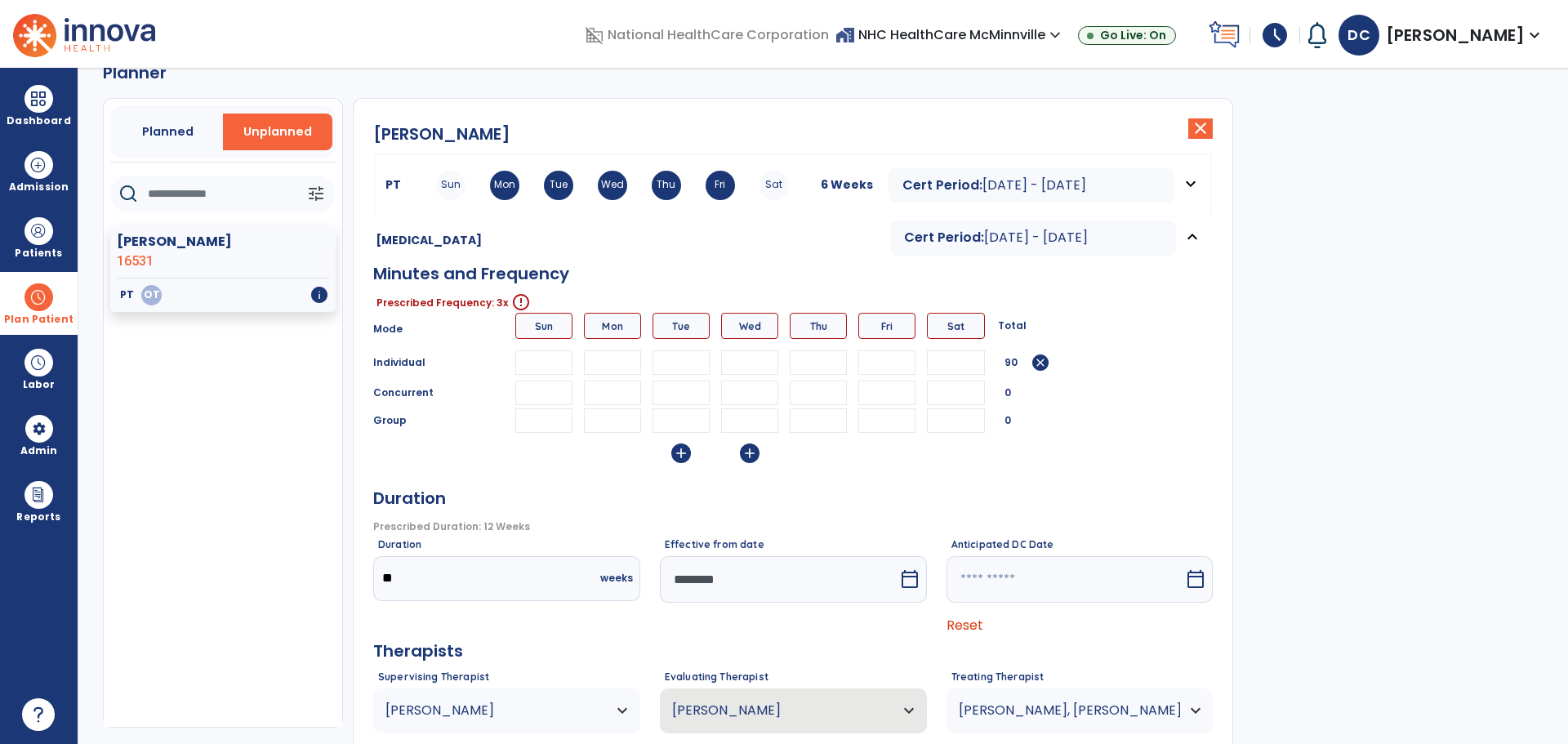 type on "**" 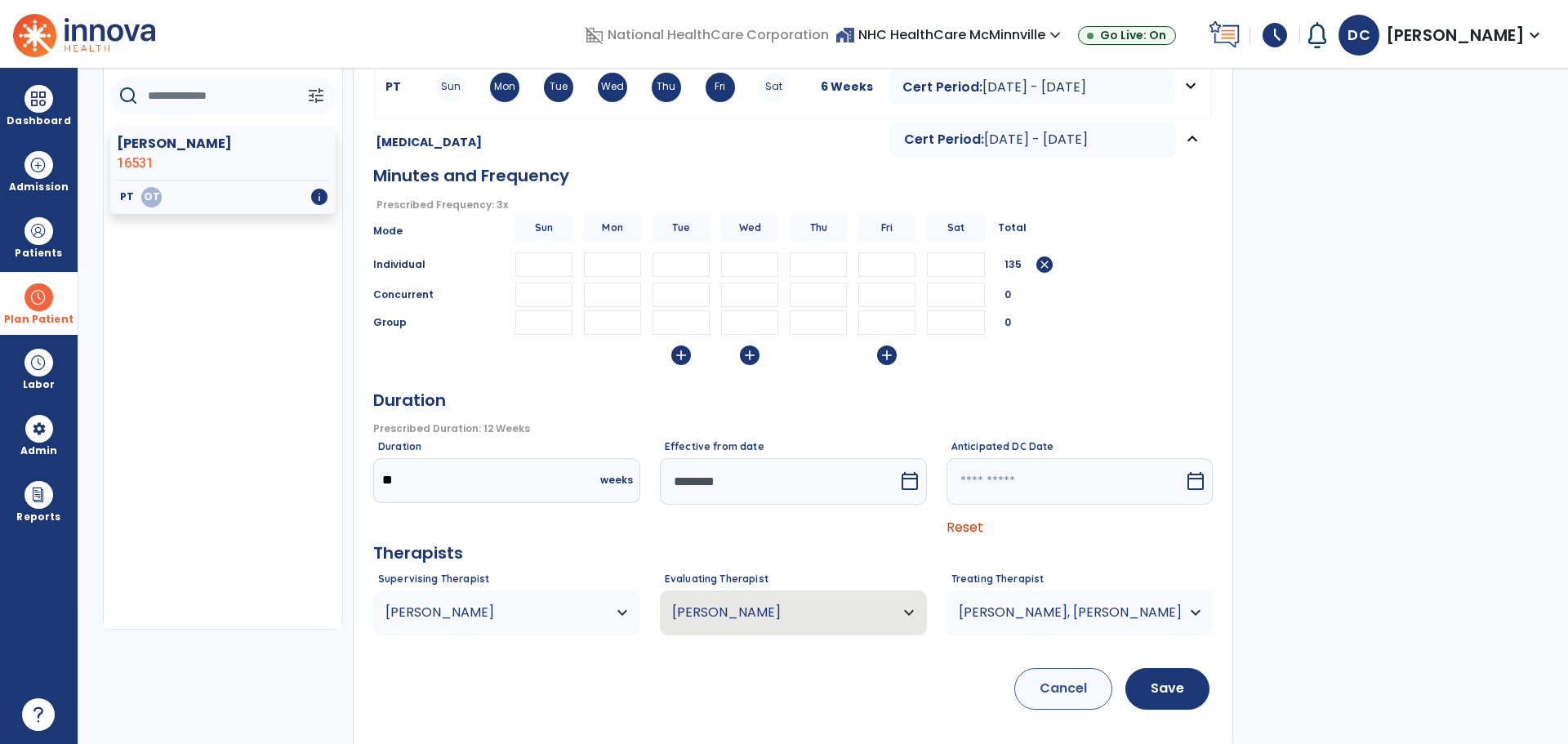 scroll, scrollTop: 142, scrollLeft: 0, axis: vertical 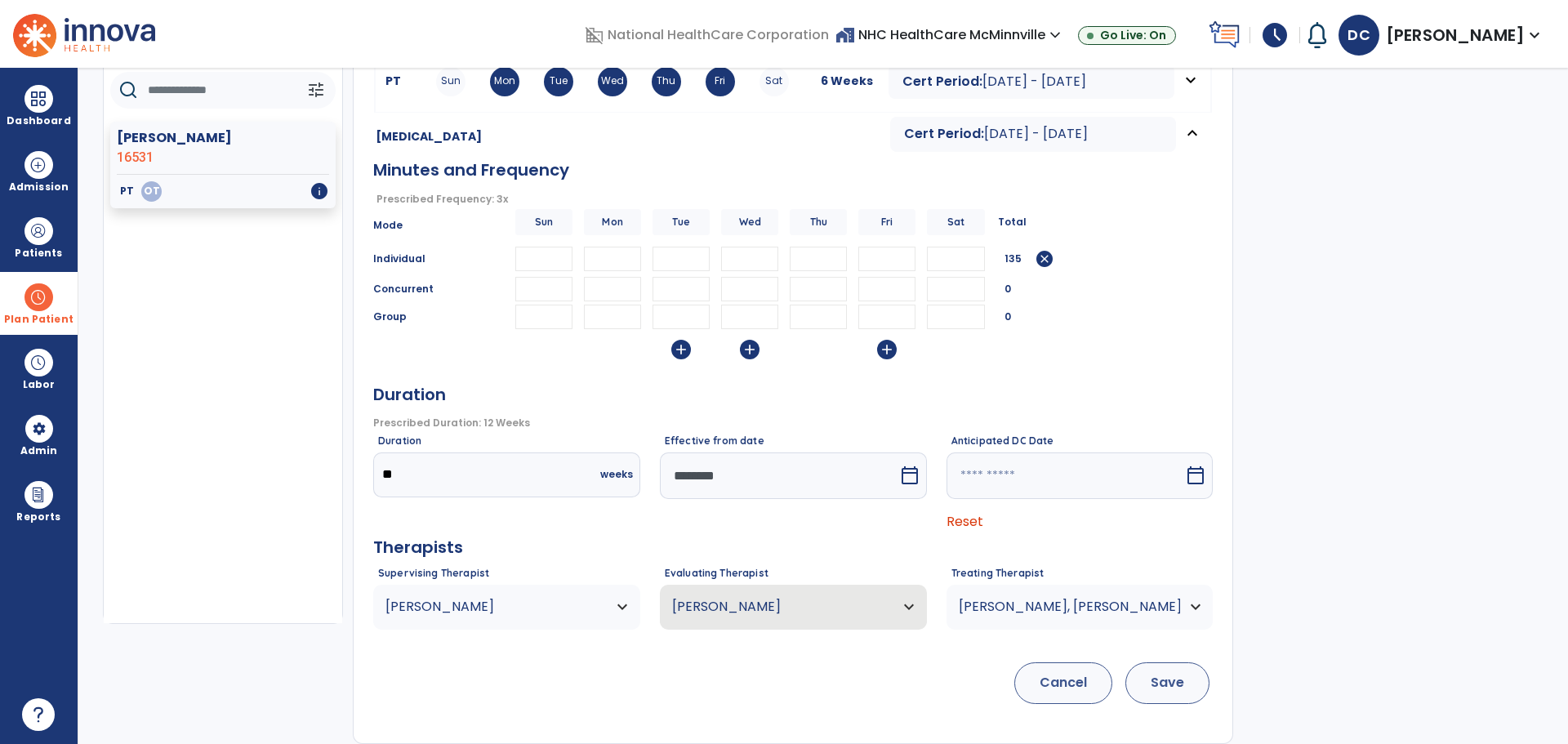 type on "**" 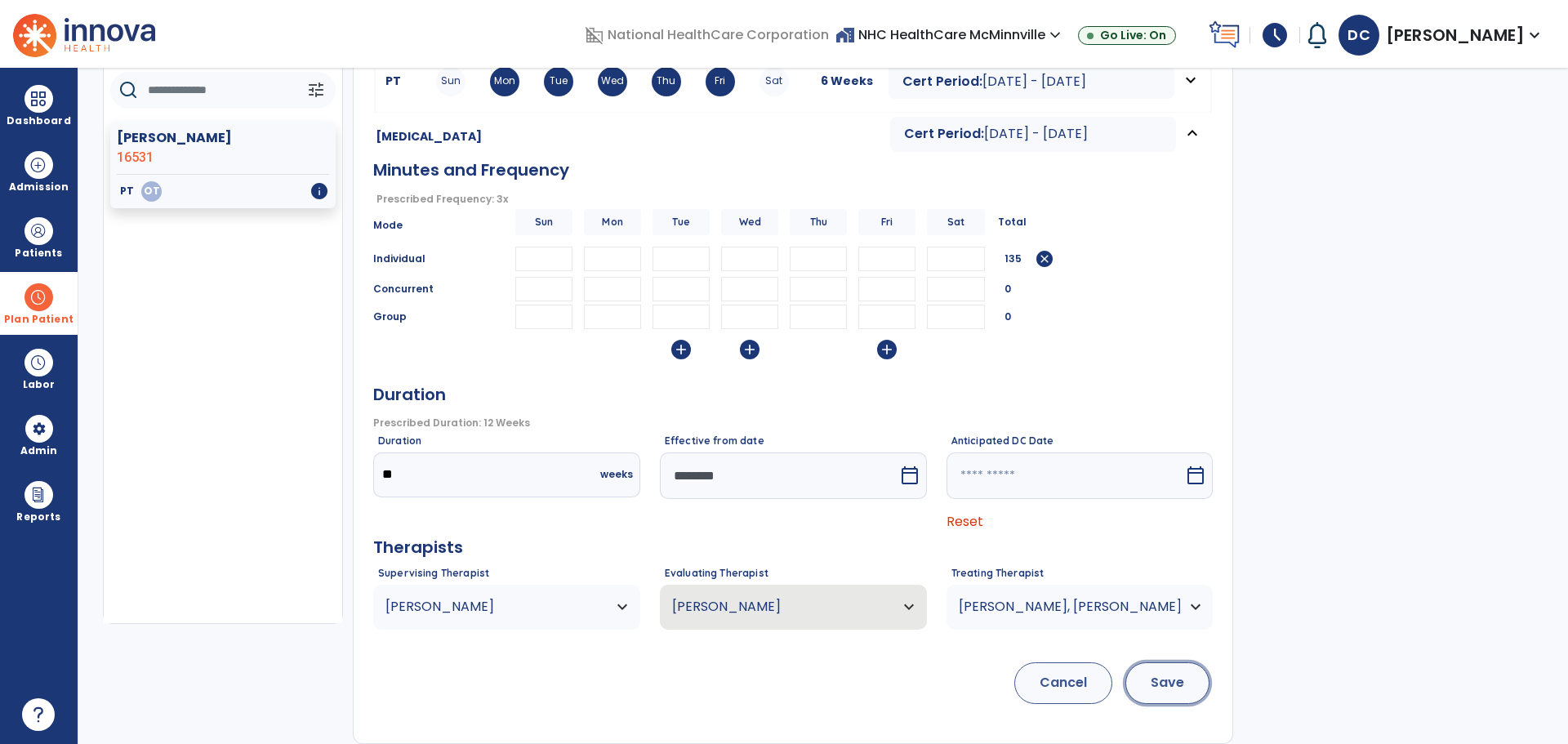 click on "Save" at bounding box center [1167, 683] 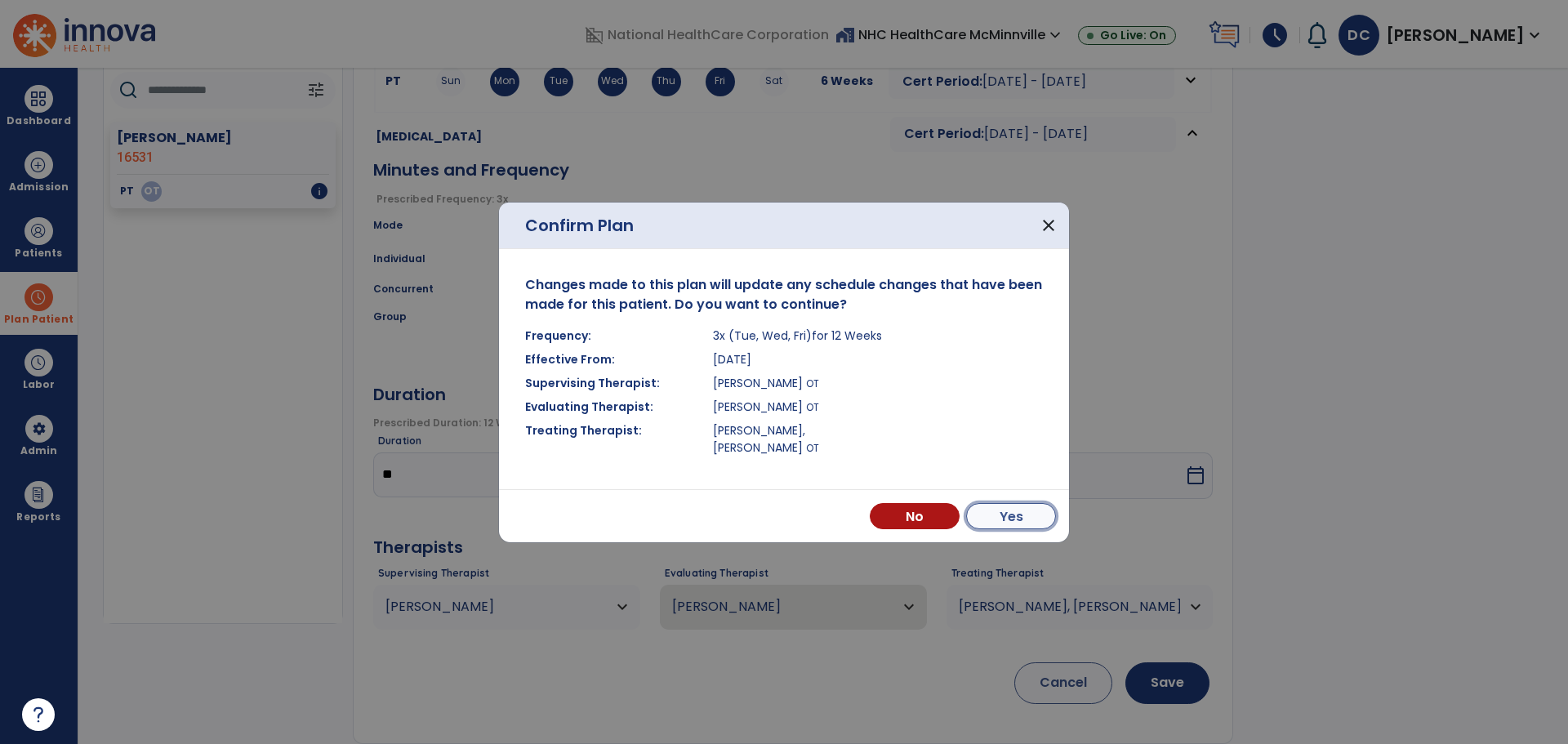 click on "Yes" at bounding box center (1011, 516) 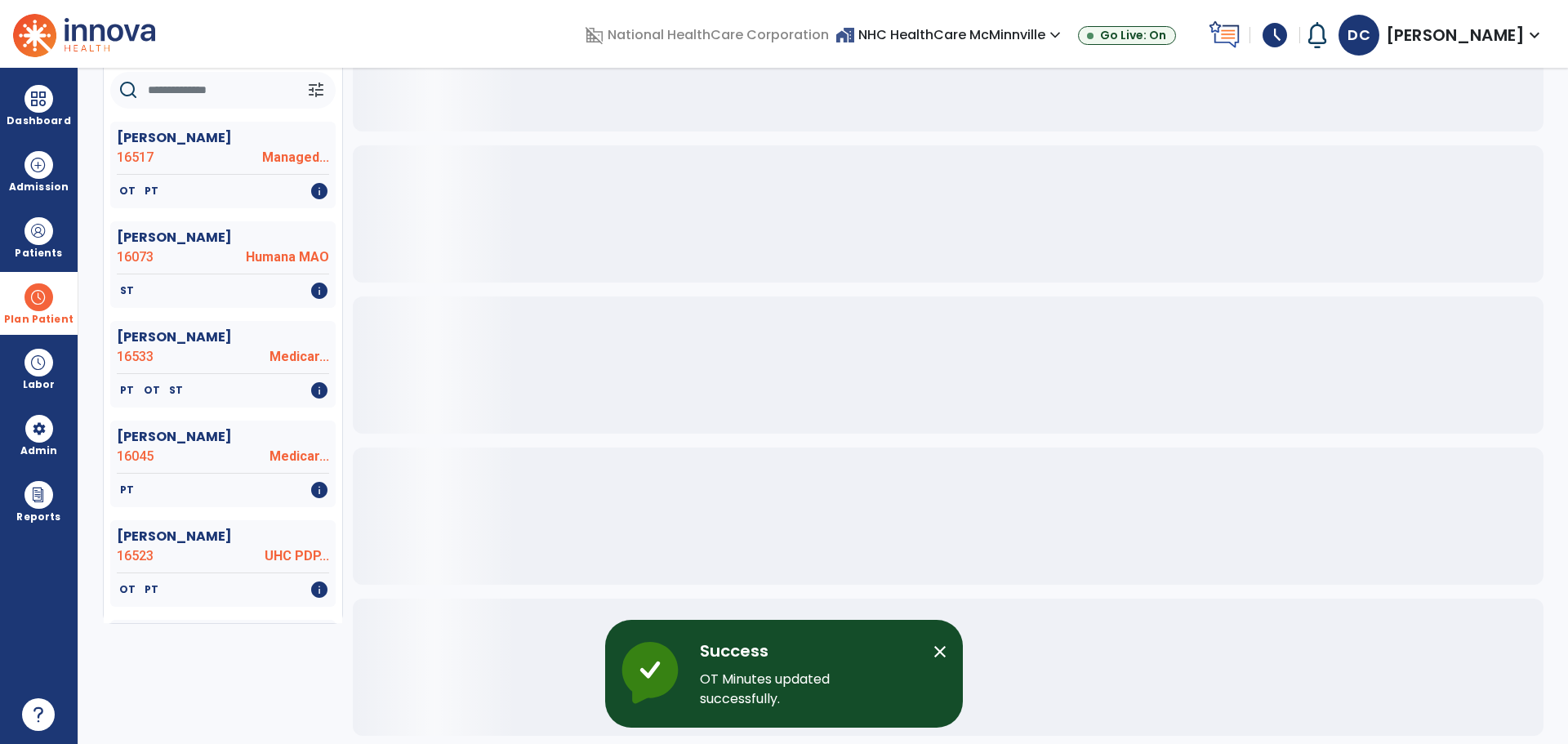 click at bounding box center [38, 297] 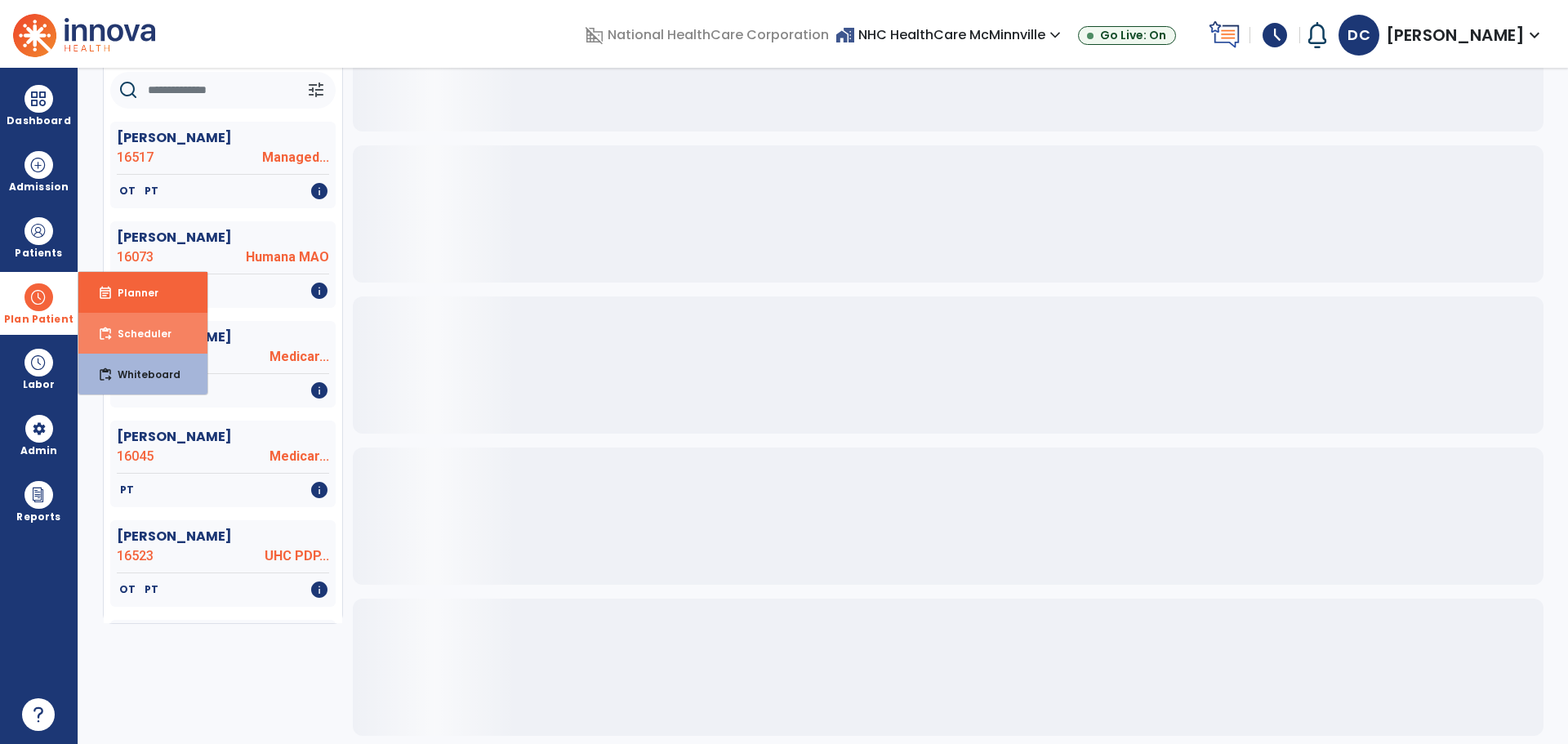 click on "Scheduler" at bounding box center [138, 333] 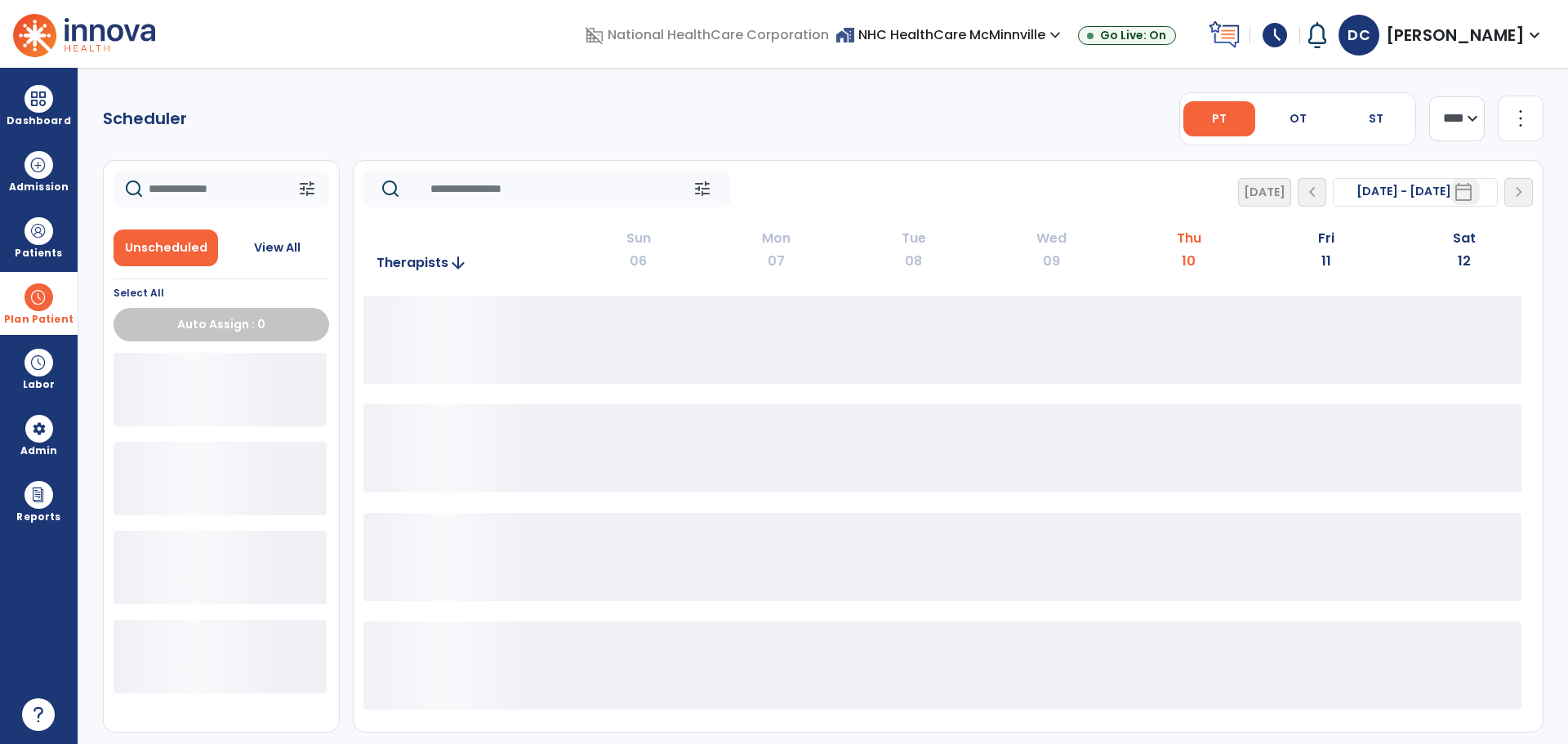 scroll, scrollTop: 0, scrollLeft: 0, axis: both 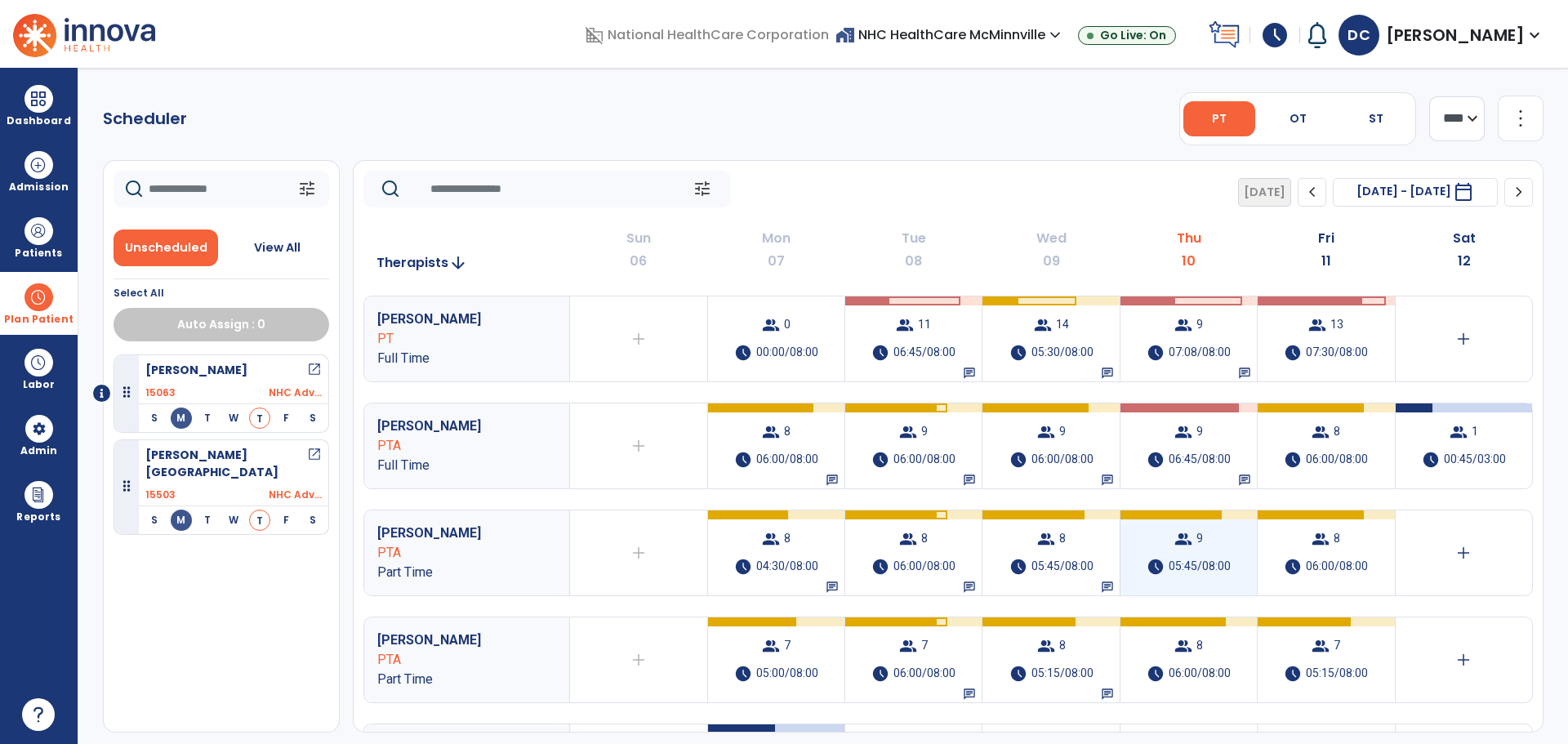 click on "group  9  schedule  05:45/08:00" at bounding box center [1188, 553] 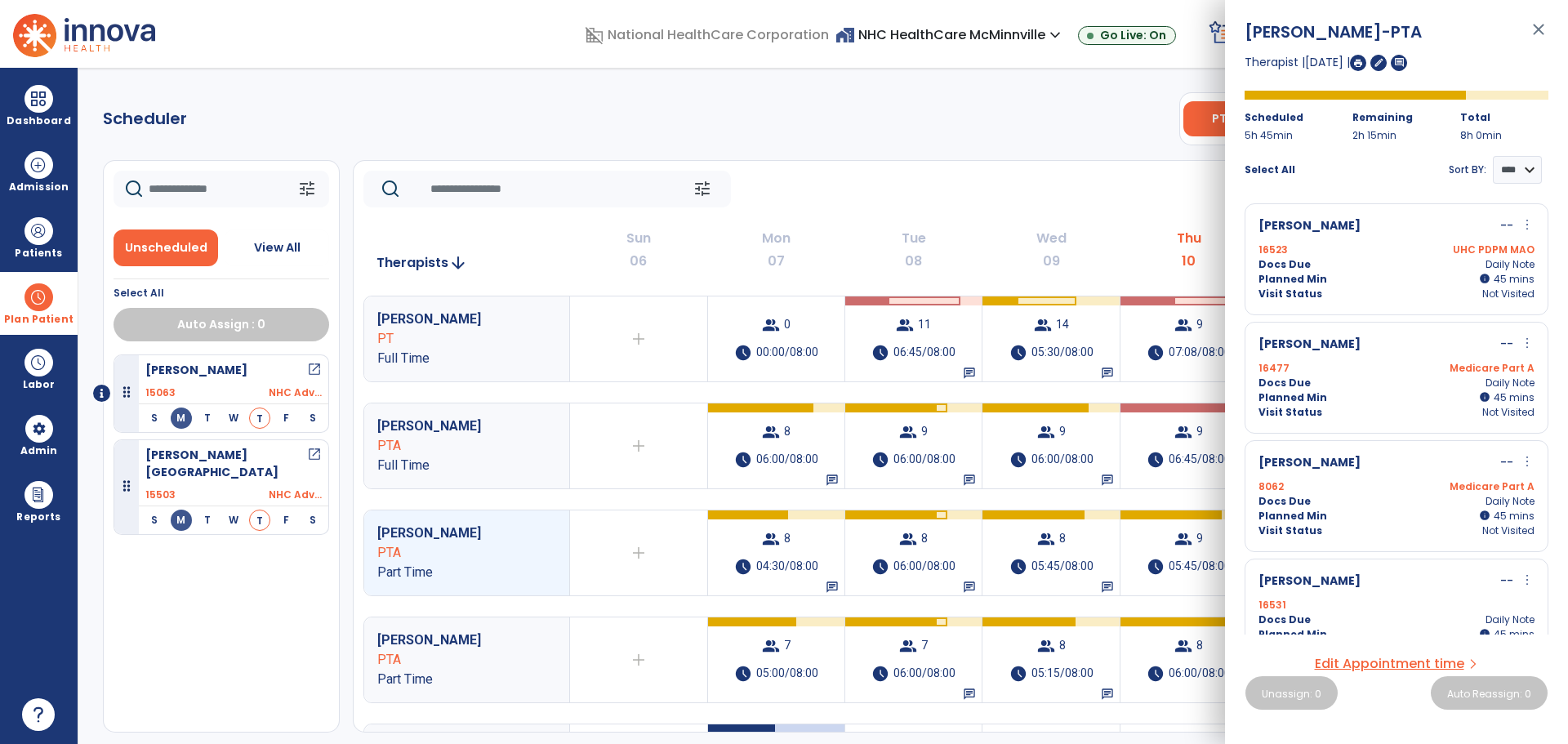 click on "Visit Status  Not Visited" at bounding box center [1396, 294] 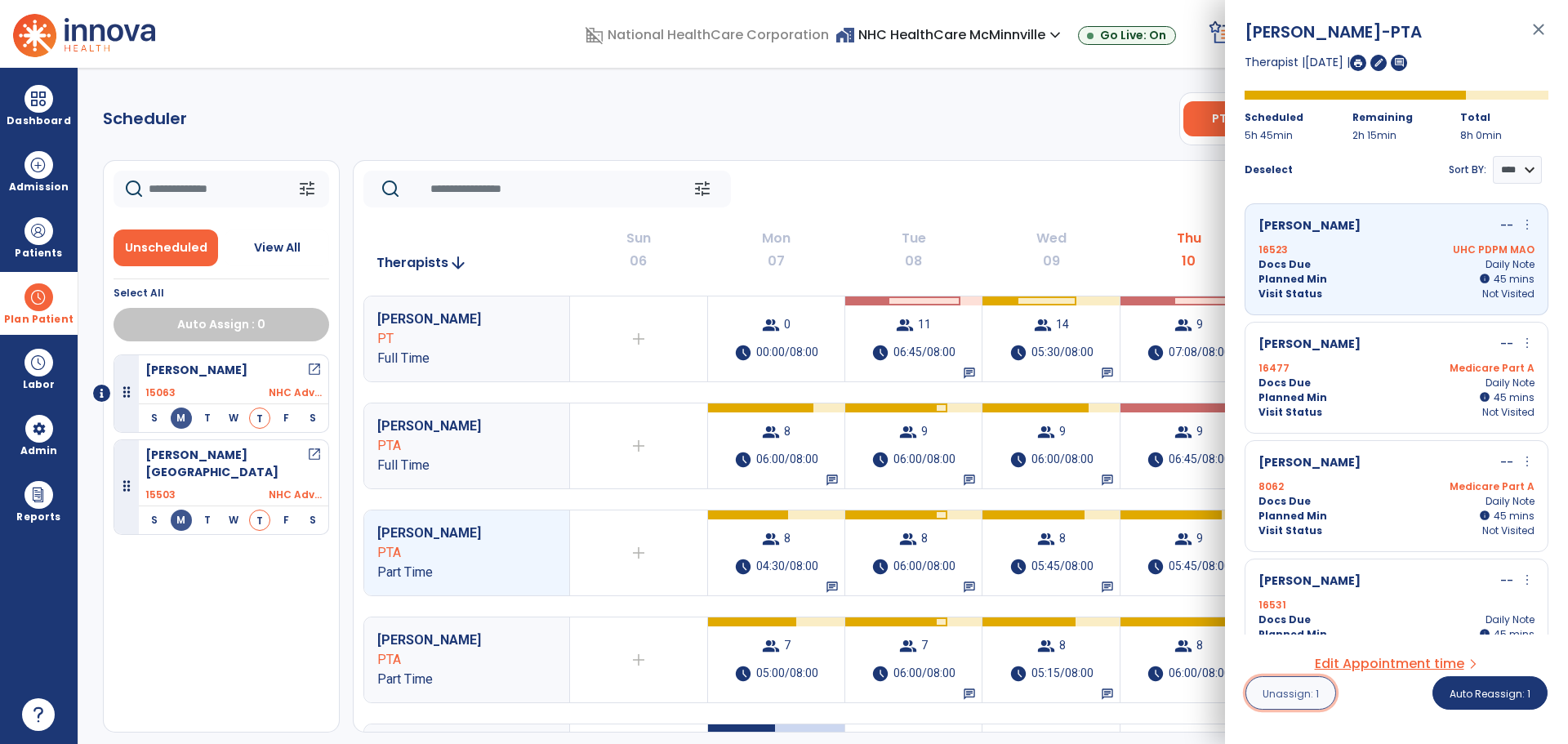 click on "Unassign: 1" at bounding box center [1290, 693] 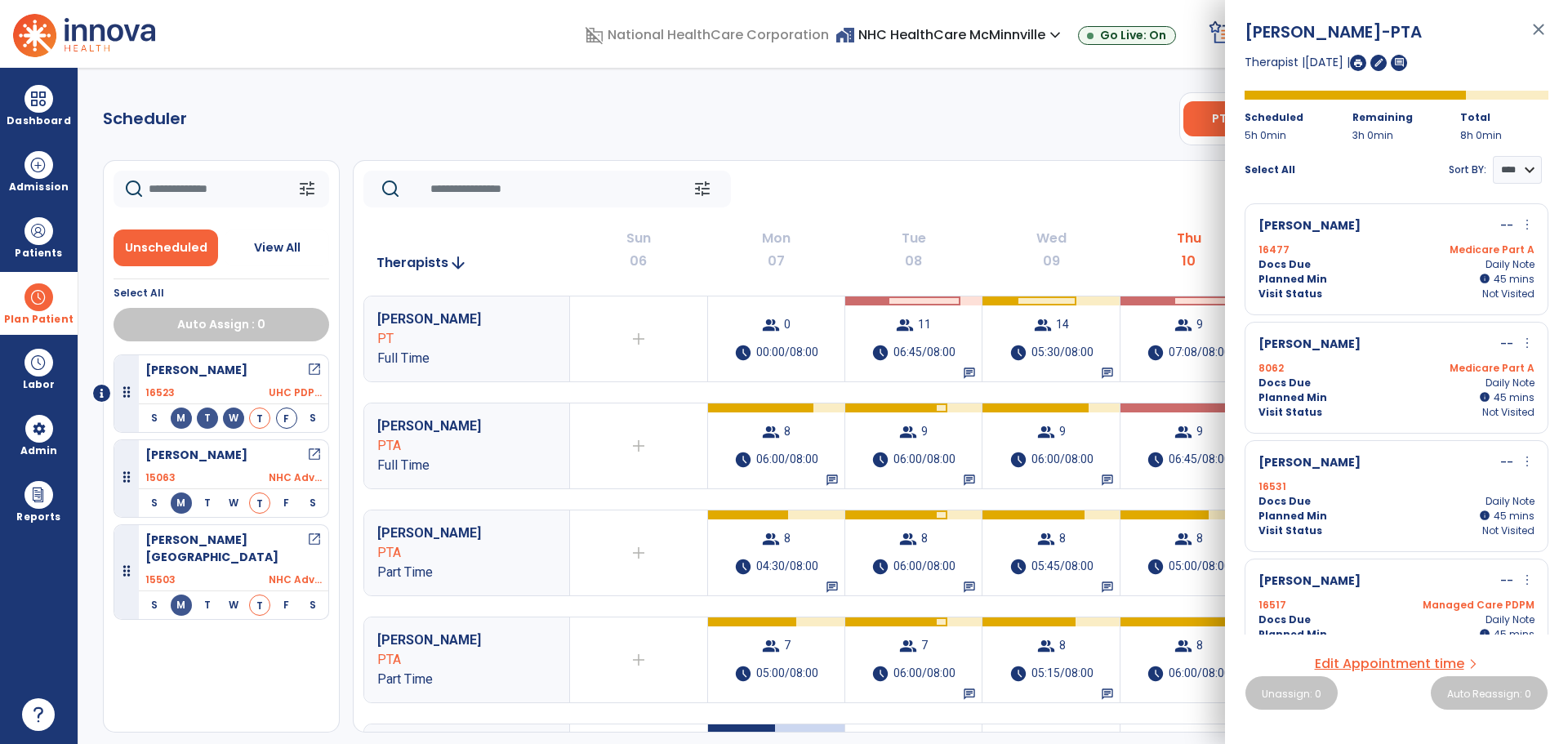 click on "Tue" 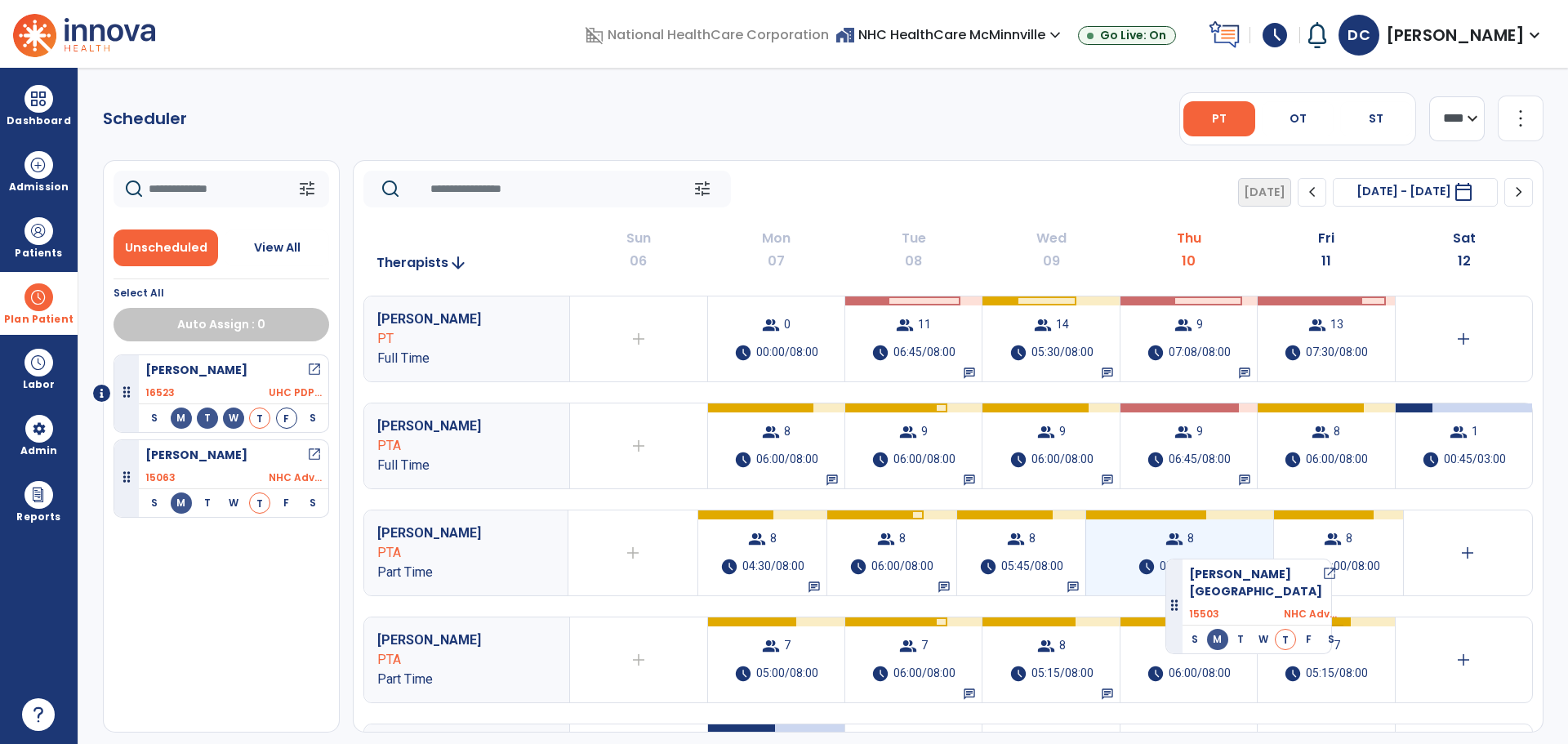drag, startPoint x: 255, startPoint y: 586, endPoint x: 1165, endPoint y: 552, distance: 910.6349 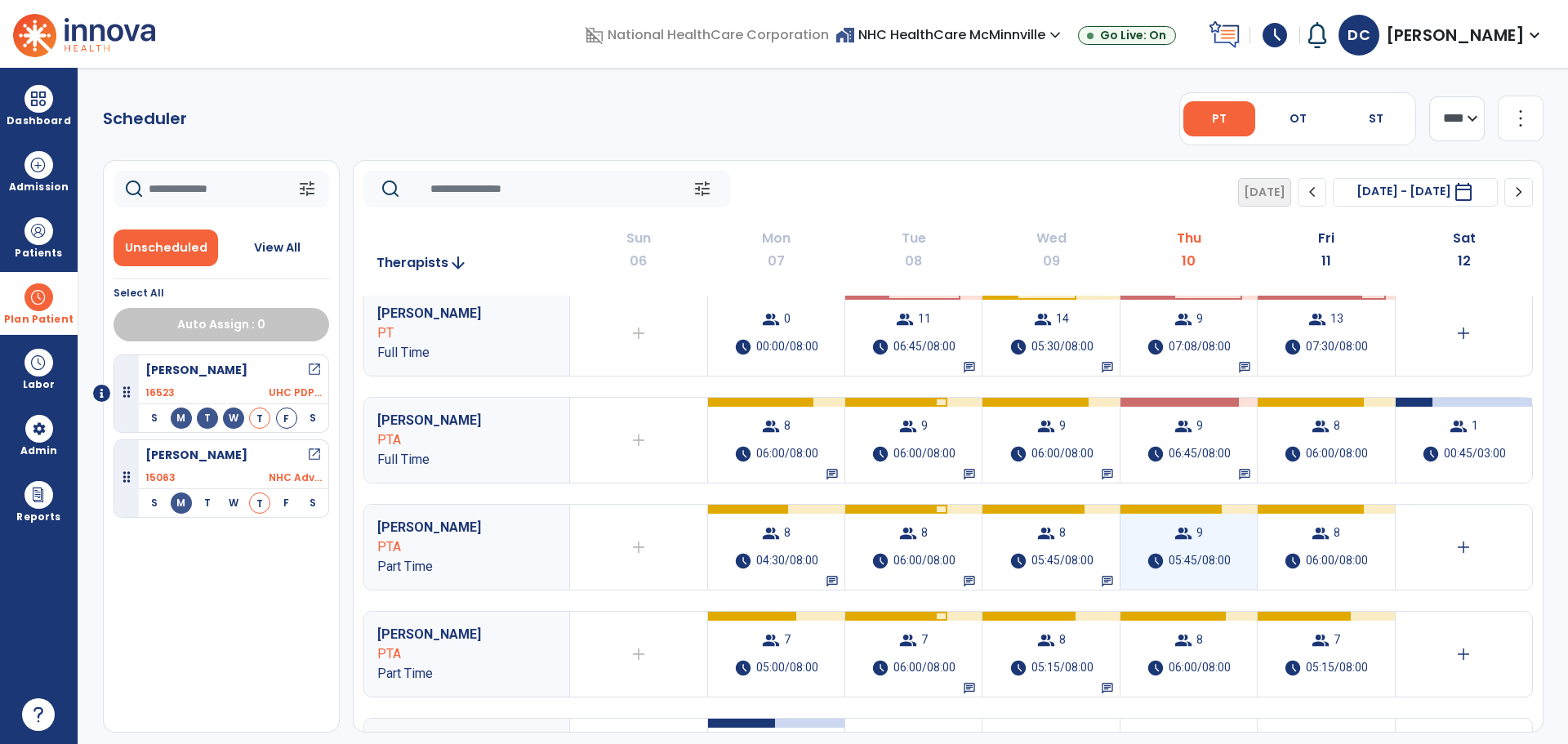 scroll, scrollTop: 0, scrollLeft: 0, axis: both 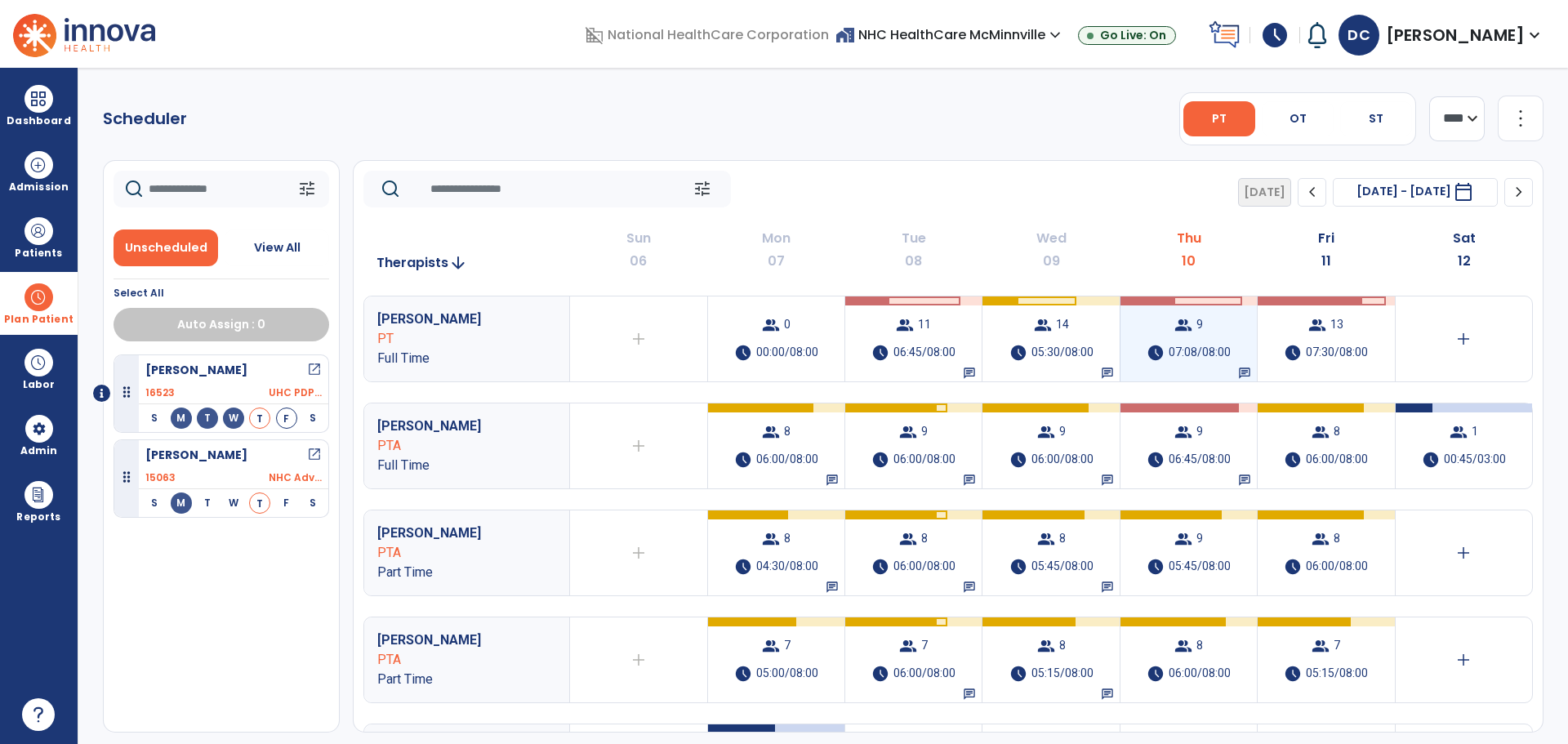 click on "group  9  schedule  07:08/08:00   chat" at bounding box center [1188, 339] 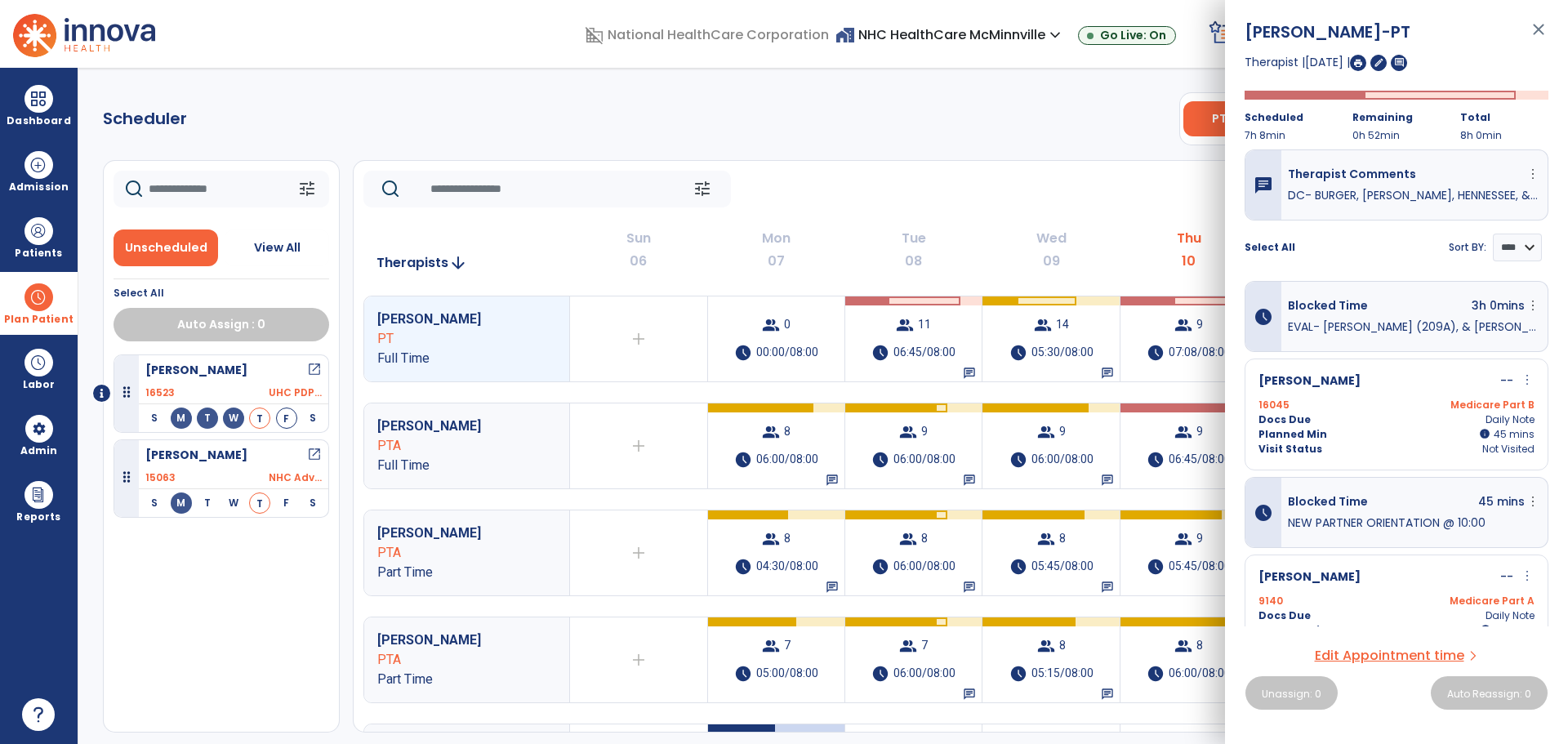 click on "tune   [DATE]  chevron_left [DATE] - [DATE]  *********  calendar_today  chevron_right" 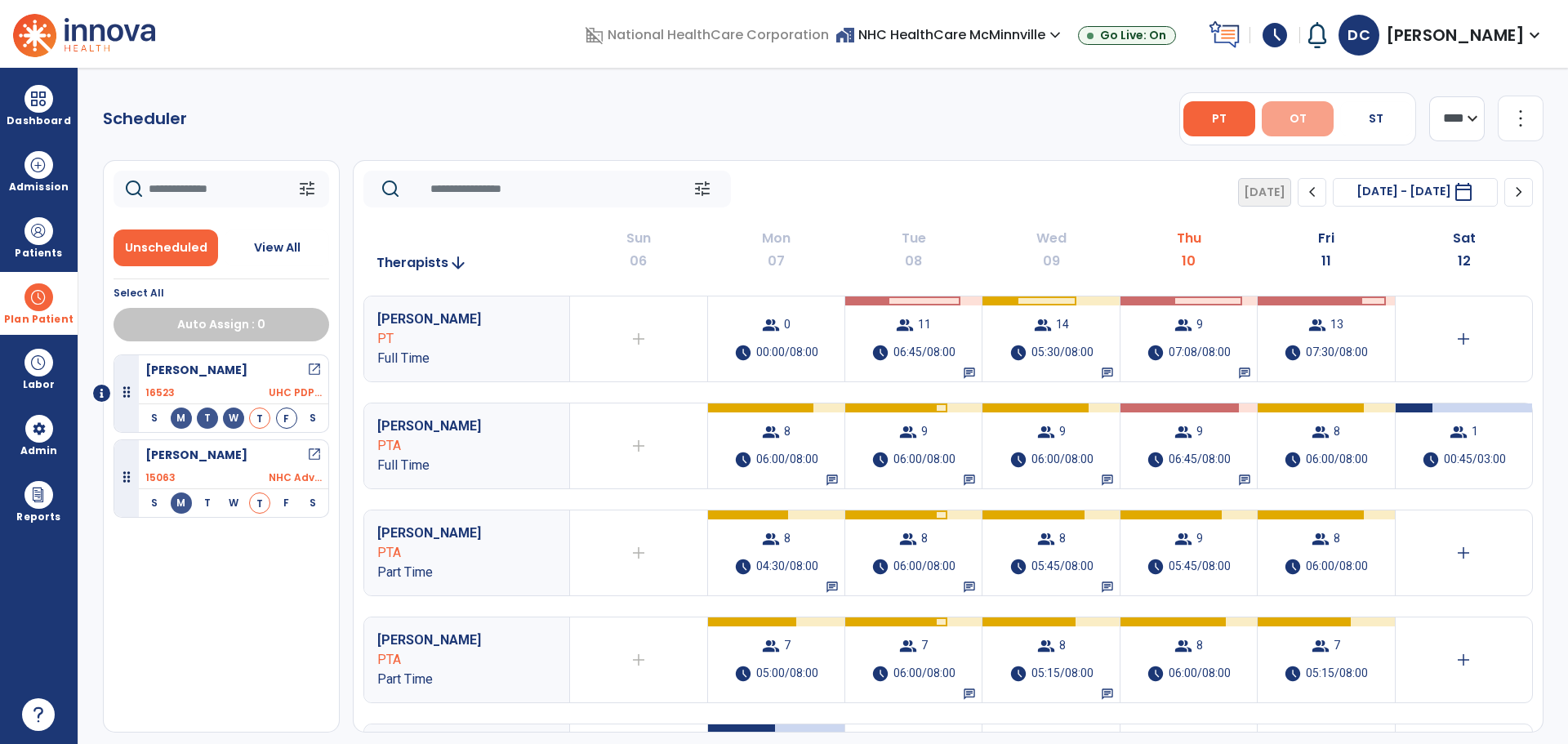 click on "OT" at bounding box center [1298, 118] 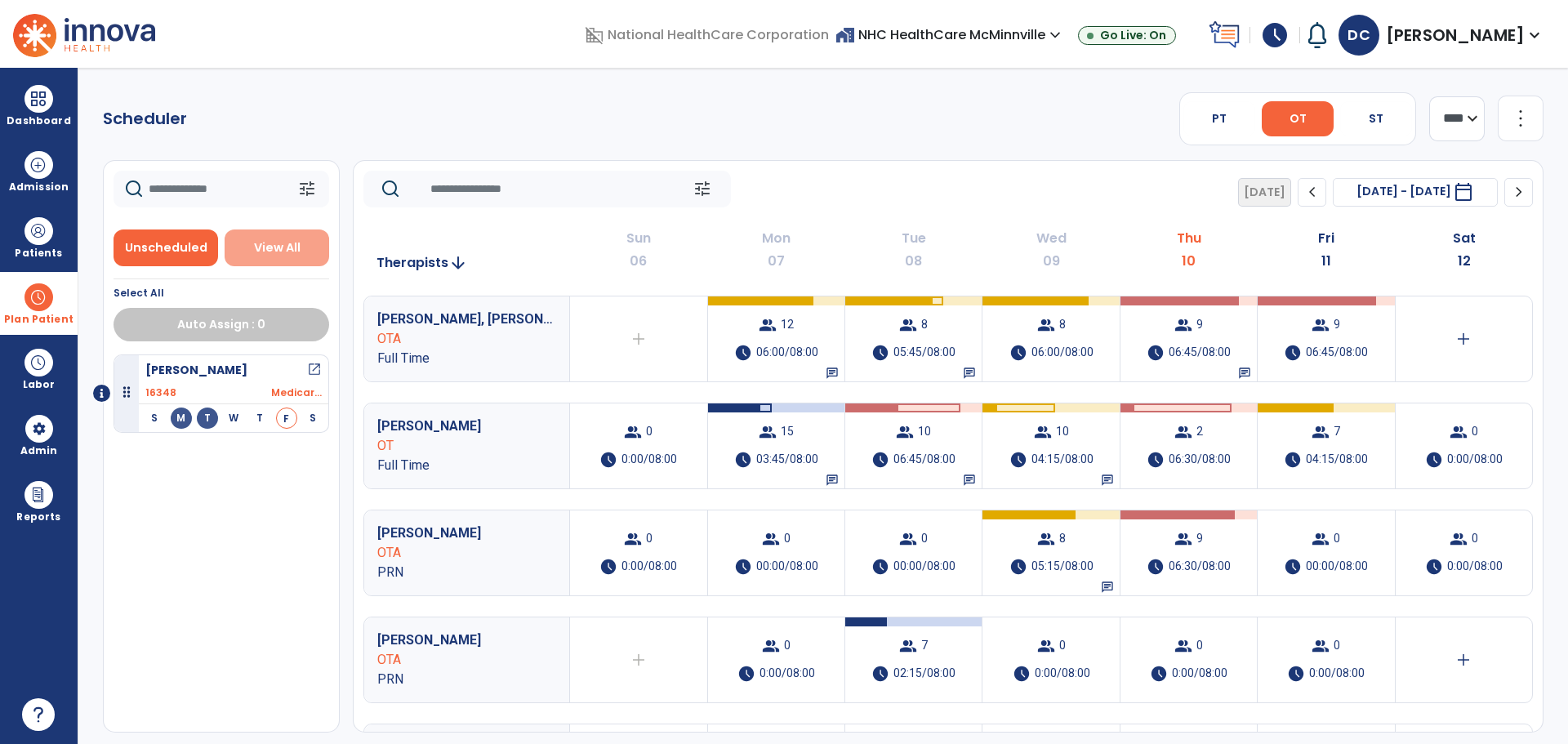 click on "View All" at bounding box center [277, 247] 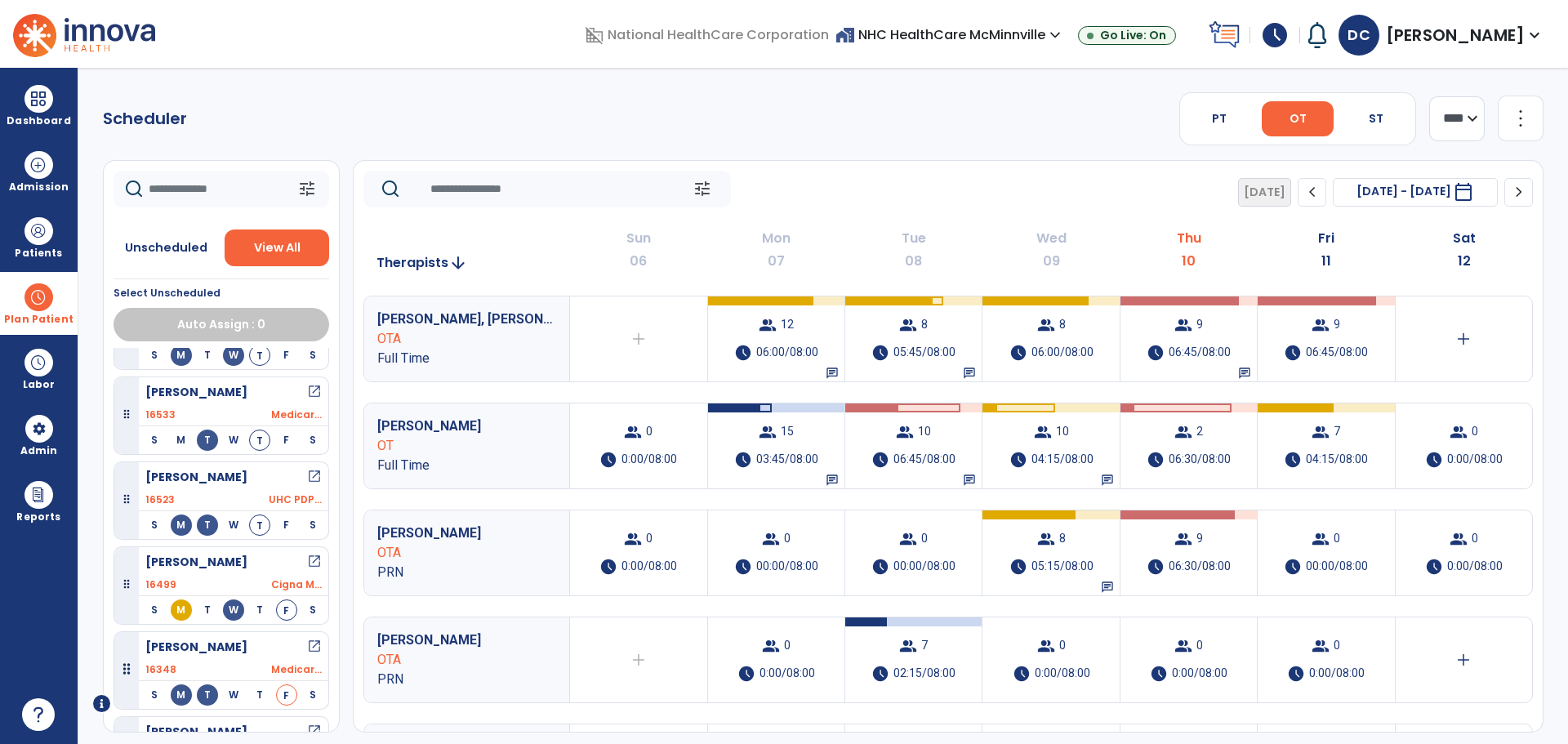scroll, scrollTop: 82, scrollLeft: 0, axis: vertical 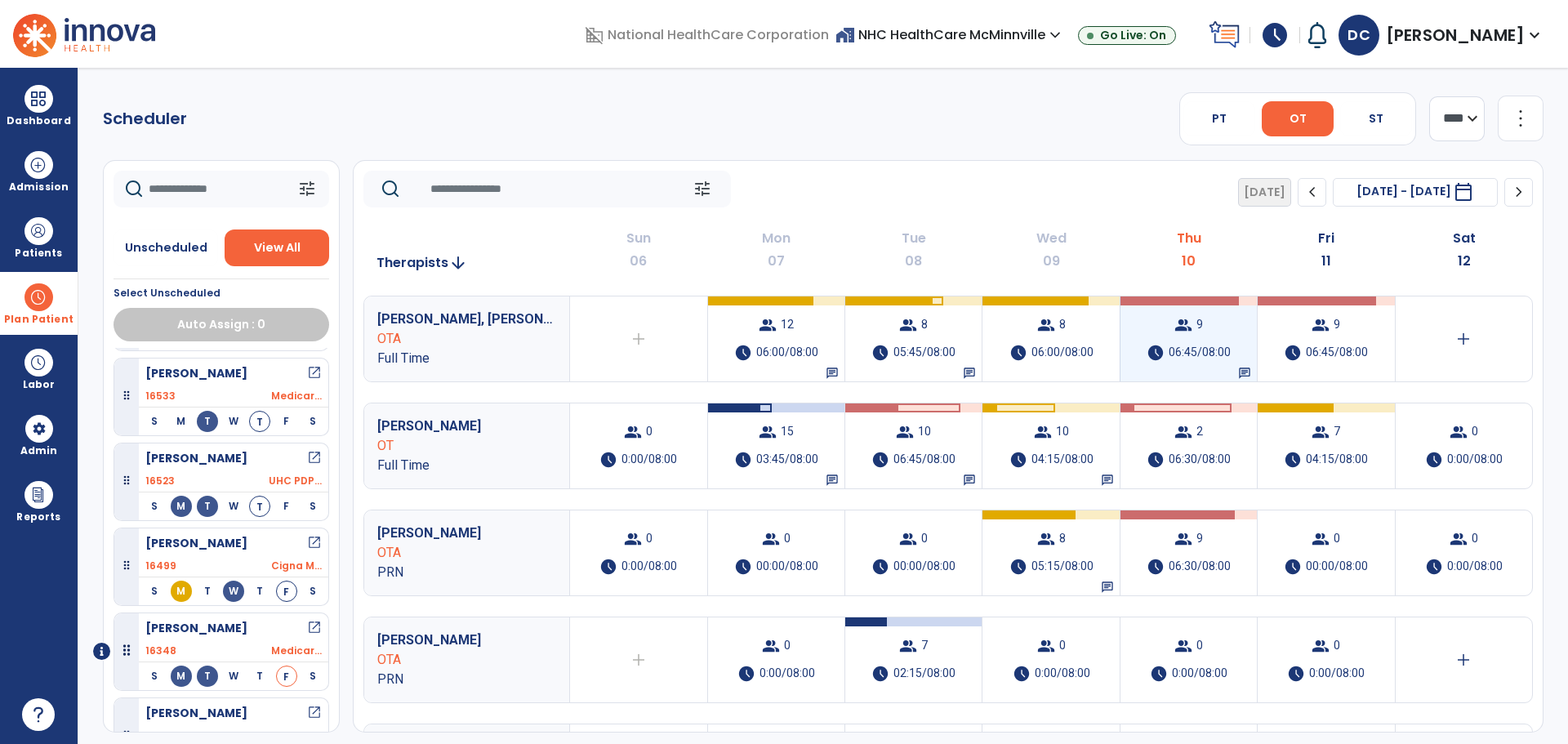 click on "group  9  schedule  06:45/08:00   chat" at bounding box center [1188, 339] 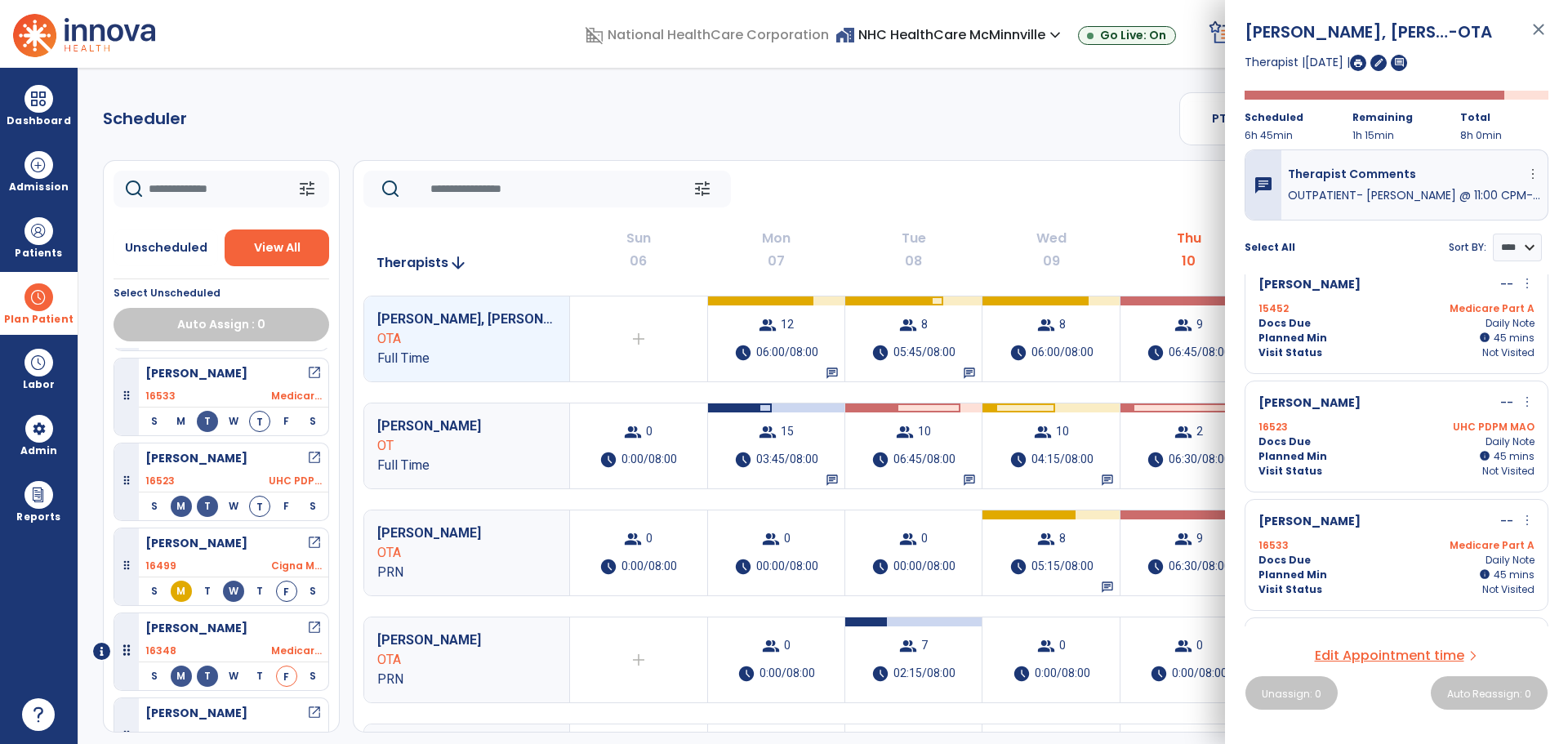 scroll, scrollTop: 163, scrollLeft: 0, axis: vertical 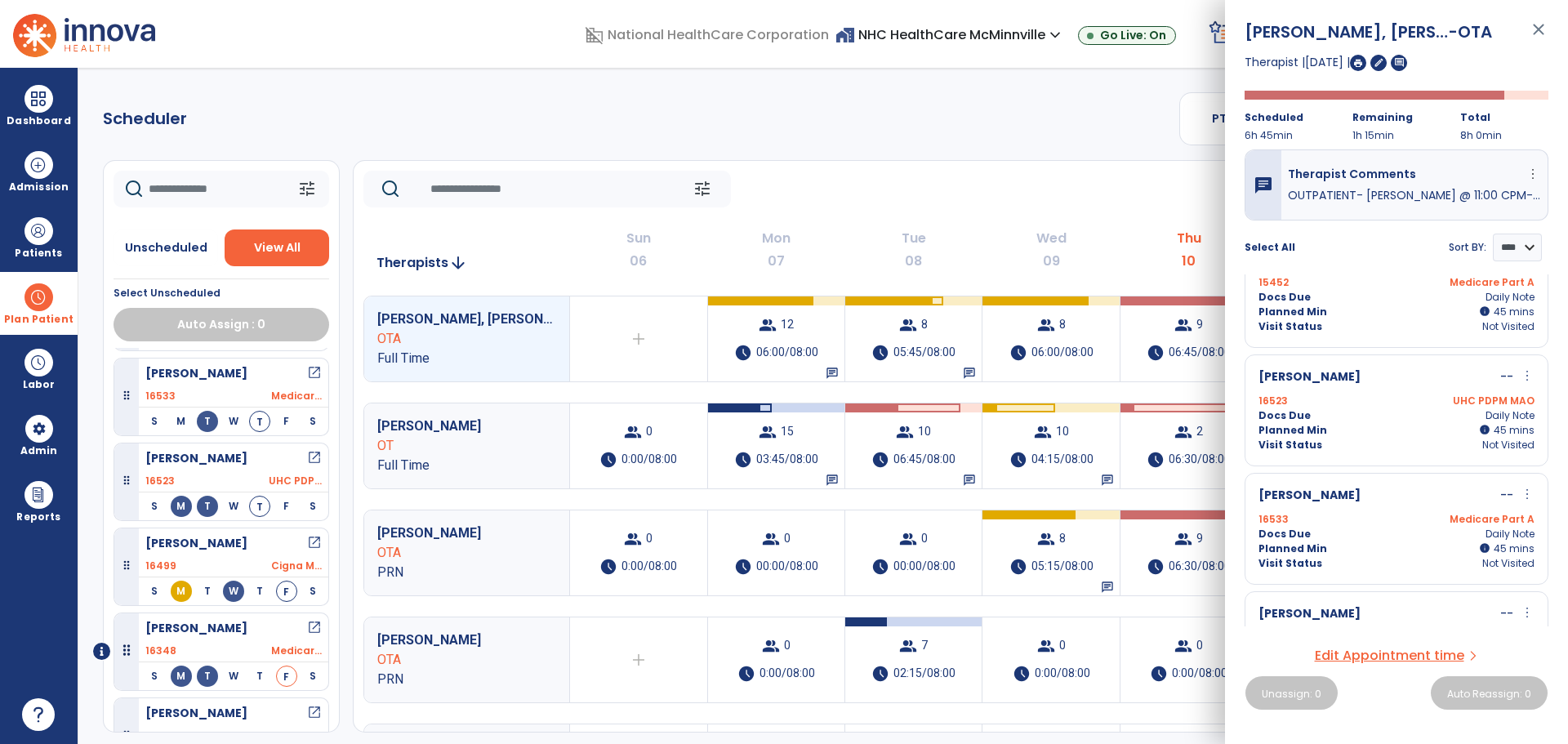 click on "[PERSON_NAME]   --  more_vert  edit   Edit Session   alt_route   Split Minutes  16523 UHC PDPM MAO  Docs Due Daily Note   Planned Min  info   45 I 45 mins  Visit Status  Not Visited" at bounding box center [1396, 410] 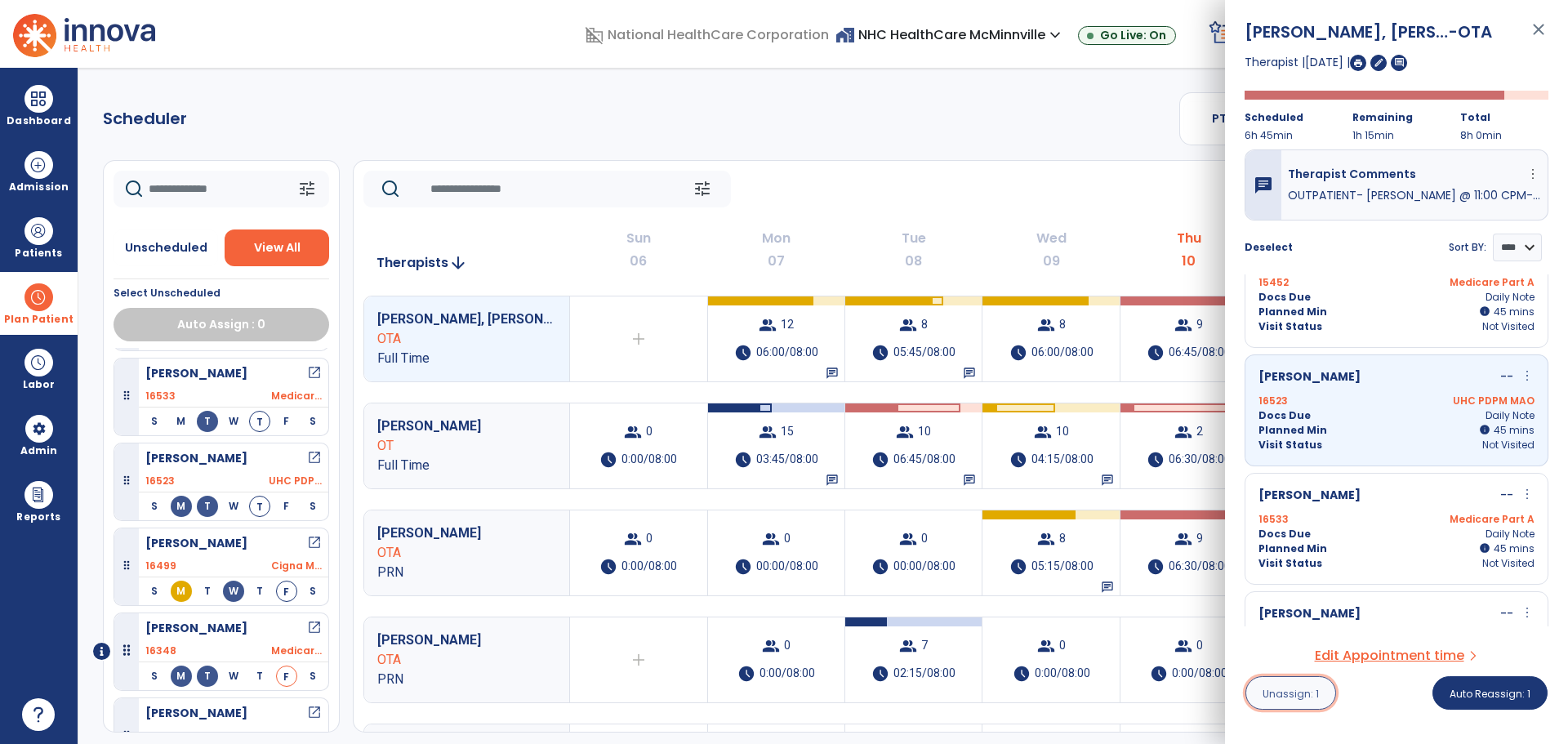 click on "Unassign: 1" at bounding box center (1290, 693) 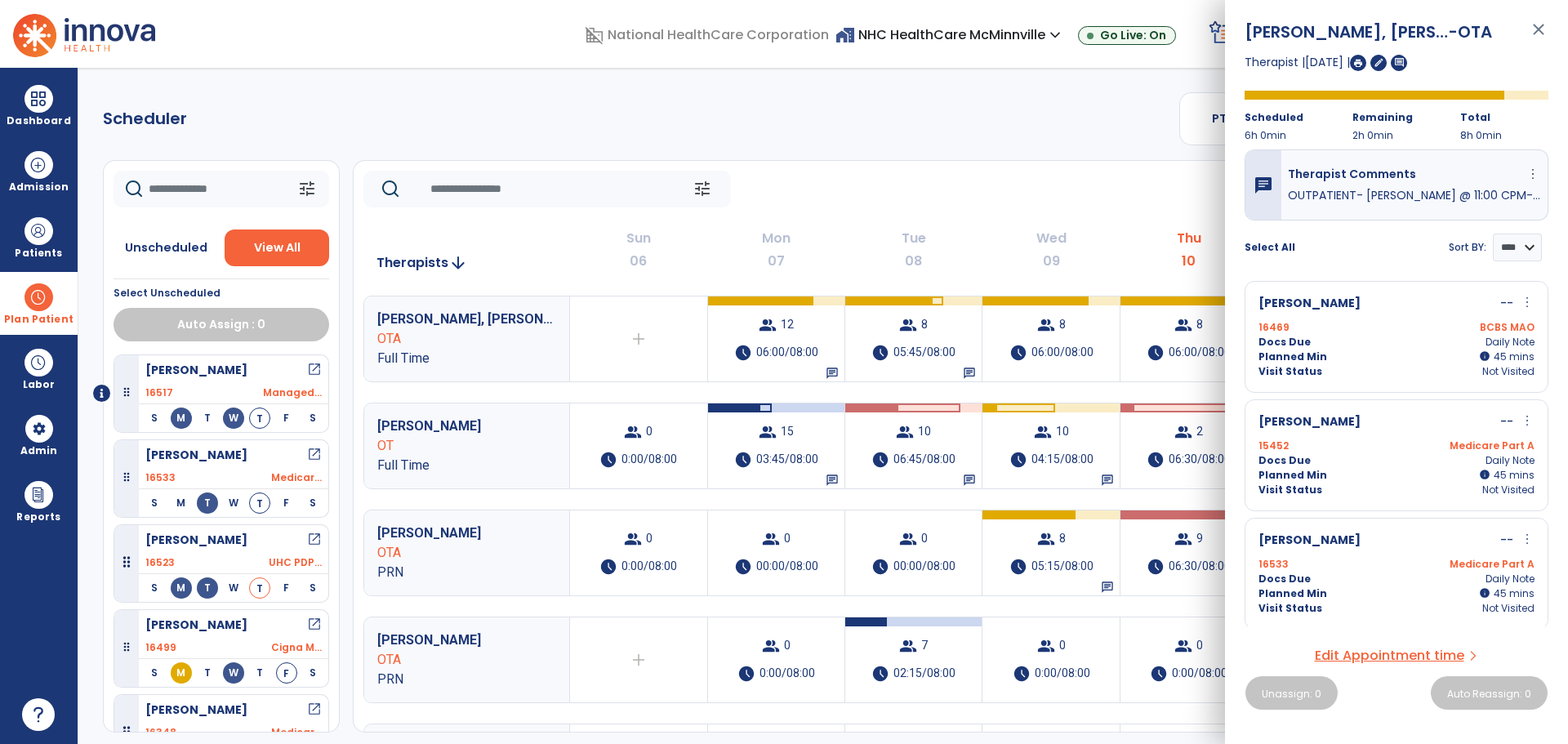 click on "tune   [DATE]  chevron_left [DATE] - [DATE]  *********  calendar_today  chevron_right" 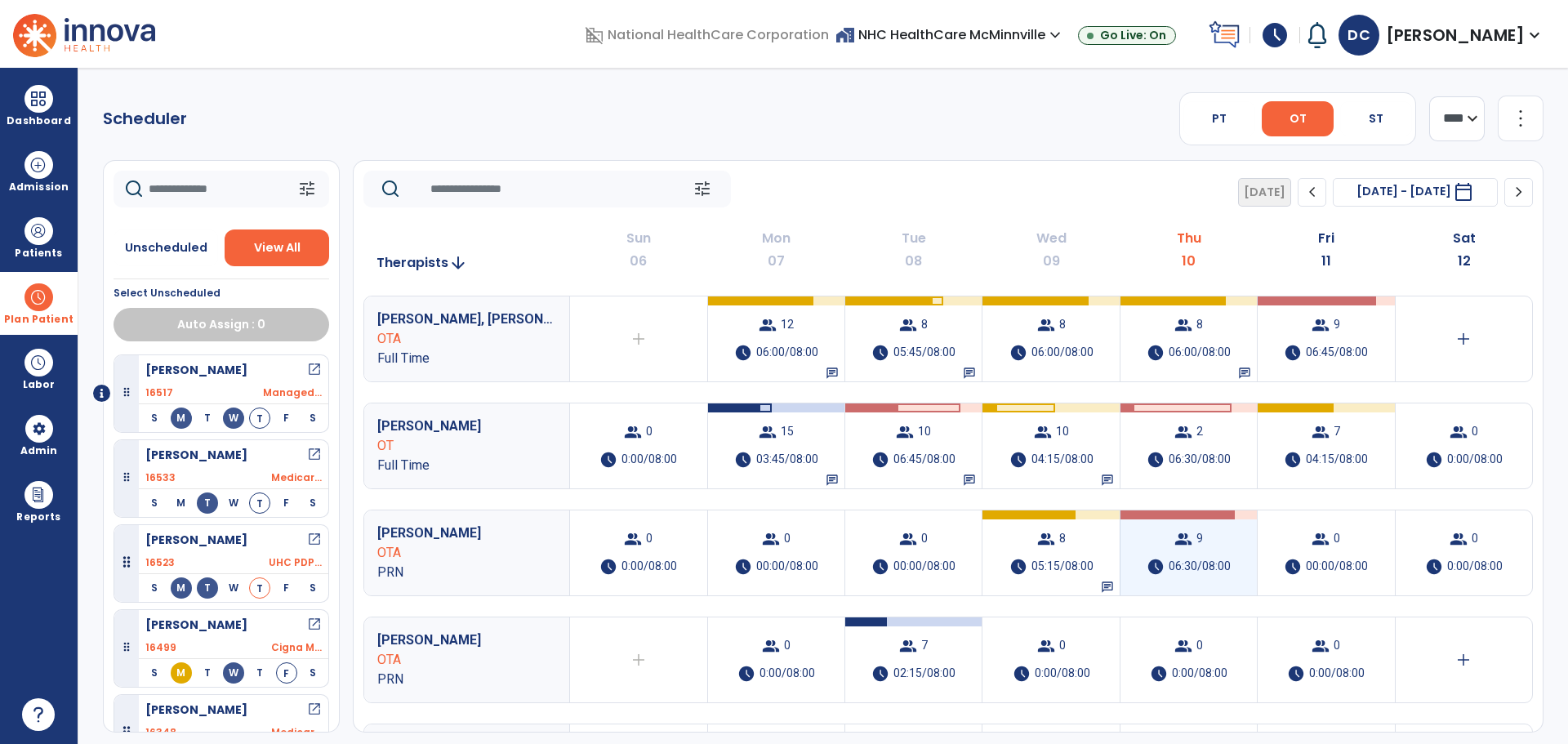 scroll, scrollTop: 82, scrollLeft: 0, axis: vertical 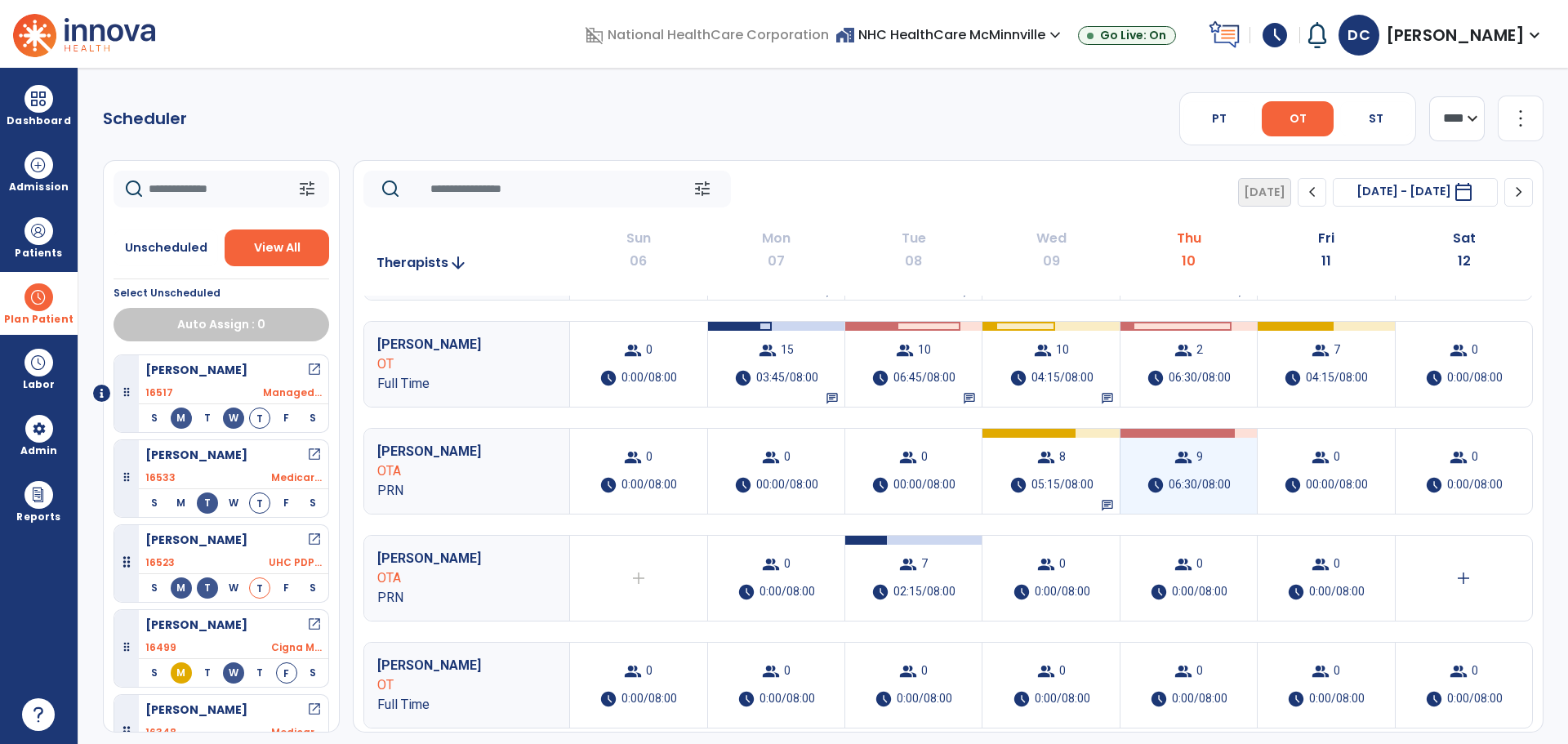 click on "group  9  schedule  06:30/08:00" at bounding box center [1188, 471] 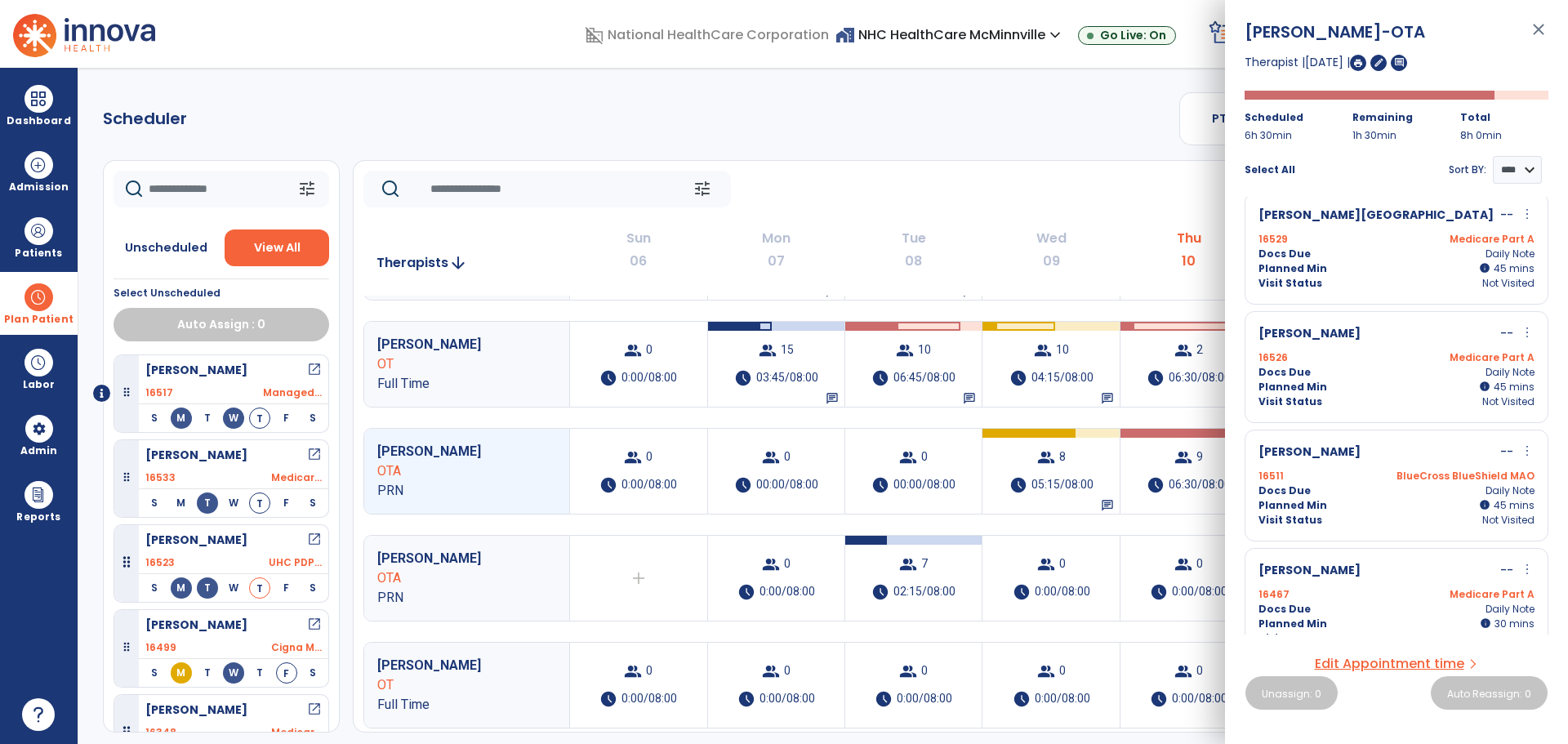 scroll, scrollTop: 628, scrollLeft: 0, axis: vertical 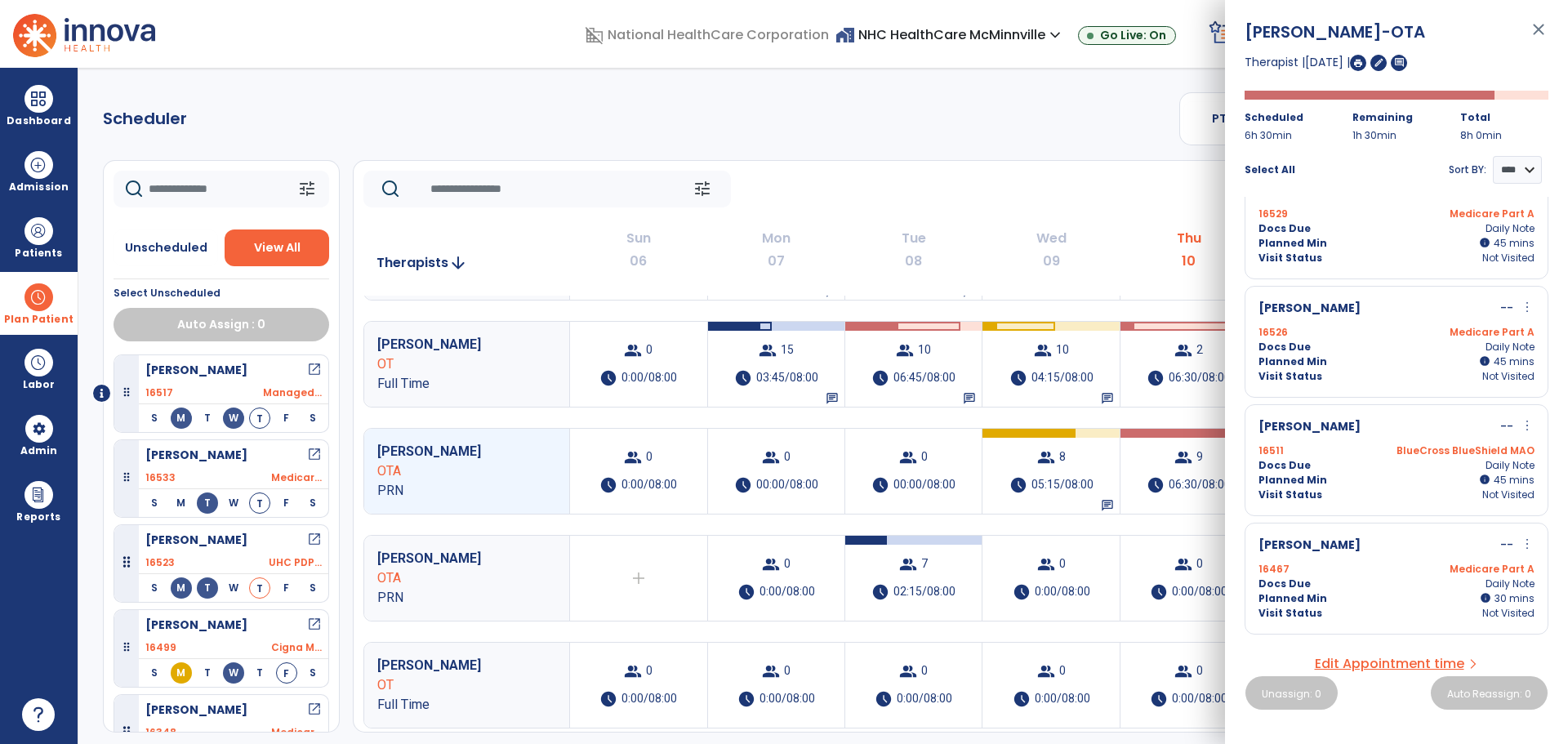 click on "16467 Medicare Part A" at bounding box center (1396, 569) 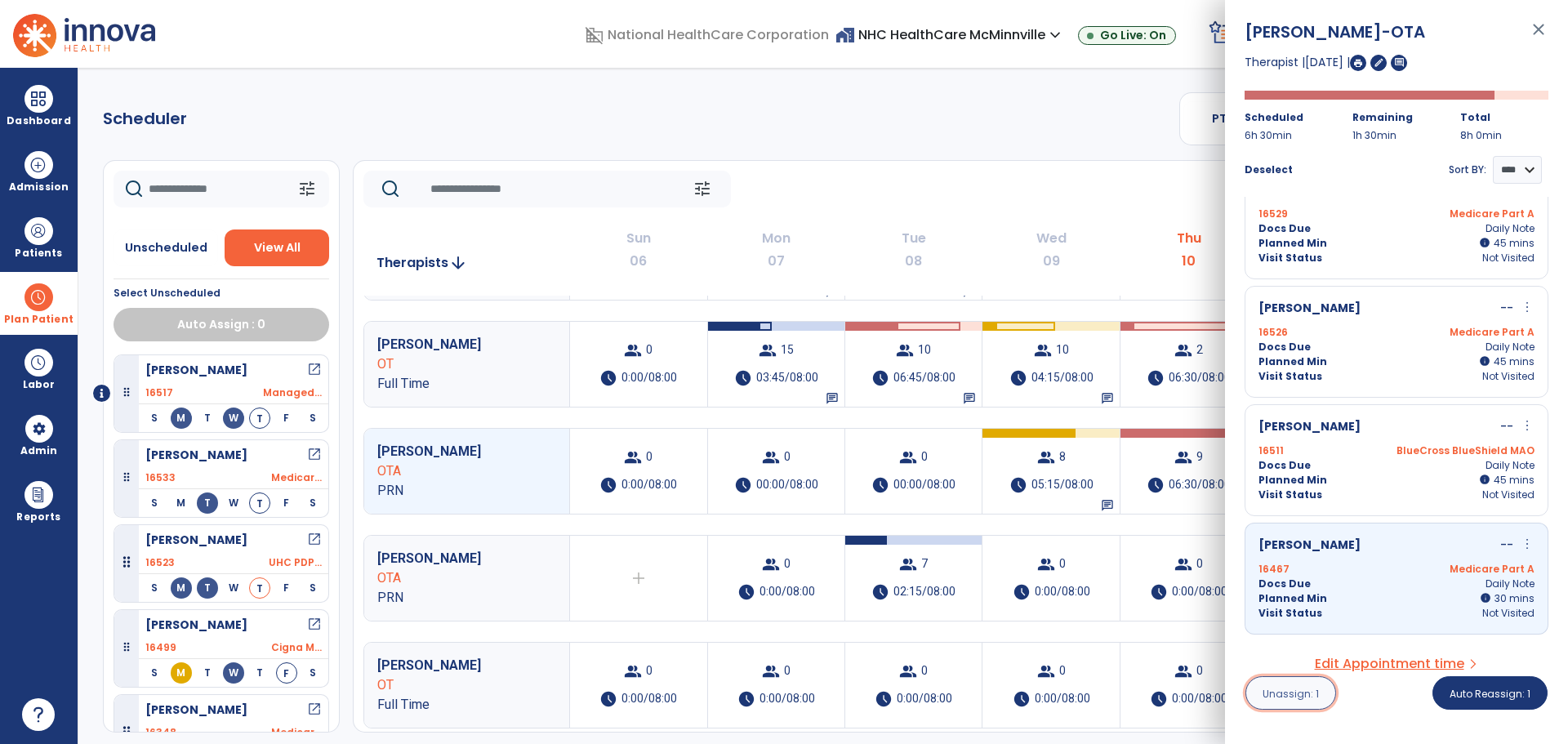 click on "Unassign: 1" at bounding box center (1290, 693) 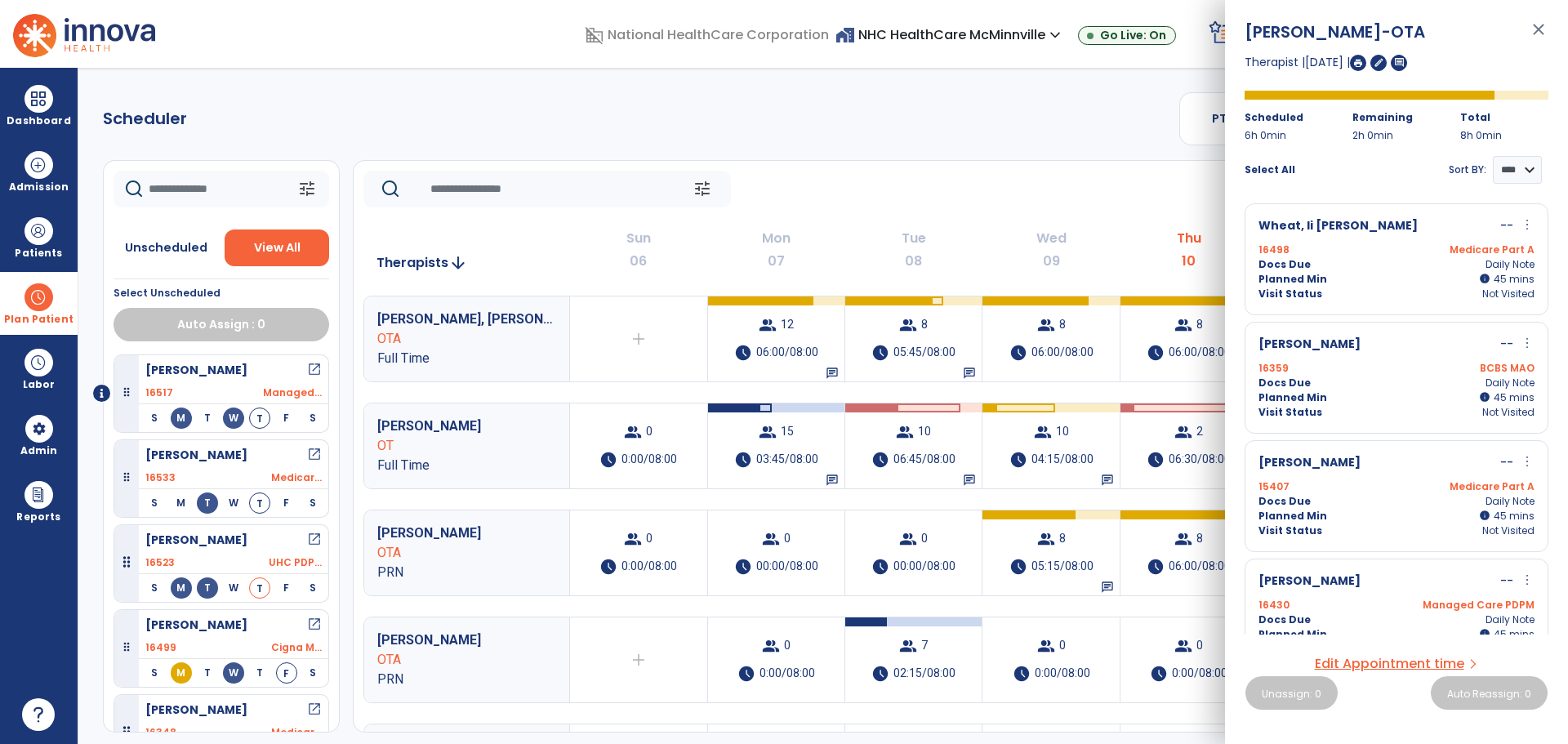 click on "Scheduler   PT   OT   ST  **** *** more_vert  Manage Labor   View All Therapists   Print   tune   Unscheduled   View All  Select Unscheduled  Auto Assign : 0   [PERSON_NAME]   open_in_new  16517 Managed...  S M T W T F S  [PERSON_NAME]   open_in_new  16533 Medicar...  S M T W T F S  [PERSON_NAME]   open_in_new  16523 UHC PDP...  S M T W T F S  [PERSON_NAME]   open_in_new  16499 Cigna M...  S M T W T F S  [PERSON_NAME]   open_in_new  16348 Medicar...  S M T W T F S  [PERSON_NAME]   open_in_new  16263 Pvt Pay...  S M T W T F S  [PERSON_NAME]   open_in_new  16532   S M T W T F S  [PERSON_NAME]   open_in_new  16518 BlueCro...  S M T W T F S  [PERSON_NAME]   open_in_new  16467 Medicar...  S M T W T F S  [PERSON_NAME]   open_in_new  16526 Medicar...  S M T W T F S  [PERSON_NAME]   open_in_new  16506 Medicar...  S M T W T F S  [PERSON_NAME]   open_in_new  15452 Medicar...  S M T W T F S  [PERSON_NAME]   open_in_new  16359 BCBS MAO  S M T W T F S  [PERSON_NAME]   open_in_new  16508 Medicar...  S M T W T F S" at bounding box center (823, 406) 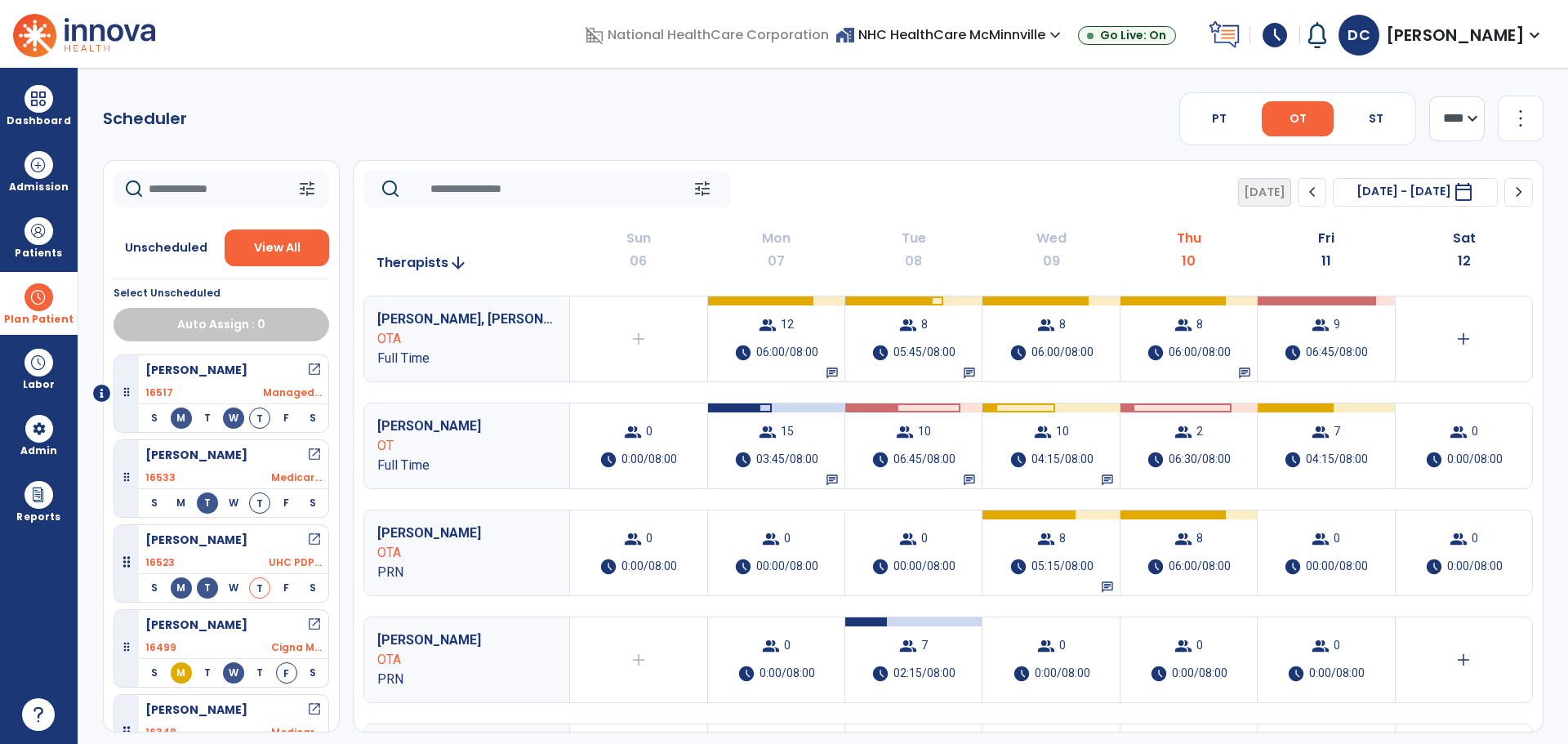click at bounding box center (38, 297) 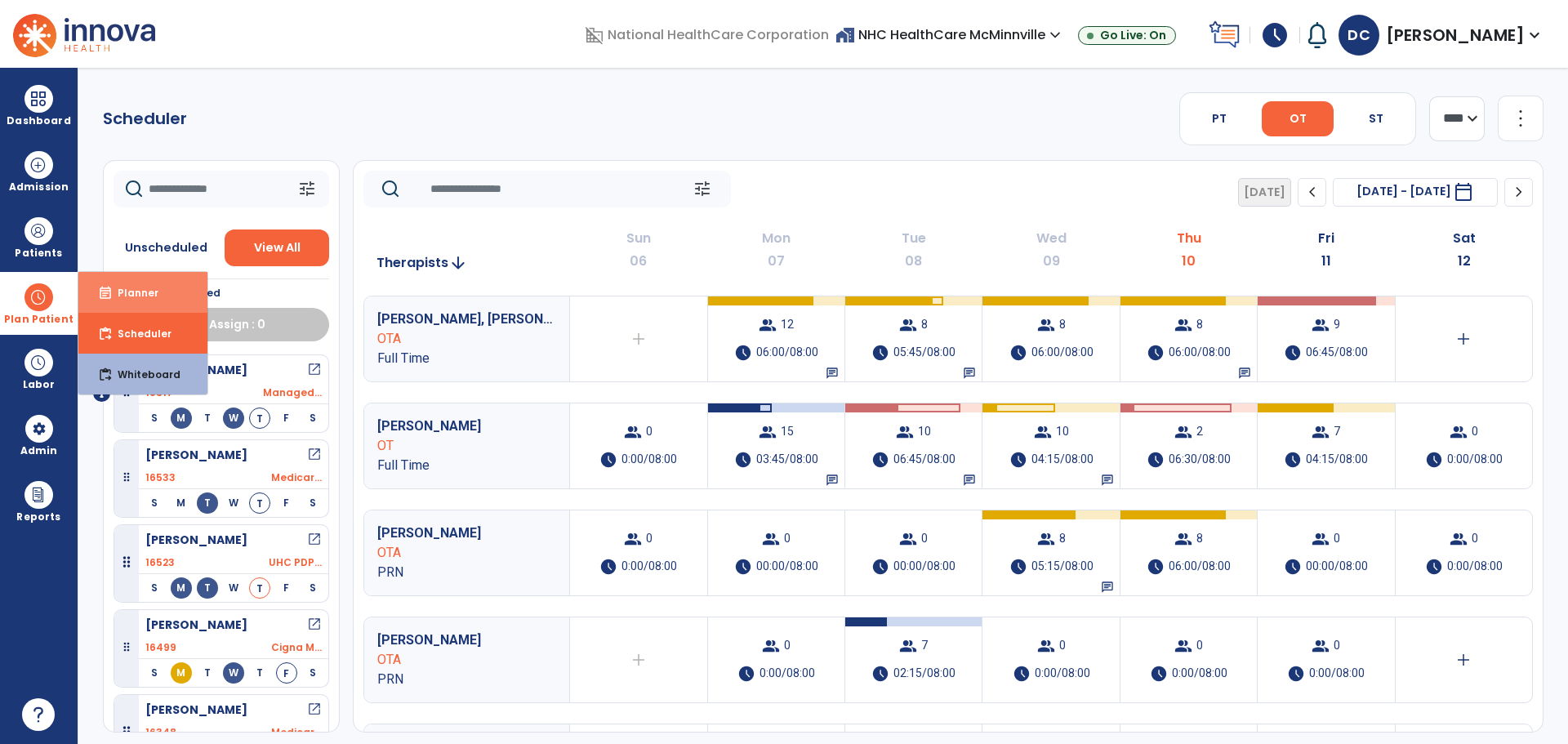 click on "event_note  Planner" at bounding box center [143, 292] 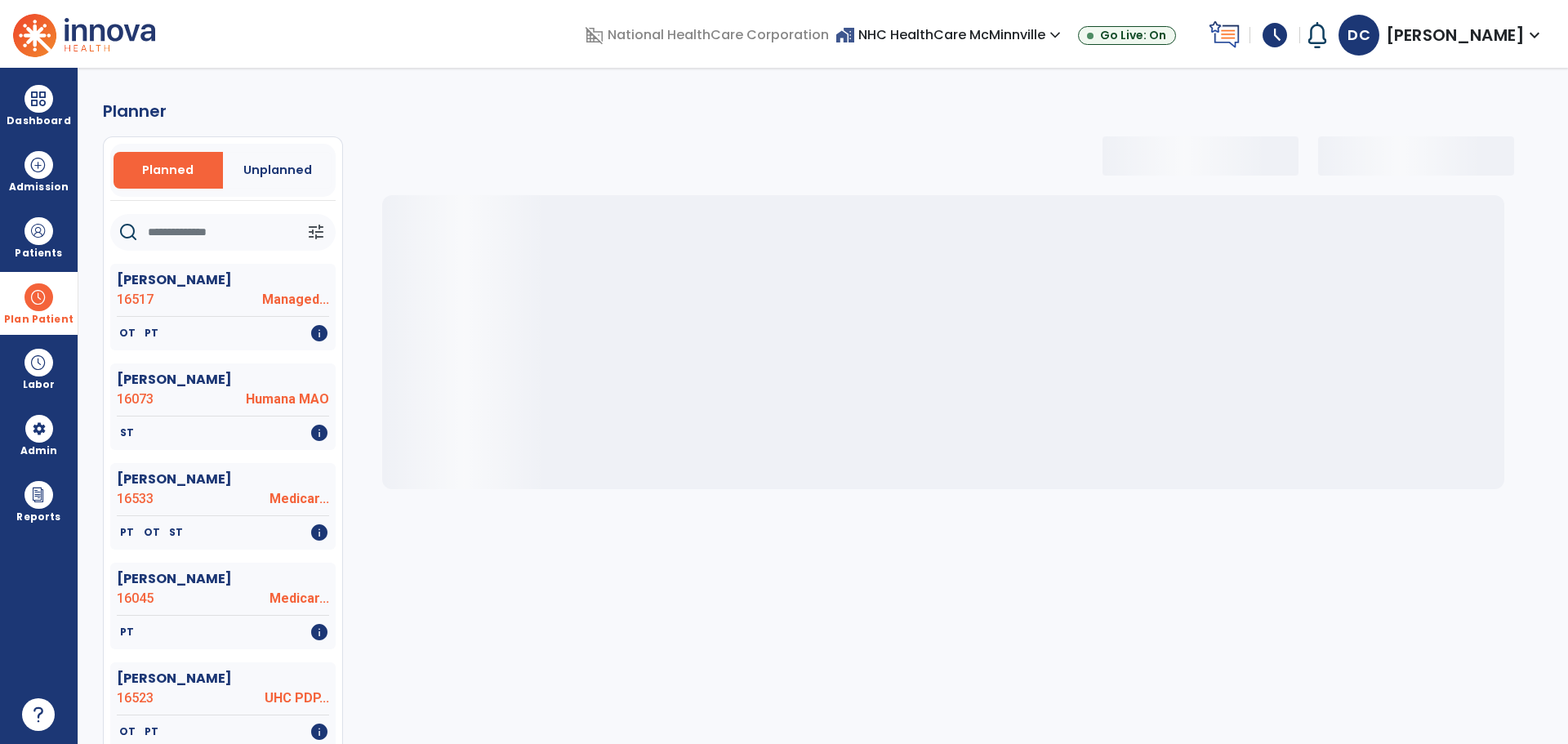 select on "***" 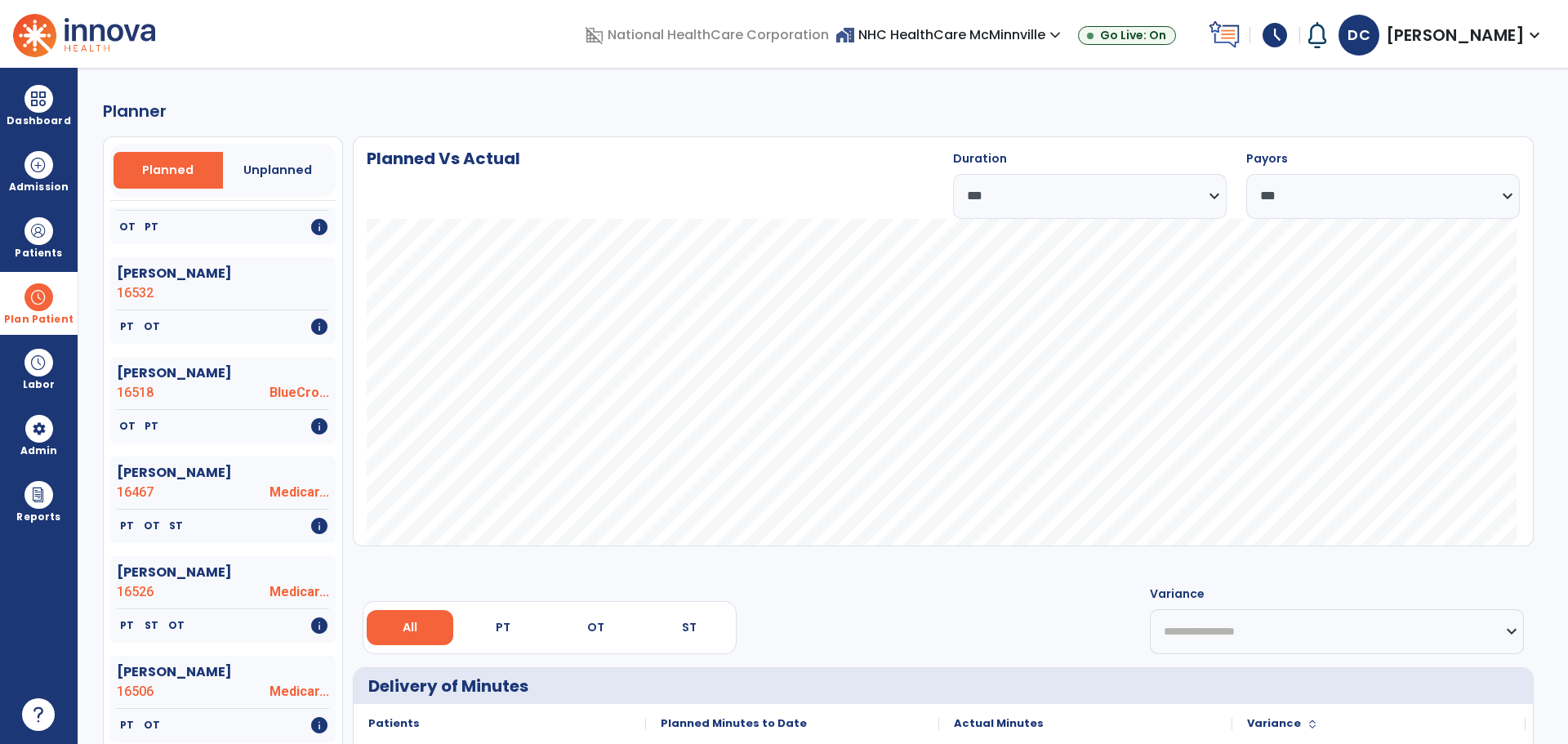 scroll, scrollTop: 1143, scrollLeft: 0, axis: vertical 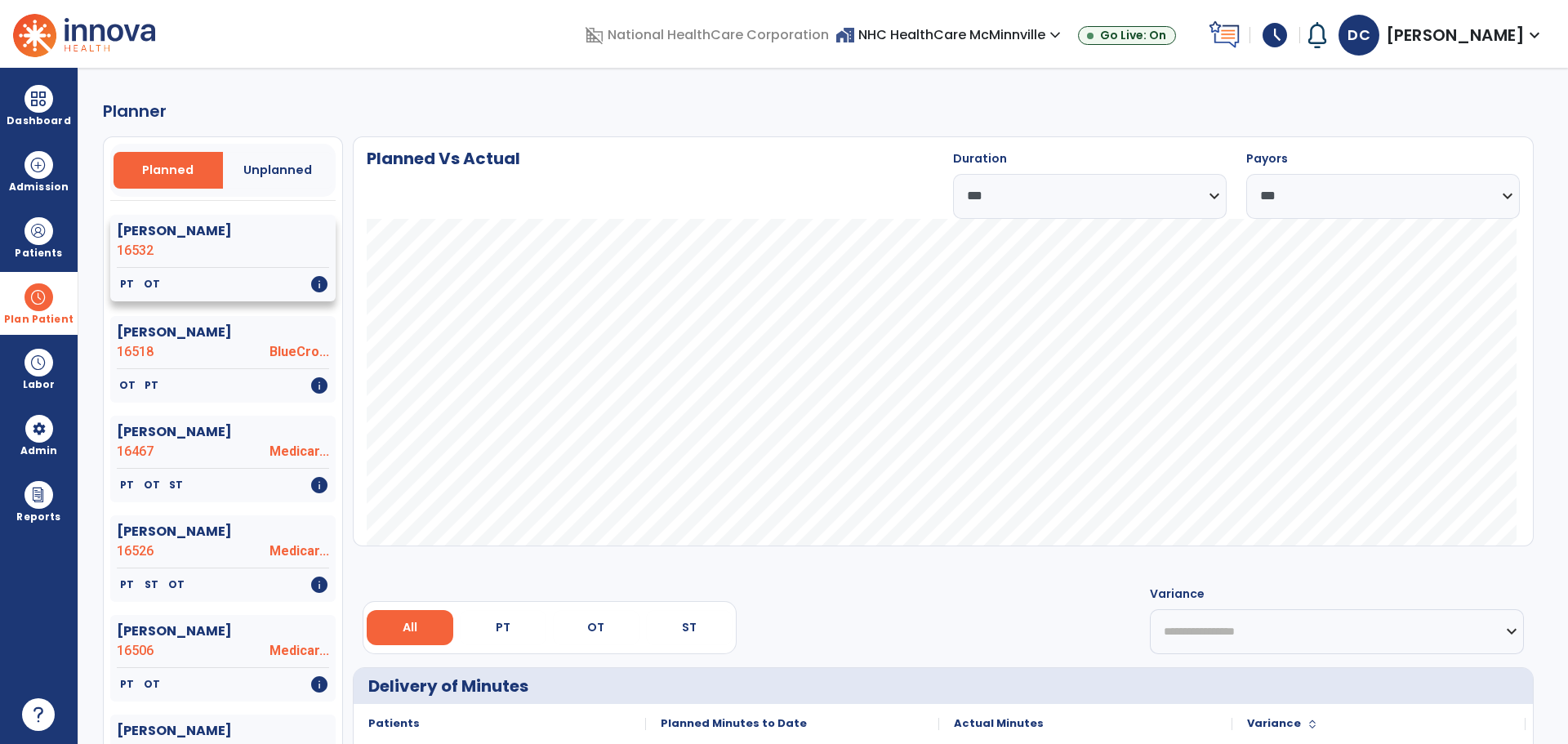 click on "PT   OT   info" 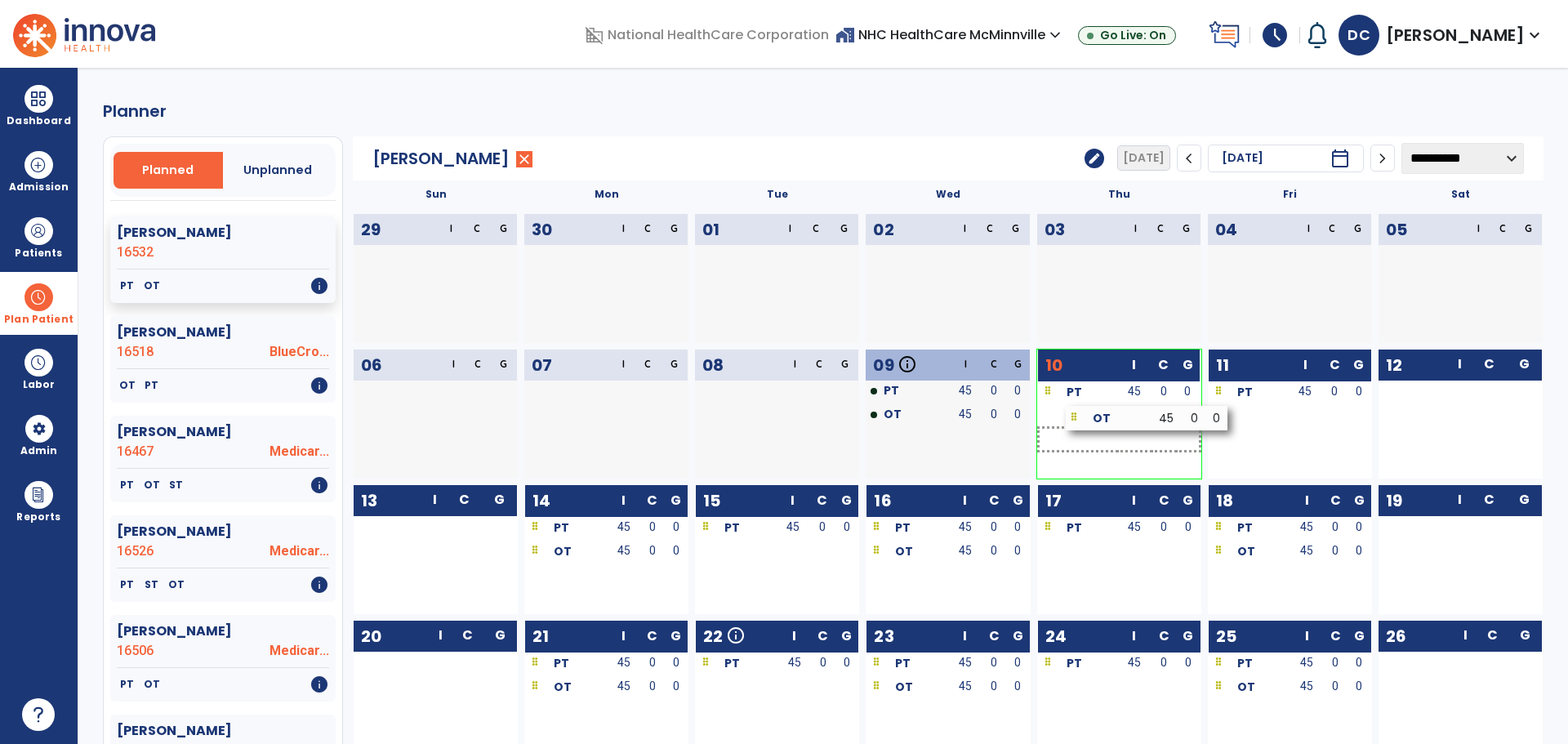 drag, startPoint x: 1255, startPoint y: 421, endPoint x: 1116, endPoint y: 421, distance: 139 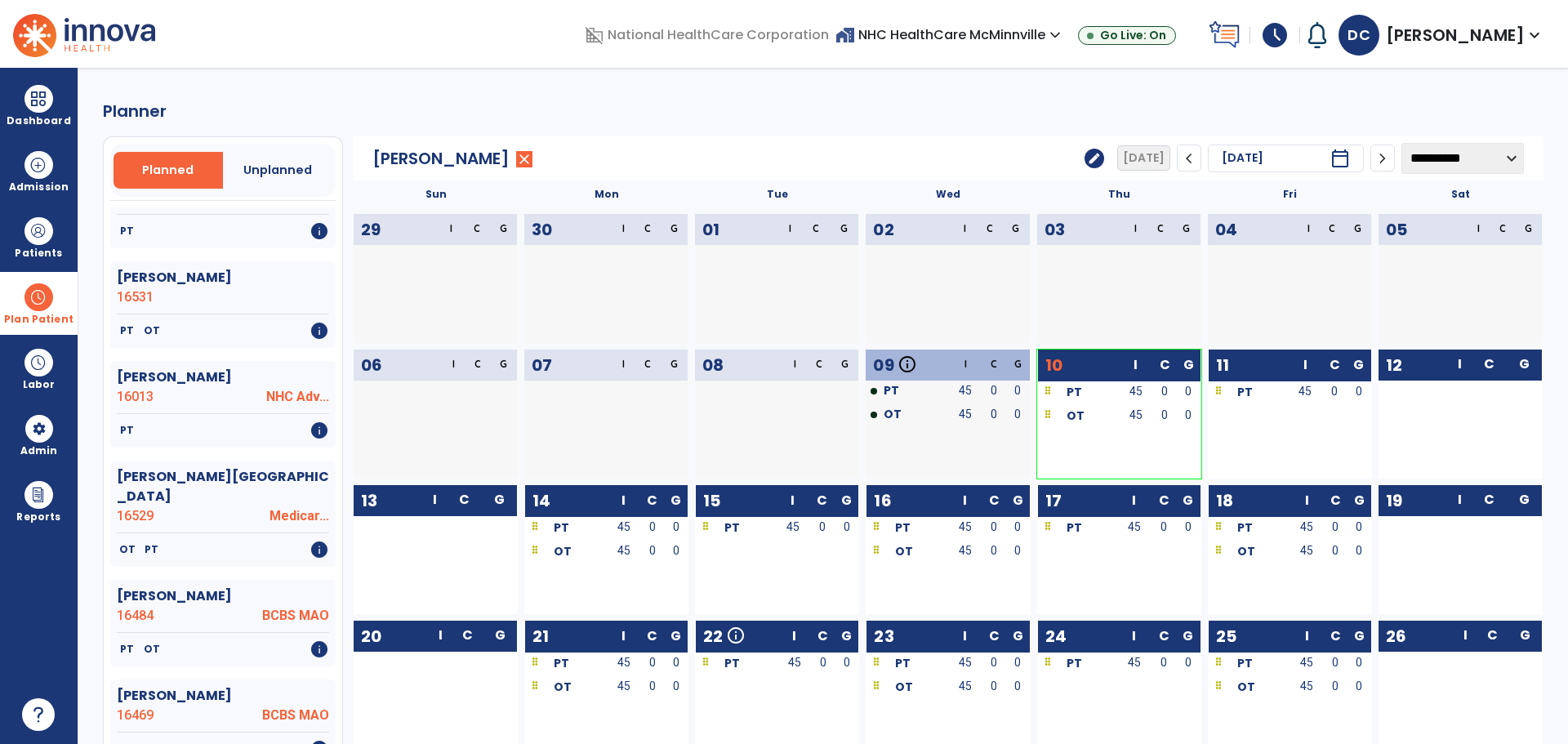 scroll, scrollTop: 2123, scrollLeft: 0, axis: vertical 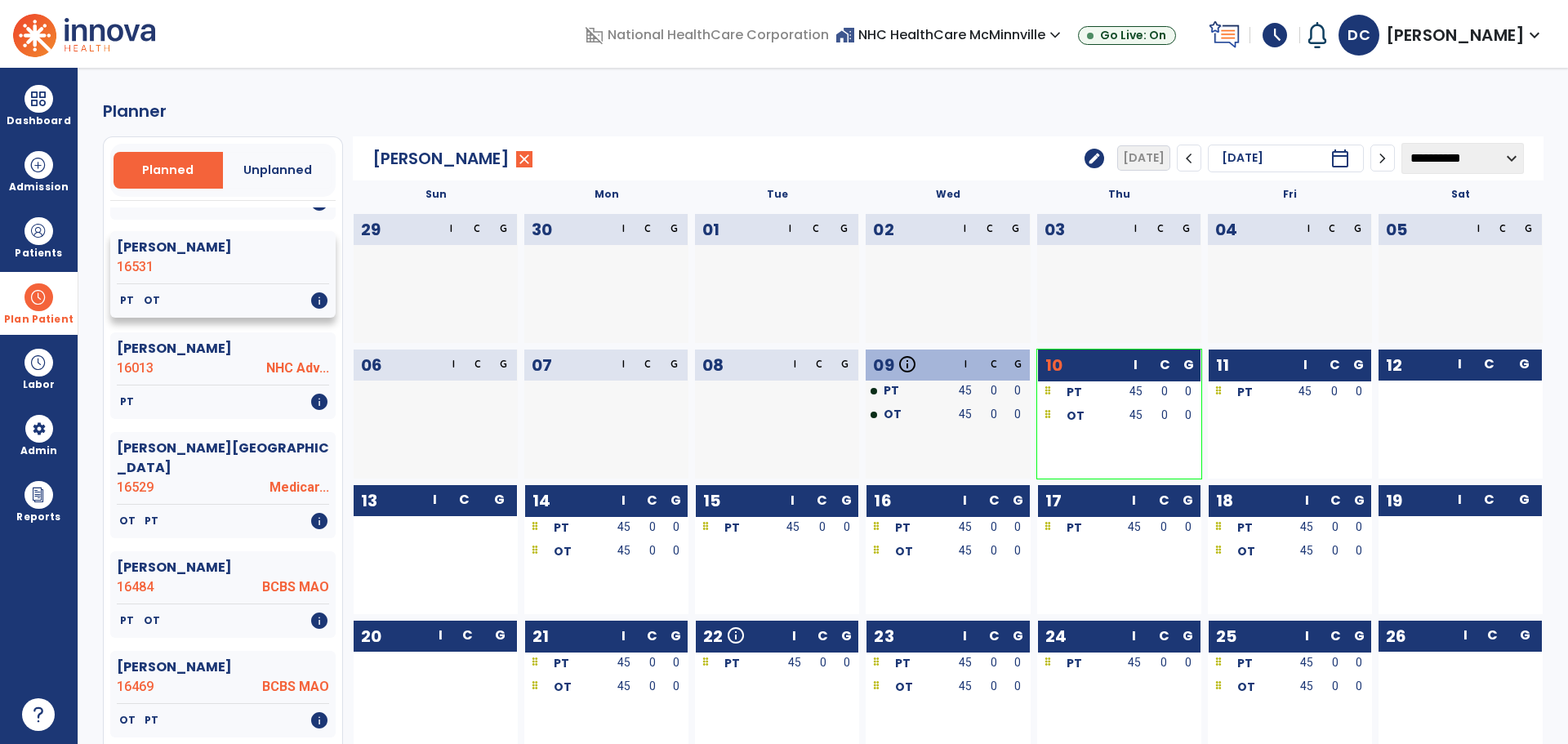 click on "PT   OT   info" 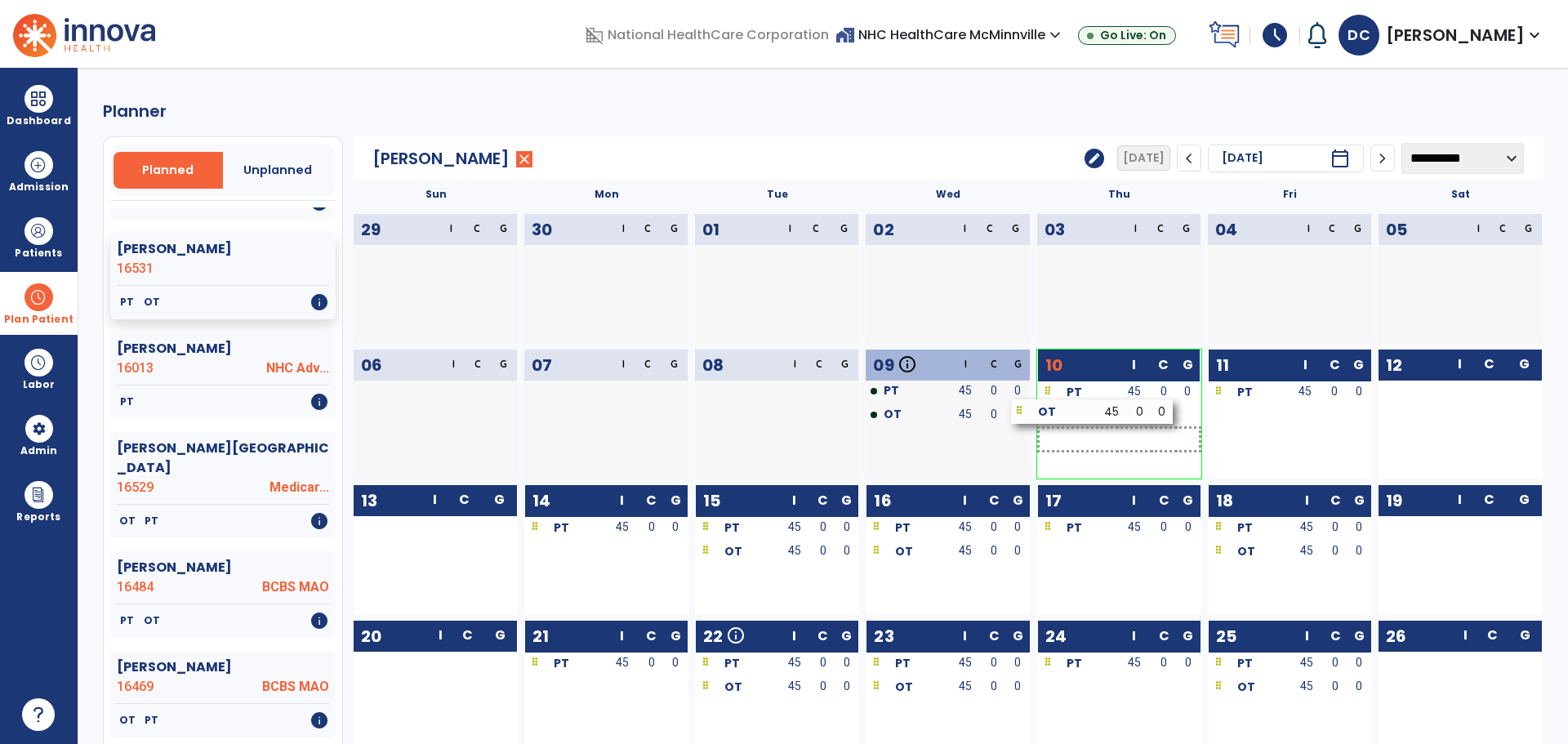 drag, startPoint x: 1251, startPoint y: 423, endPoint x: 1057, endPoint y: 417, distance: 194.09276 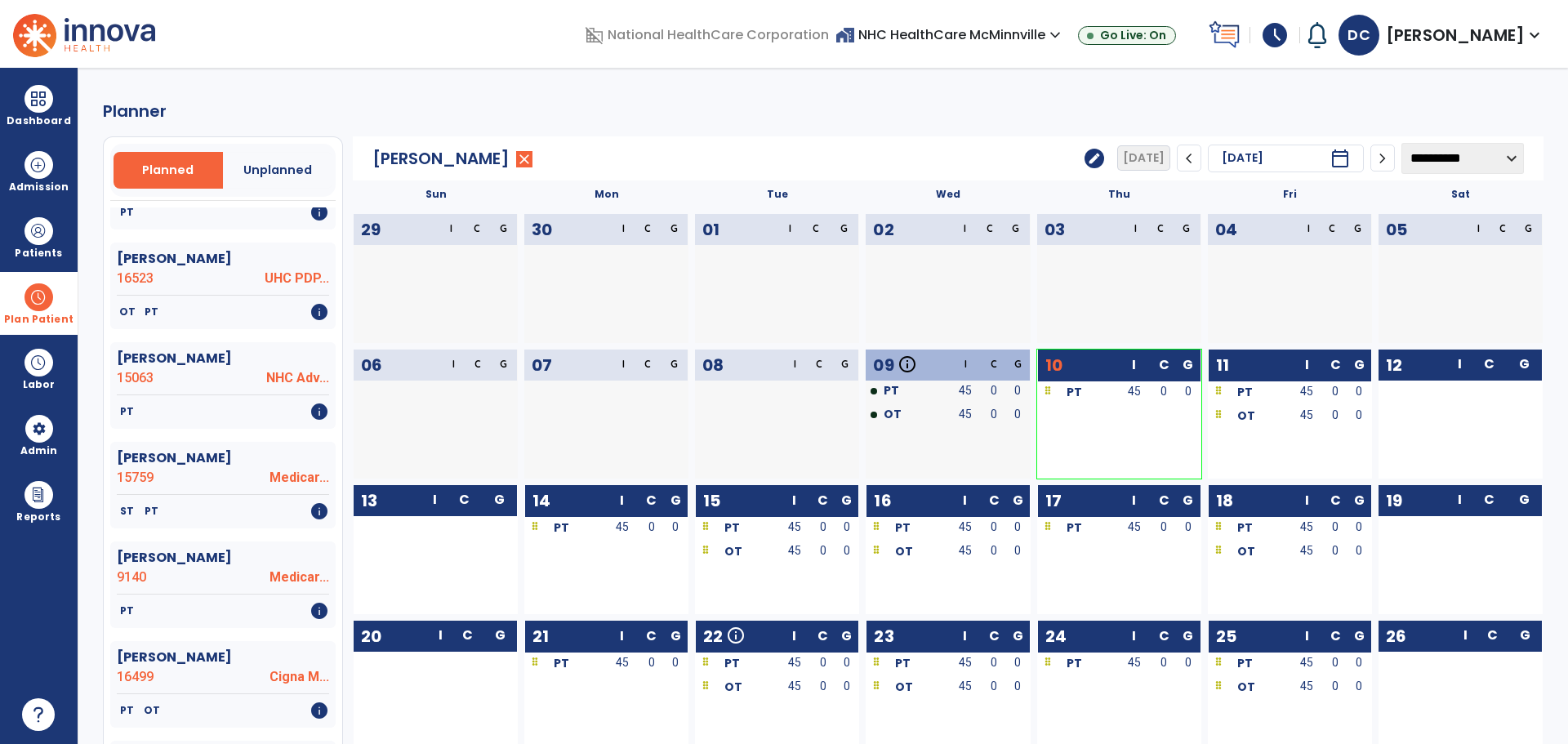 scroll, scrollTop: 2123, scrollLeft: 0, axis: vertical 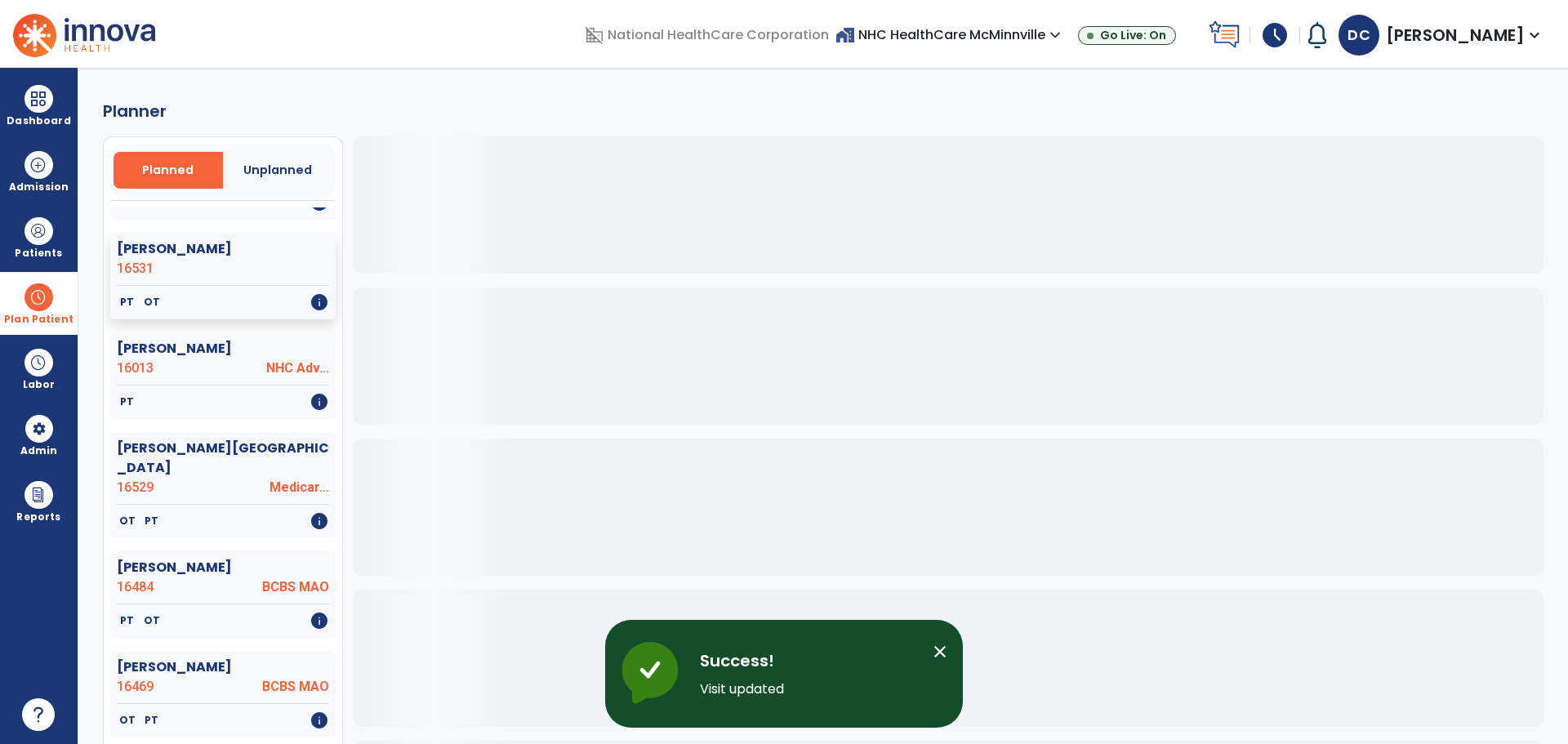 click on "Plan Patient" at bounding box center [38, 303] 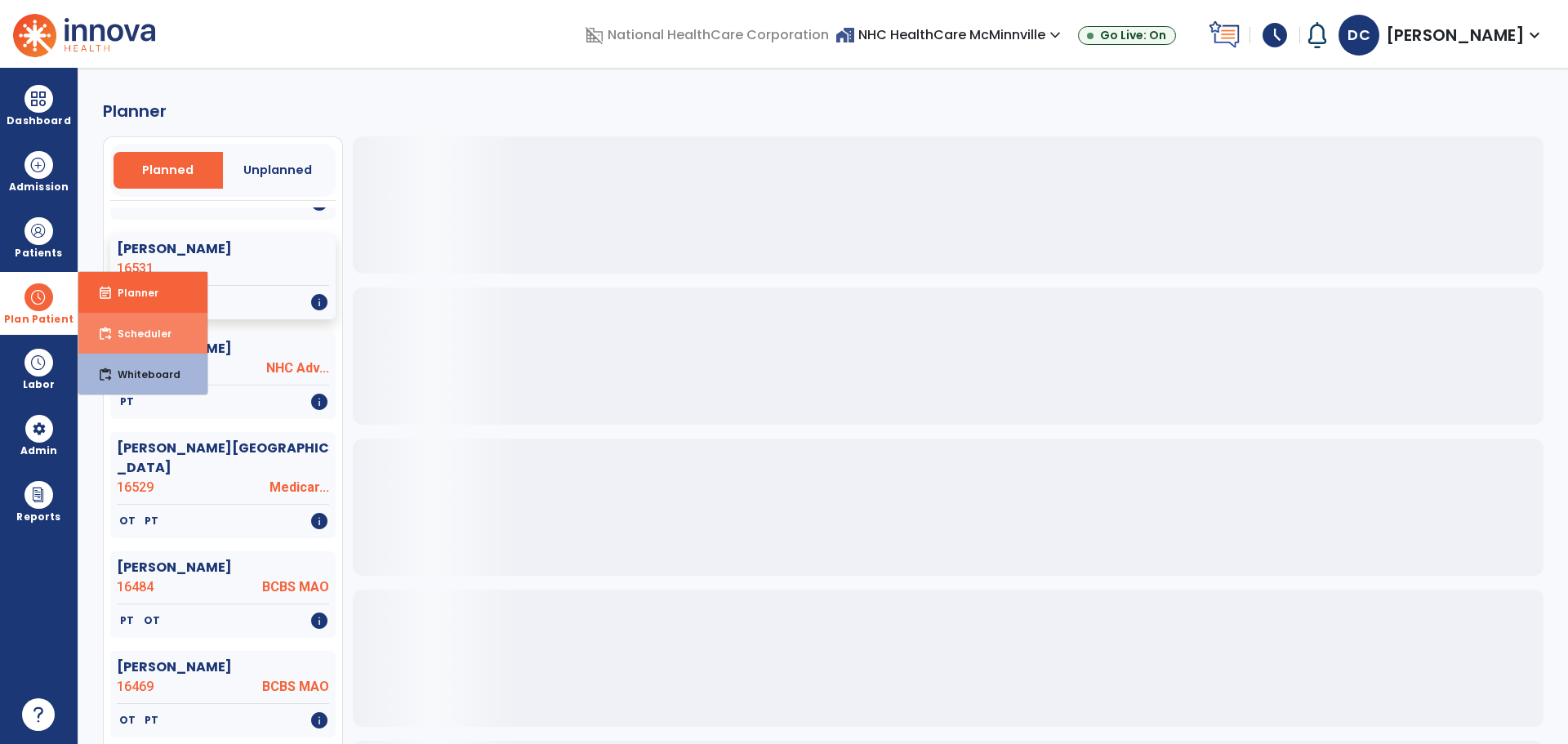 click on "content_paste_go  Scheduler" at bounding box center [143, 333] 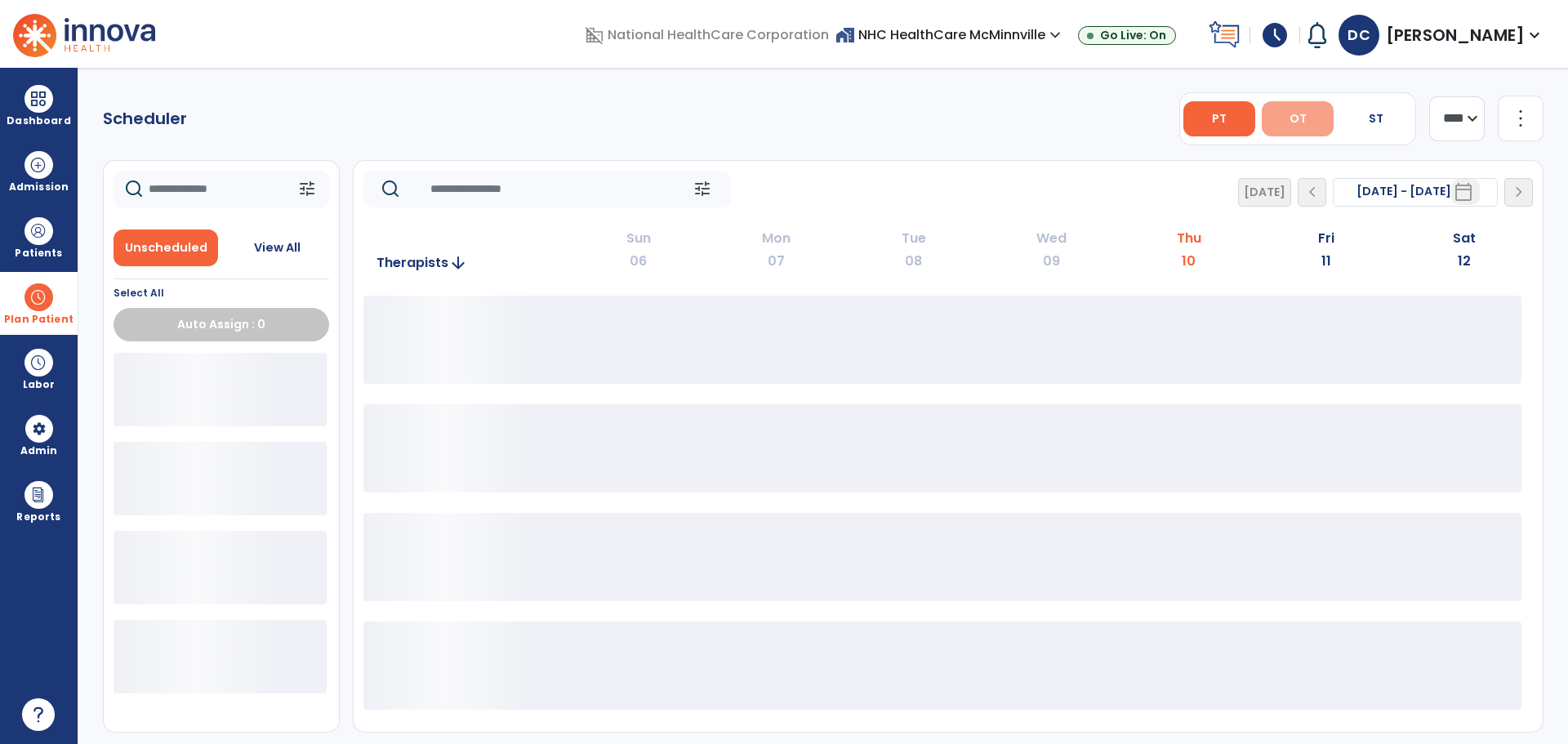 click on "OT" at bounding box center (1298, 118) 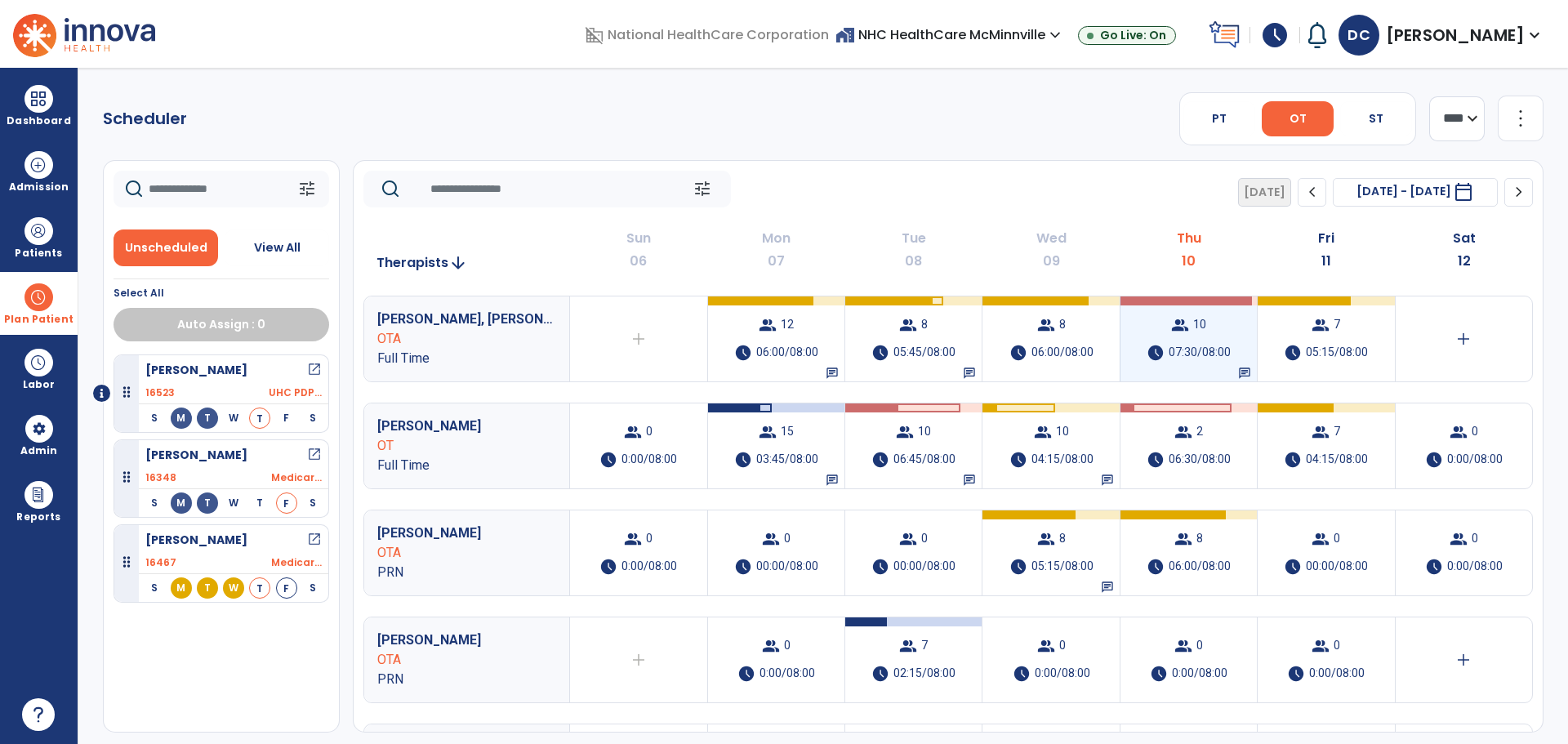 click on "group  10  schedule  07:30/08:00   chat" at bounding box center (1188, 339) 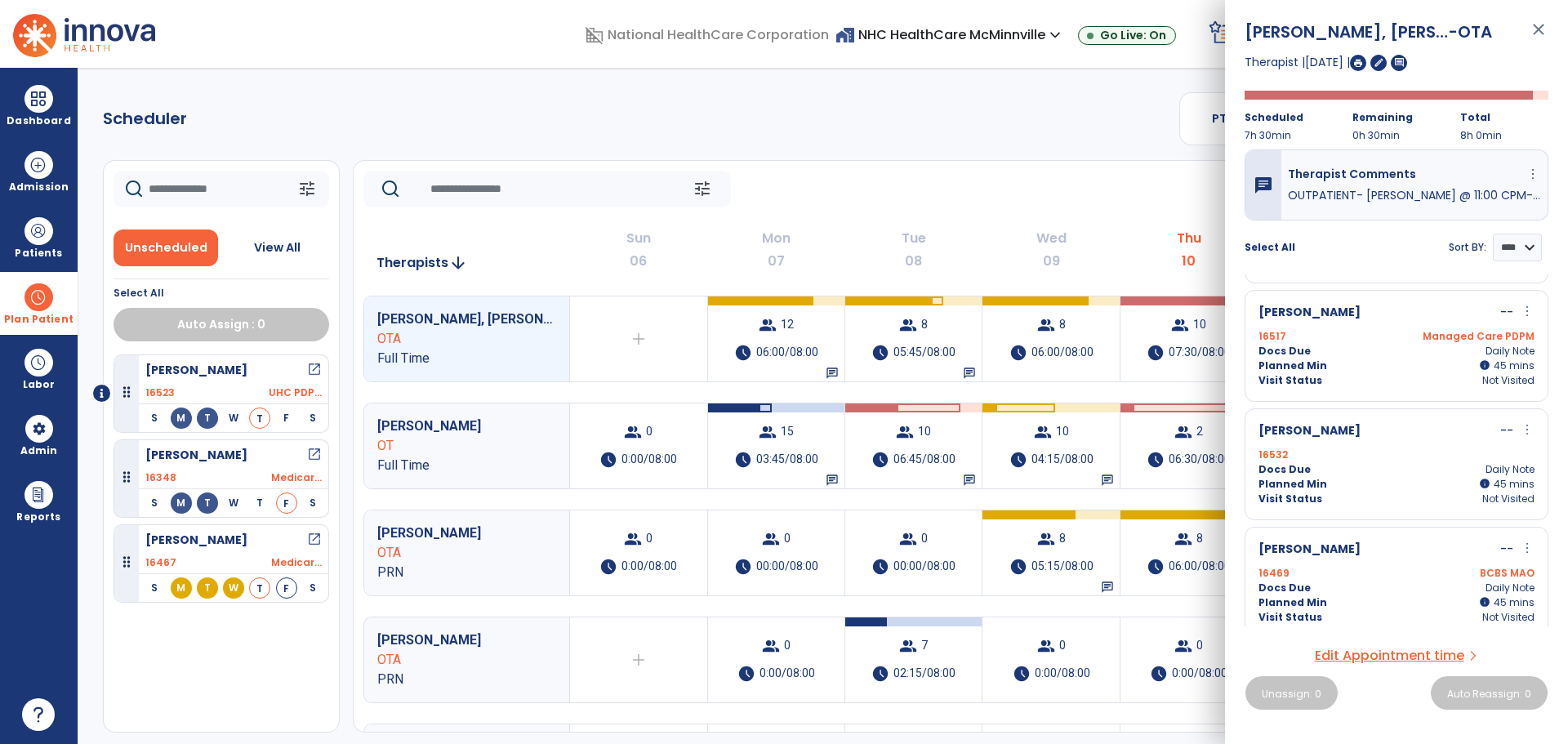 scroll, scrollTop: 490, scrollLeft: 0, axis: vertical 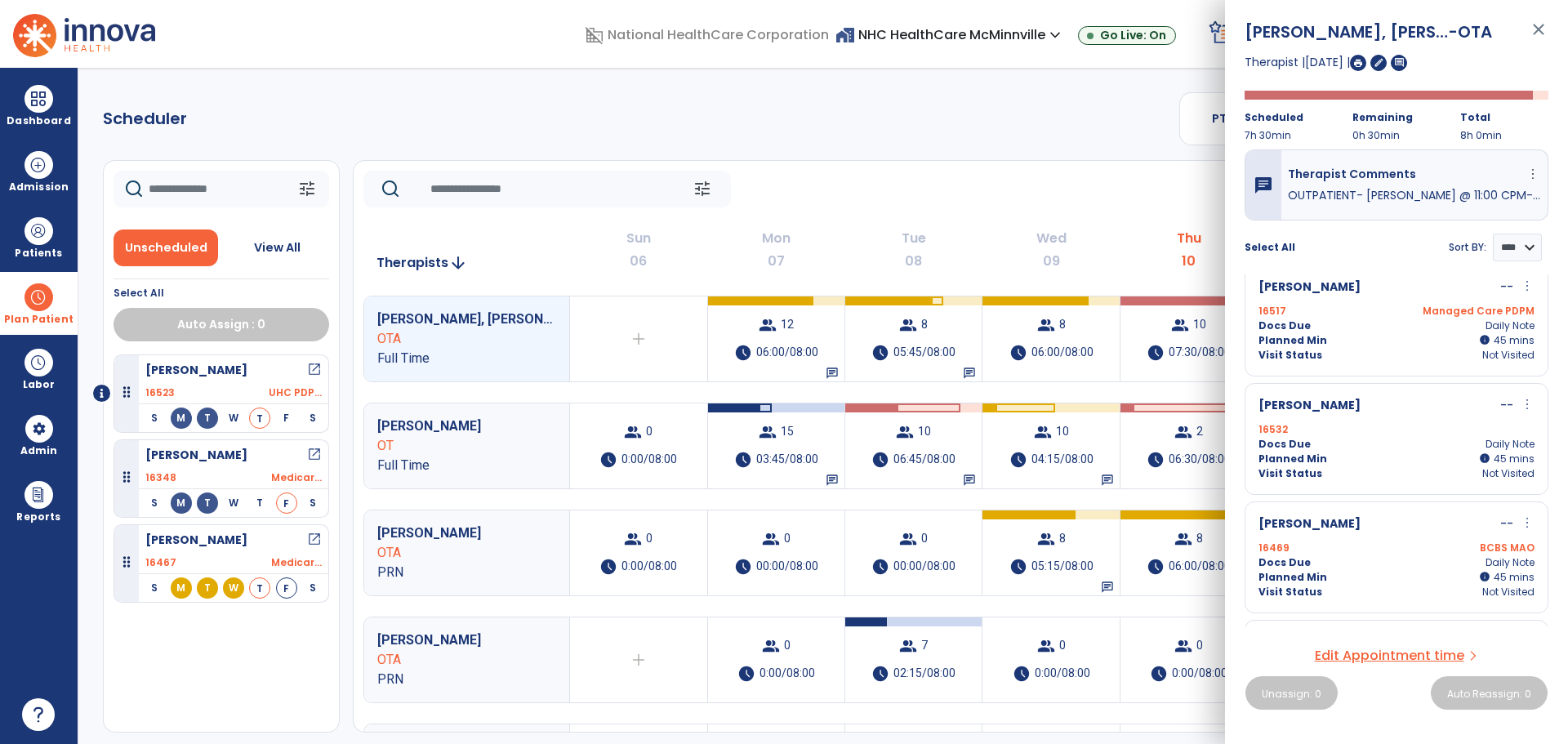 click on "16532" at bounding box center (1396, 430) 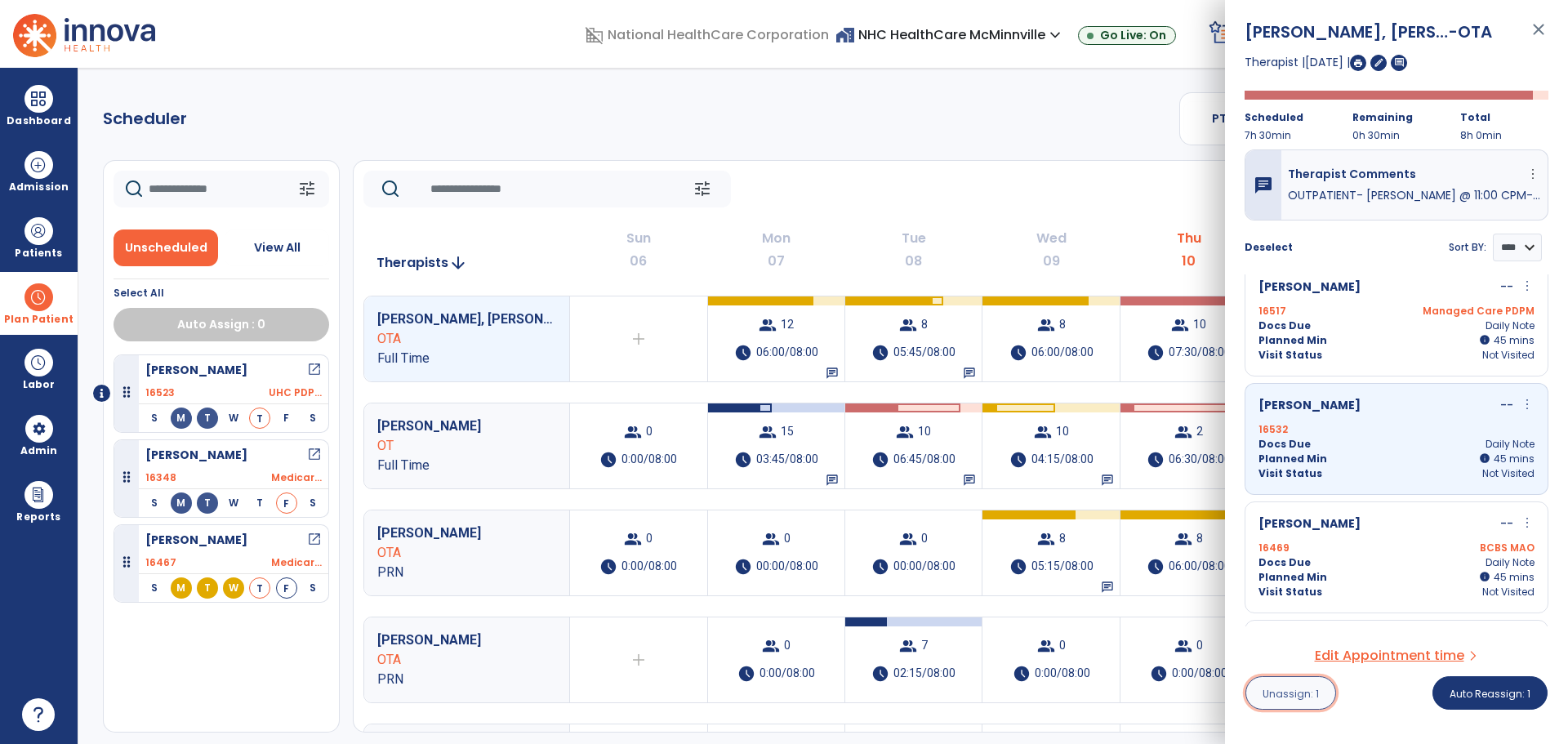click on "Unassign: 1" at bounding box center [1290, 693] 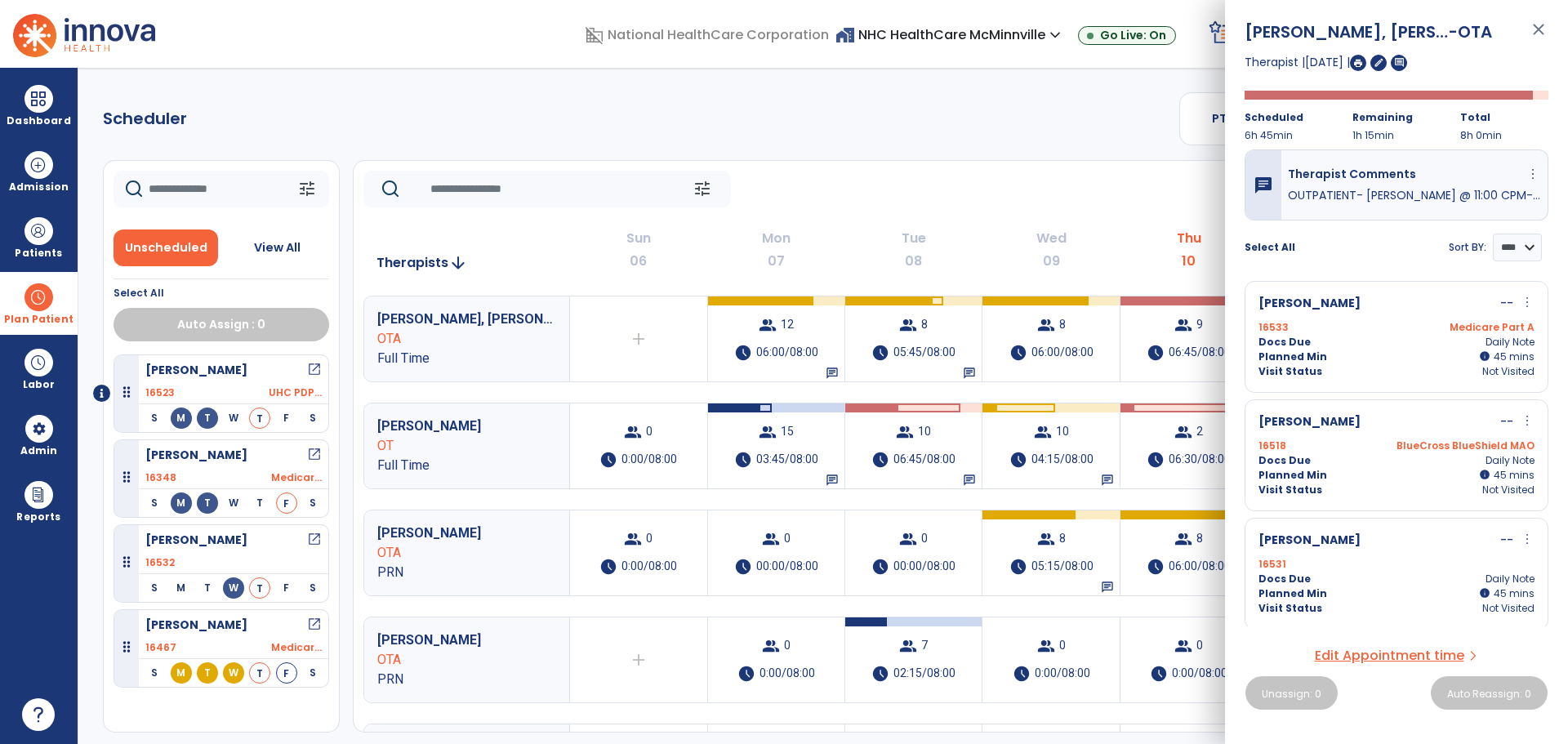 click on "Scheduler   PT   OT   ST  **** *** more_vert  Manage Labor   View All Therapists   Print   tune   Unscheduled   View All  Select All  Auto Assign : 0   [PERSON_NAME]   open_in_new  16523 UHC PDP...  S M T W T F S  [PERSON_NAME]   open_in_new  16348 Medicar...  S M T W T F S  [PERSON_NAME]   open_in_new  16532   S M T W T F S  [PERSON_NAME]   open_in_new  16467 Medicar...  S M T W T F S  tune   [DATE]  chevron_left [DATE] - [DATE]  *********  calendar_today  chevron_right   Therapists  arrow_downward Sun  06  Mon  07  Tue  08  Wed  09  Thu  10  Fri  11  Sat  12  [PERSON_NAME], [PERSON_NAME] Full Time  add  Therapist not available for the day  group  12  schedule  06:00/08:00   chat   group  8  schedule  05:45/08:00   chat   group  8  schedule  06:00/08:00   group  9  schedule  06:45/08:00   chat   group  7  schedule  05:15/08:00   add  [PERSON_NAME] OT Full Time  group  0  schedule  0:00/08:00  group  15  schedule  03:45/08:00   chat   group  10  schedule  06:45/08:00   chat   group  10  schedule  2 7 0" at bounding box center [823, 406] 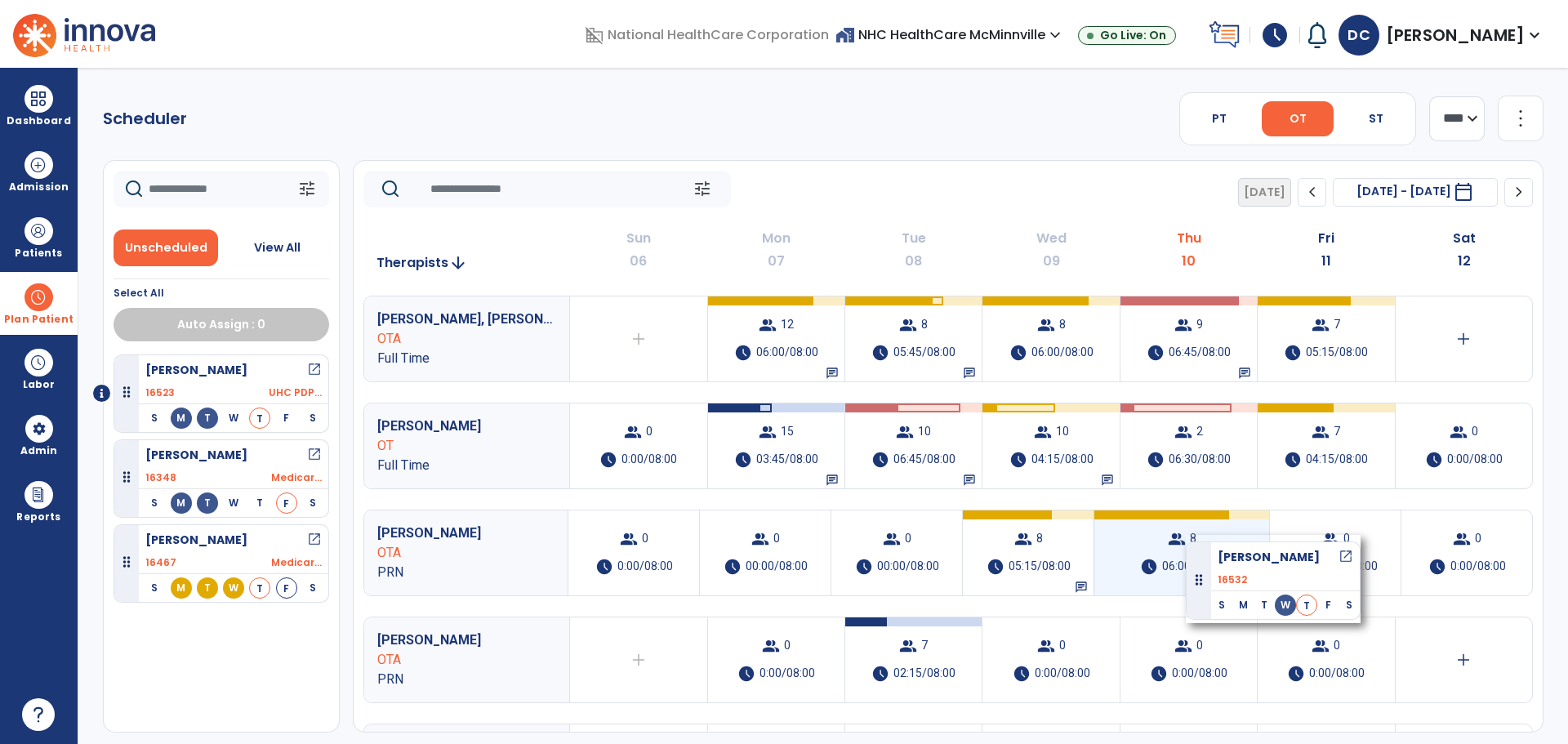 drag, startPoint x: 261, startPoint y: 552, endPoint x: 1186, endPoint y: 535, distance: 925.1562 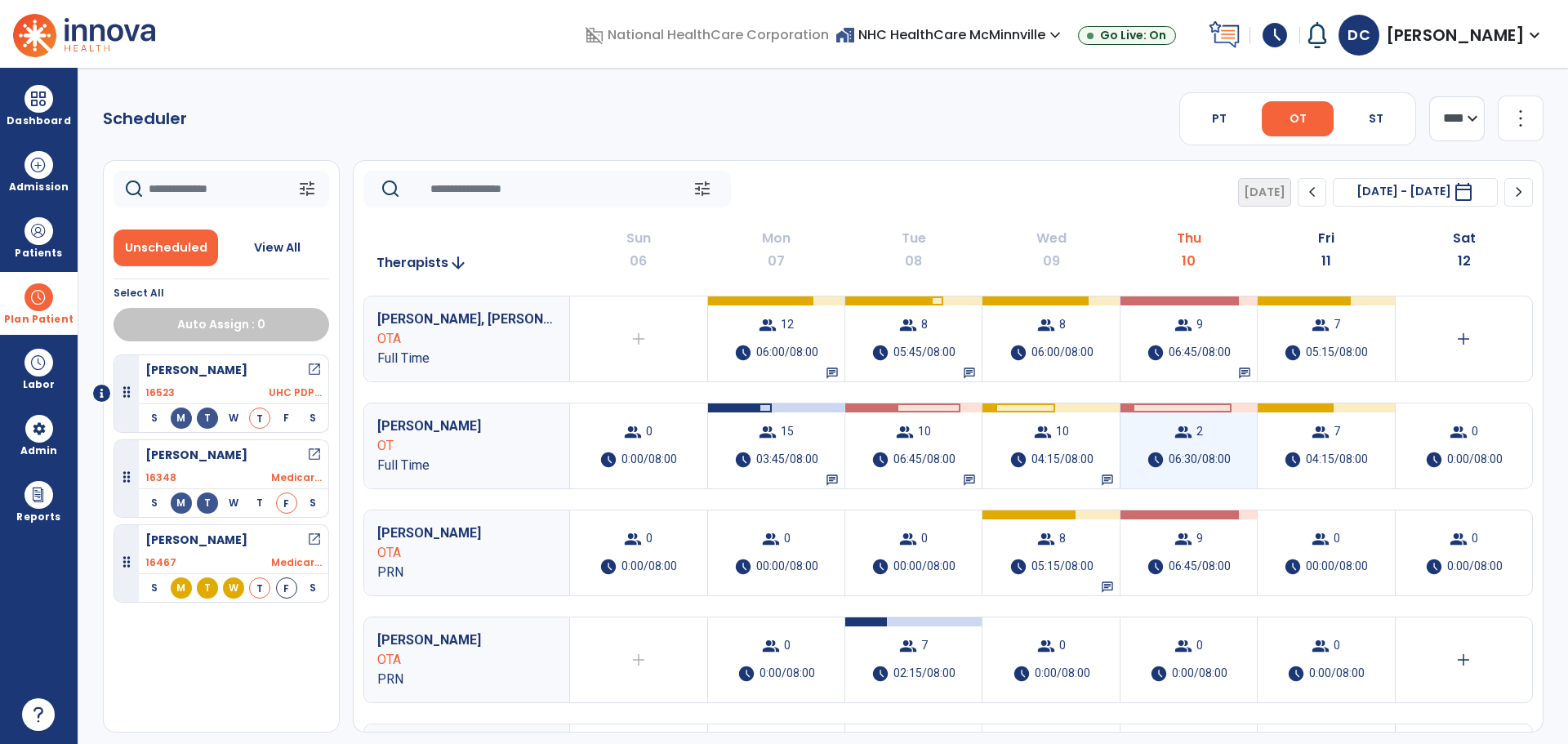 click on "group" at bounding box center (1183, 432) 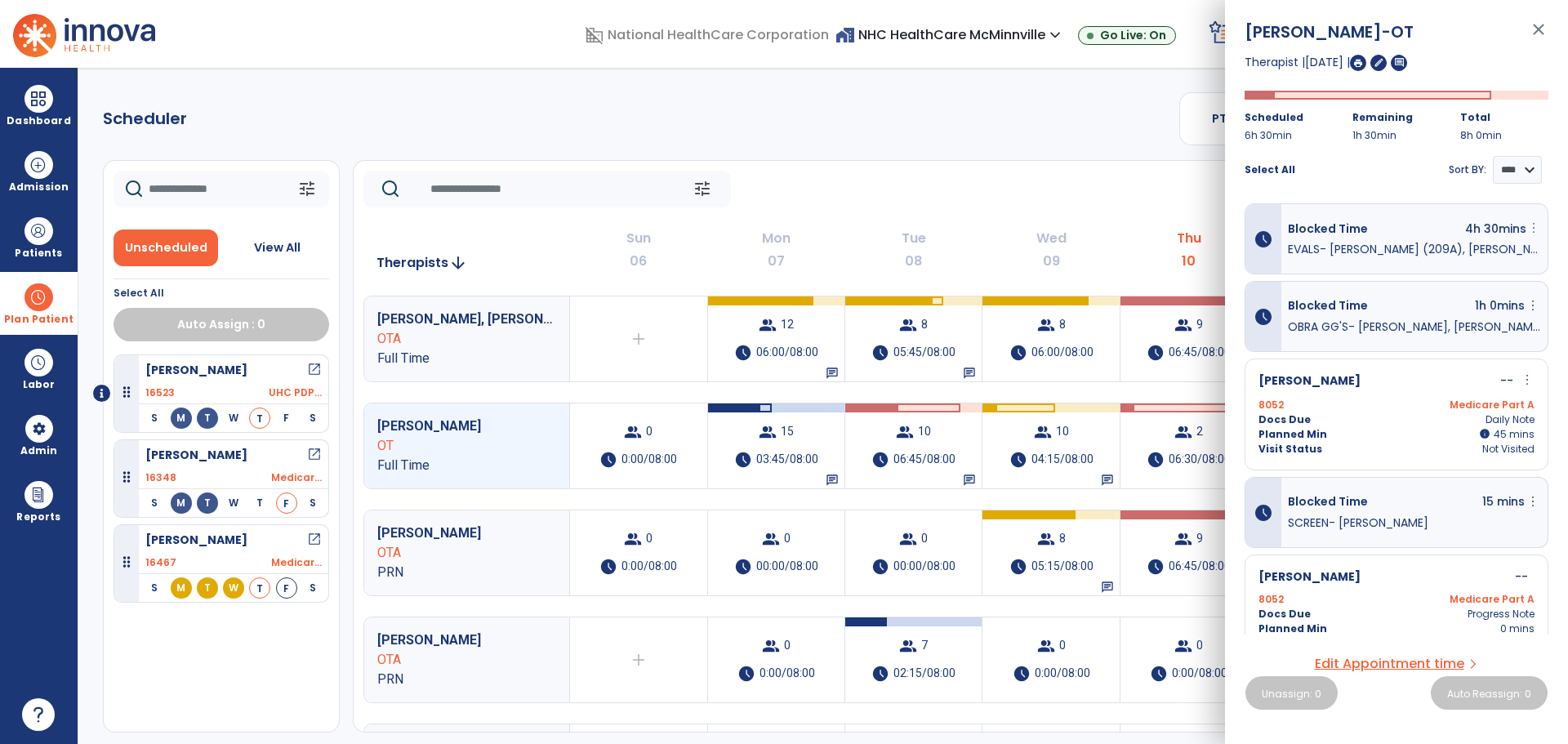click on "more_vert" at bounding box center (1534, 228) 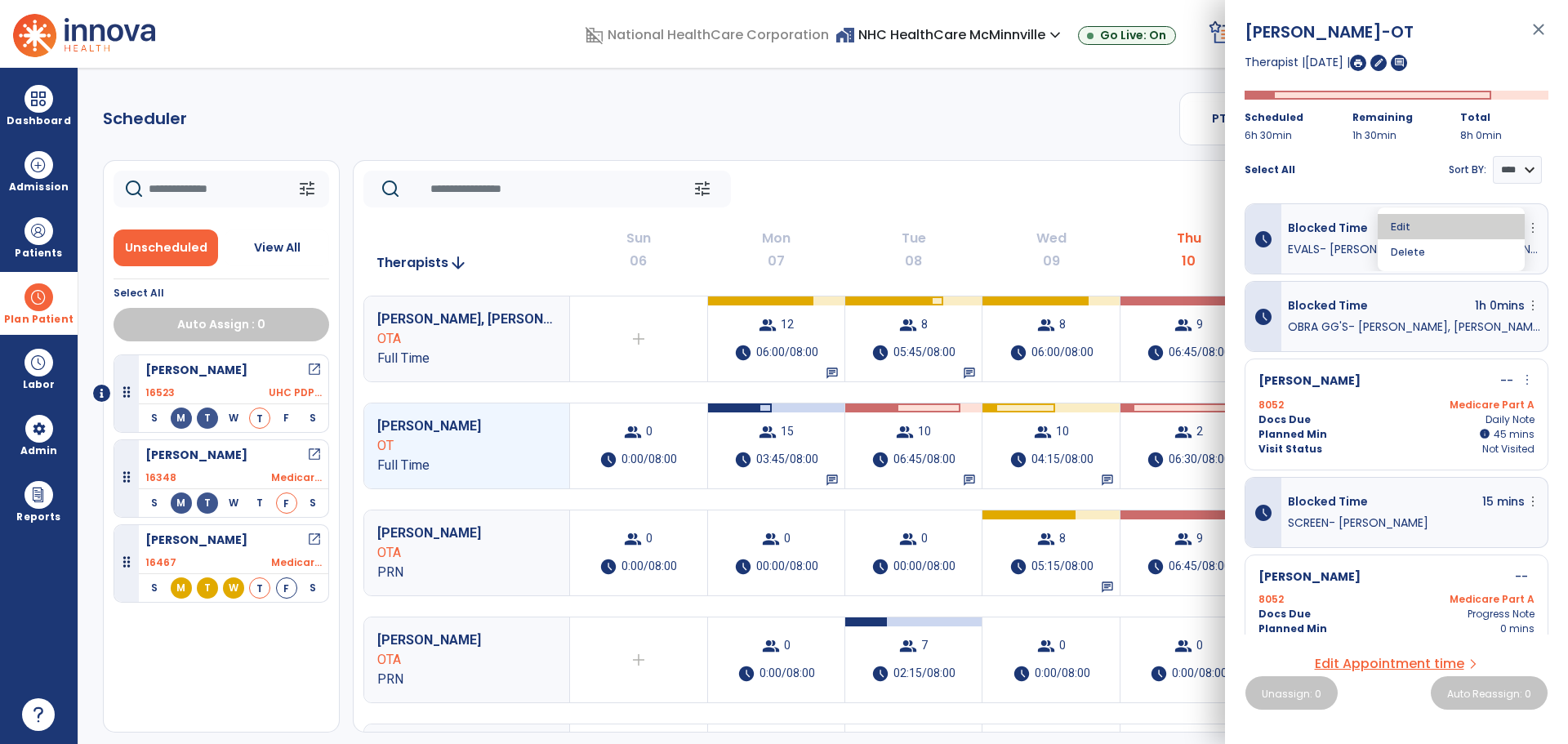 click on "Edit" at bounding box center (1451, 226) 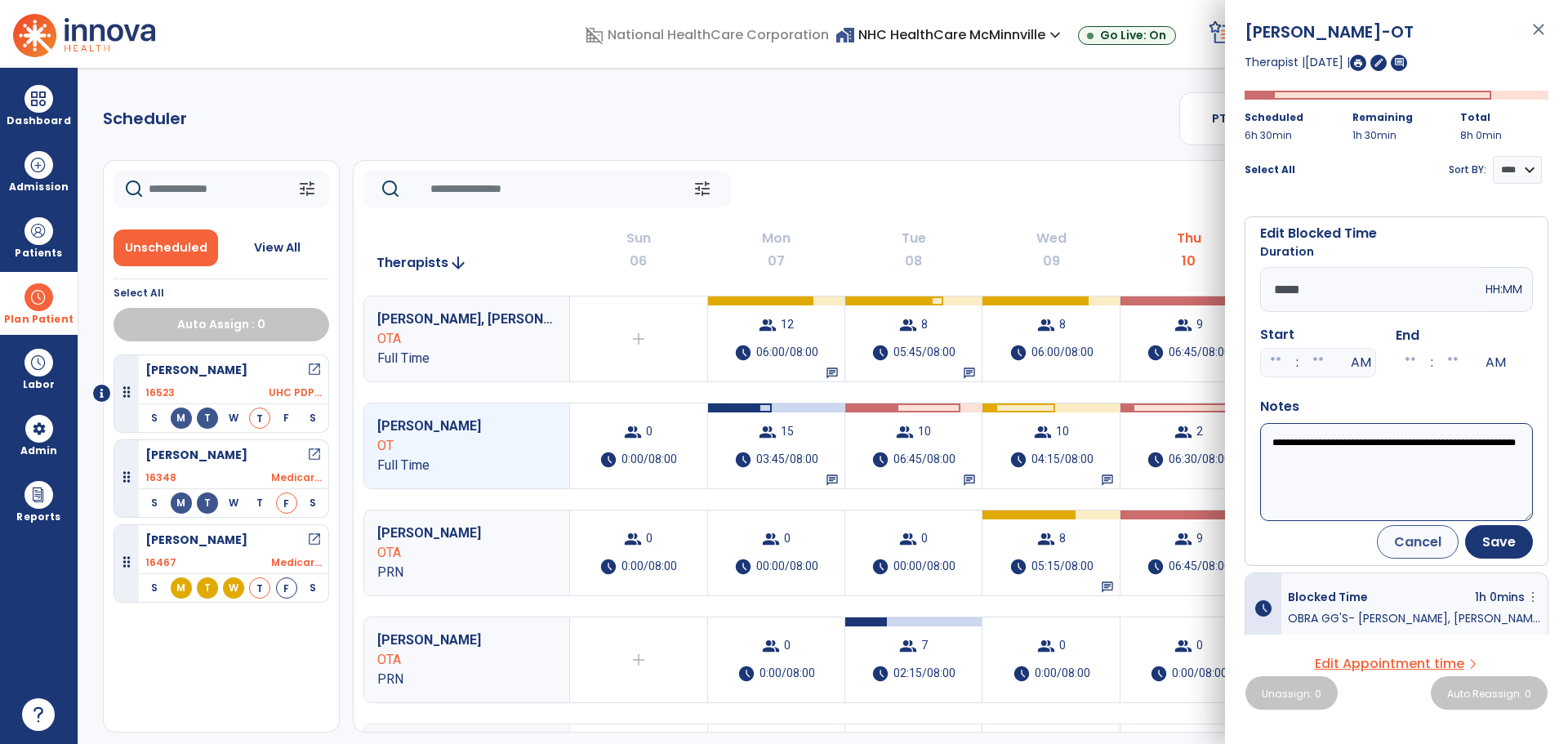 click on "tune   [DATE]  chevron_left [DATE] - [DATE]  *********  calendar_today  chevron_right" 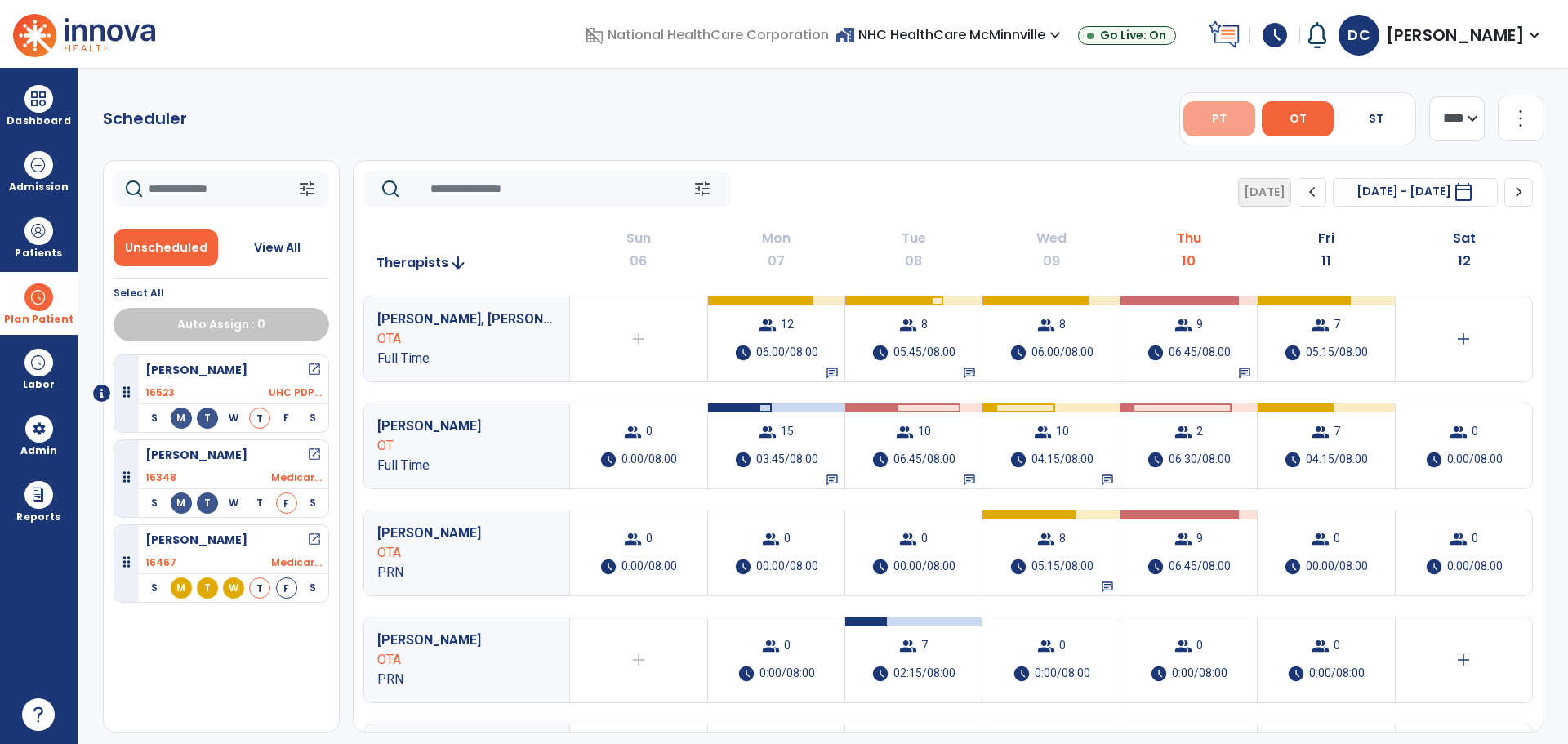 click on "PT" at bounding box center [1219, 118] 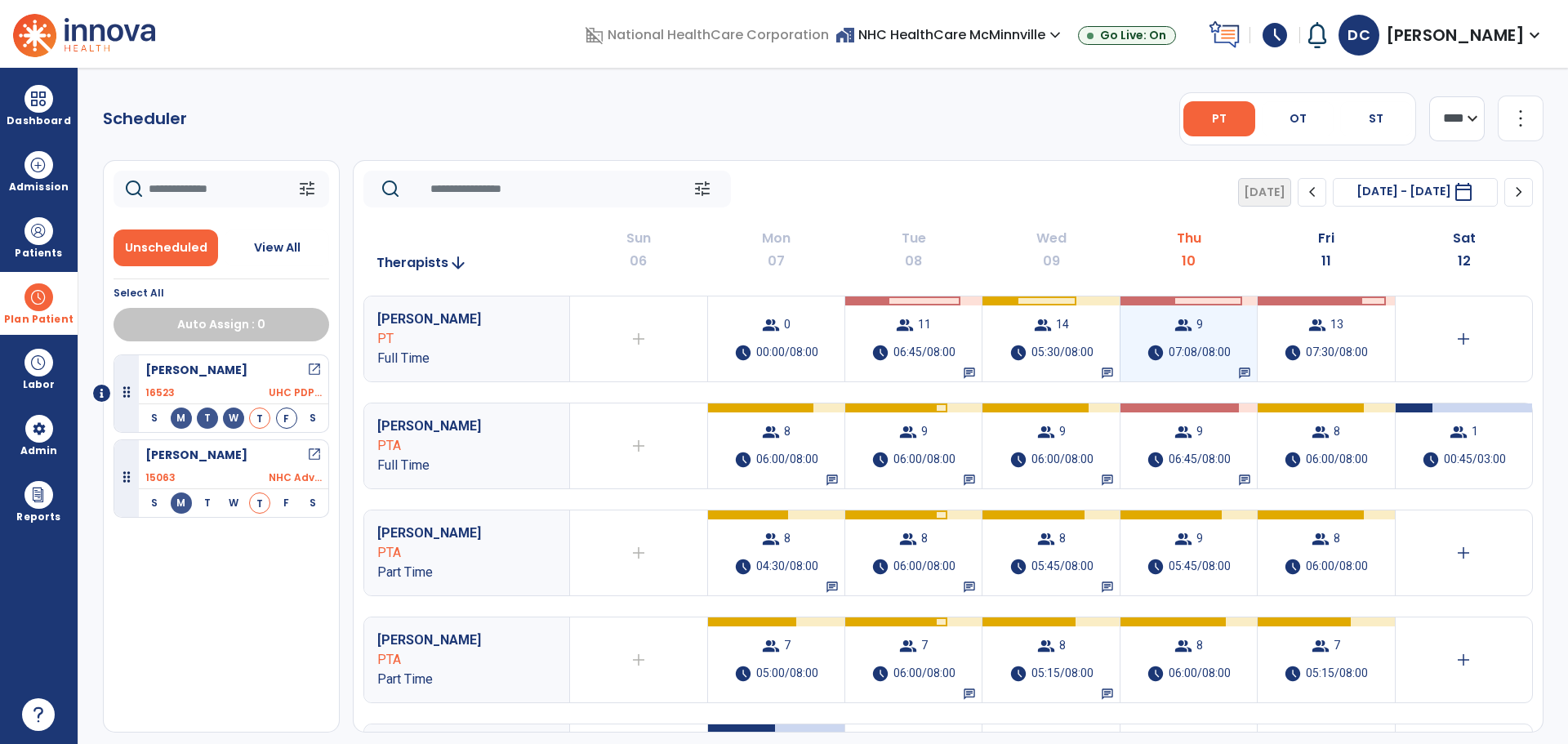 click on "07:08/08:00" at bounding box center (1200, 353) 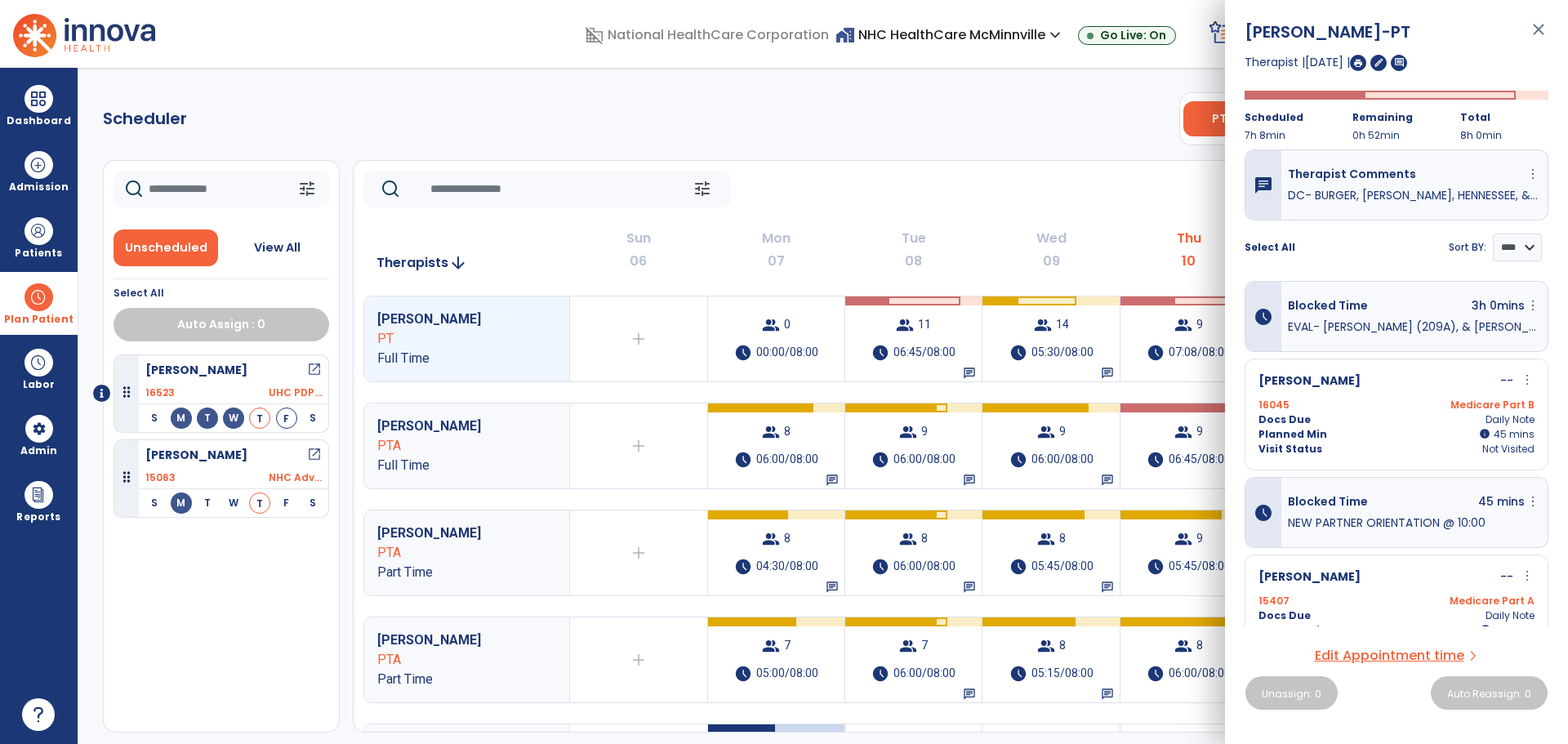 click on "tune   [DATE]  chevron_left [DATE] - [DATE]  *********  calendar_today  chevron_right" 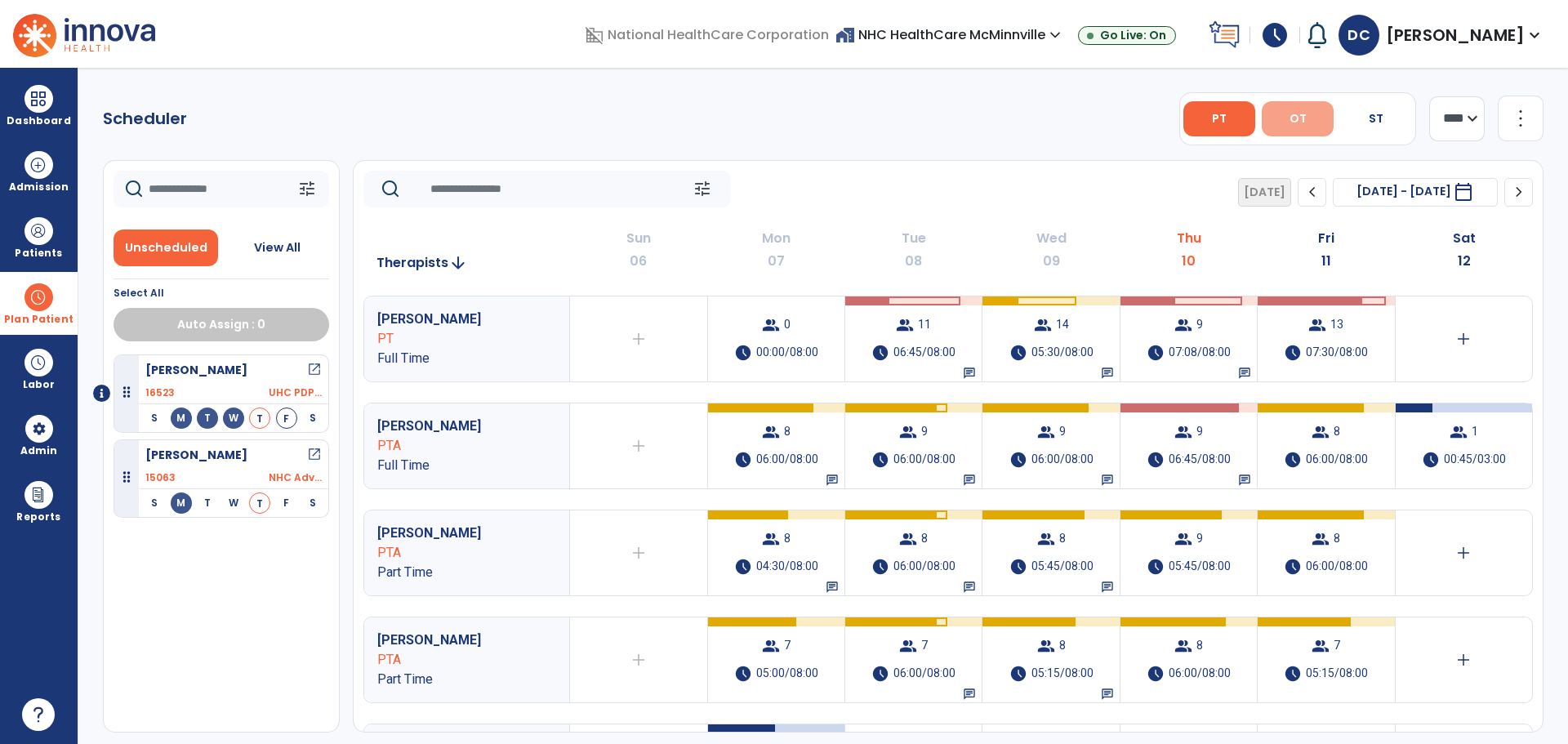 click on "OT" at bounding box center [1298, 118] 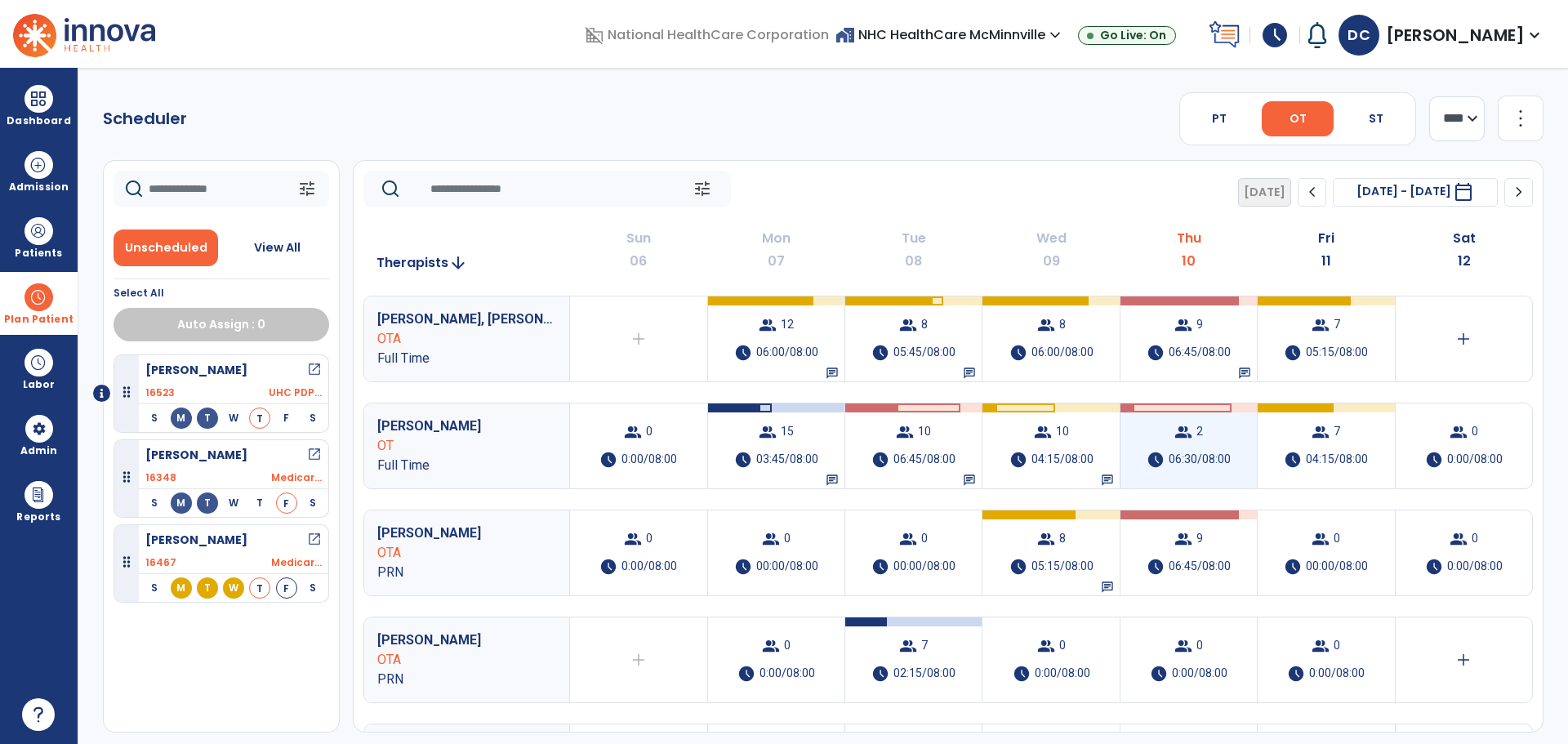 click on "group  2  schedule  06:30/08:00" at bounding box center (1188, 446) 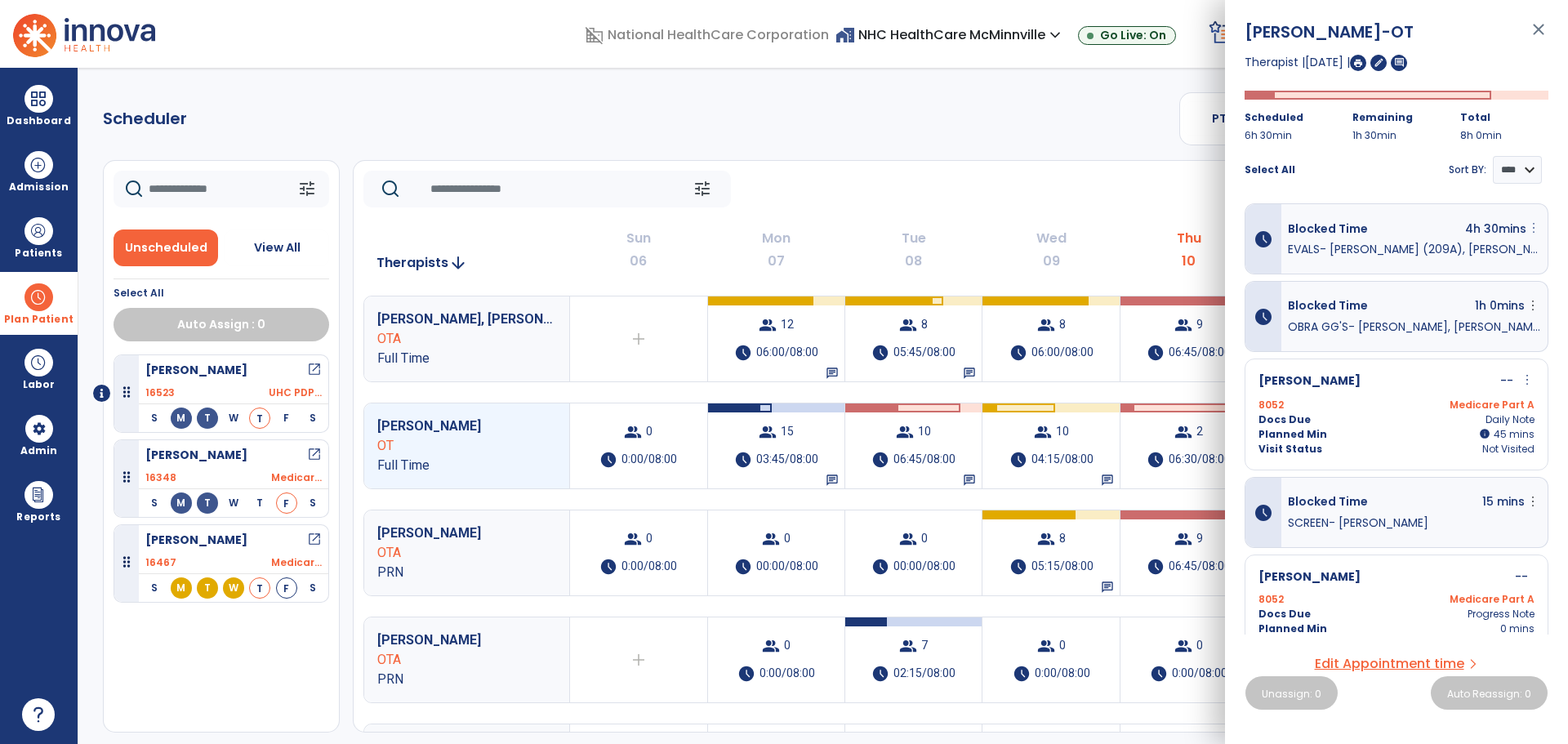 click on "more_vert" at bounding box center [1534, 228] 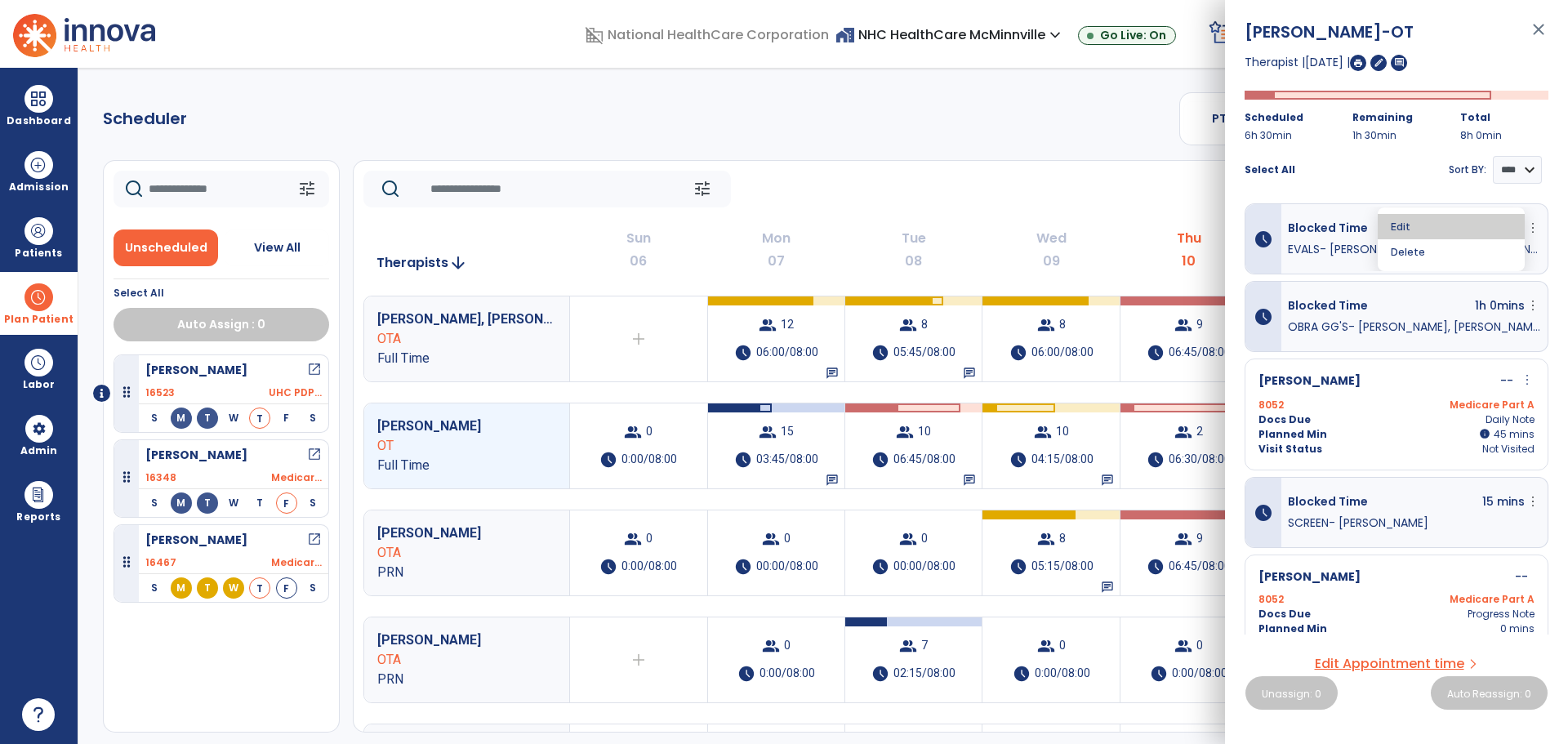 click on "Edit" at bounding box center [1451, 226] 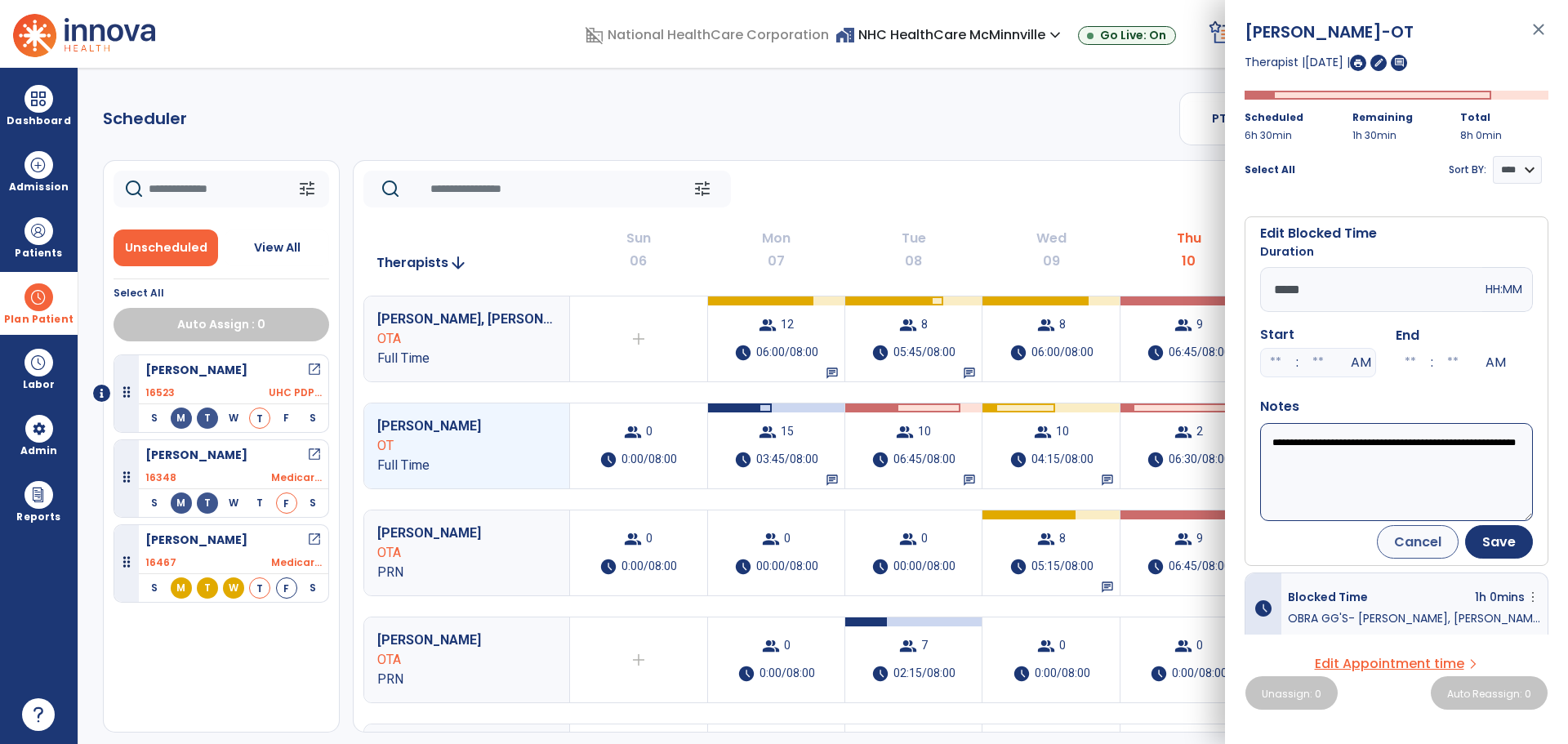 drag, startPoint x: 1462, startPoint y: 442, endPoint x: 1308, endPoint y: 436, distance: 154.11684 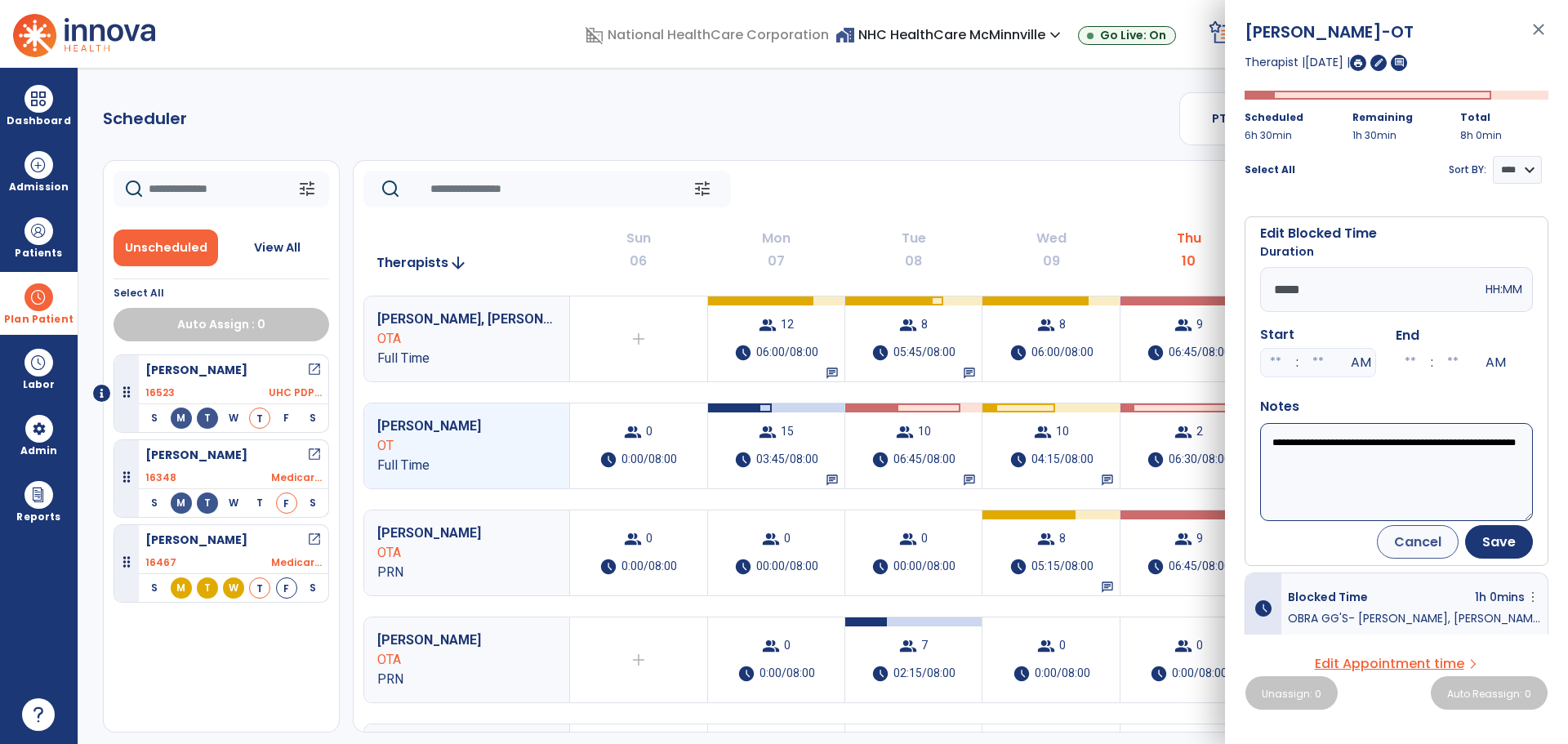 click on "**********" at bounding box center (1396, 472) 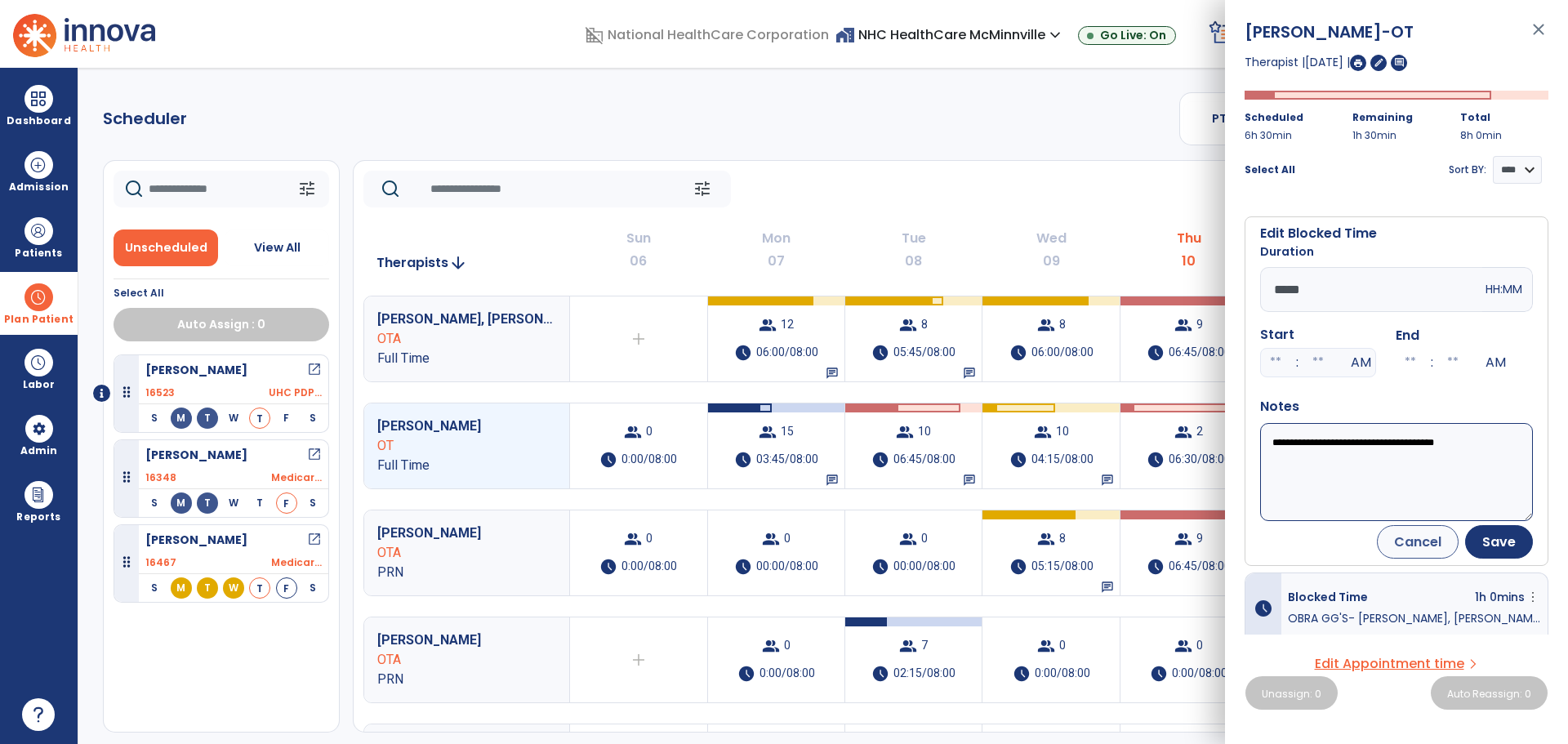 click on "**********" at bounding box center [1396, 472] 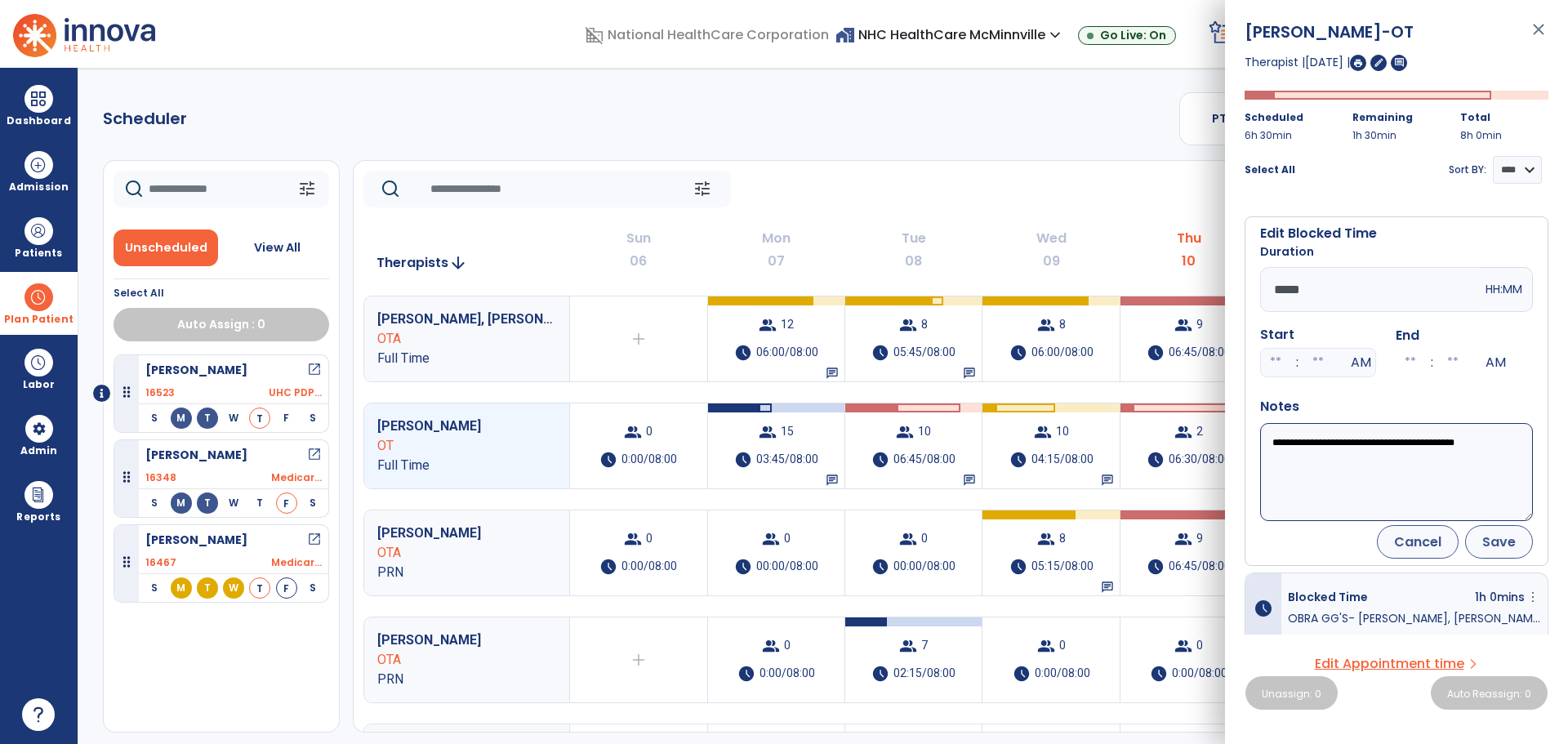 type on "**********" 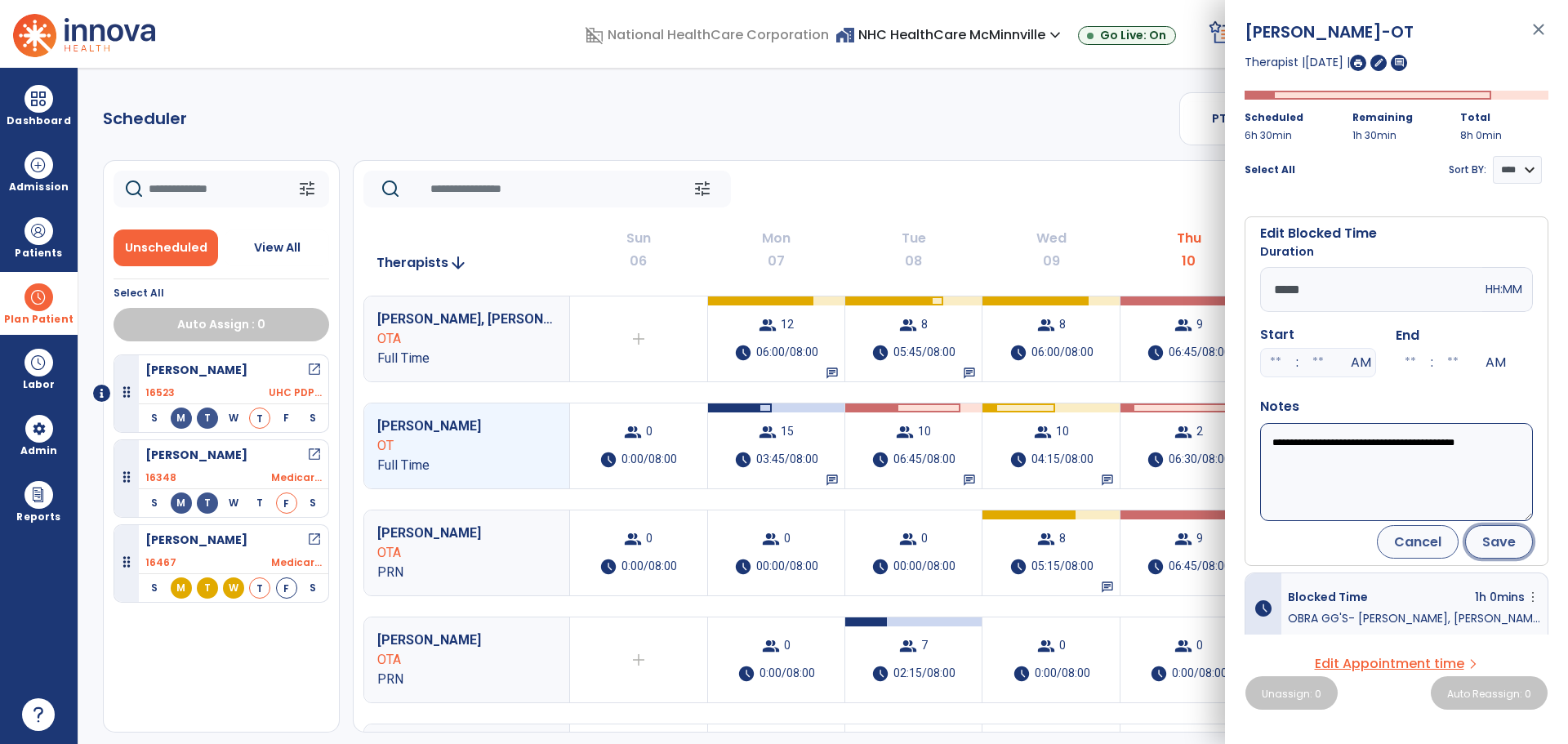 click on "Save" at bounding box center (1499, 541) 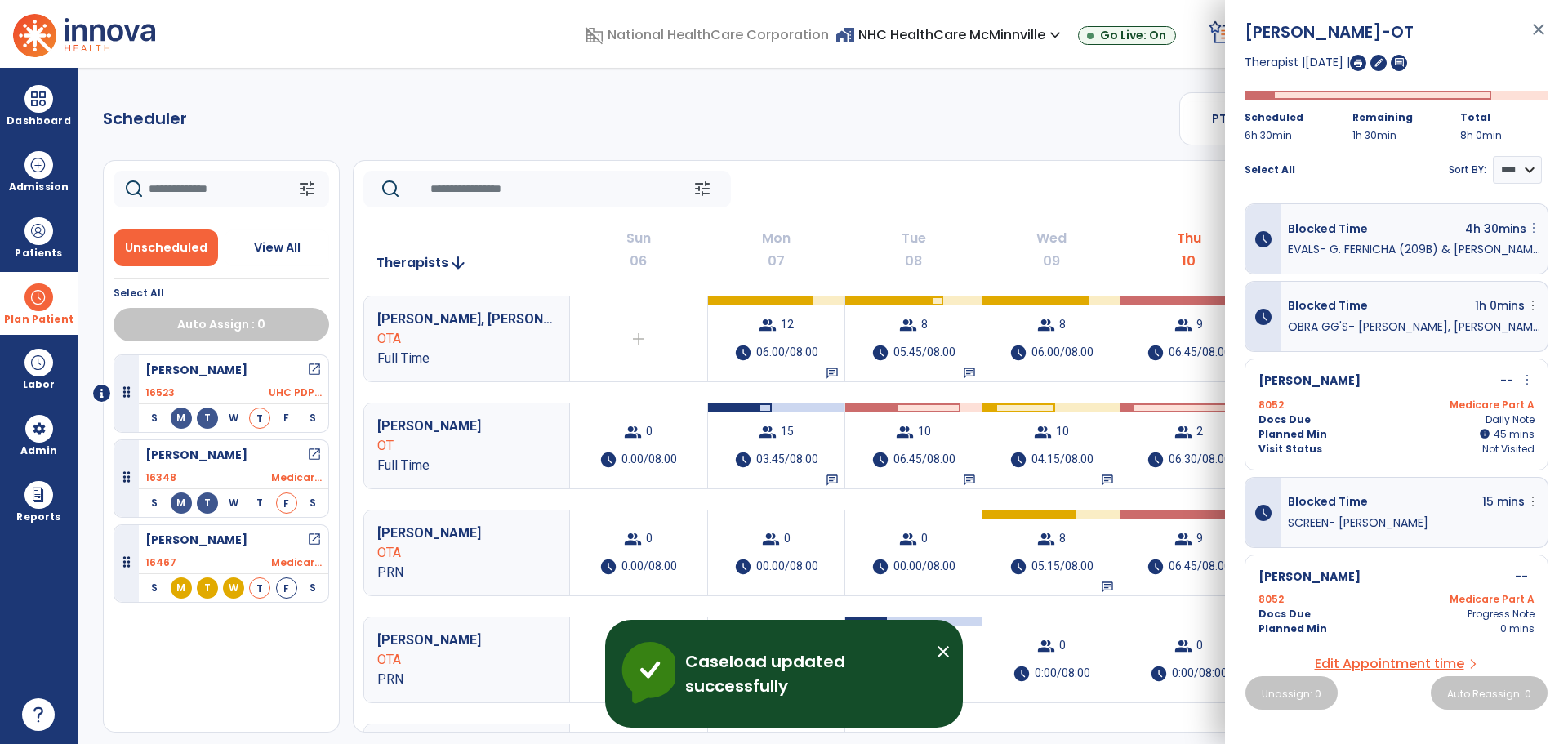 click on "more_vert" at bounding box center [1534, 228] 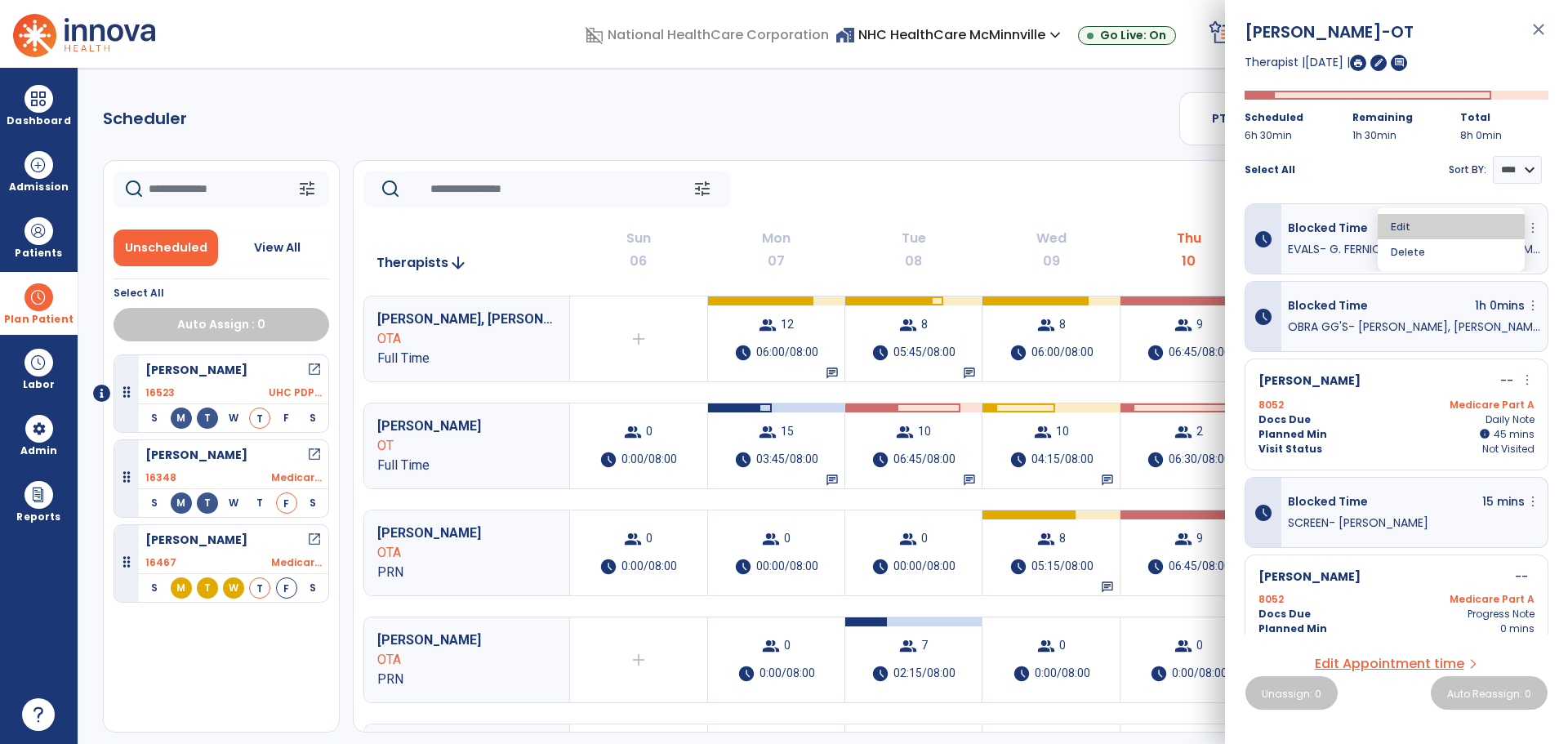 click on "Edit" at bounding box center [1451, 226] 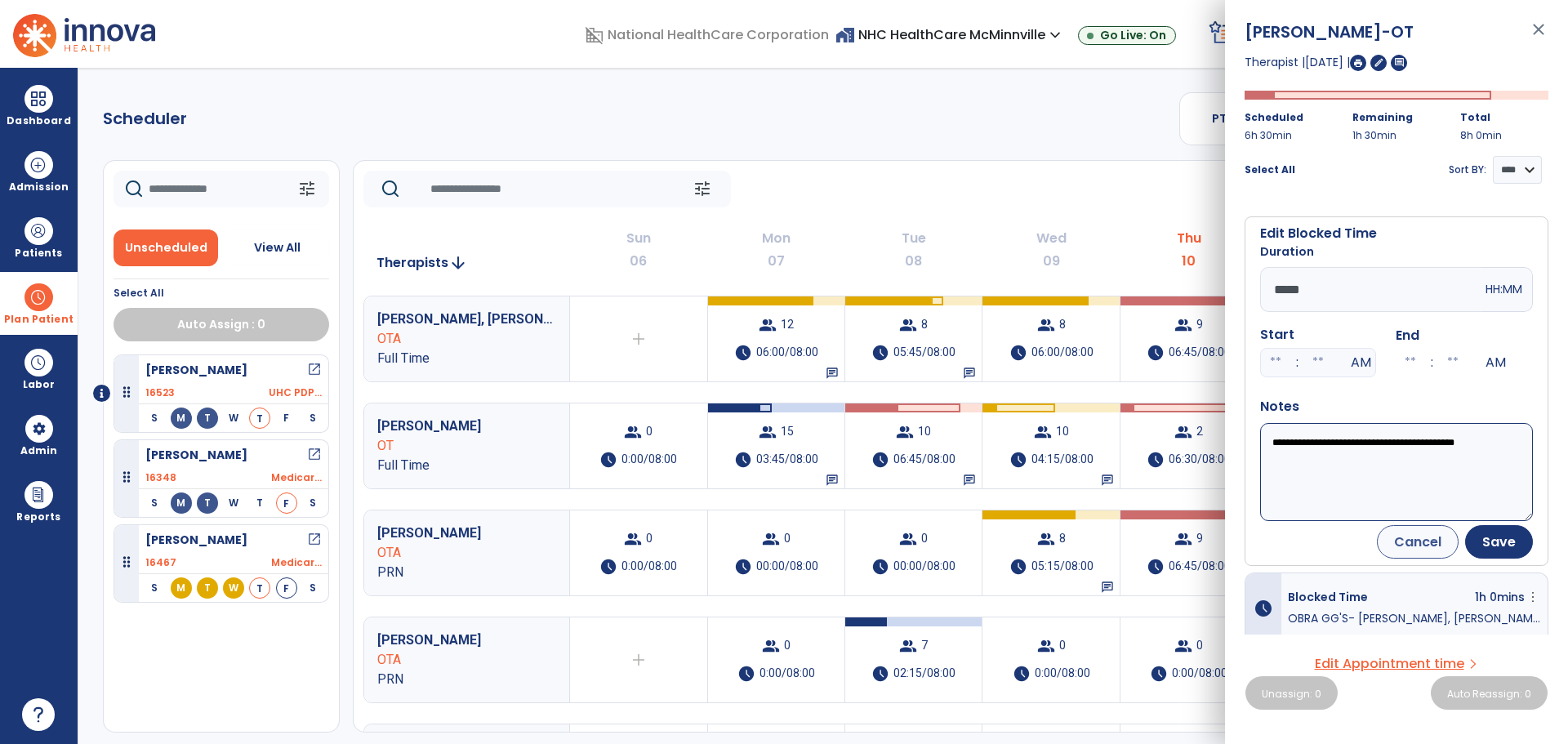 click on "*****" at bounding box center [1371, 289] 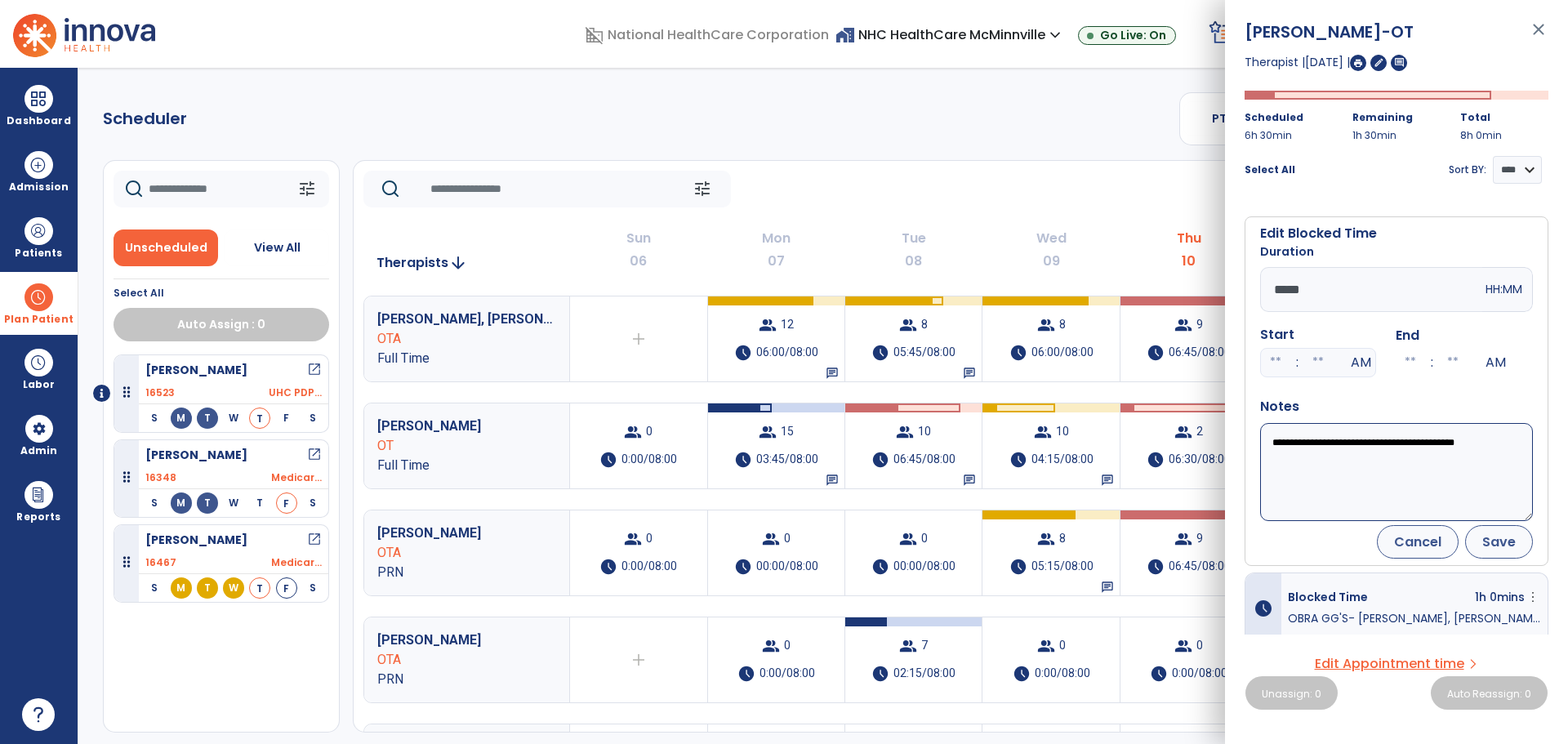 type on "*****" 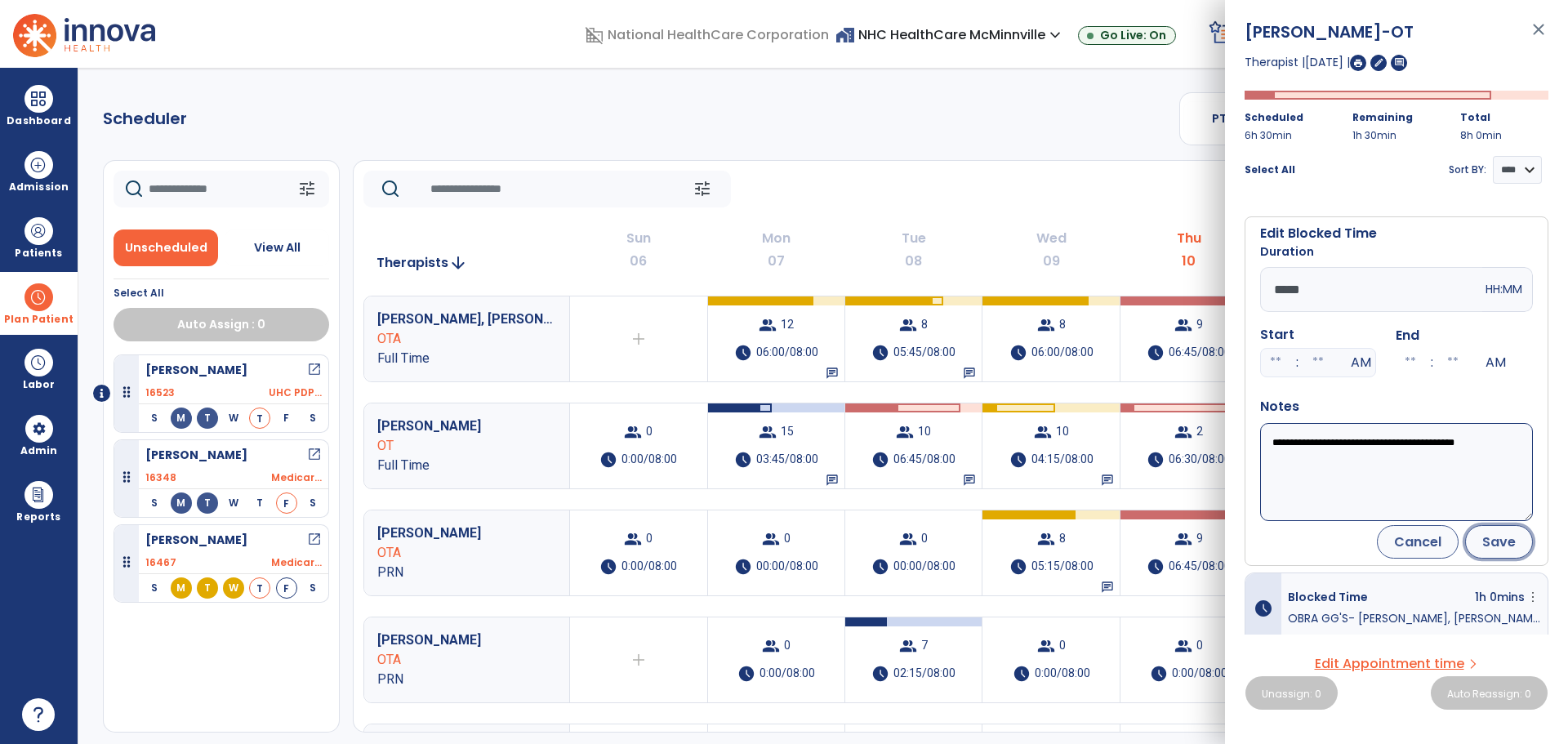 click on "Save" at bounding box center (1499, 541) 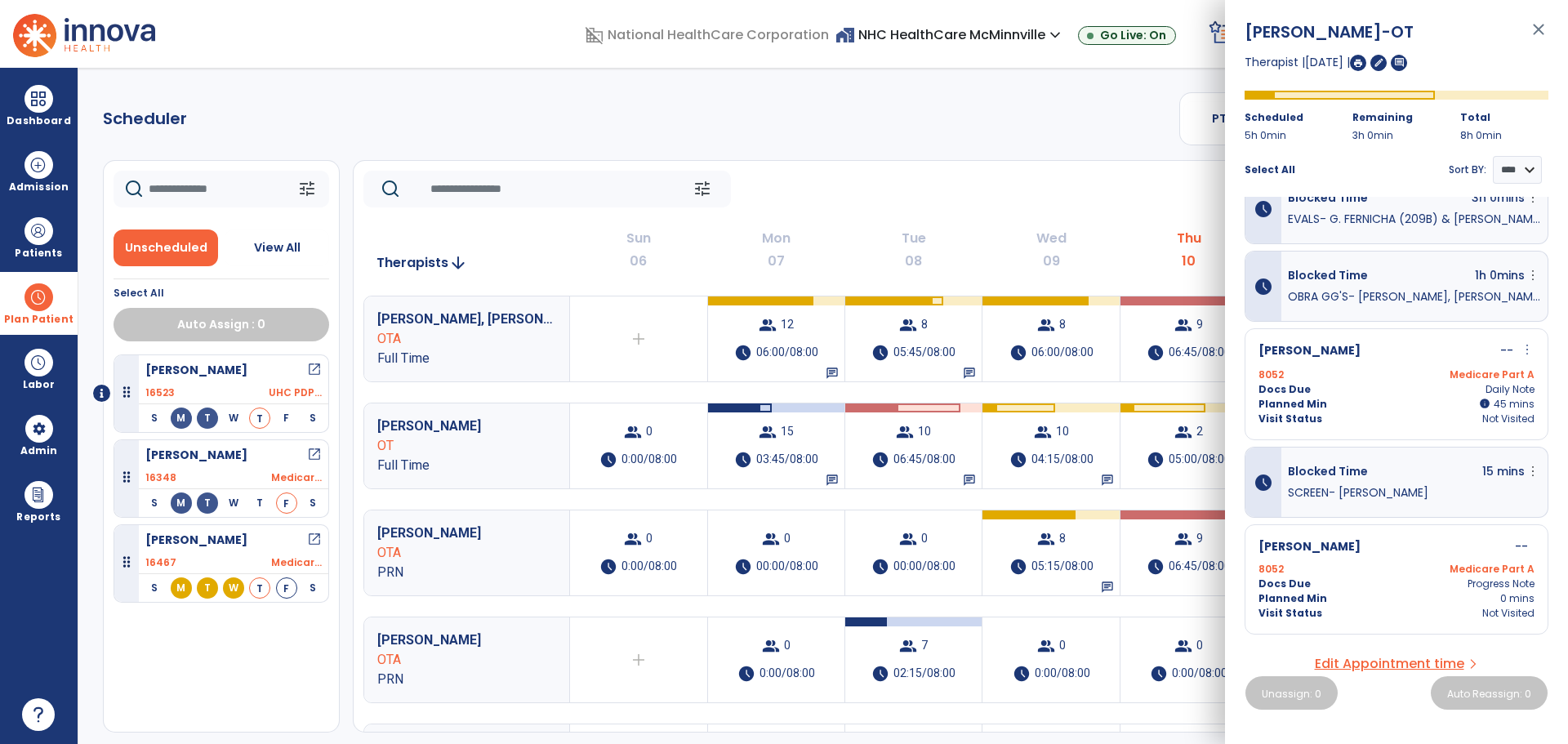 scroll, scrollTop: 0, scrollLeft: 0, axis: both 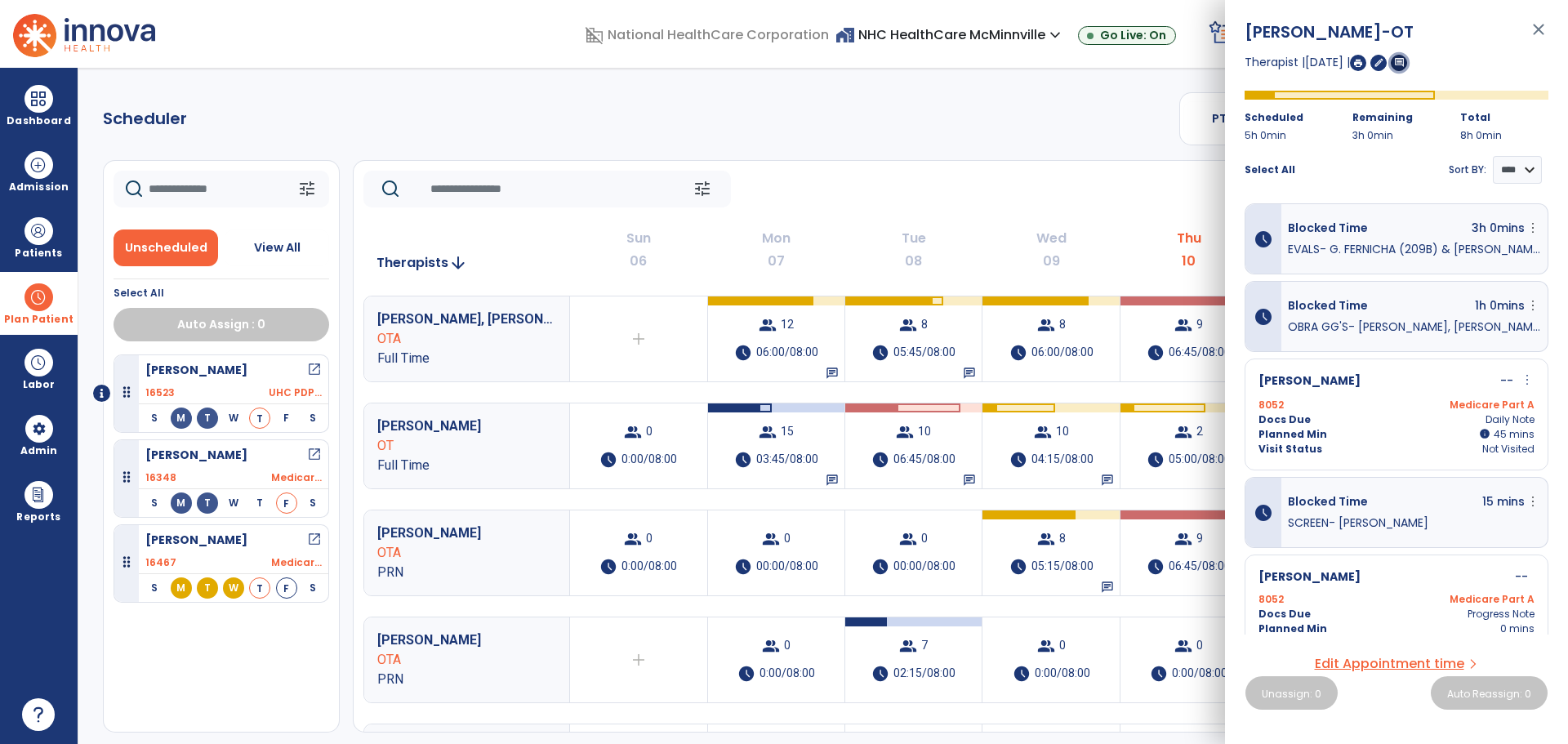 click on "comment" at bounding box center (1399, 62) 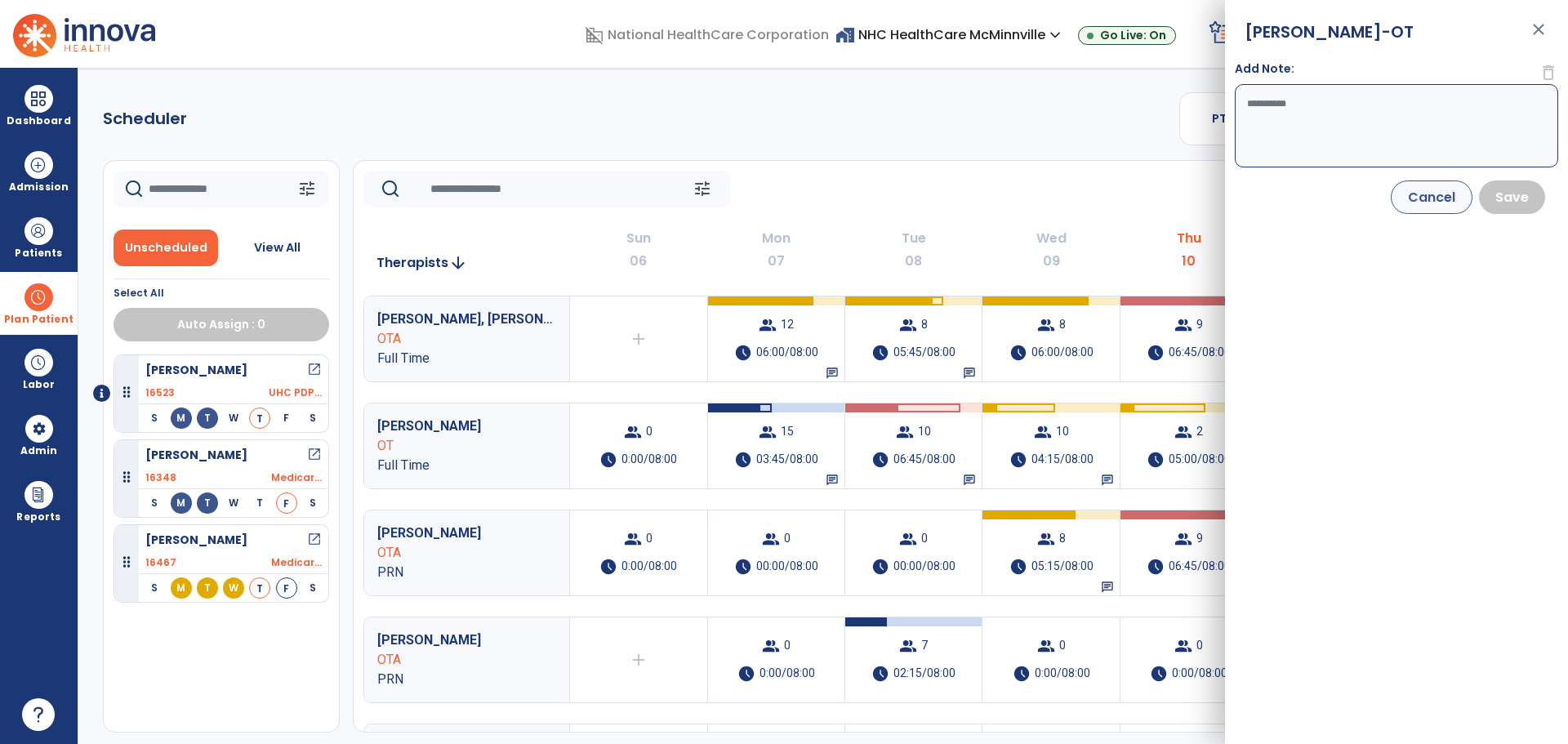 click on "Add Note:" at bounding box center (1396, 126) 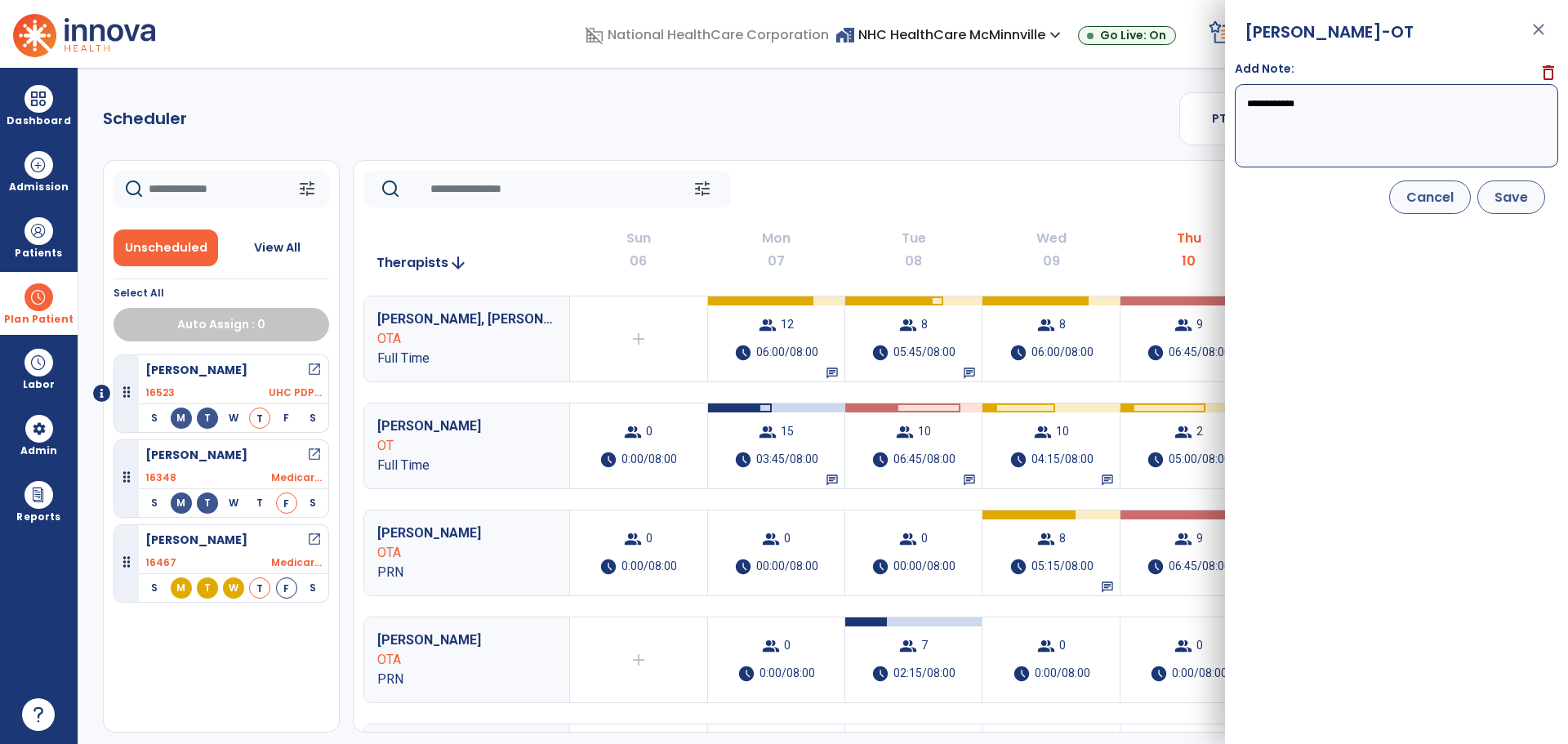 type on "**********" 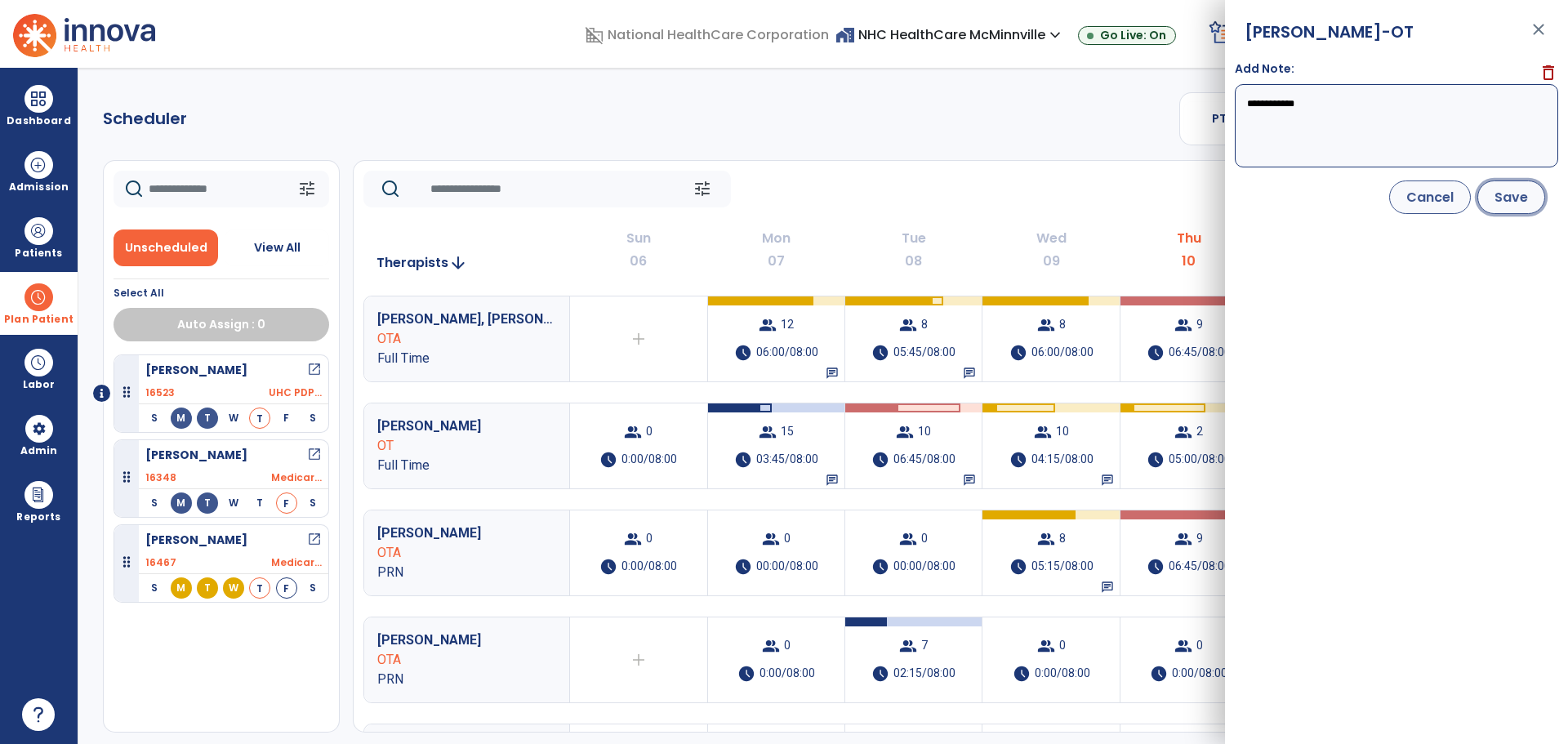 click on "Save" at bounding box center [1511, 197] 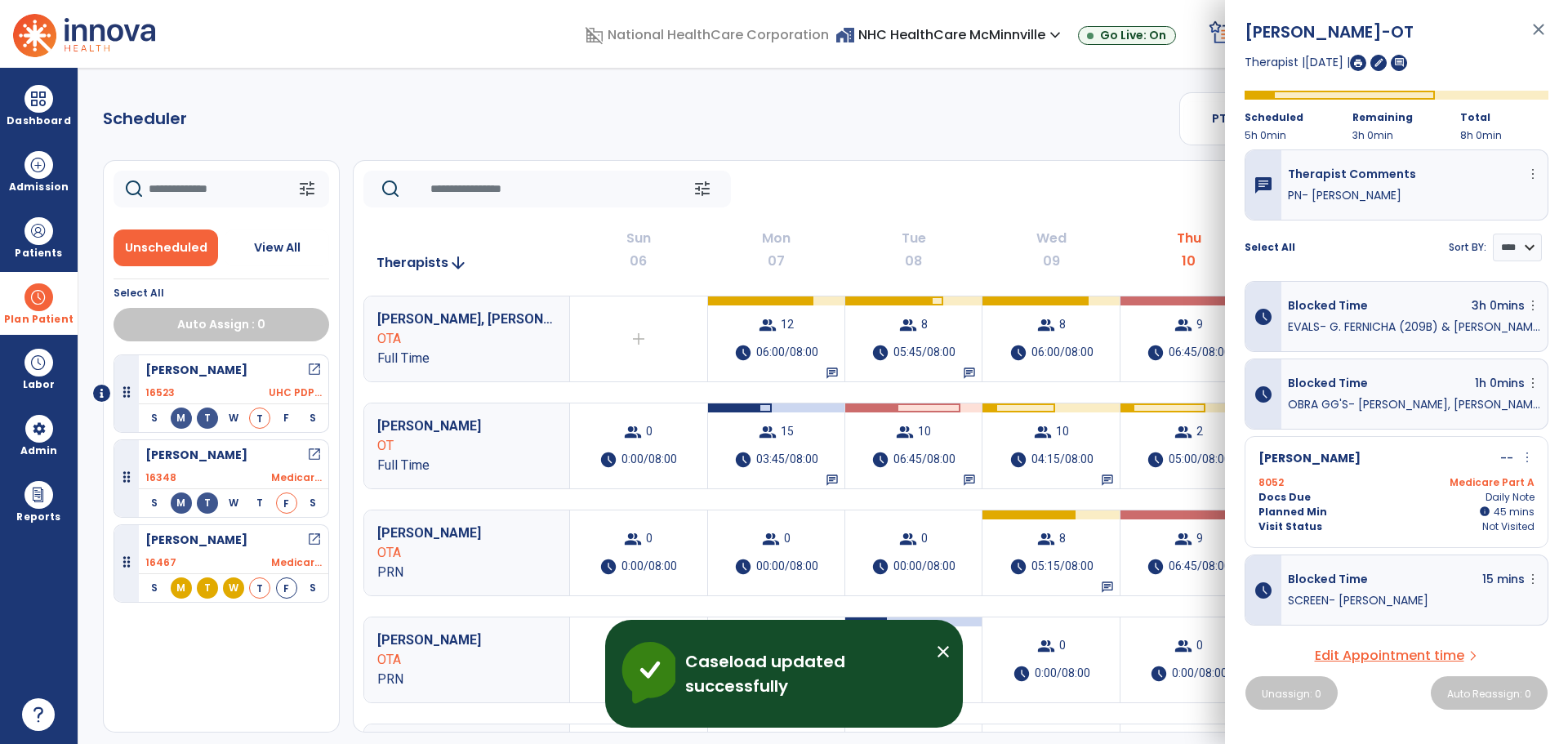 click on "tune   [DATE]  chevron_left [DATE] - [DATE]  *********  calendar_today  chevron_right   Therapists  arrow_downward Sun  06  Mon  07  Tue  08  Wed  09  Thu  10  Fri  11  Sat  12  [PERSON_NAME], [PERSON_NAME] Full Time  add  Therapist not available for the day  group  12  schedule  06:00/08:00   chat   group  8  schedule  05:45/08:00   chat   group  8  schedule  06:00/08:00   group  9  schedule  06:45/08:00   chat   group  7  schedule  05:15/08:00   add  [PERSON_NAME] OT Full Time  group  0  schedule  0:00/08:00  group  15  schedule  03:45/08:00   chat   group  10  schedule  06:45/08:00   chat   group  10  schedule  04:15/08:00   chat   group  2  schedule  05:00/08:00   chat   group  7  schedule  04:15/08:00   group  0  schedule  0:00/08:00 [PERSON_NAME] PRN  group  0  schedule  0:00/08:00  group  0  schedule  00:00/08:00   group  0  schedule  00:00/08:00   group  8  schedule  05:15/08:00   chat   group  9  schedule  06:45/08:00   group  0  schedule  00:00/08:00   group  0  schedule  0:00/08:00 OTA 0" 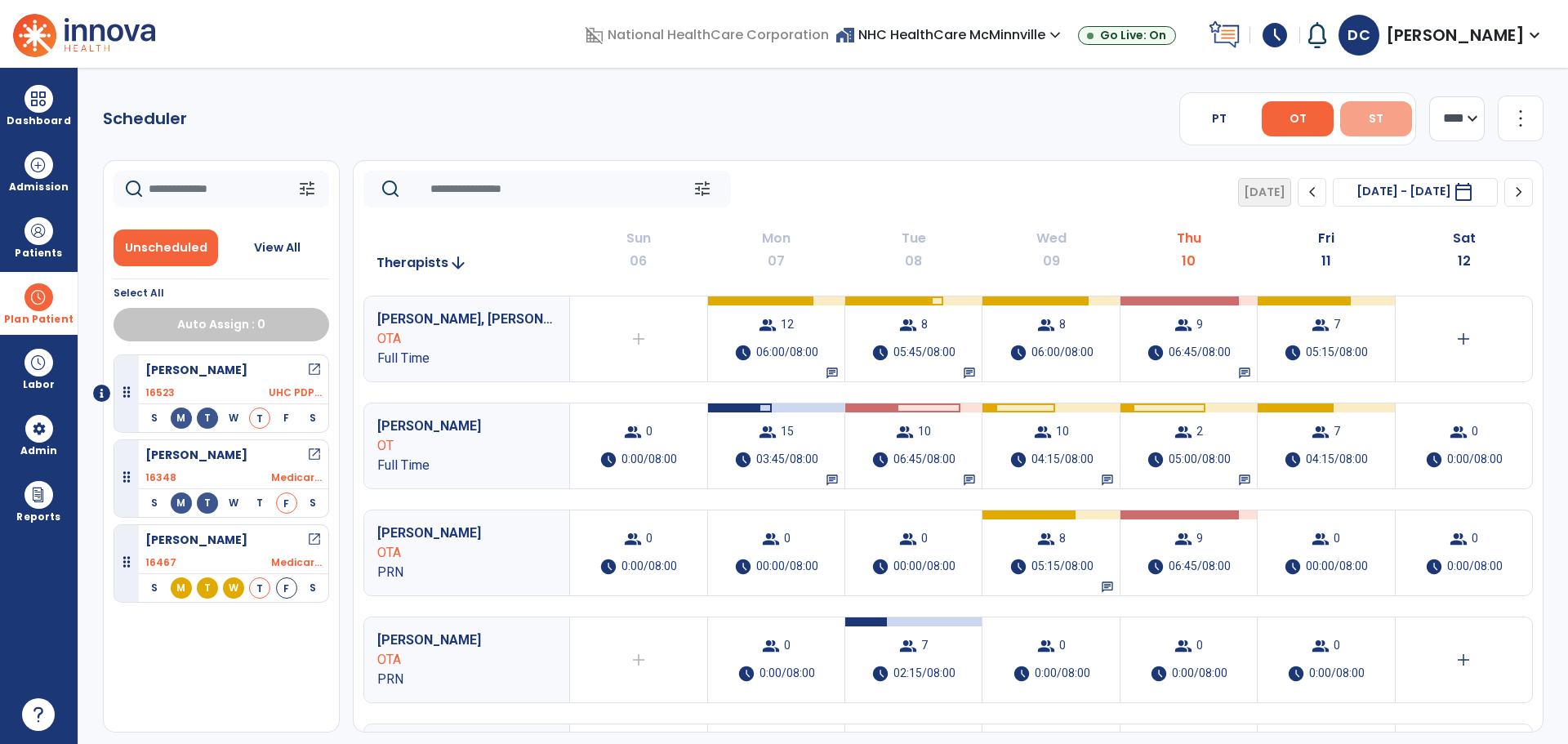 click on "ST" at bounding box center [1376, 118] 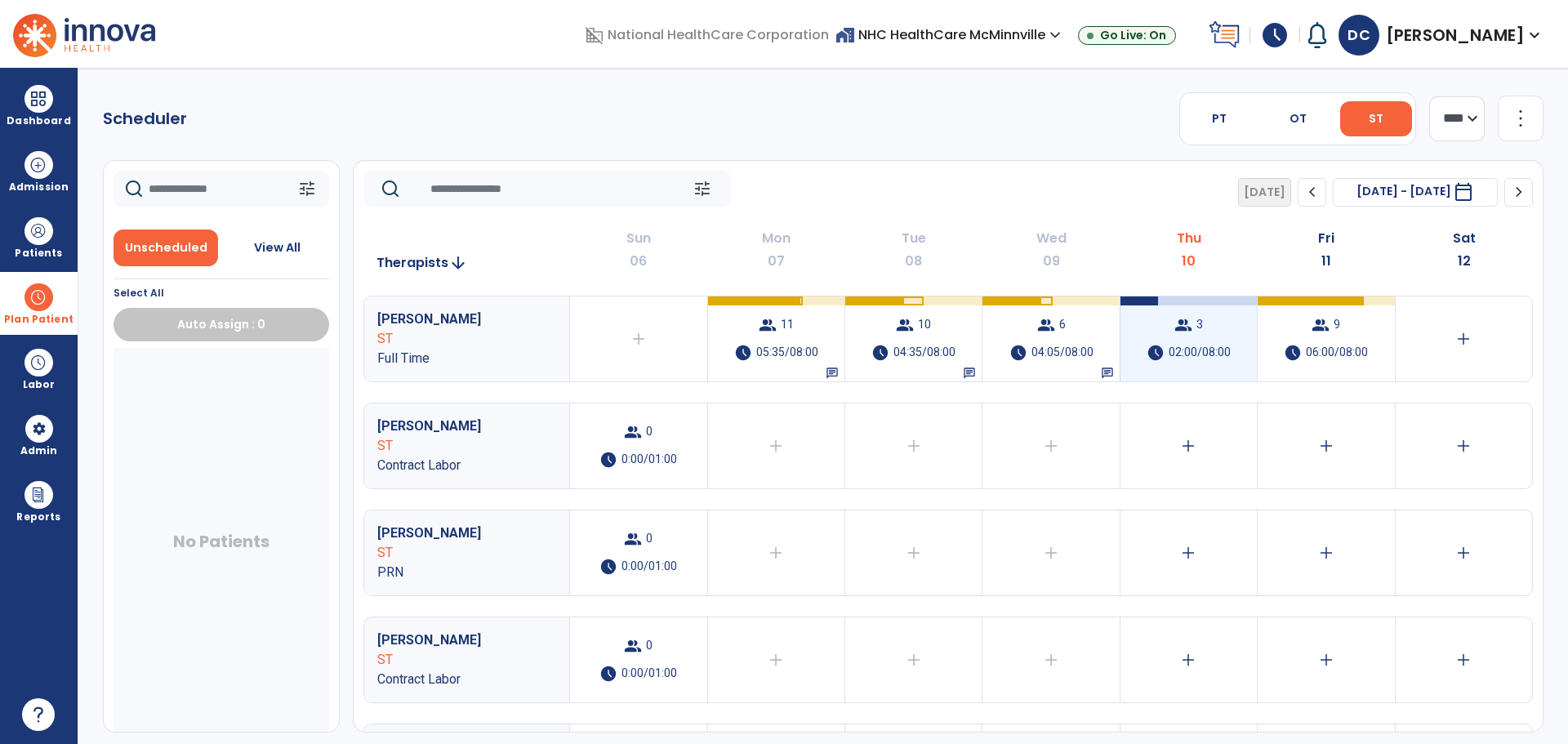 click on "3" at bounding box center (1200, 325) 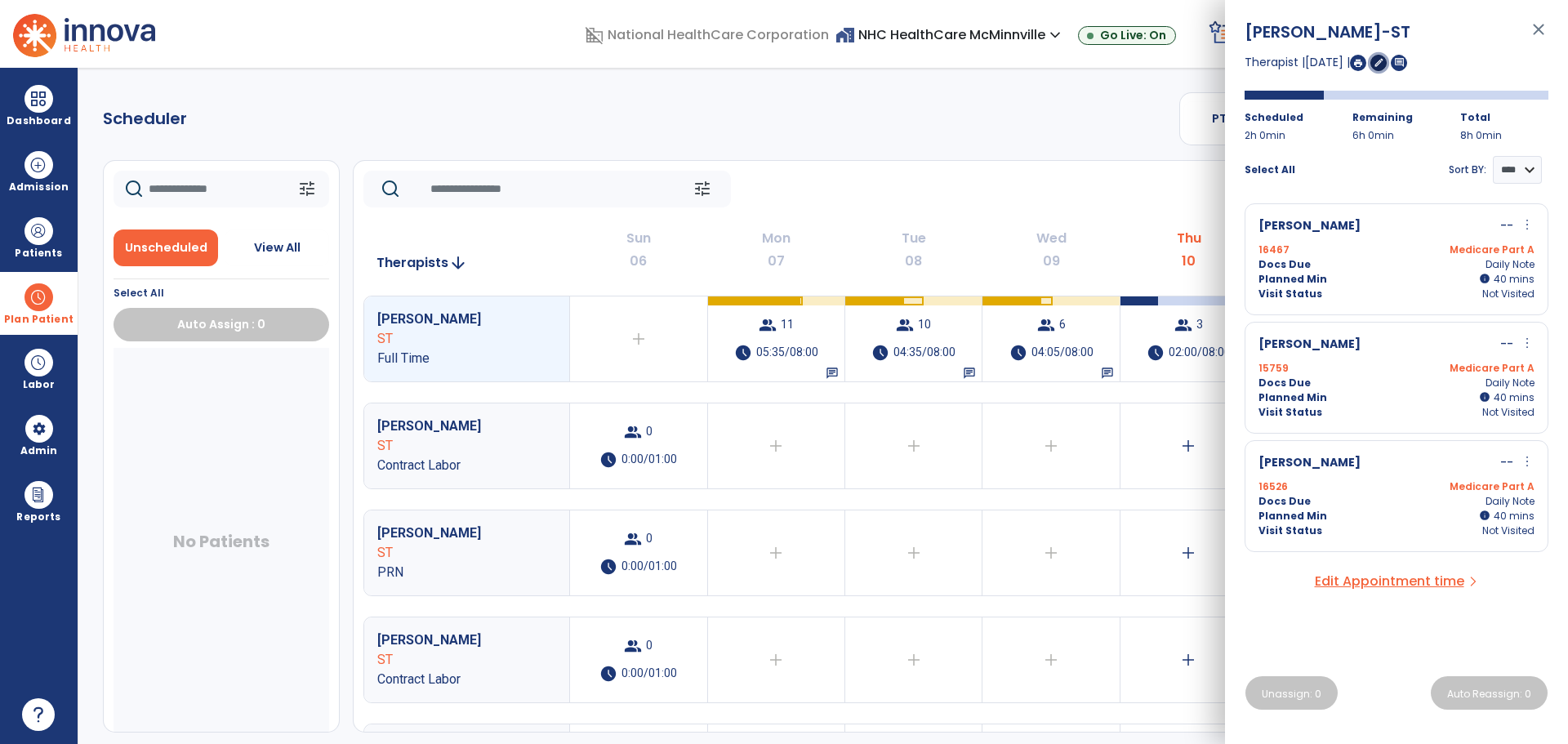 click on "edit" at bounding box center [1379, 62] 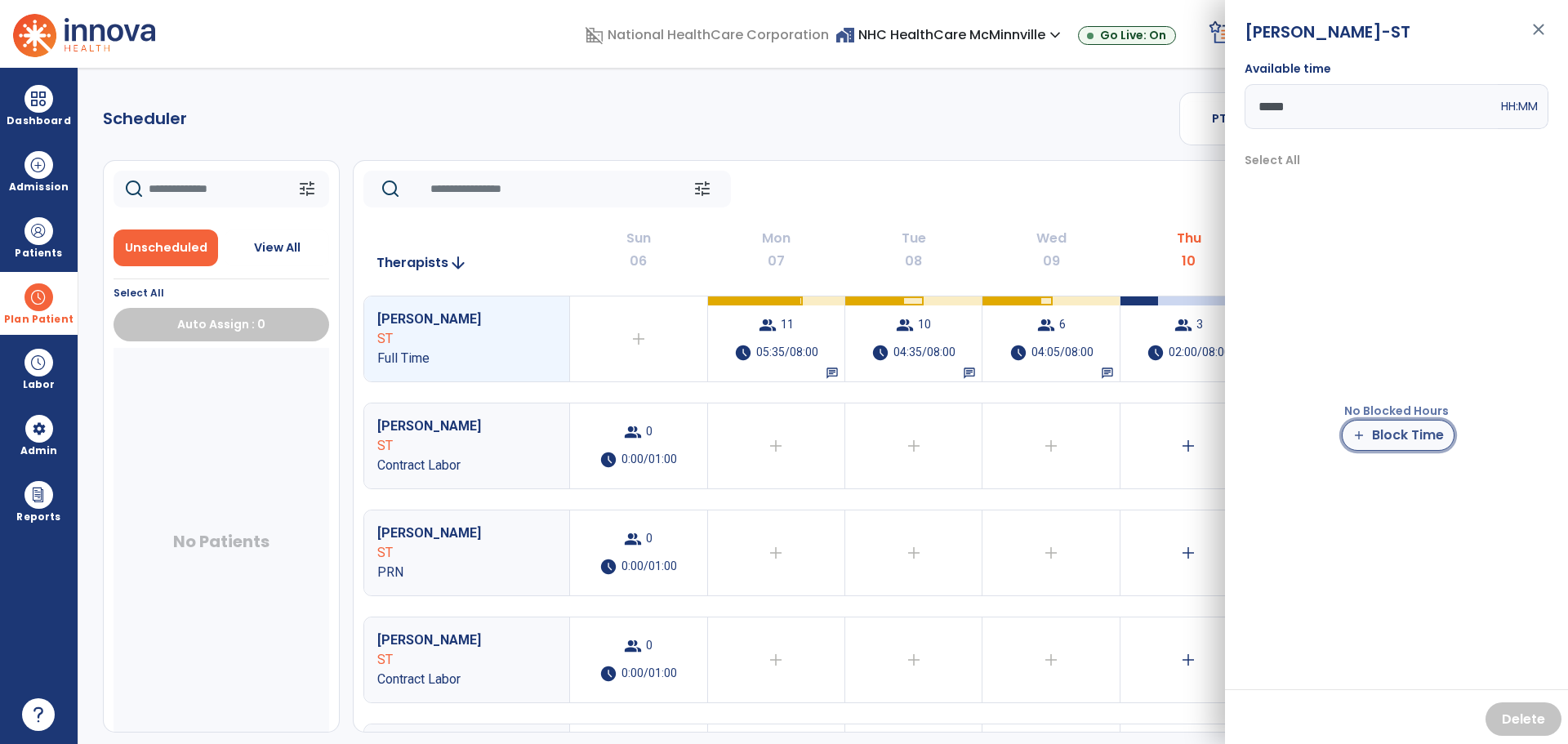 click on "add   Block Time" at bounding box center (1398, 435) 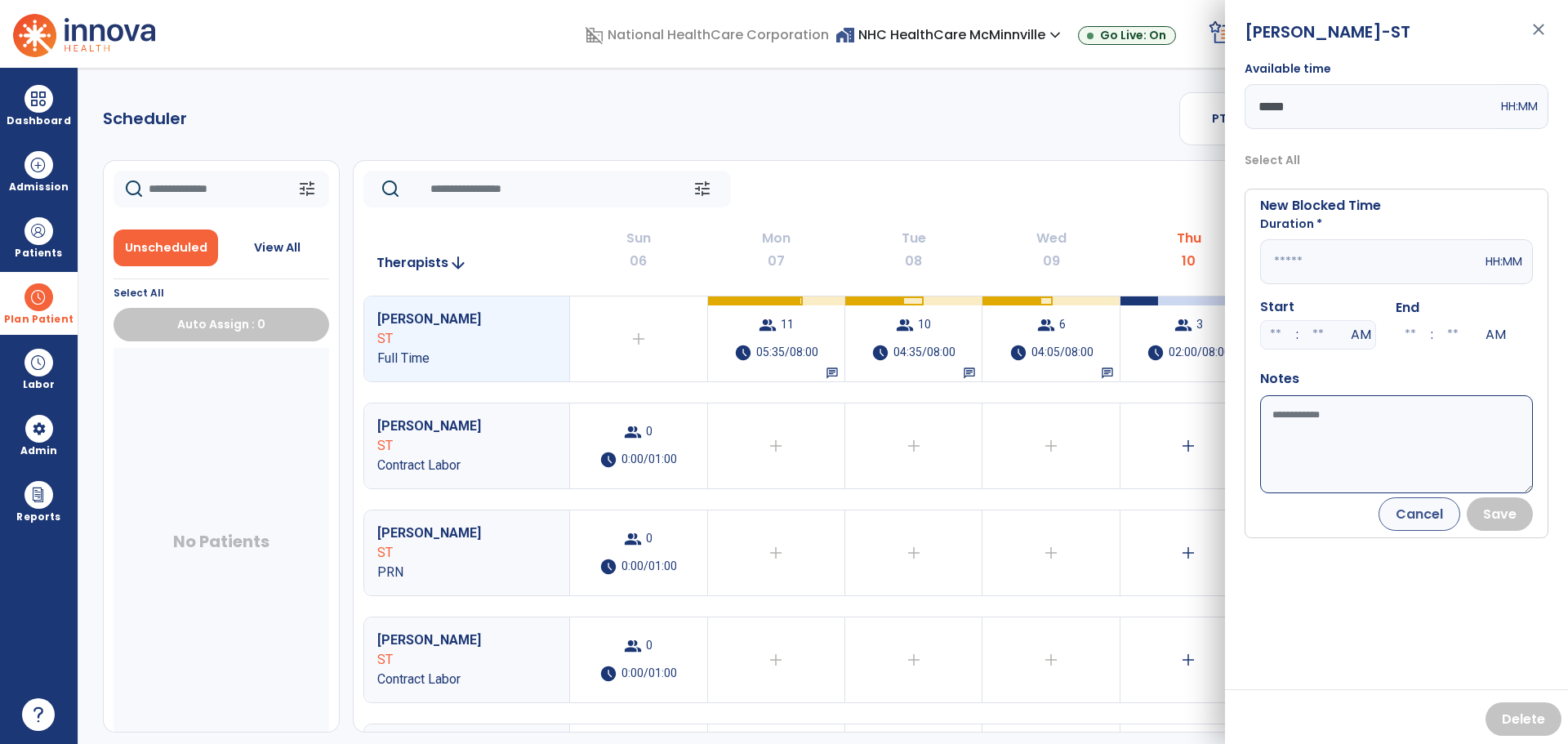 click at bounding box center (1371, 261) 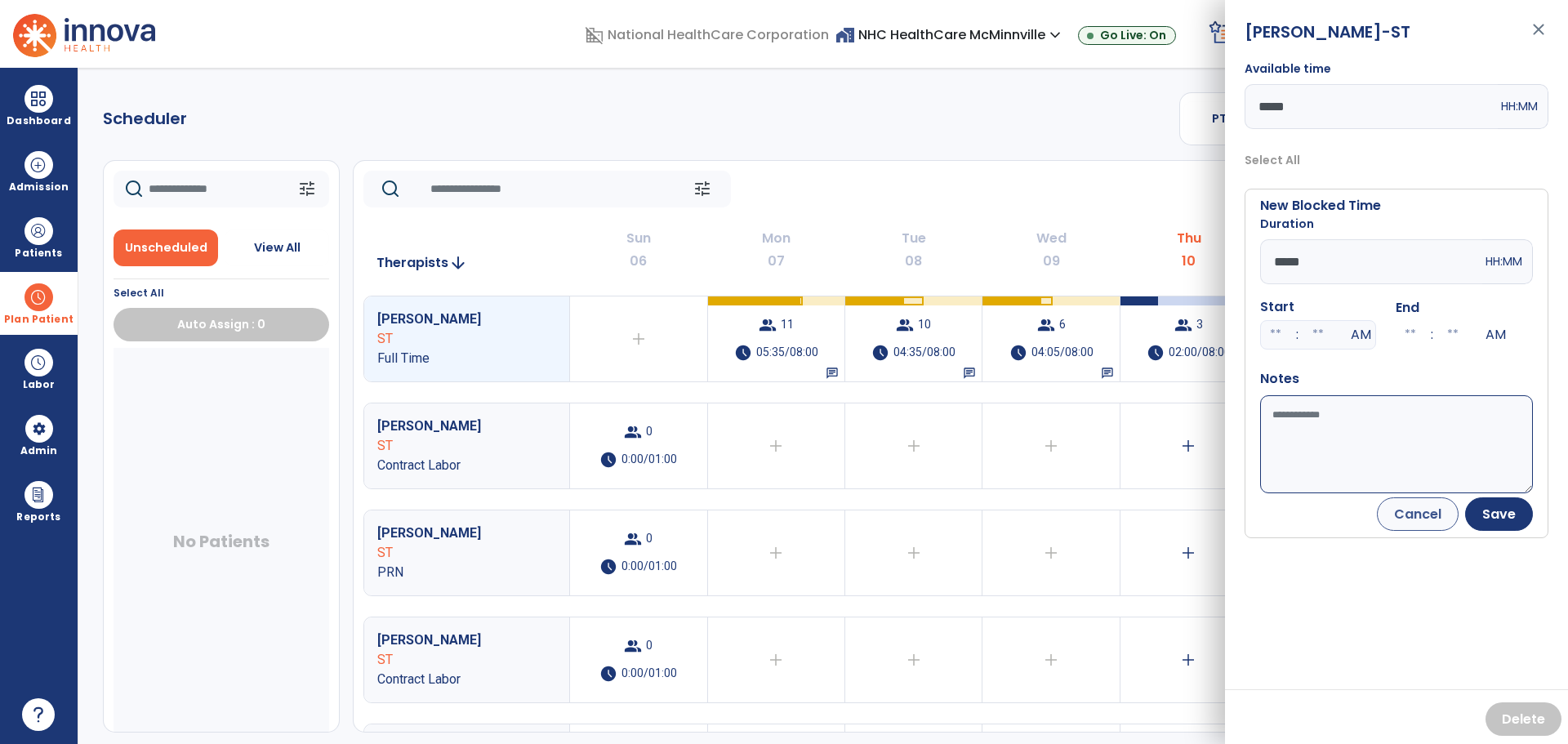 type on "*****" 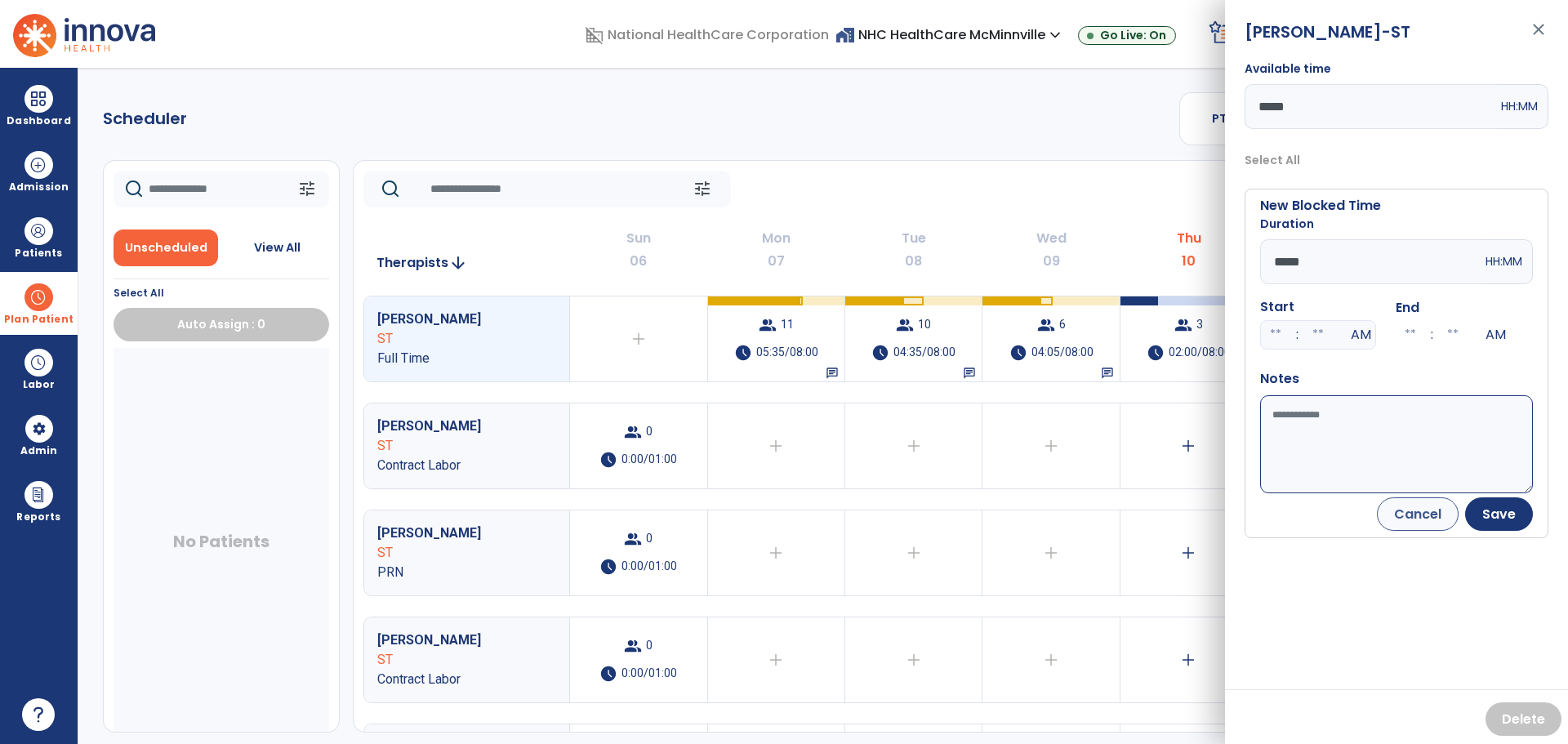 click on "Available time" at bounding box center [1396, 444] 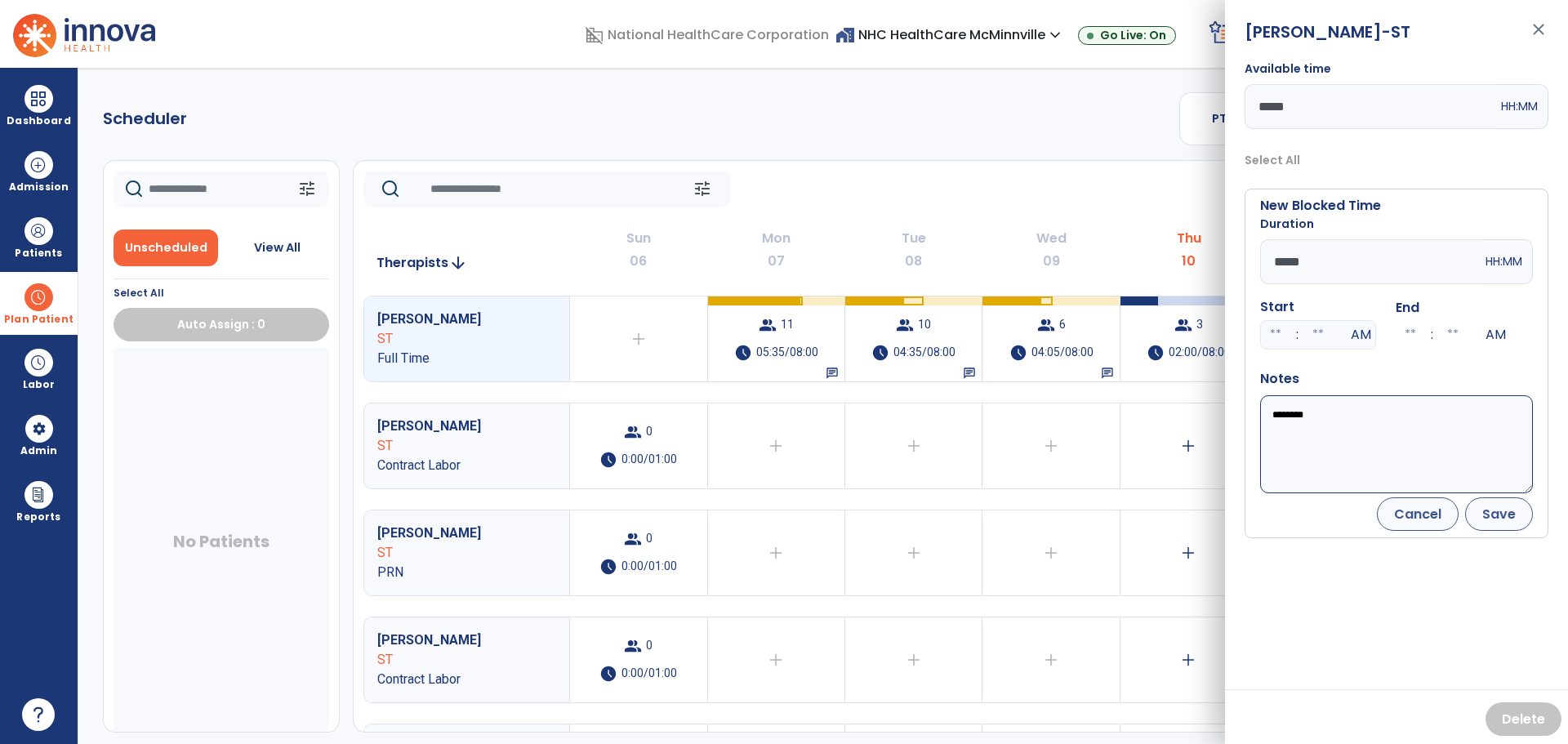 type on "*******" 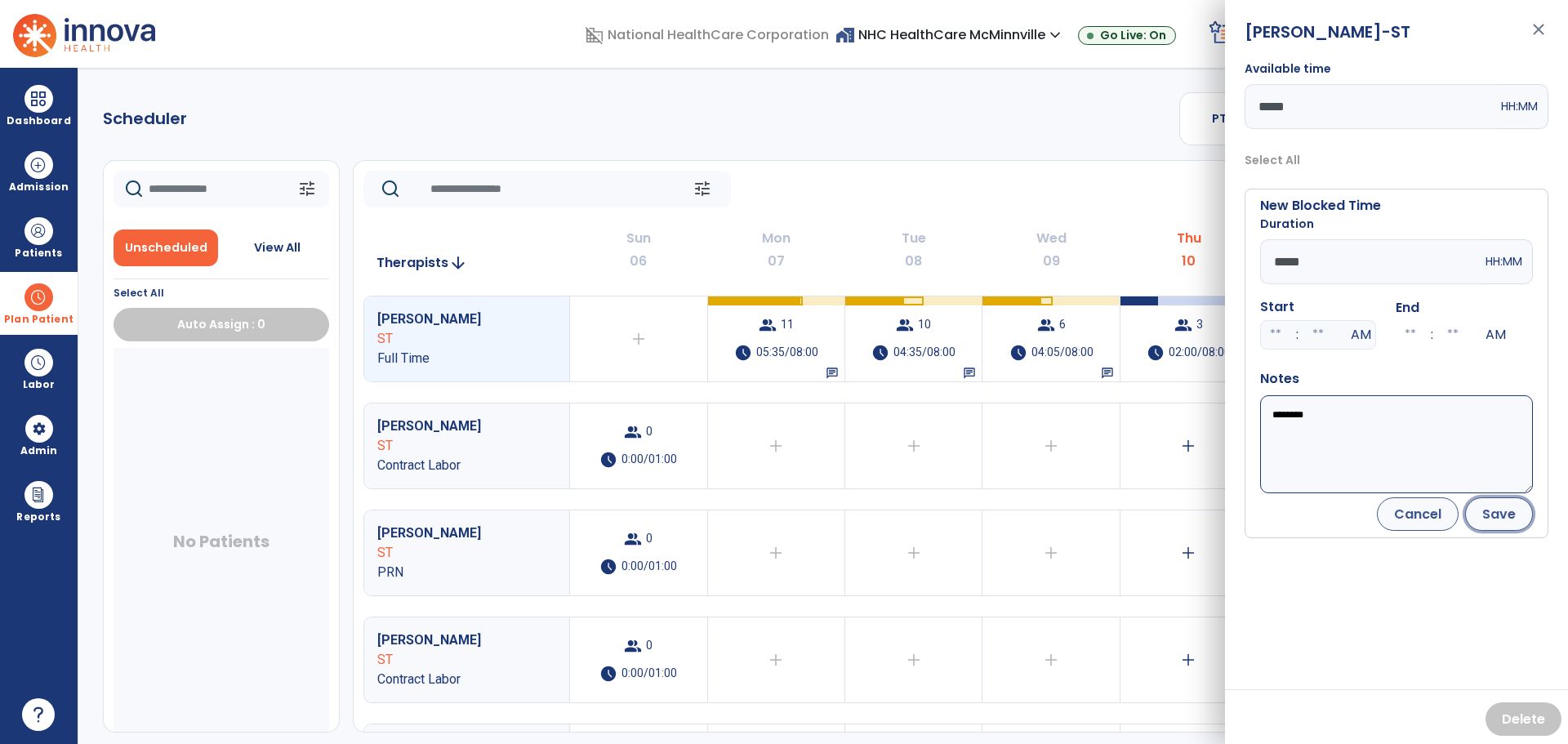 click on "Save" at bounding box center [1499, 514] 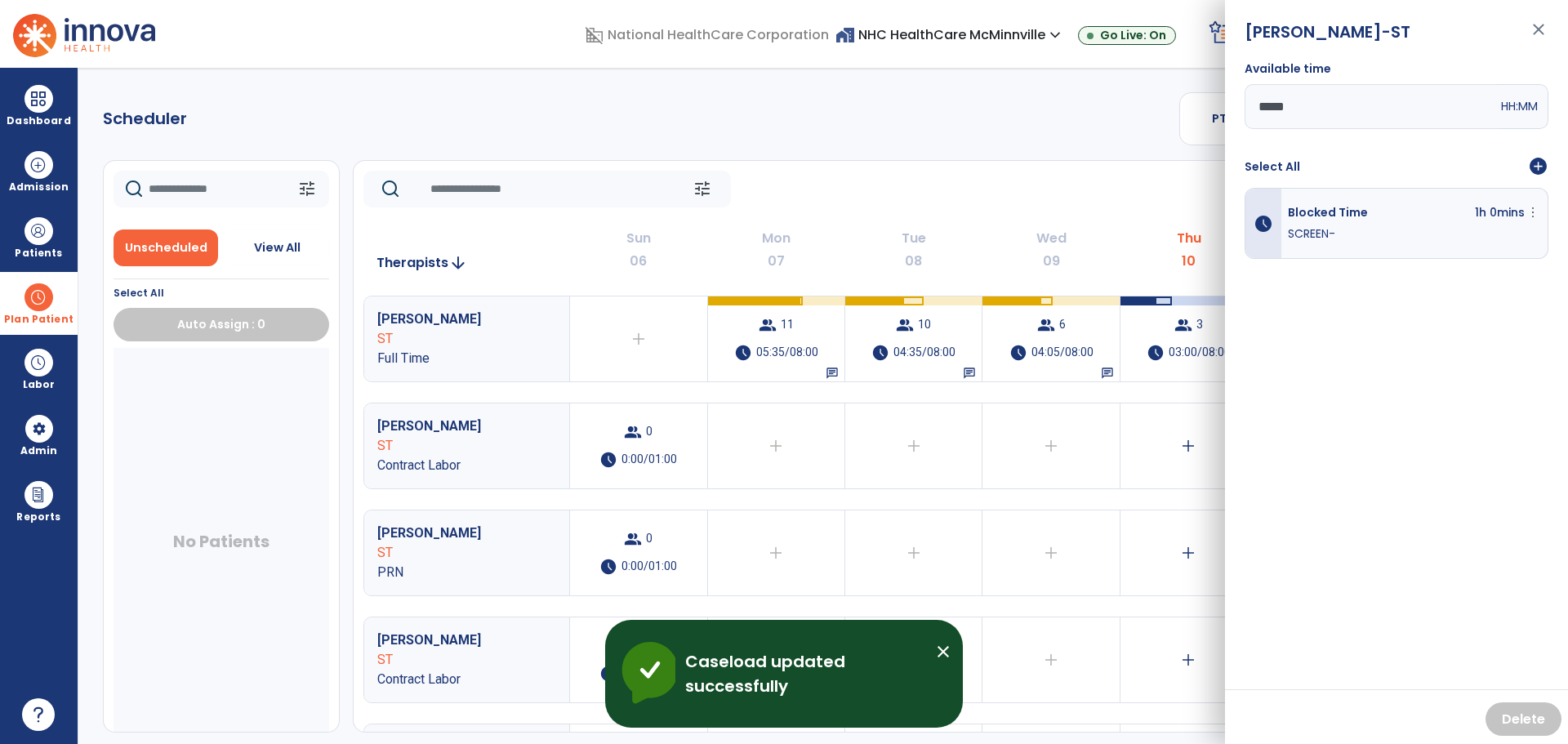 click on "tune   [DATE]  chevron_left [DATE] - [DATE]  *********  calendar_today  chevron_right" 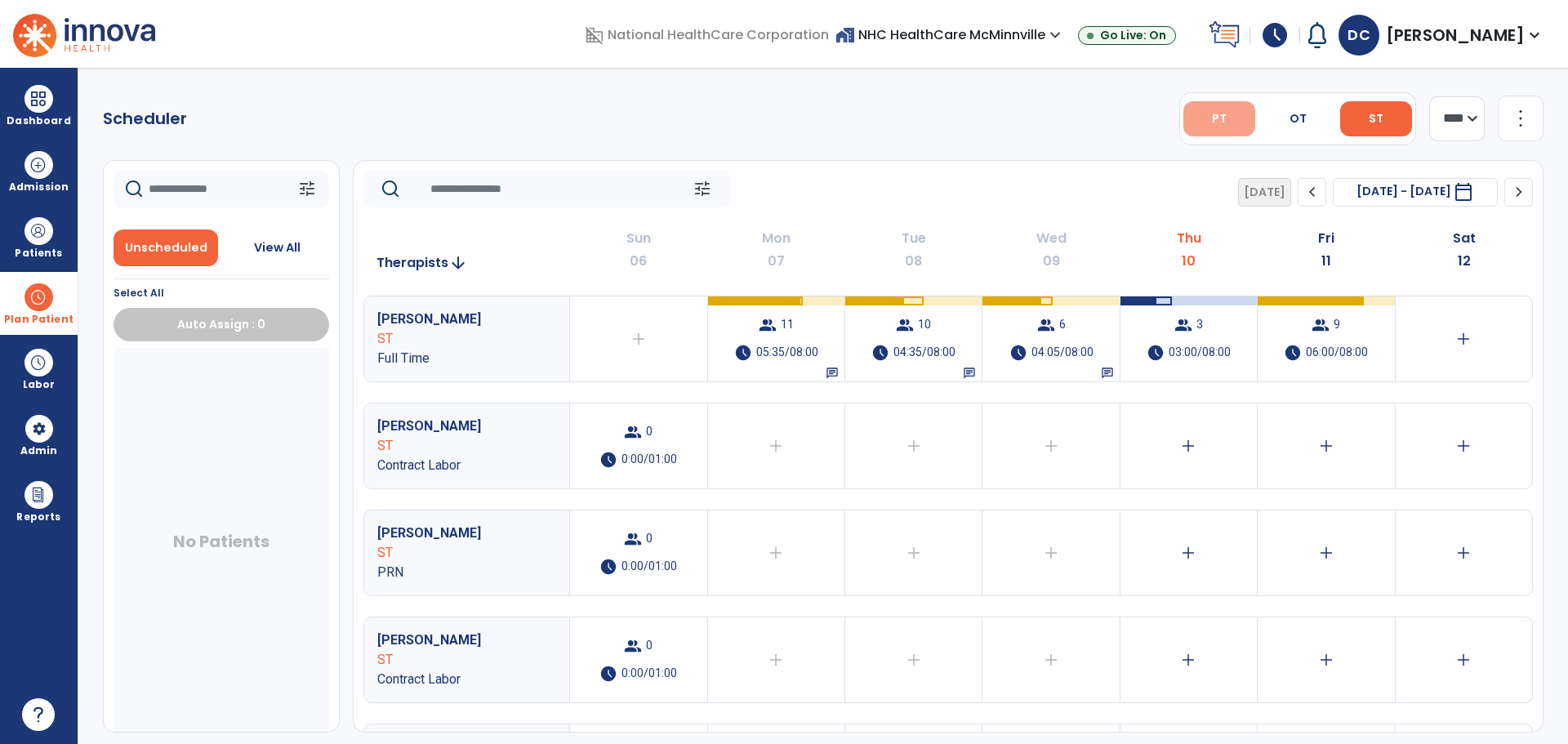 click on "PT" at bounding box center [1219, 118] 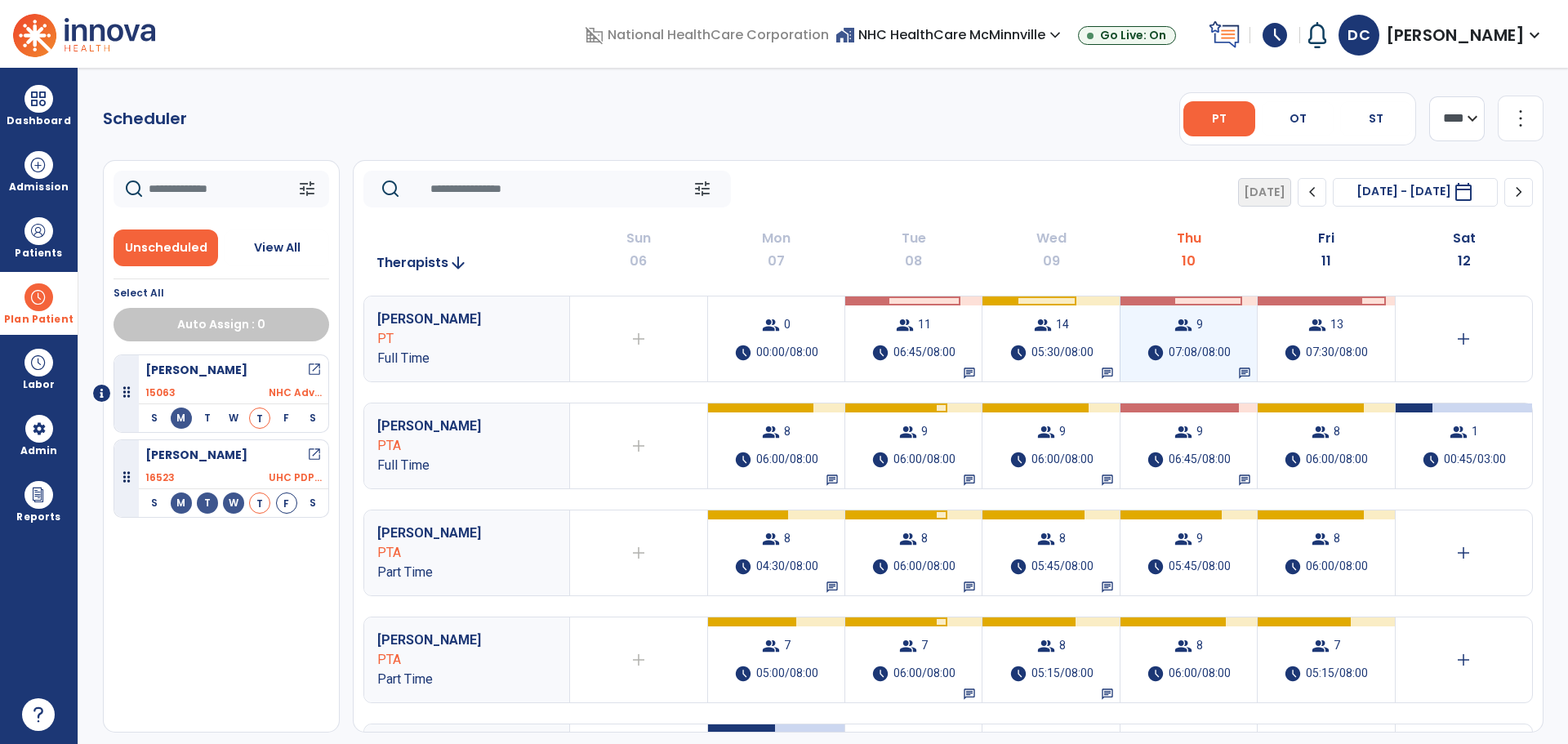 click on "07:08/08:00" at bounding box center [1200, 353] 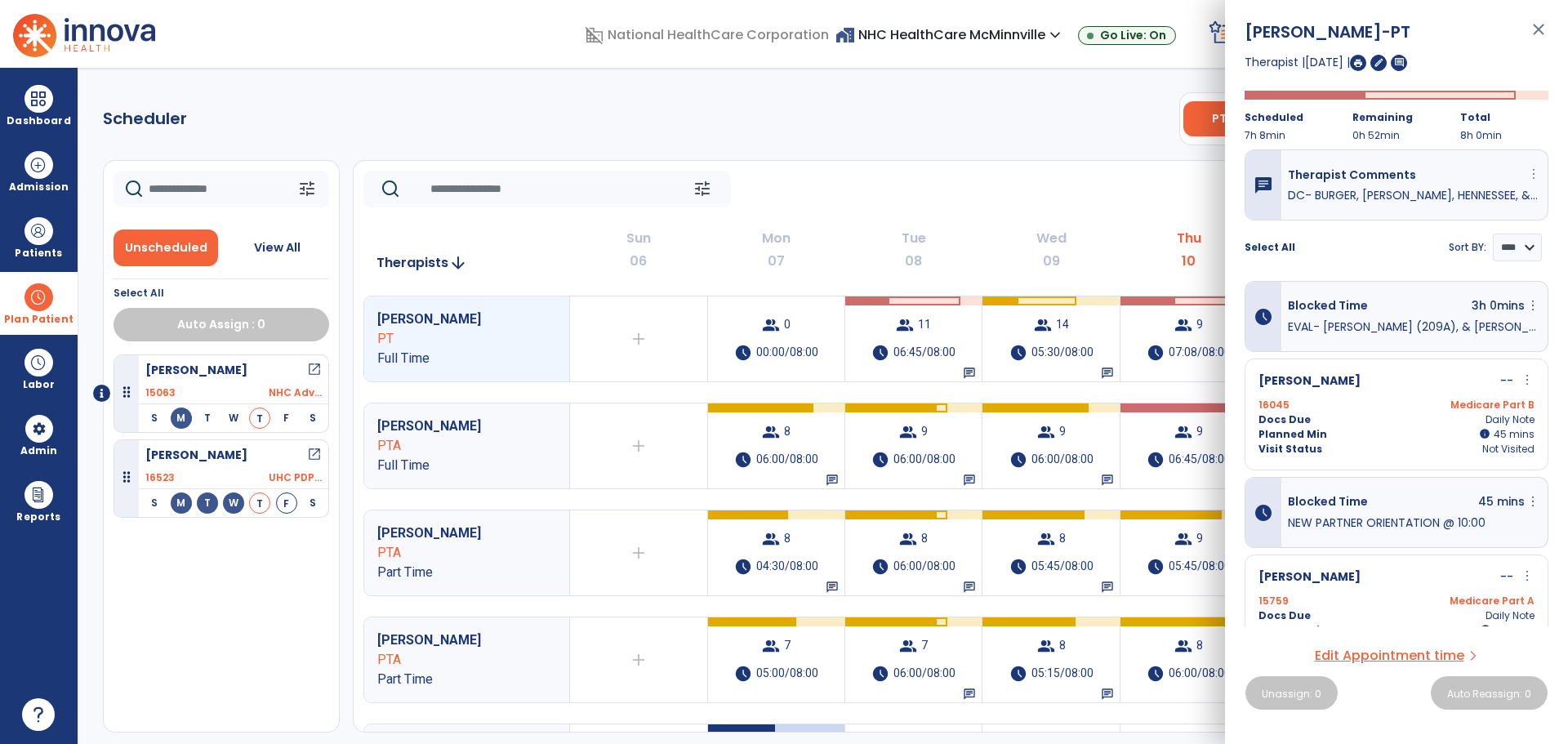 click on "more_vert" at bounding box center [1534, 174] 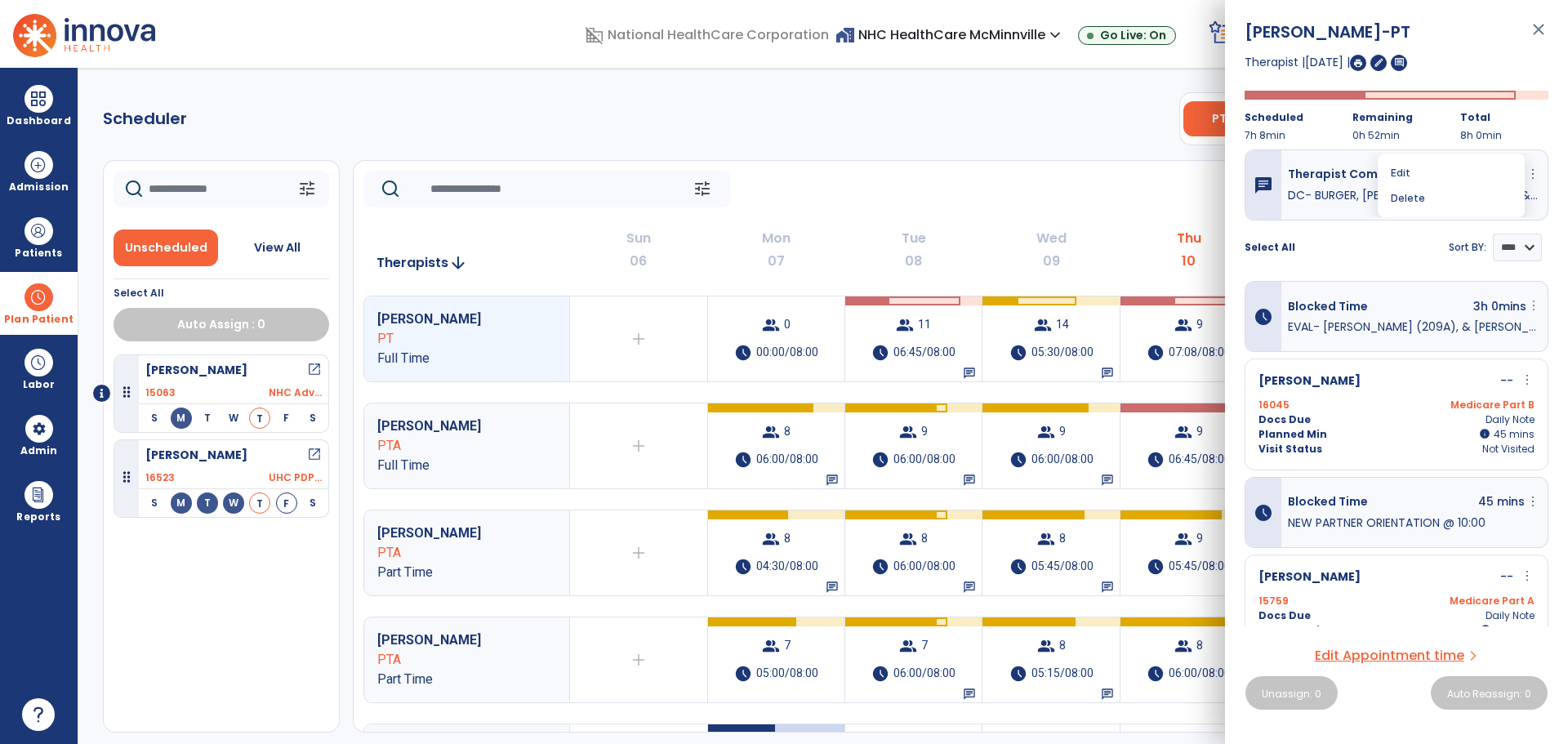 click on "more_vert" at bounding box center (1534, 305) 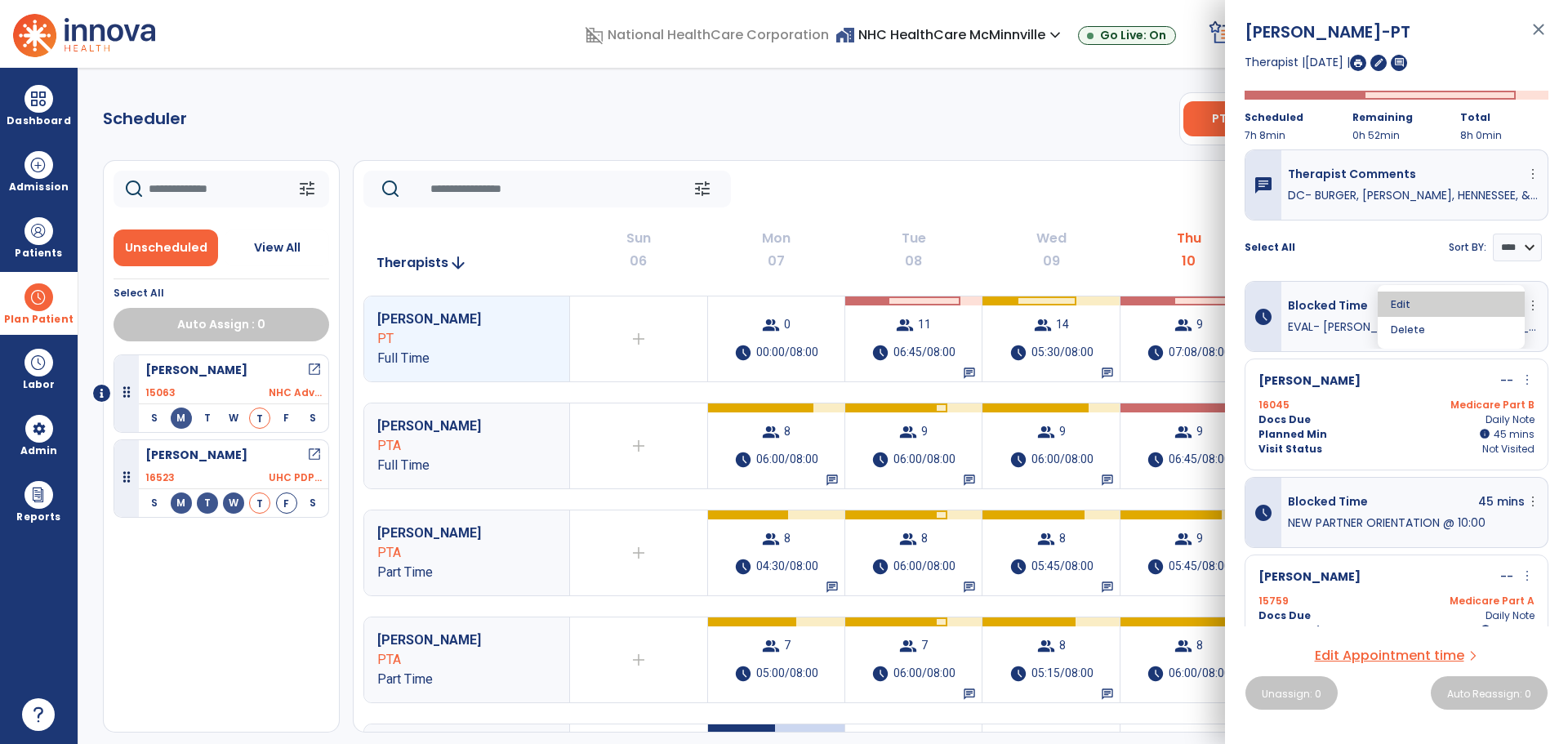 click on "Edit" at bounding box center [1451, 304] 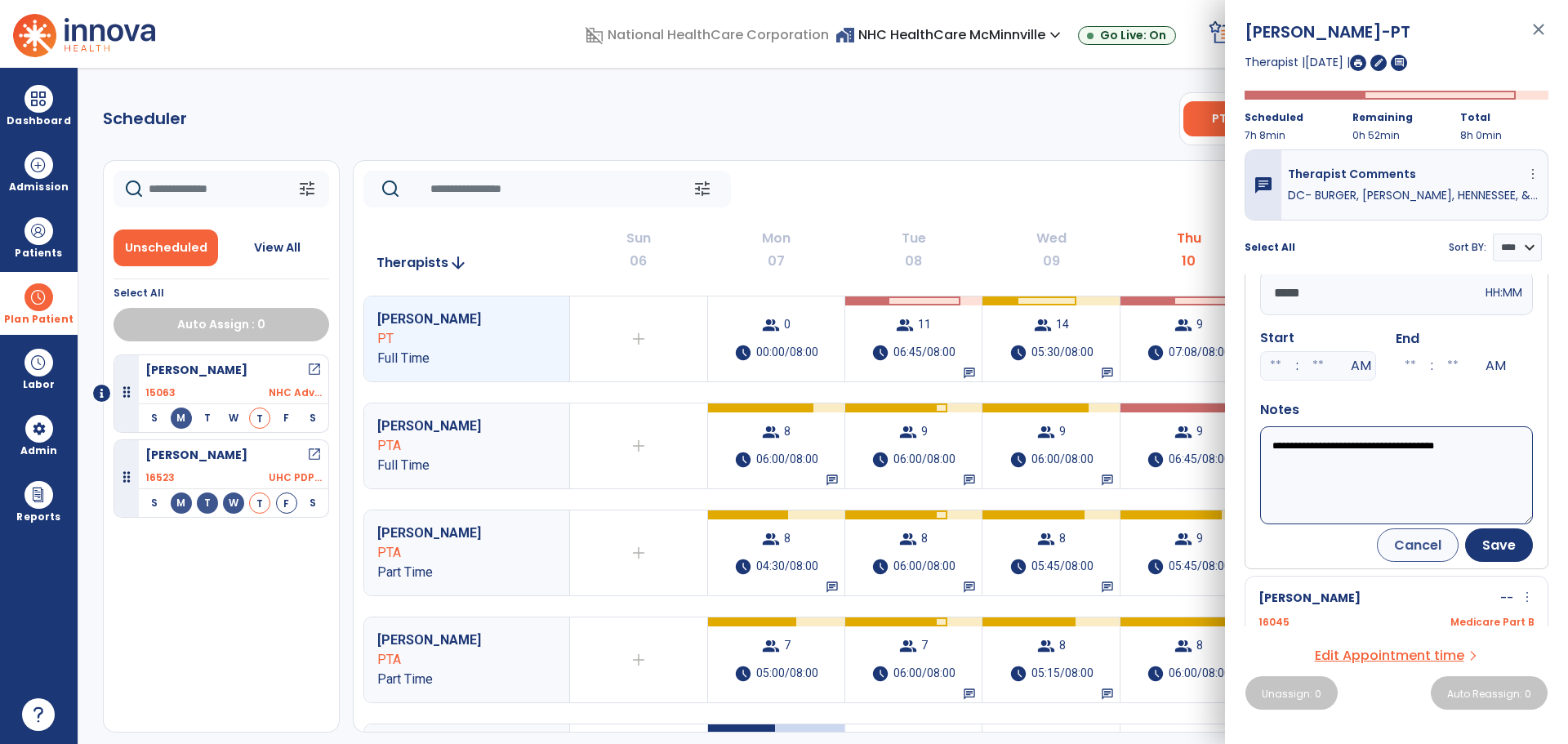 scroll, scrollTop: 163, scrollLeft: 0, axis: vertical 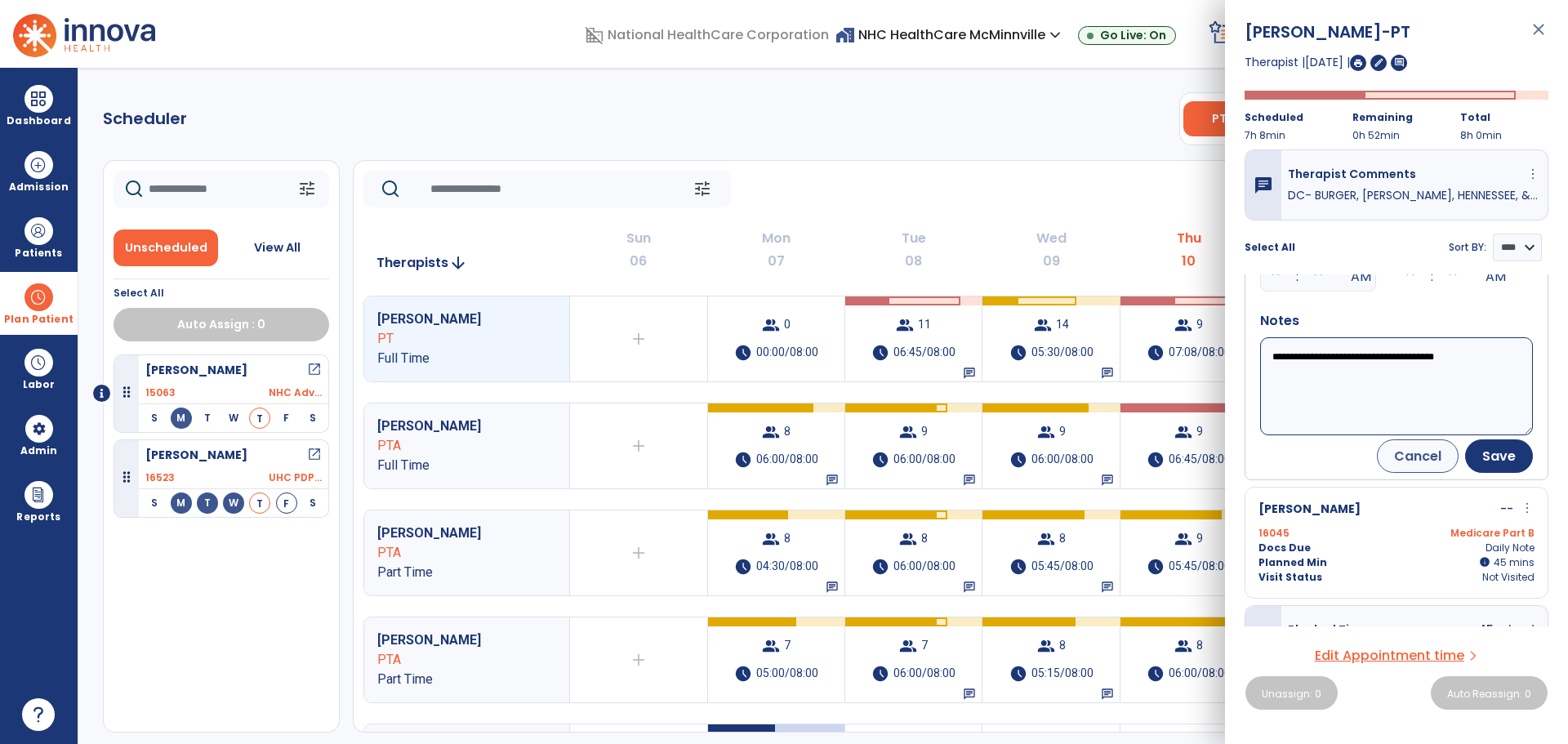 drag, startPoint x: 1499, startPoint y: 358, endPoint x: 1303, endPoint y: 358, distance: 196 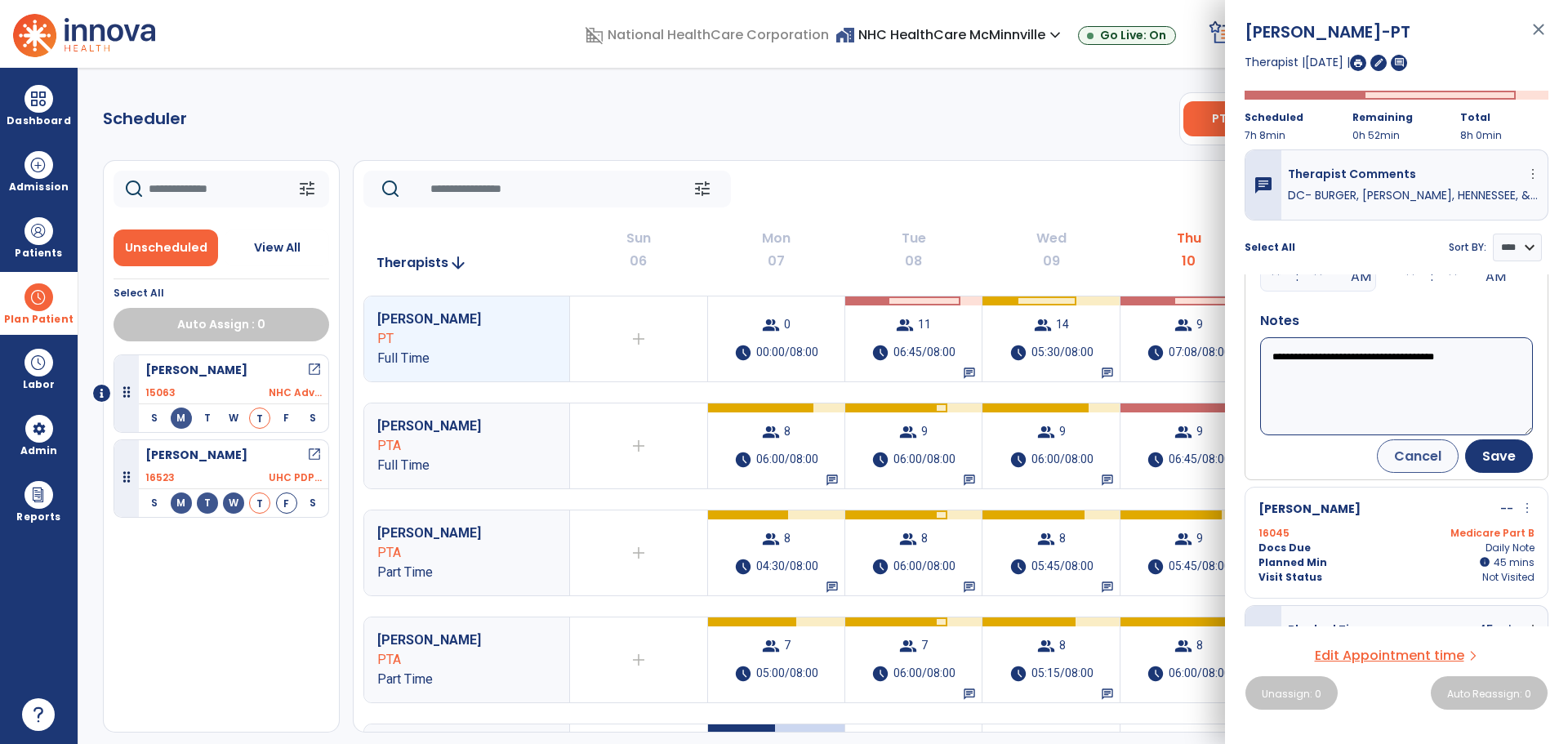 click on "**********" at bounding box center (1396, 386) 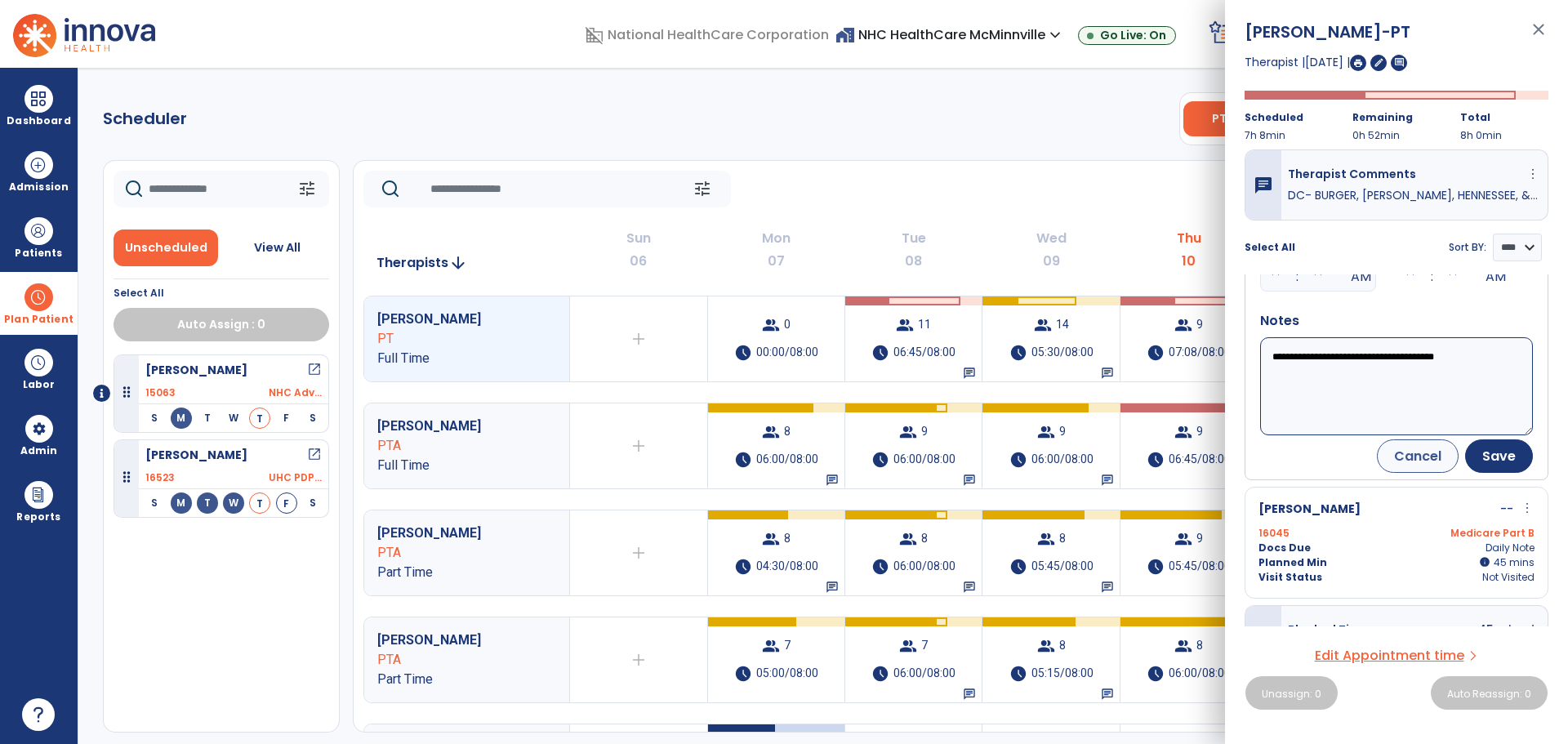 click on "tune   [DATE]  chevron_left [DATE] - [DATE]  *********  calendar_today  chevron_right" 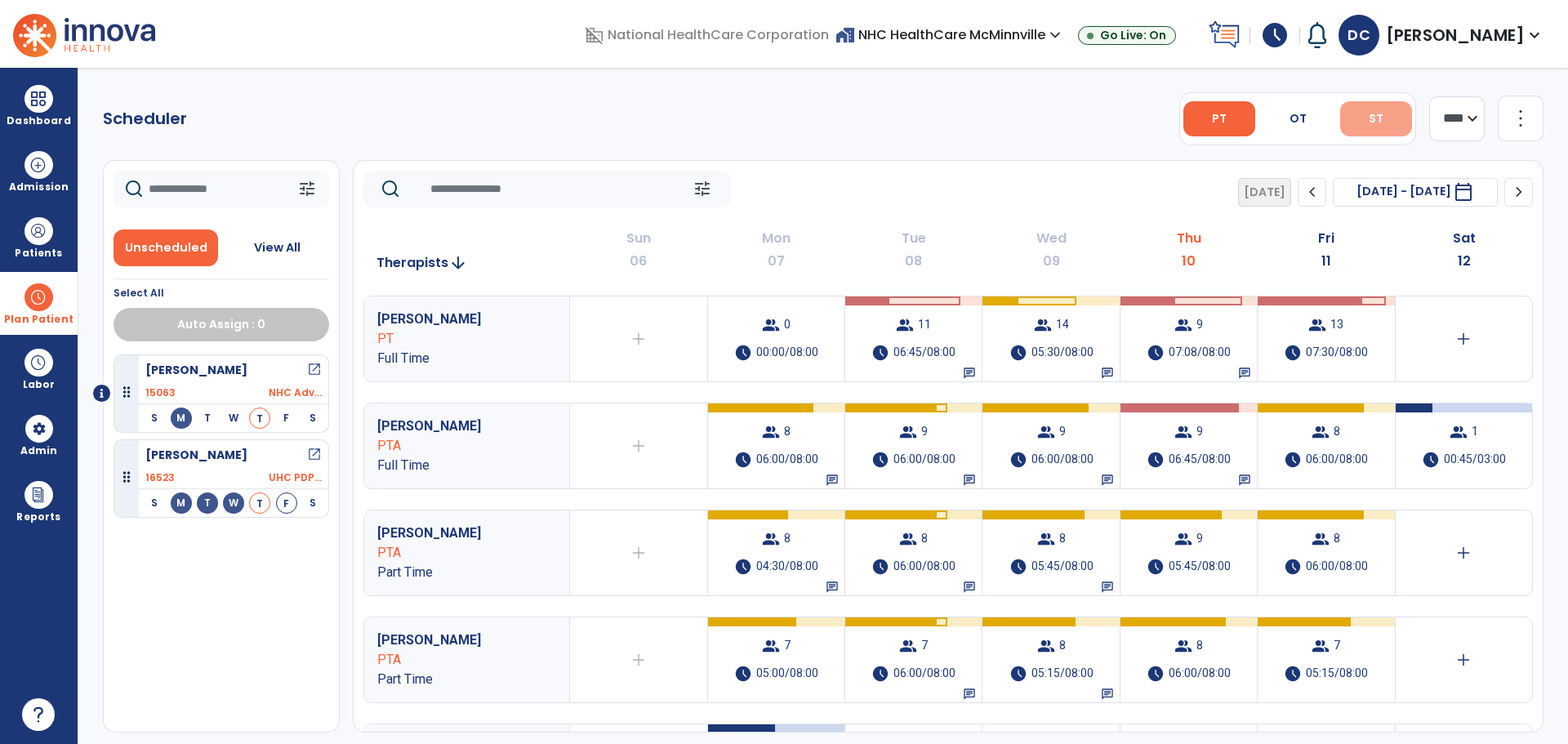 click on "ST" at bounding box center [1376, 118] 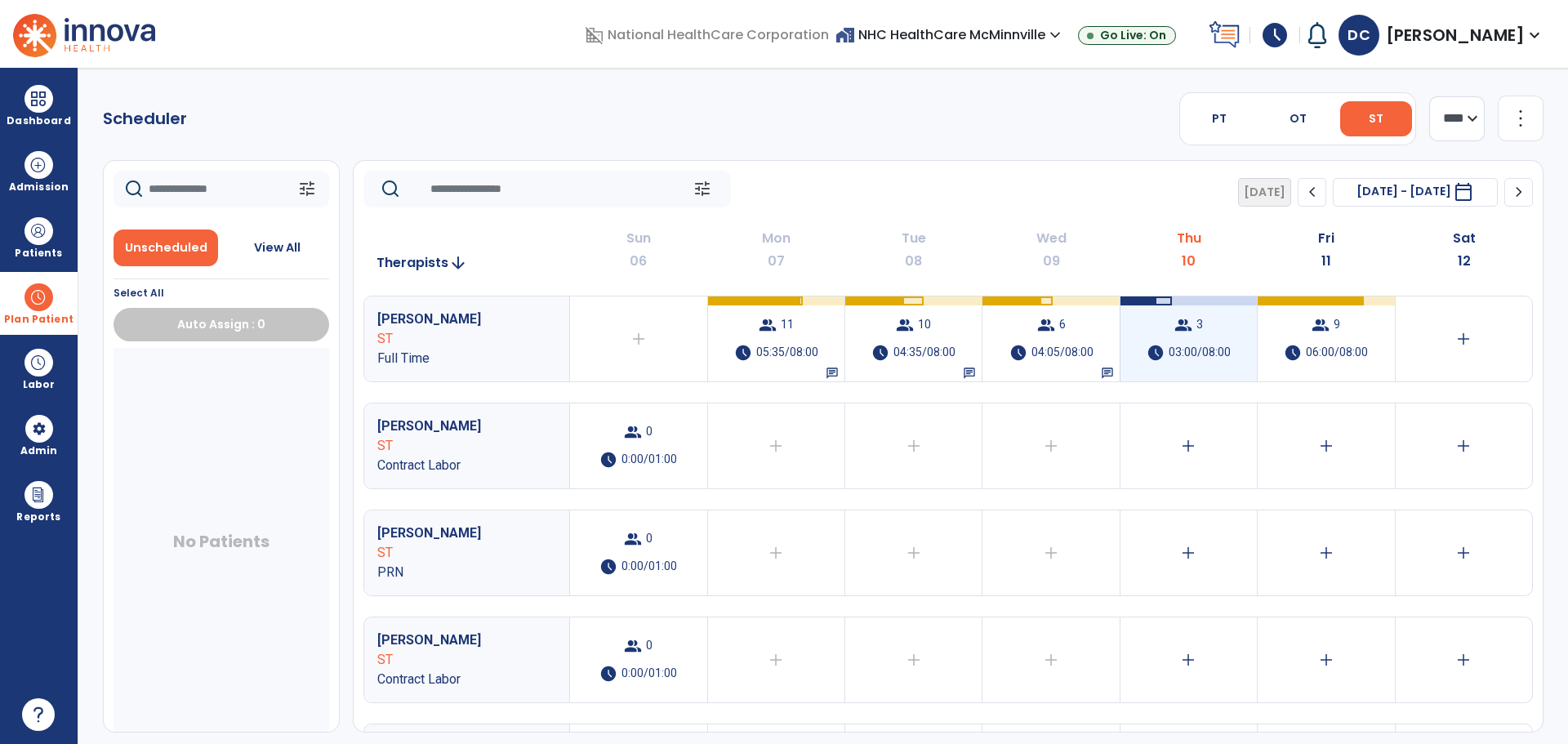 click on "group  3  schedule  03:00/08:00" at bounding box center [1188, 339] 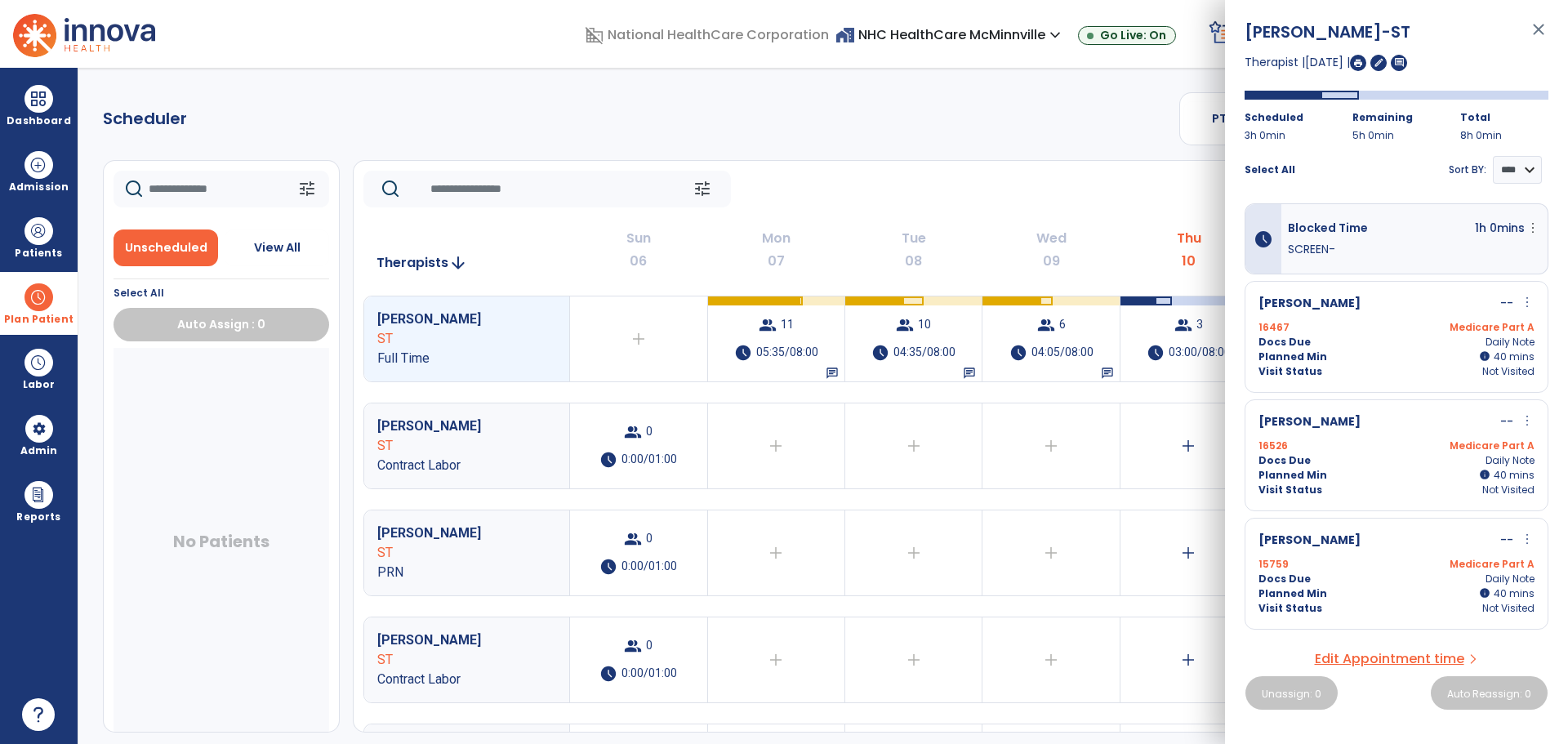 click on "more_vert   Edit   Delete" at bounding box center (1533, 228) 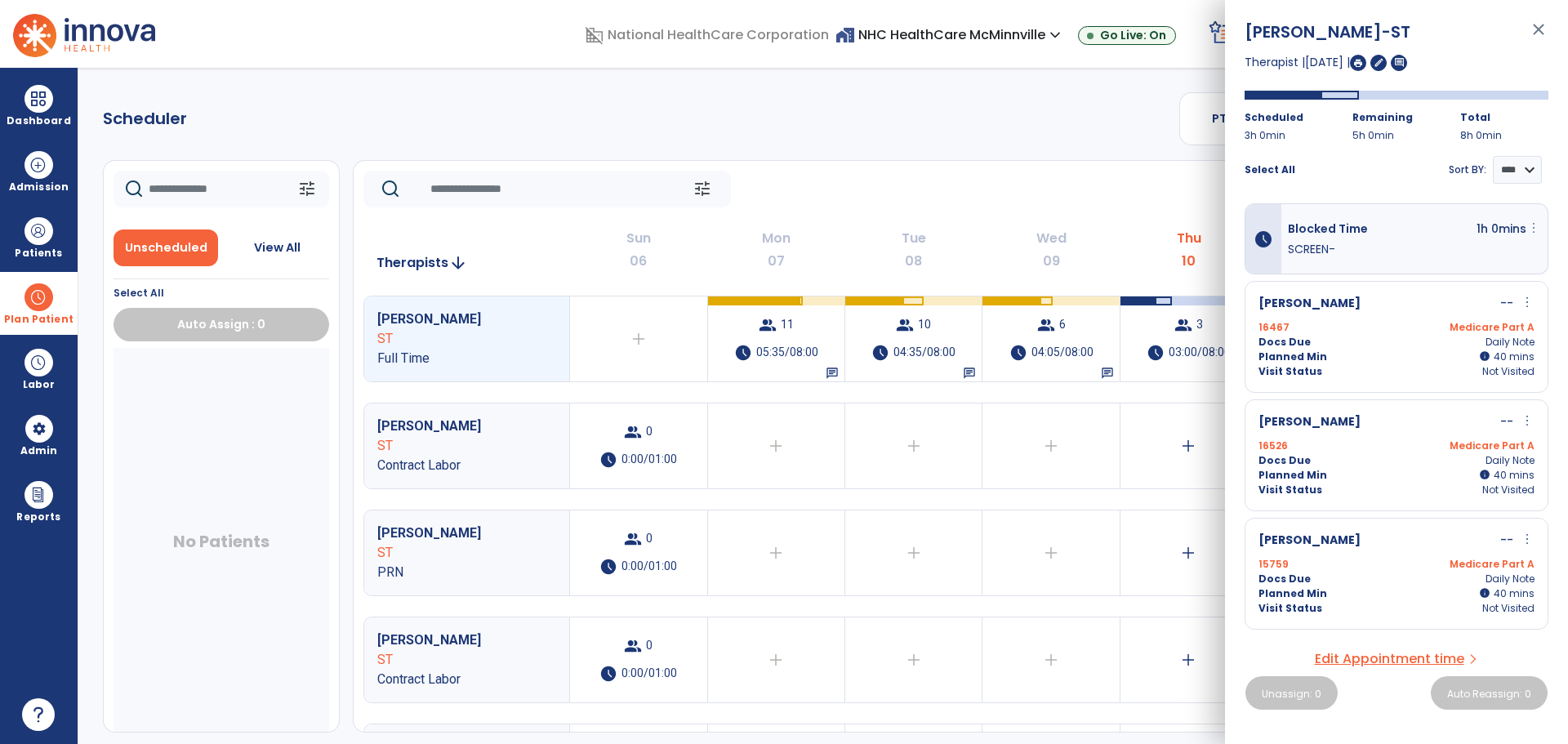 click on "more_vert" at bounding box center (1534, 228) 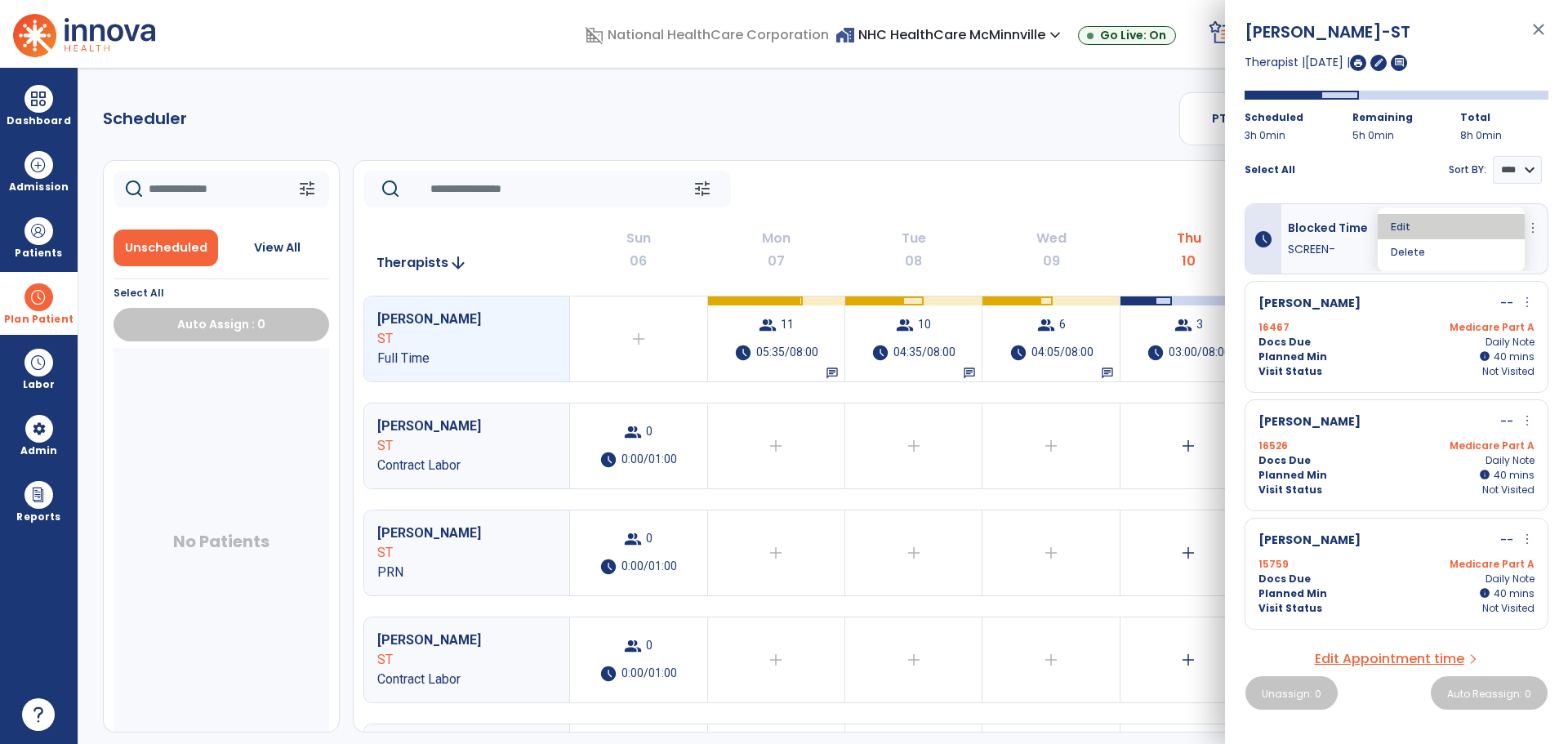 click on "Edit" at bounding box center [1451, 226] 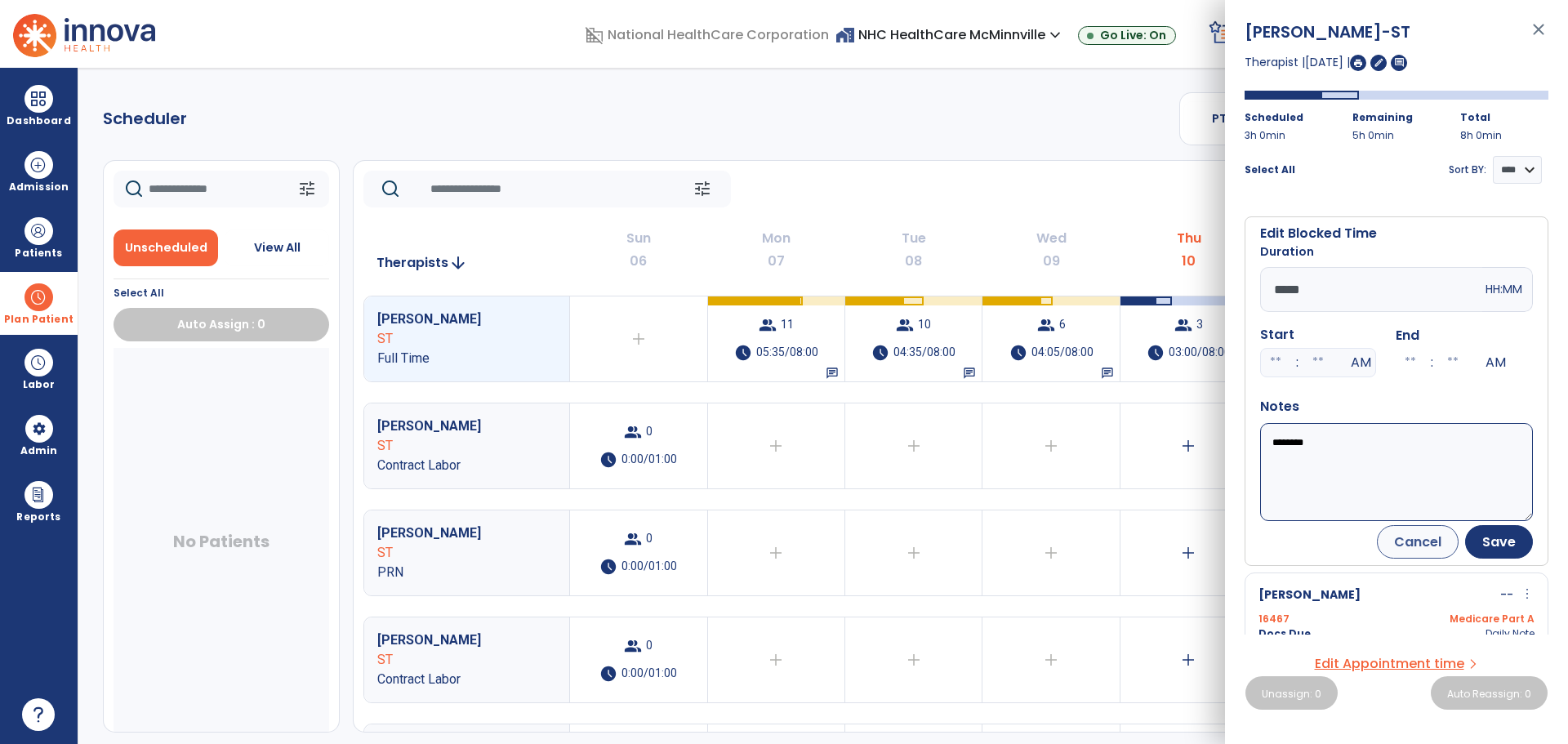 click on "*******" at bounding box center (1396, 472) 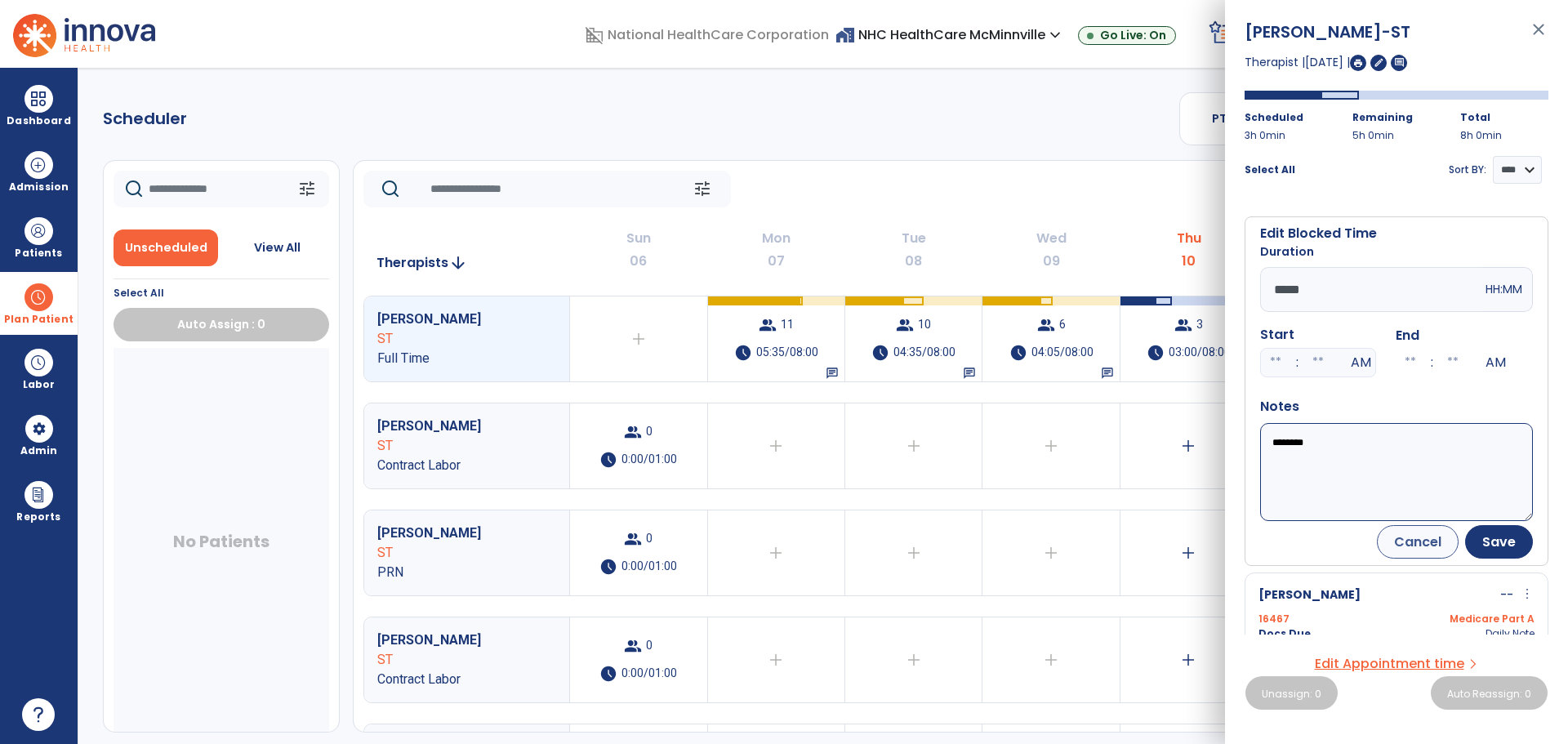 paste on "**********" 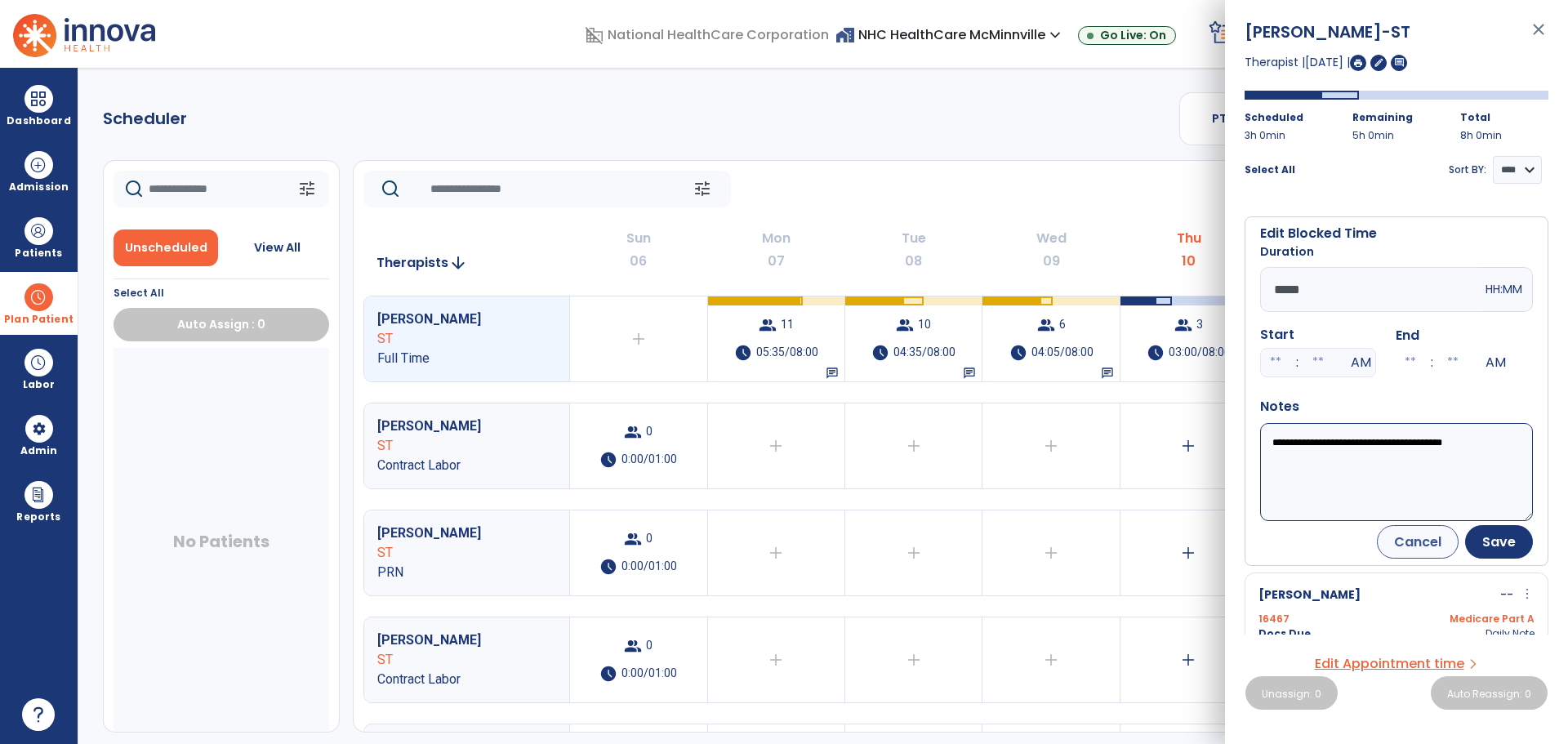 click on "**********" at bounding box center (1396, 472) 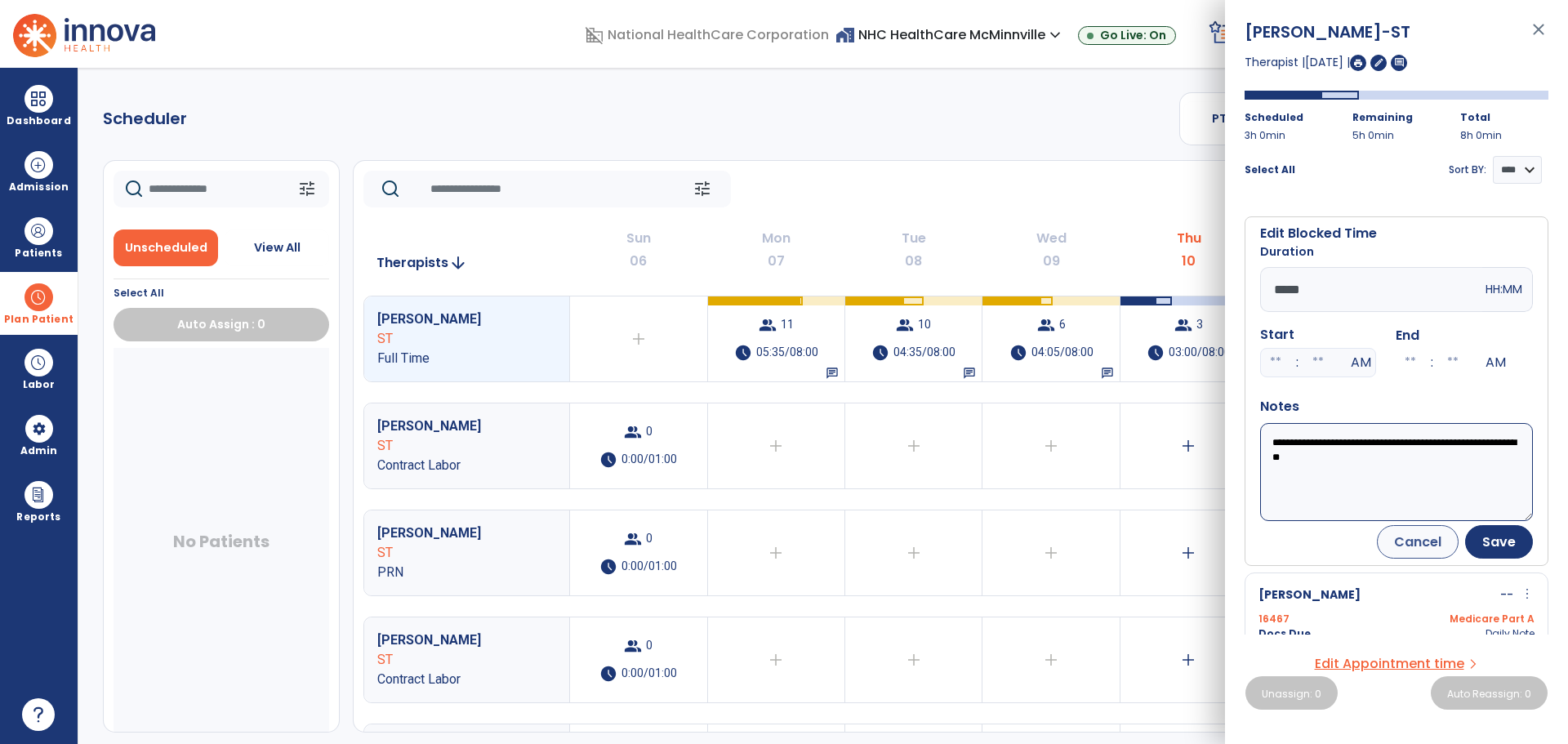 click on "**********" at bounding box center [1396, 472] 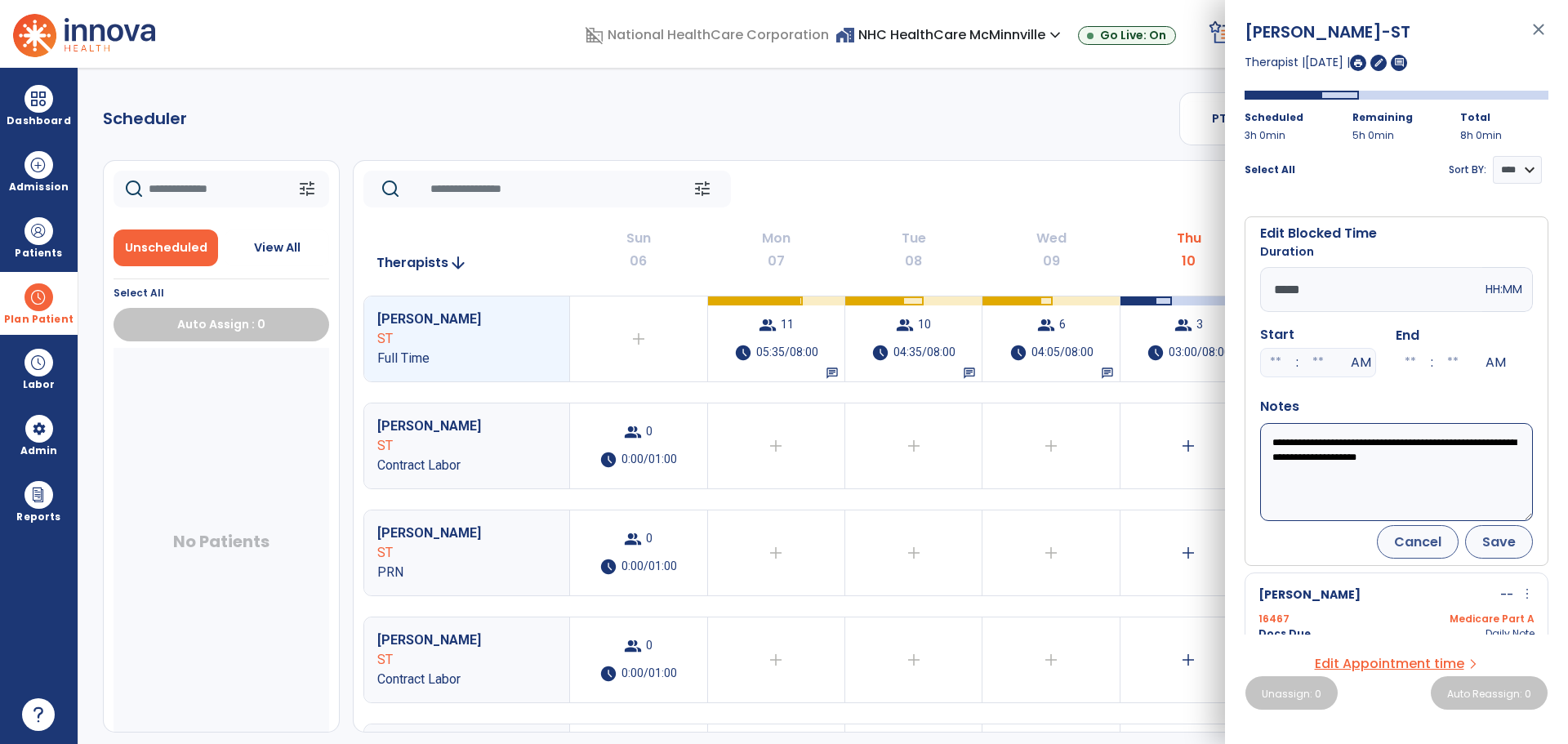 type on "**********" 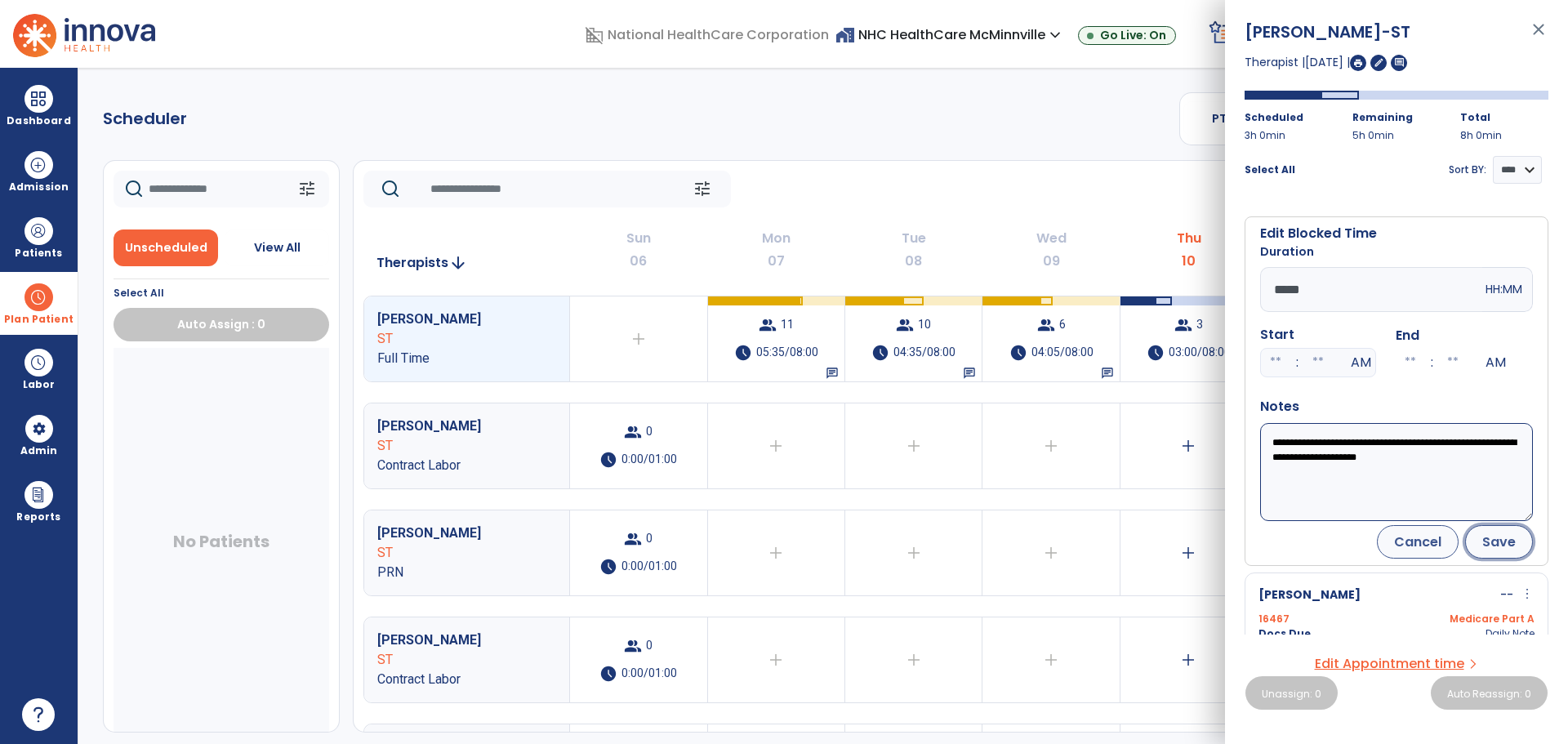 click on "Save" at bounding box center [1499, 541] 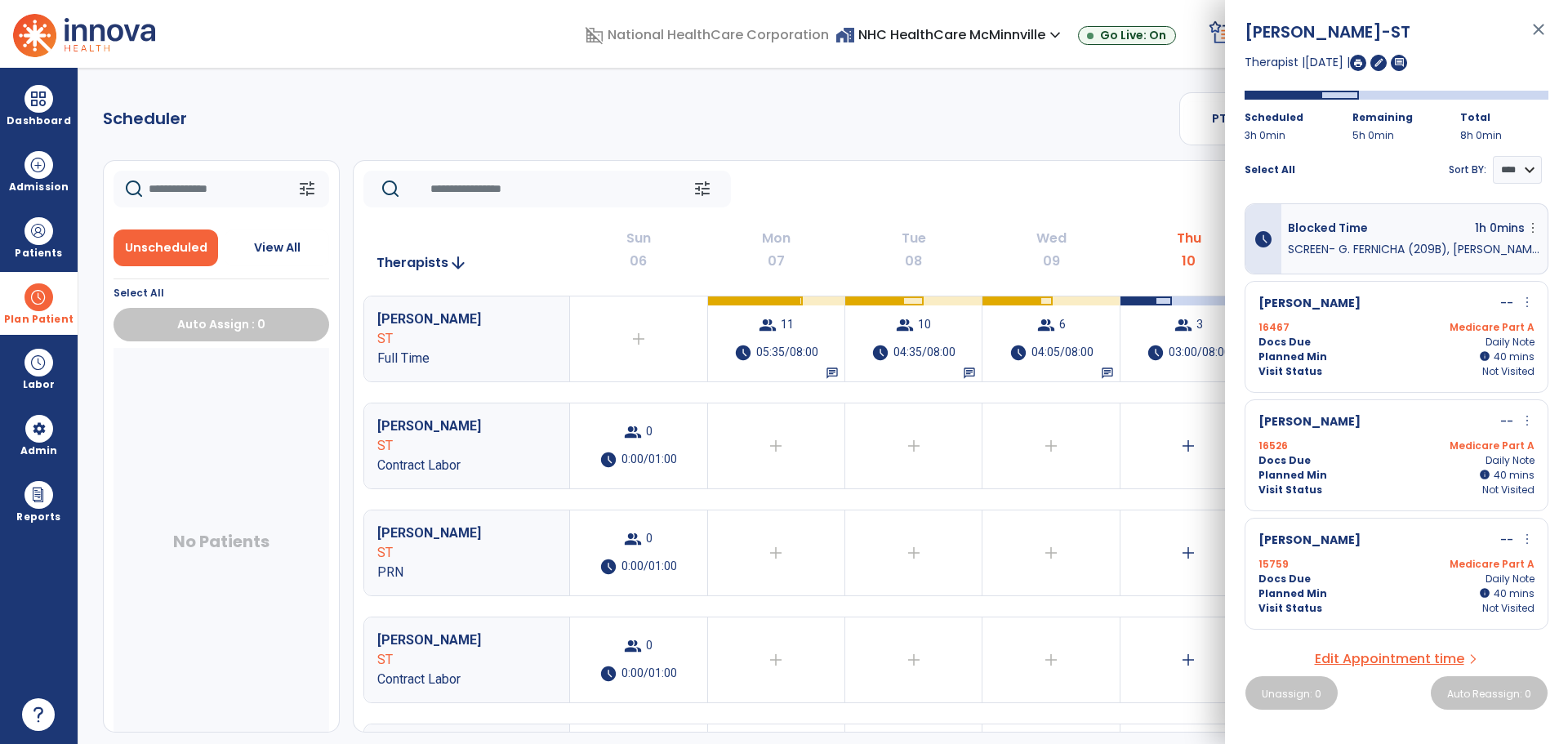 click on "tune   [DATE]  chevron_left [DATE] - [DATE]  *********  calendar_today  chevron_right" 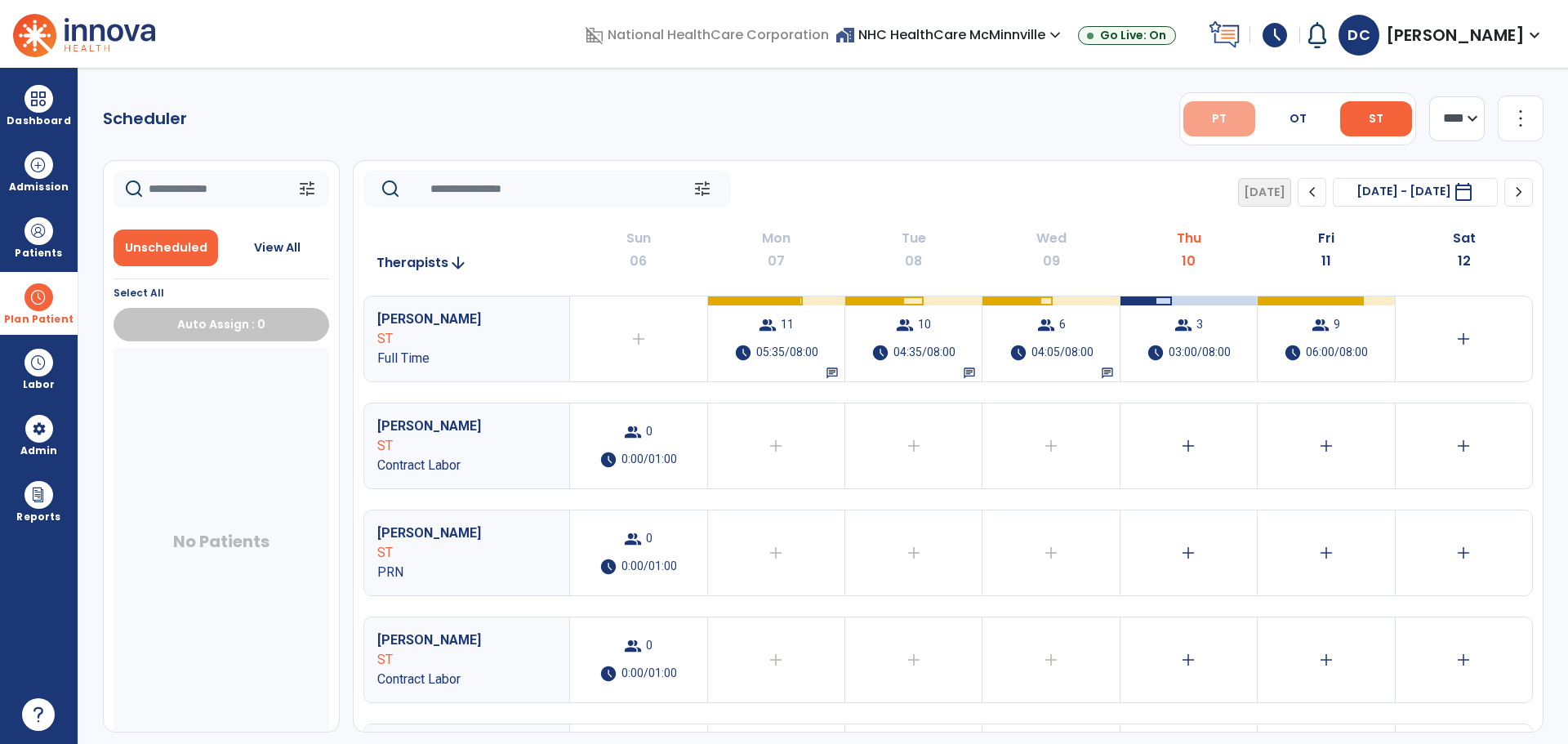 click on "PT" at bounding box center [1219, 118] 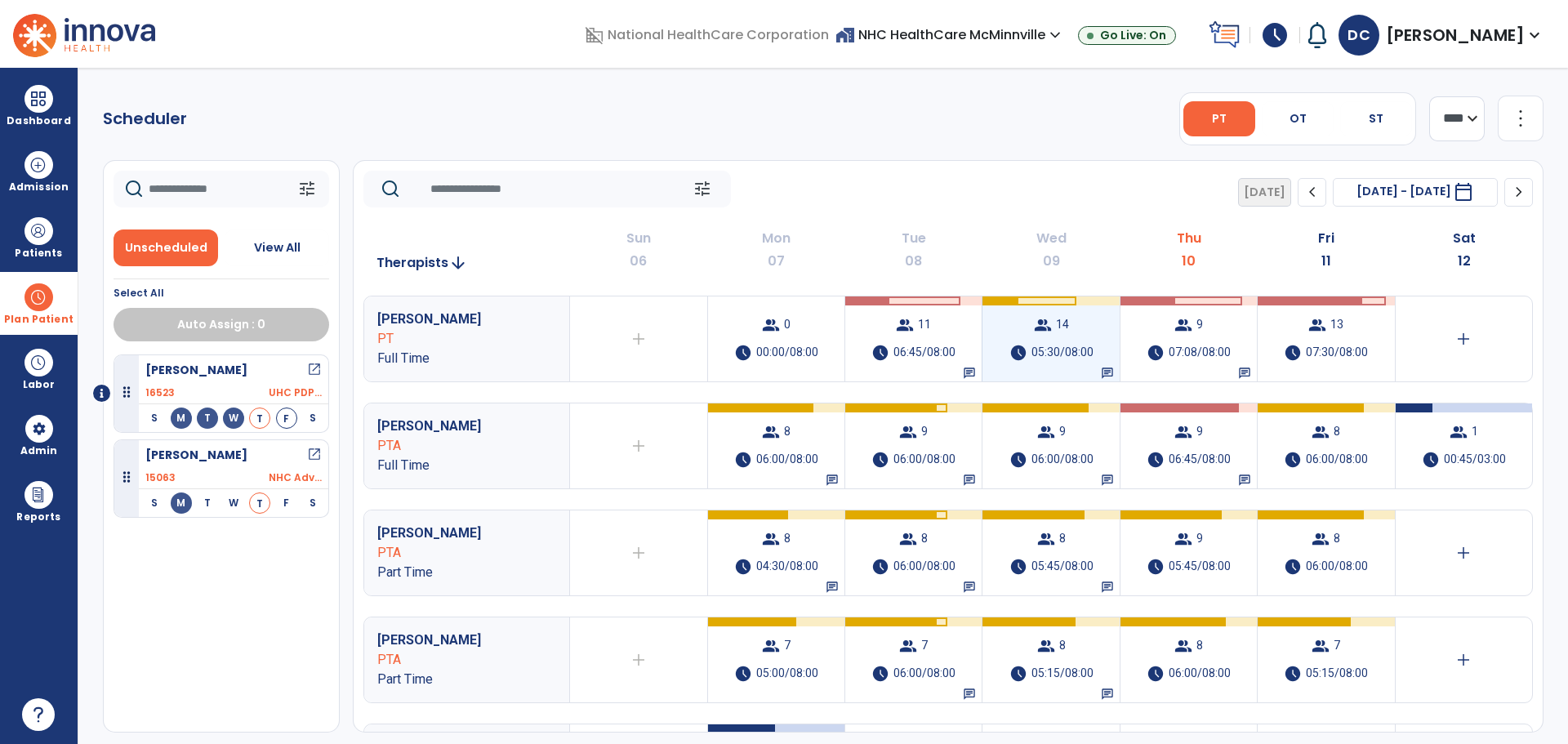 click on "group  14  schedule  05:30/08:00   chat" at bounding box center [1050, 339] 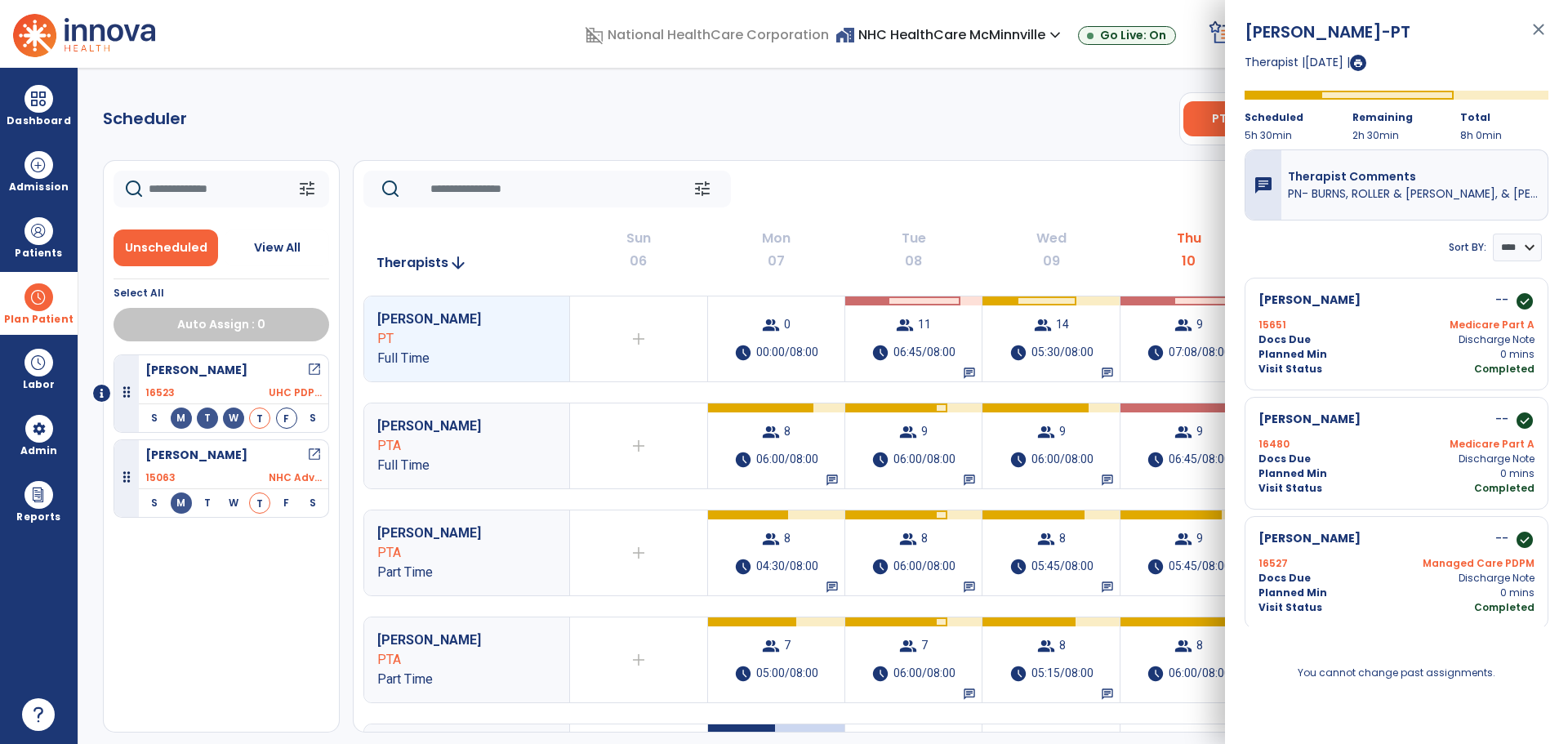 scroll, scrollTop: 1472, scrollLeft: 0, axis: vertical 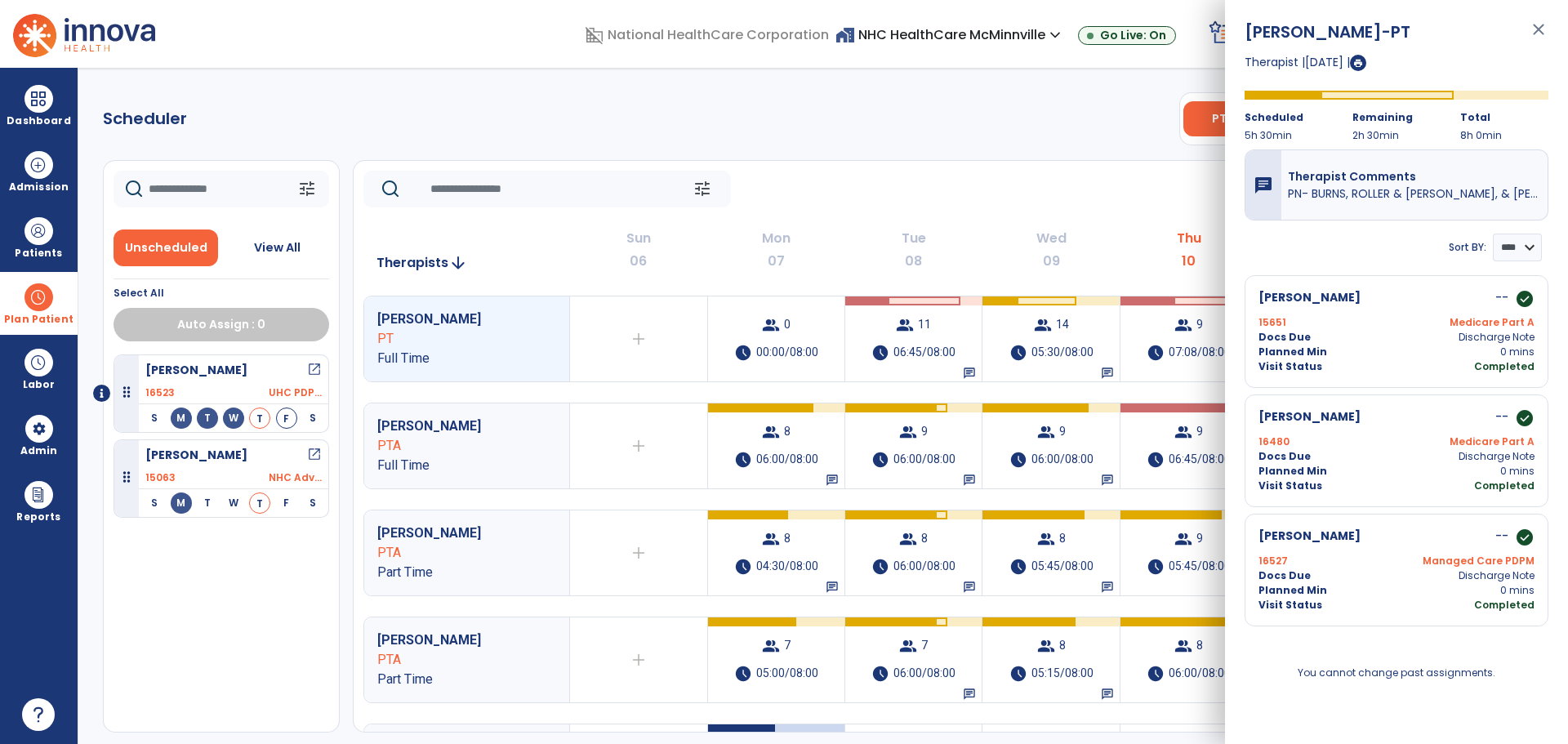 click on "Wed" 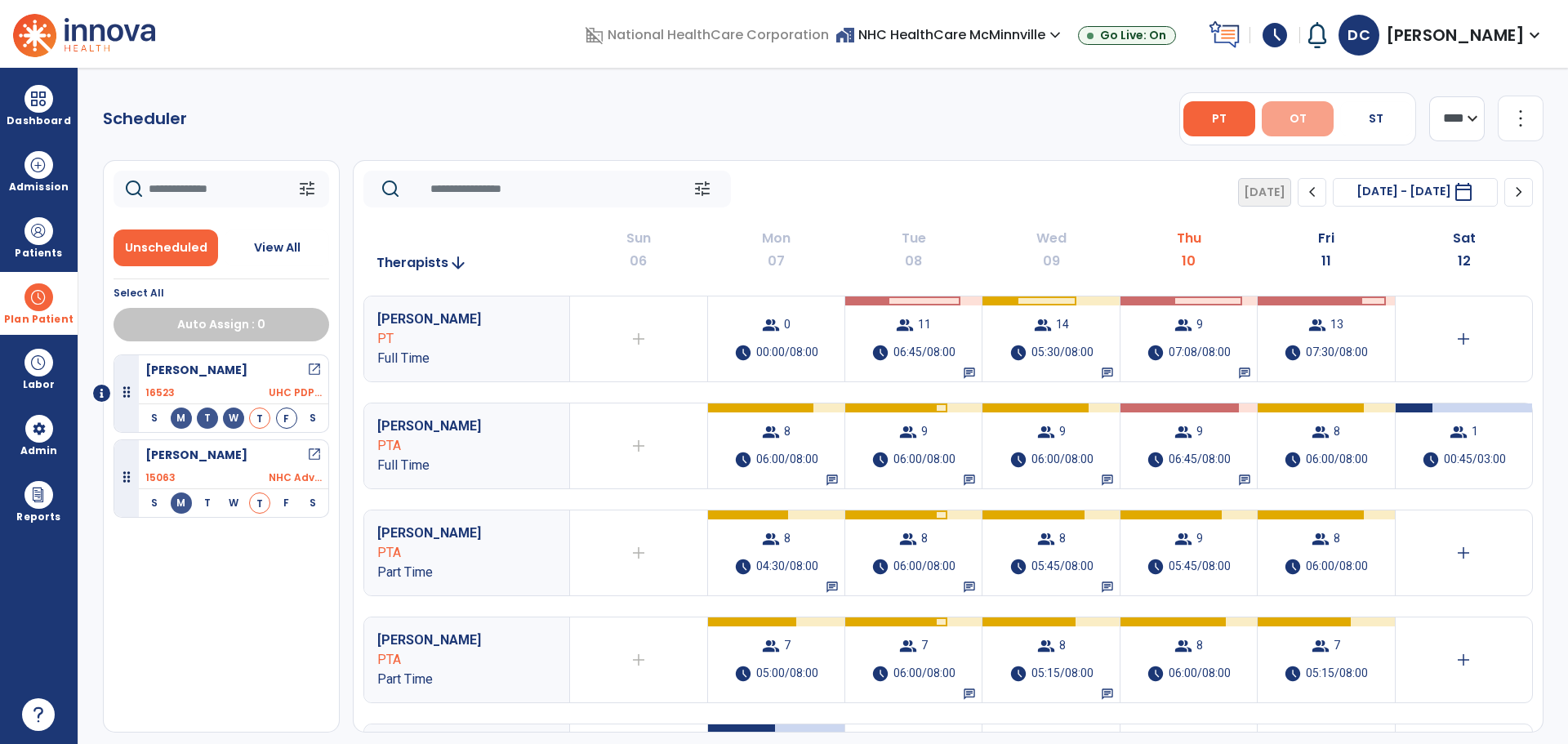 click on "OT" at bounding box center [1298, 118] 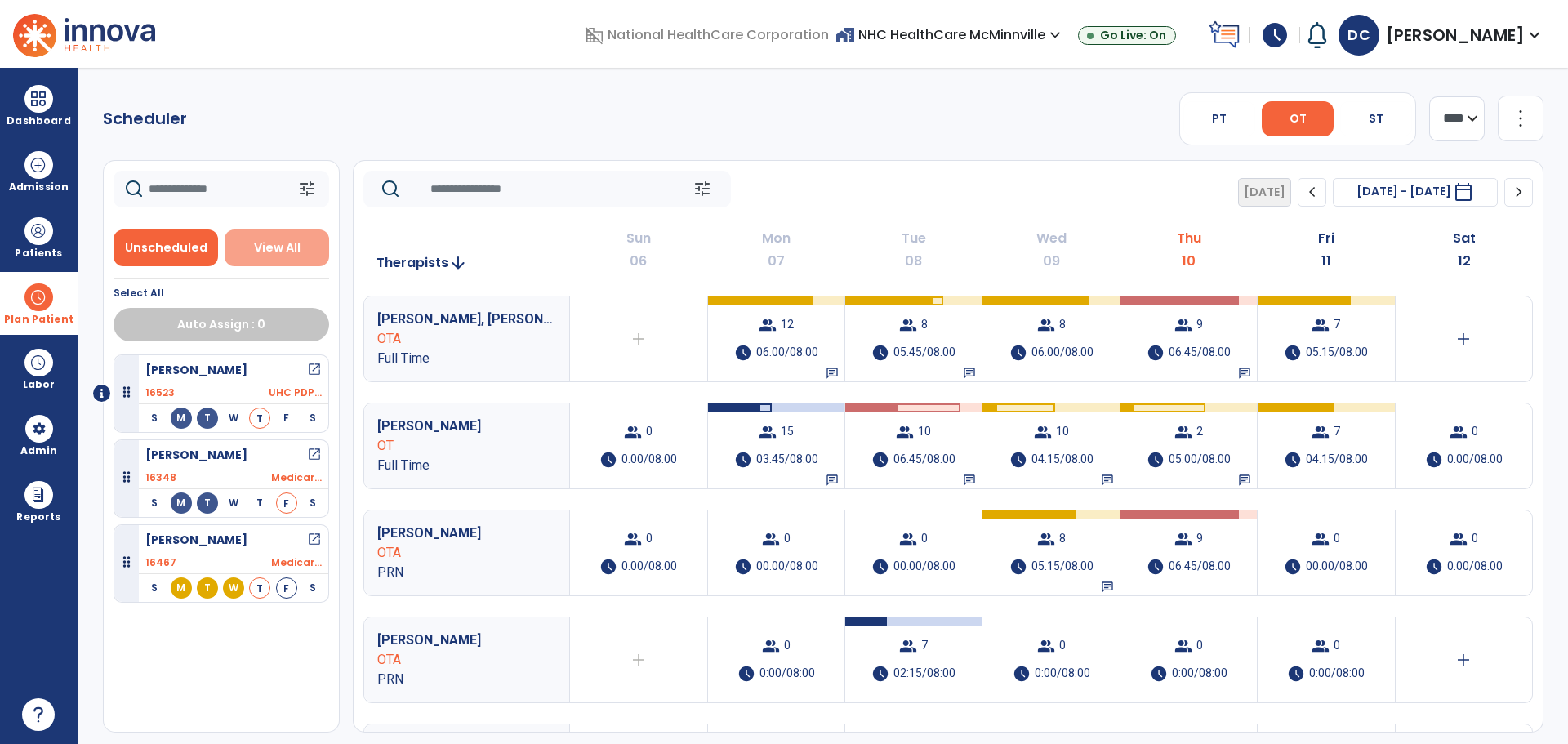 click on "View All" at bounding box center (277, 247) 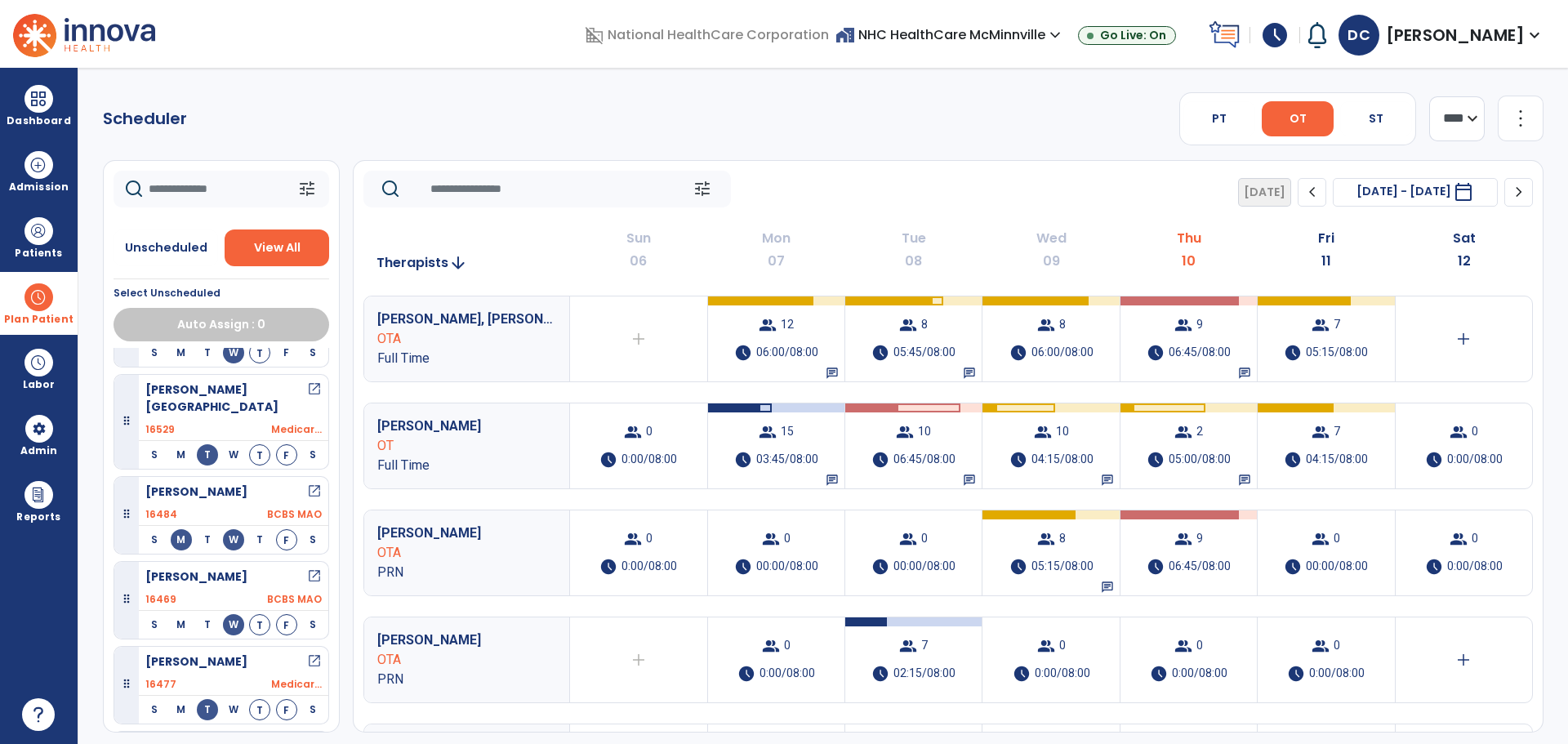 scroll, scrollTop: 1225, scrollLeft: 0, axis: vertical 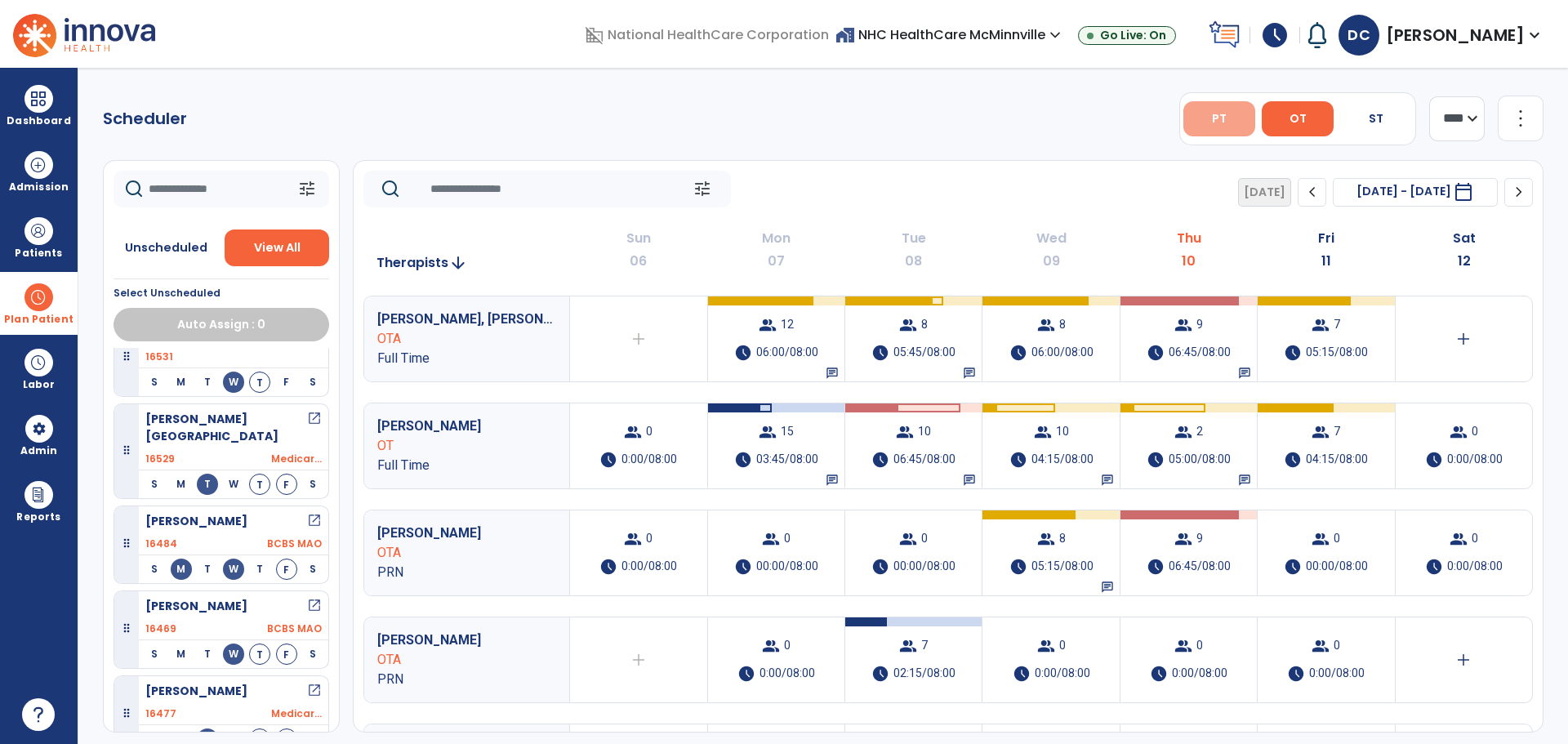 click on "PT" at bounding box center (1219, 118) 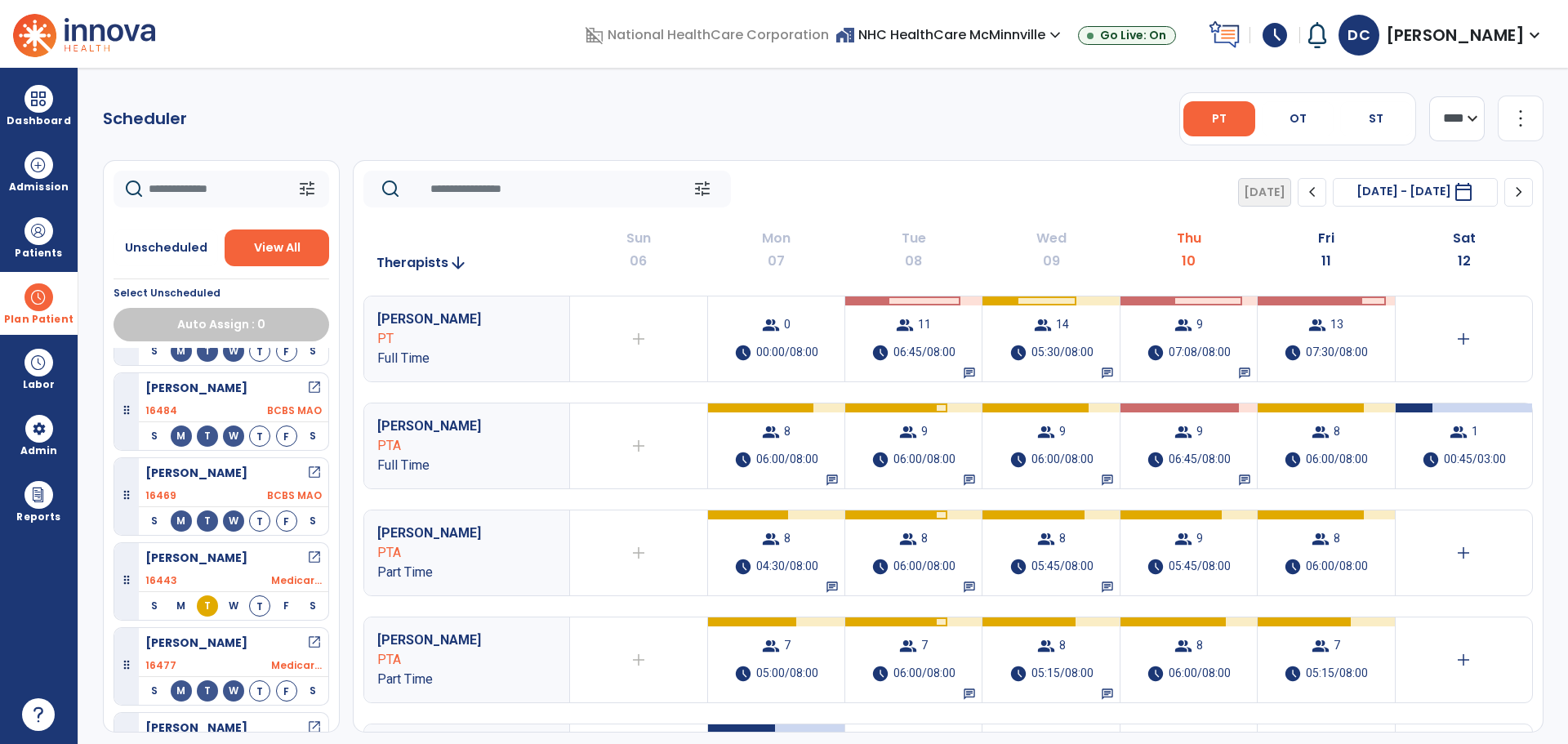 scroll, scrollTop: 1960, scrollLeft: 0, axis: vertical 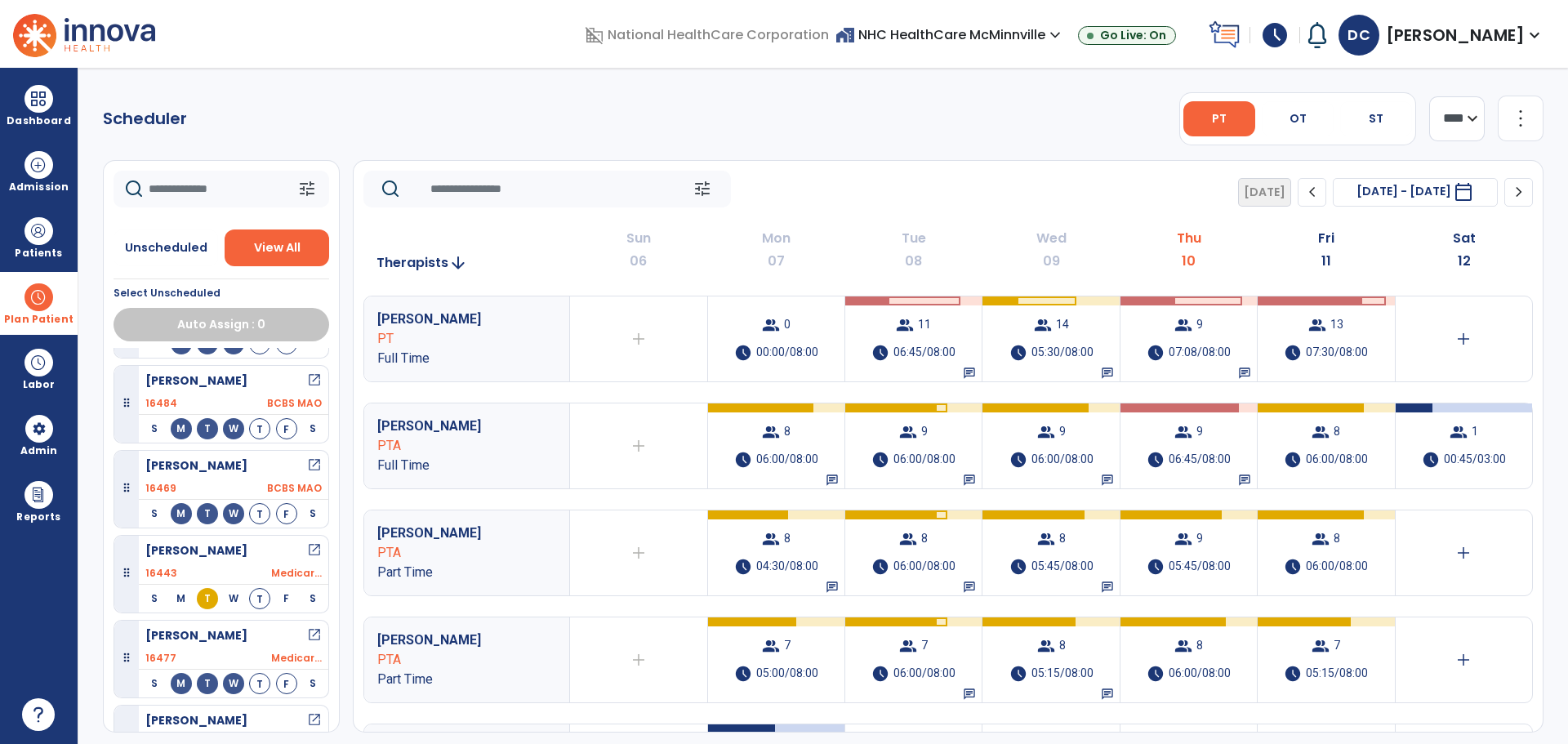 click at bounding box center (38, 297) 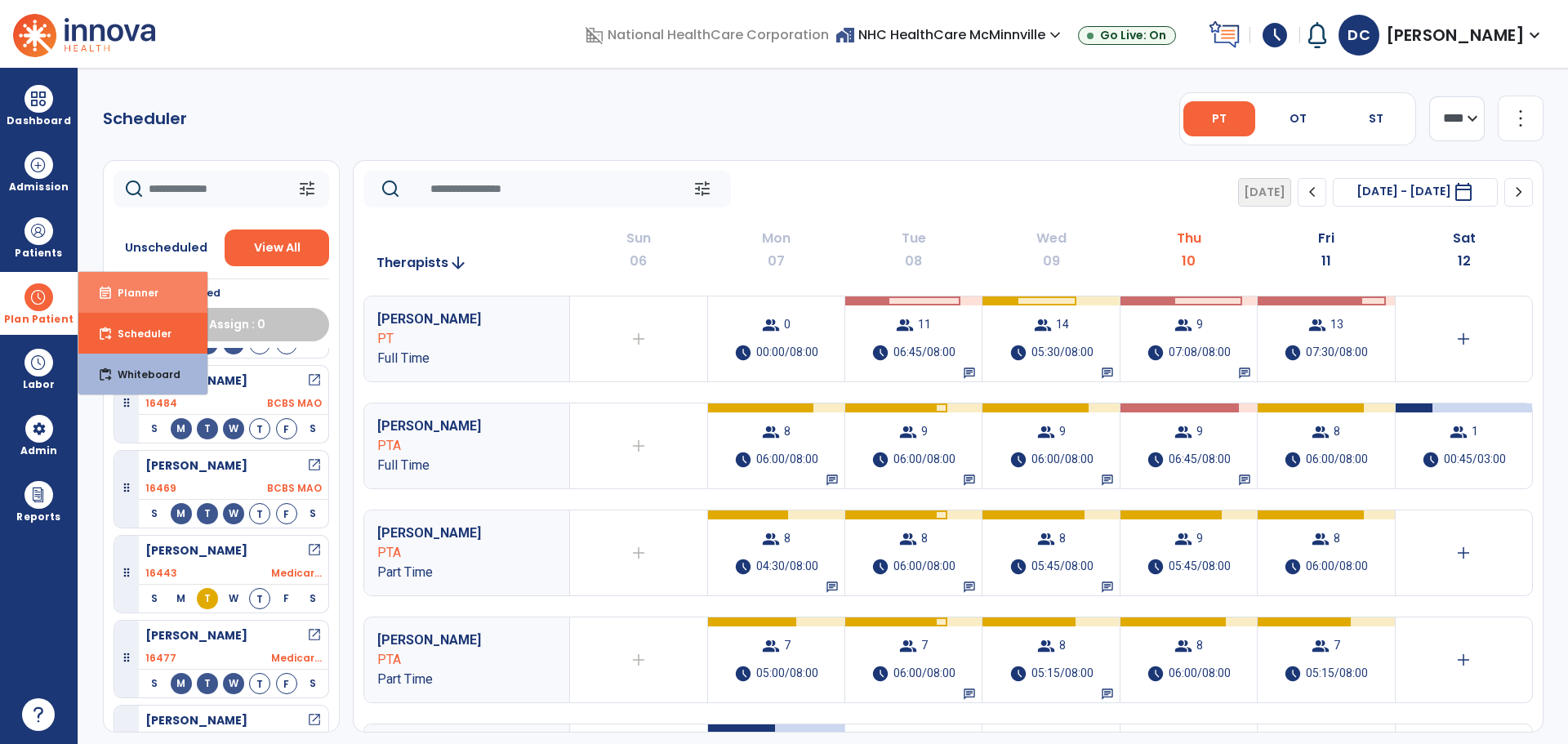 click on "Planner" at bounding box center [131, 292] 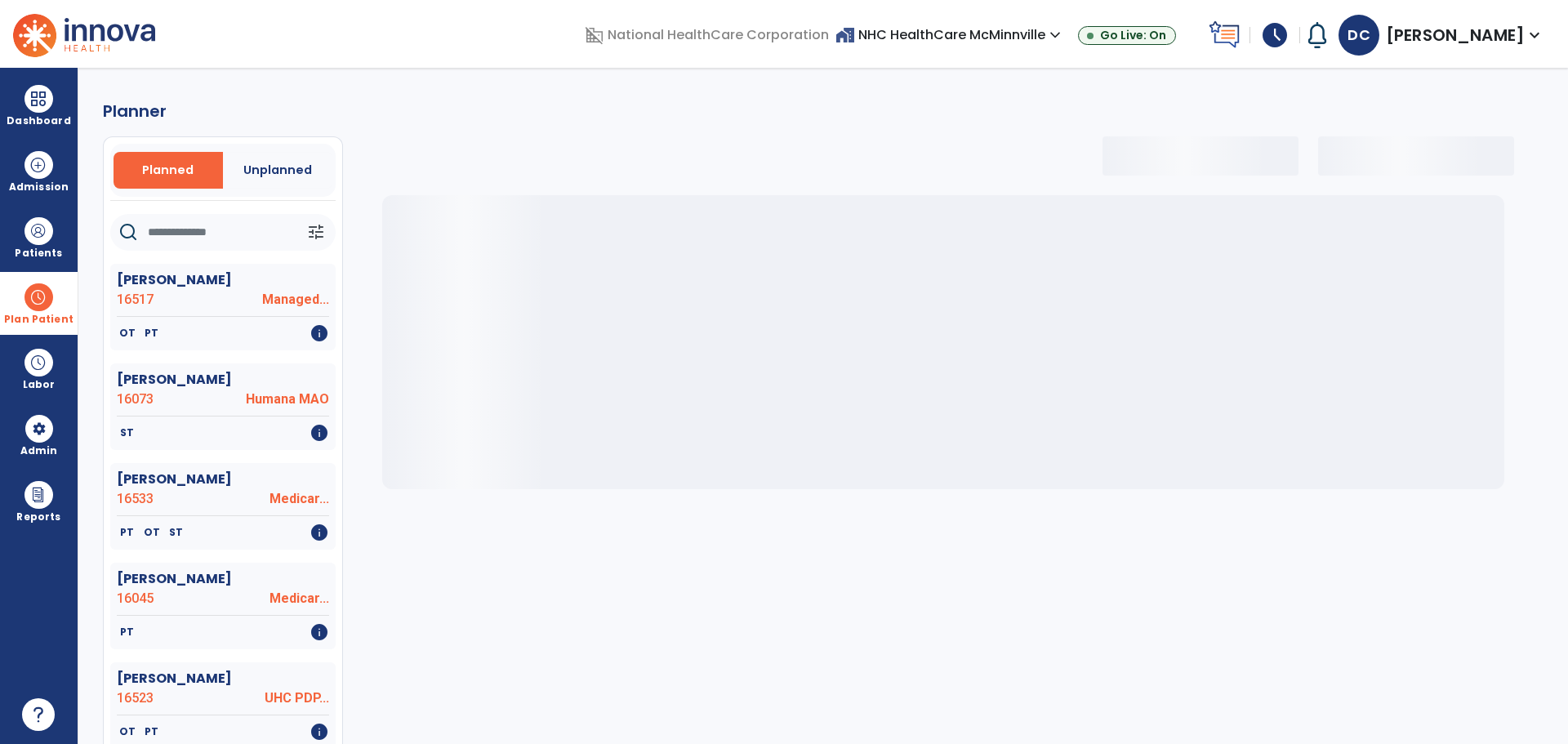 select on "***" 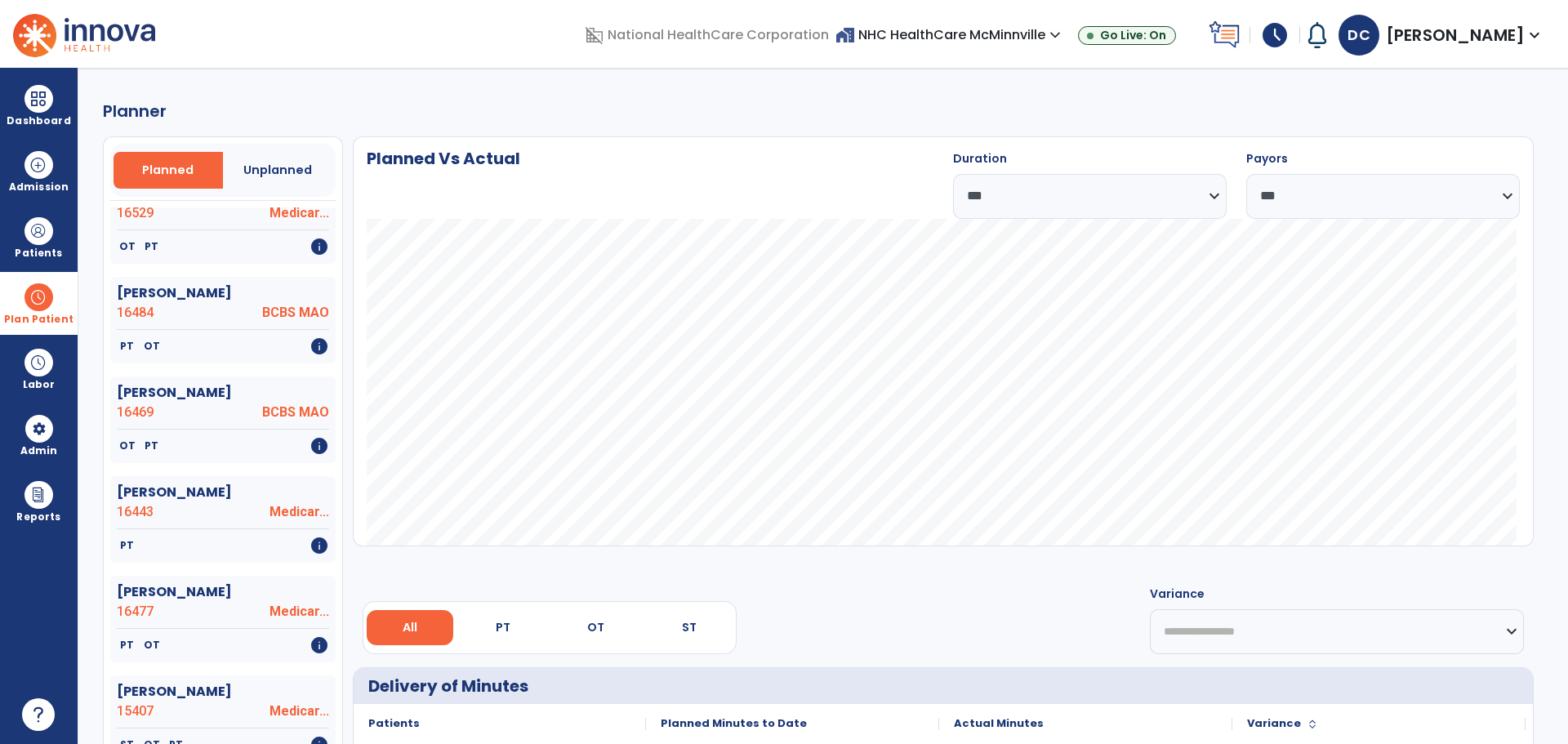 scroll, scrollTop: 2368, scrollLeft: 0, axis: vertical 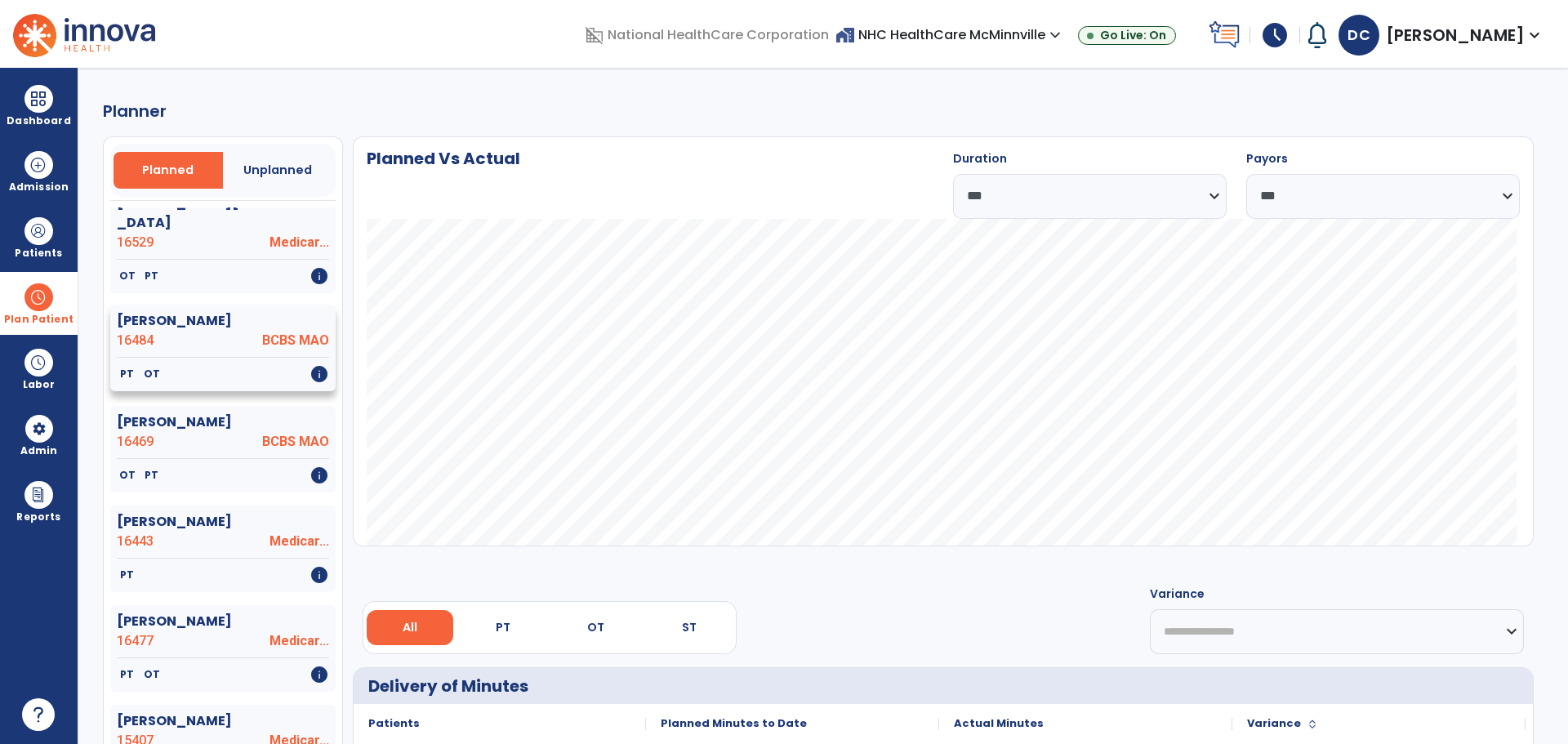 click on "[PERSON_NAME]  16484 BCBS MAO" 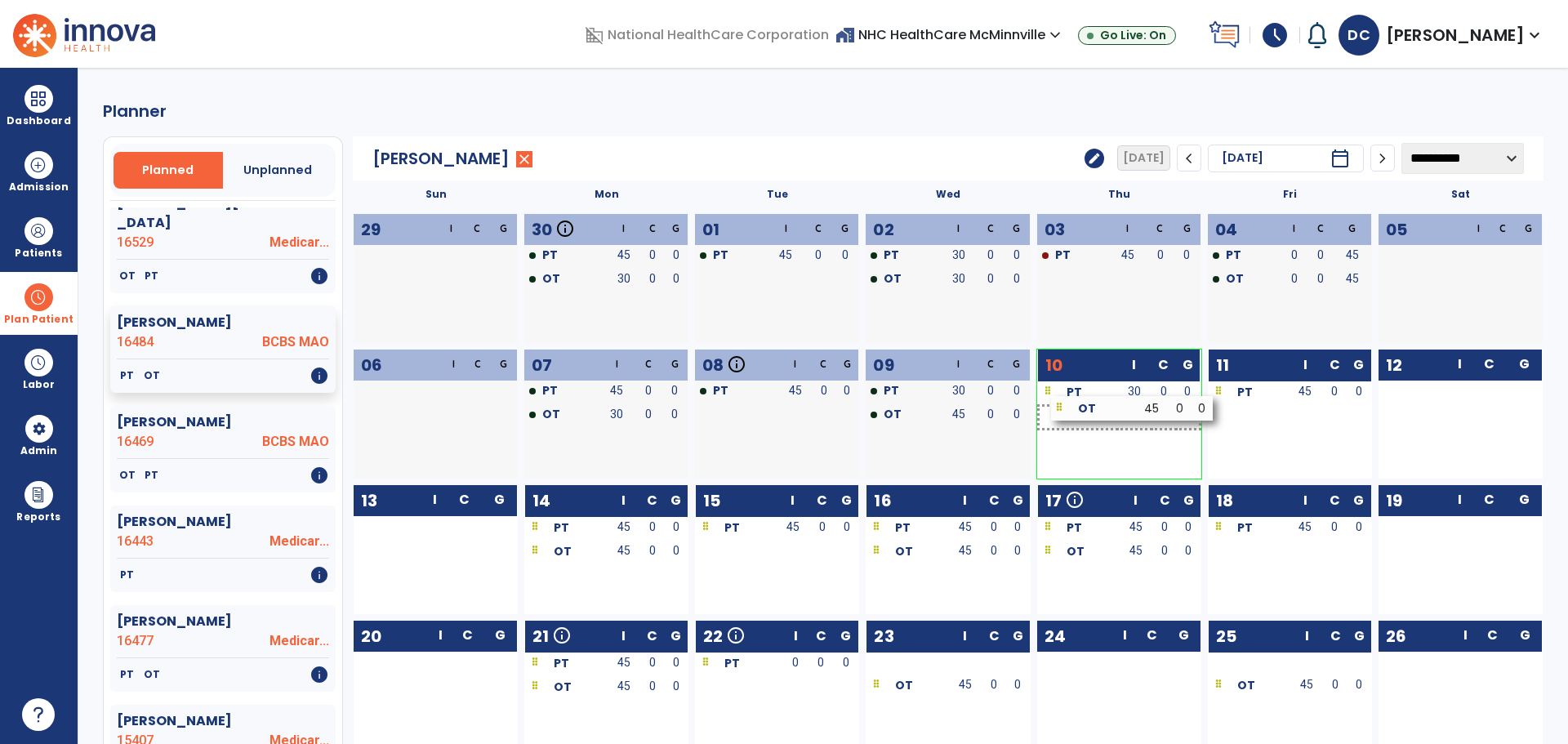 drag, startPoint x: 1263, startPoint y: 417, endPoint x: 1108, endPoint y: 408, distance: 155.26107 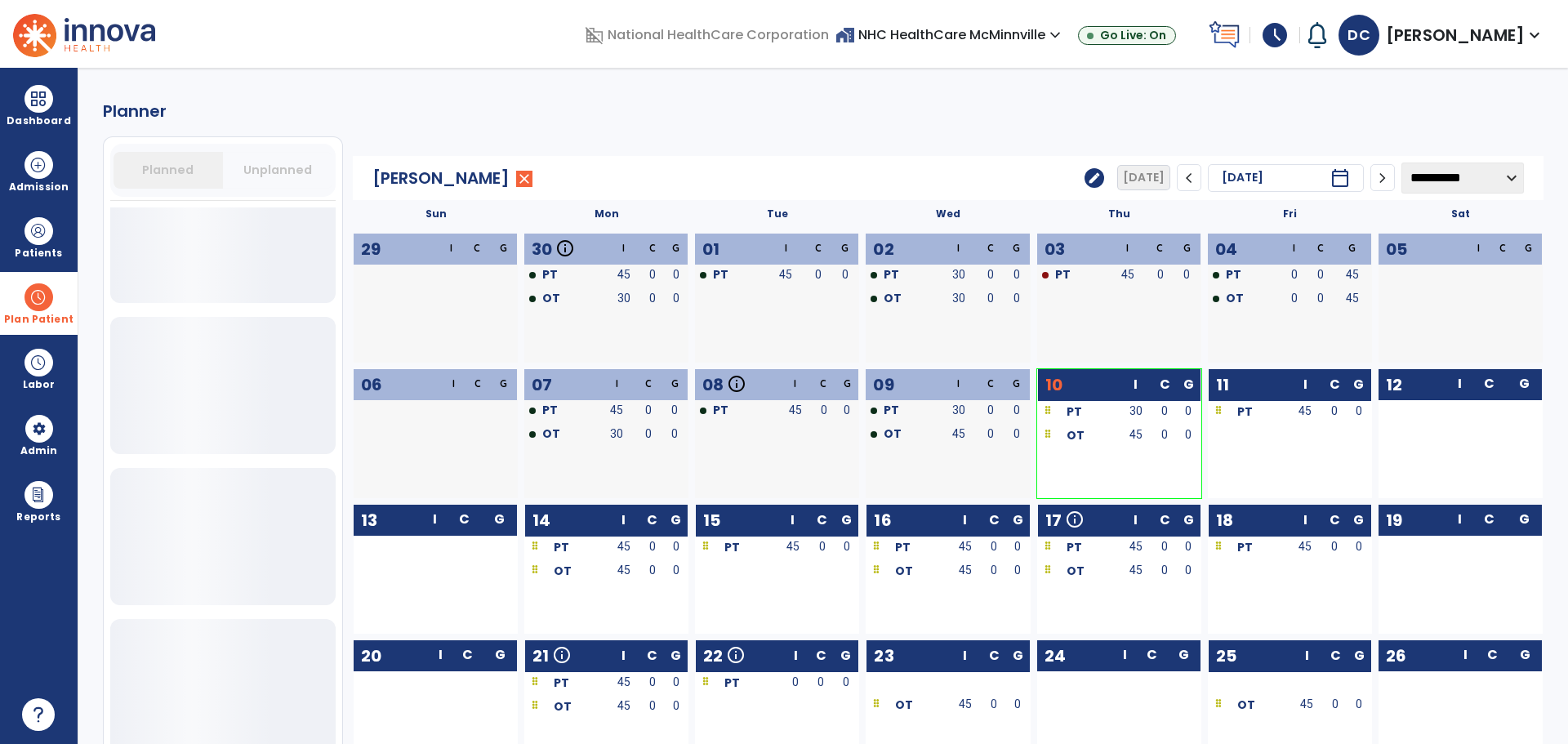 scroll, scrollTop: 2368, scrollLeft: 0, axis: vertical 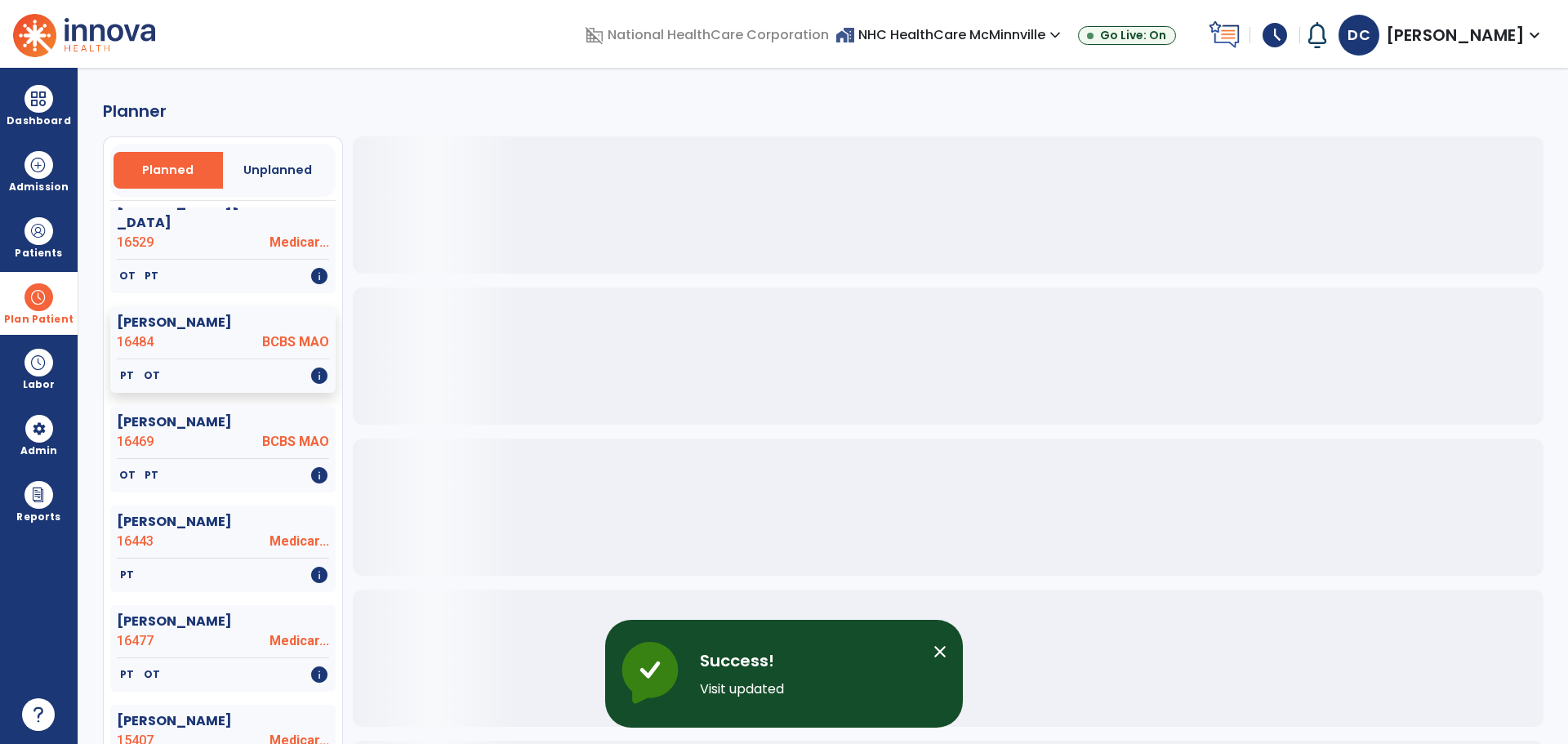 click on "Plan Patient" at bounding box center (38, 303) 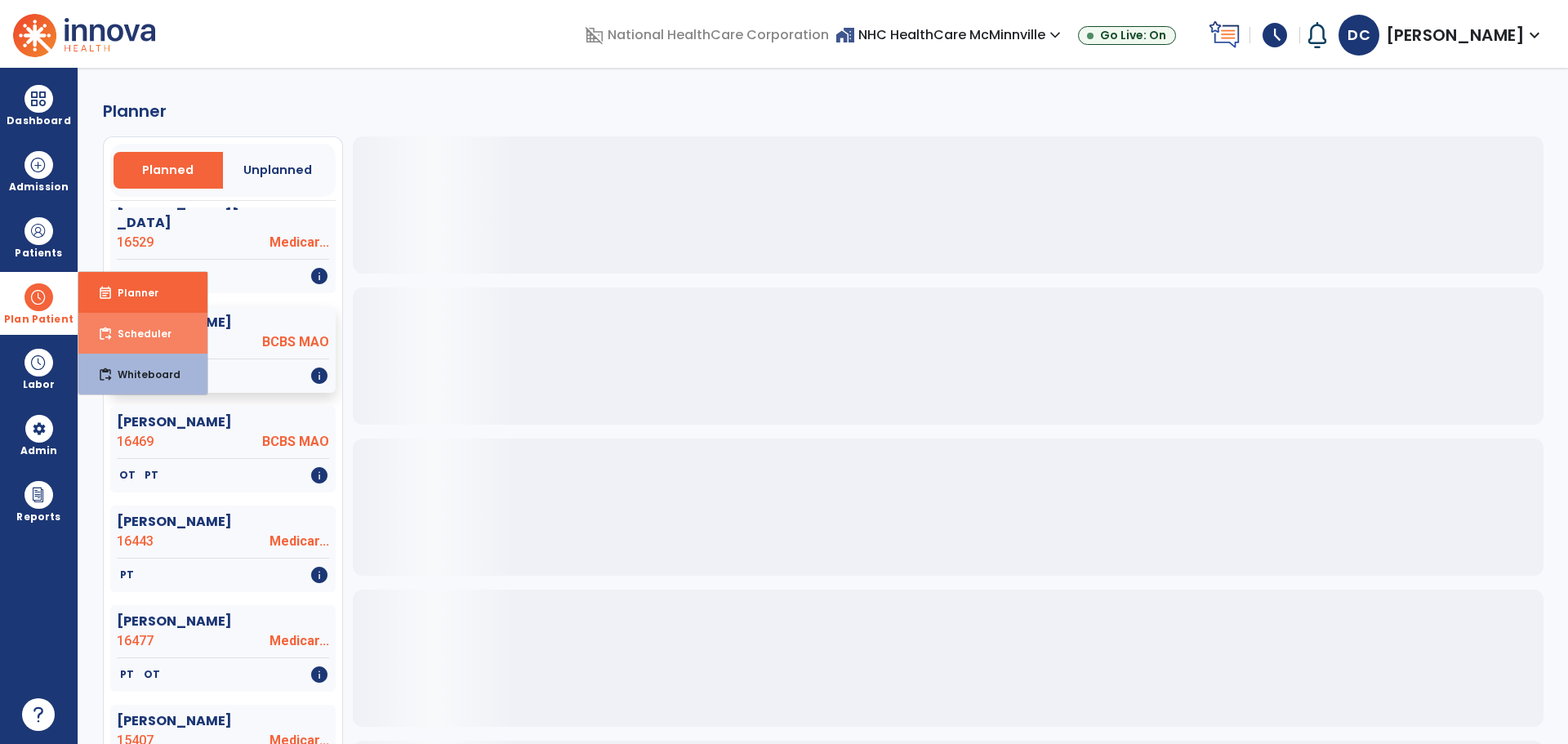 click on "content_paste_go  Scheduler" at bounding box center (143, 333) 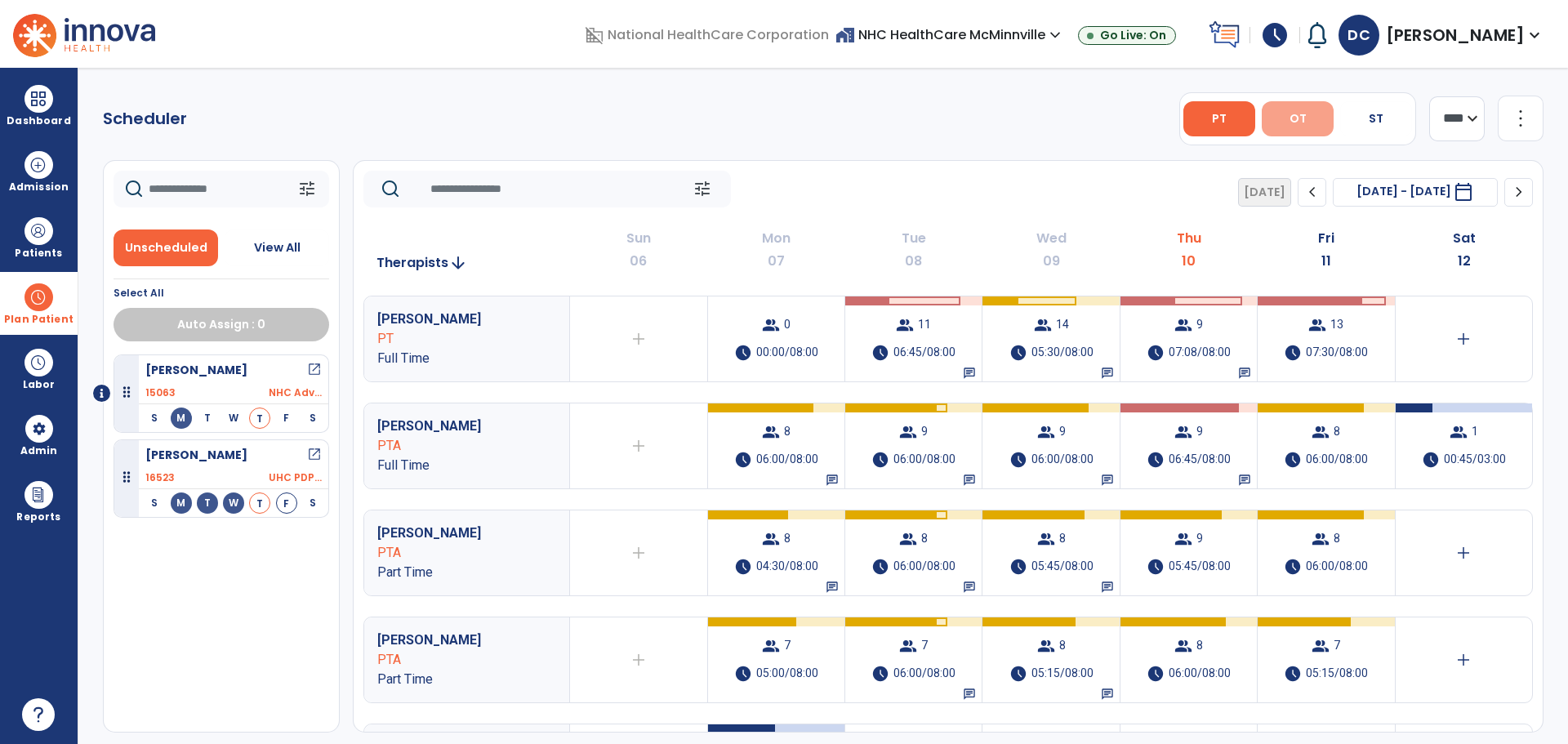 click on "OT" at bounding box center (1298, 118) 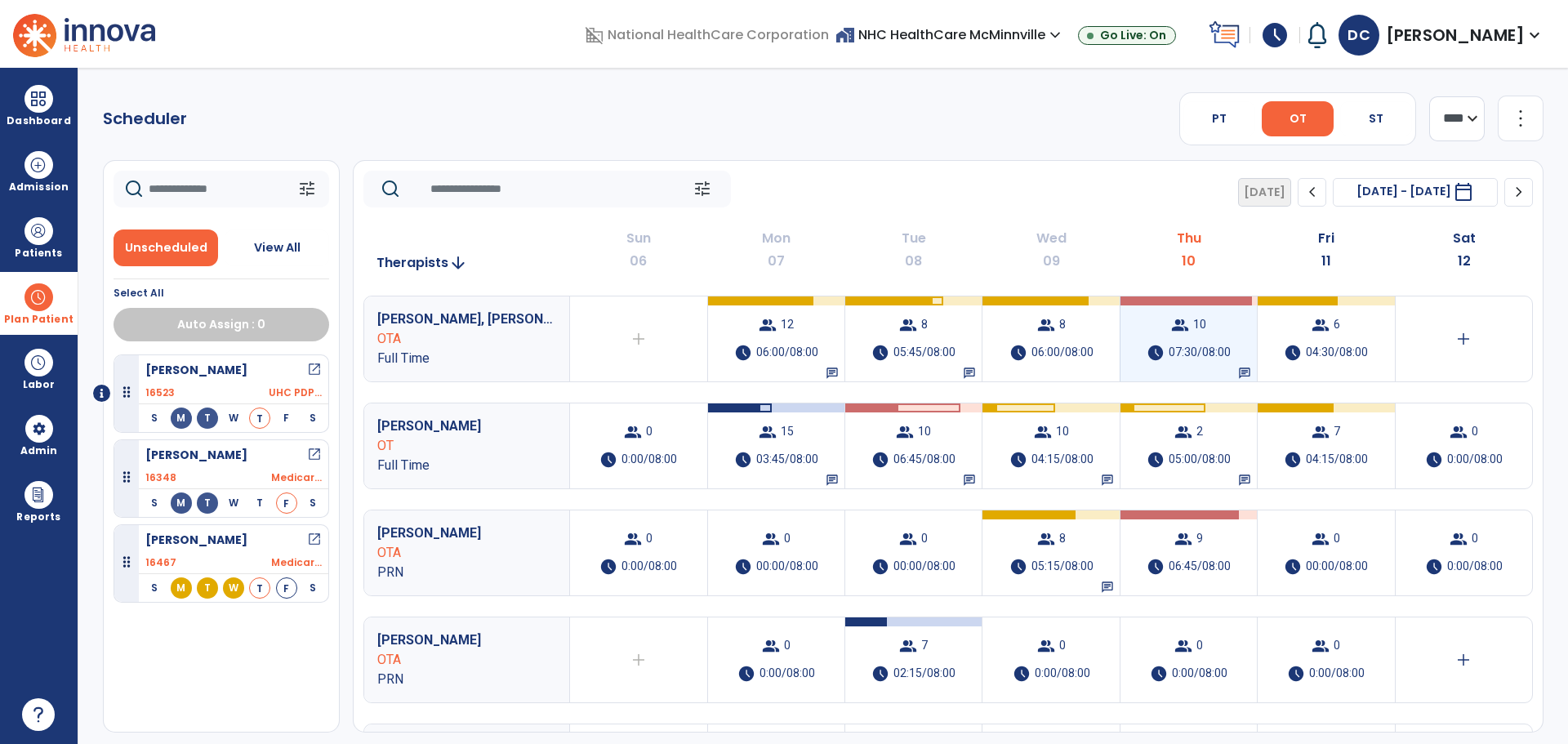 click on "07:30/08:00" at bounding box center (1200, 353) 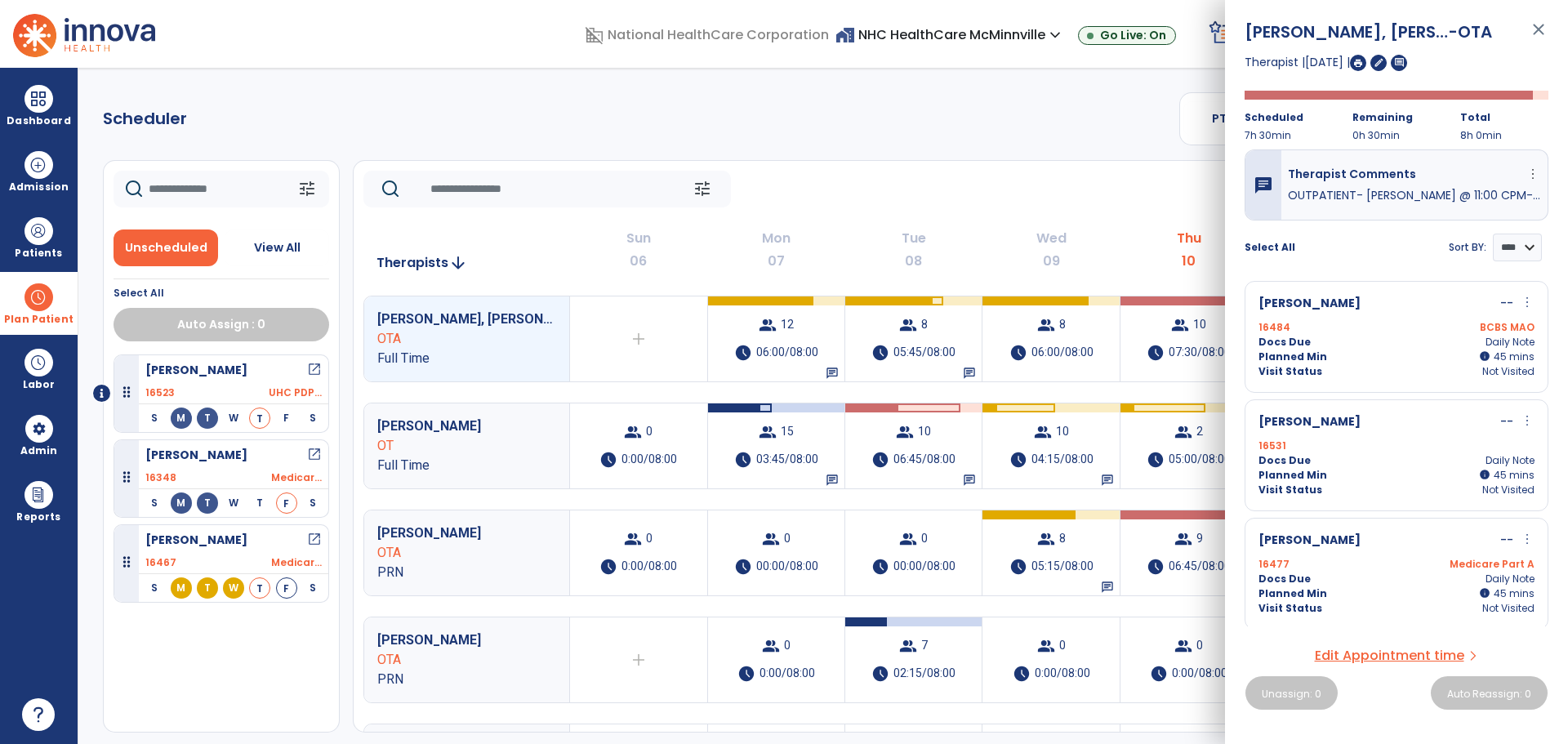 click on "Docs Due Daily Note" at bounding box center [1396, 342] 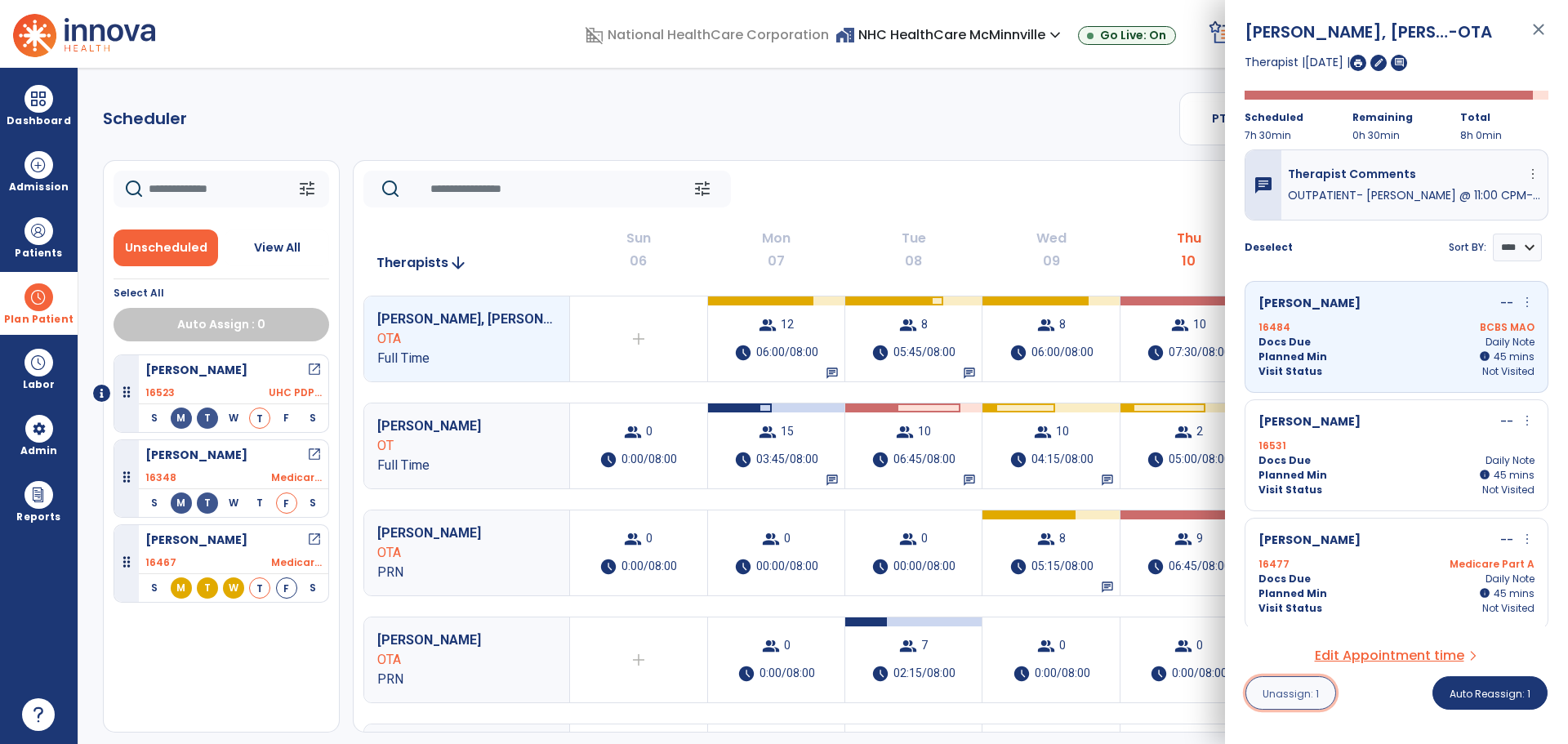 click on "Unassign: 1" at bounding box center [1290, 693] 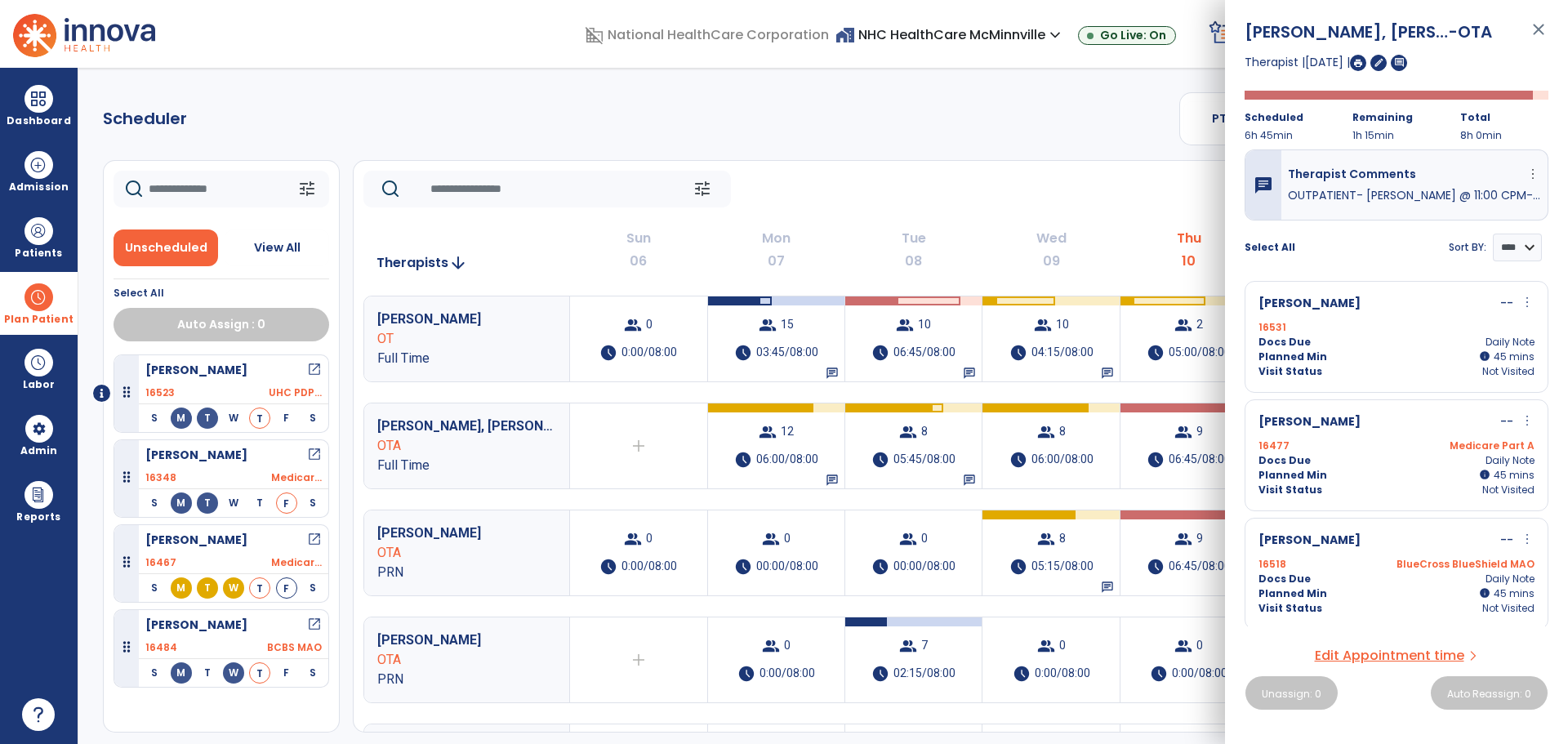 click on "Scheduler   PT   OT   ST  **** *** more_vert  Manage Labor   View All Therapists   Print   tune   Unscheduled   View All  Select All  Auto Assign : 0   [PERSON_NAME]   open_in_new  16523 UHC PDP...  S M T W T F S  [PERSON_NAME]   open_in_new  16348 Medicar...  S M T W T F S  [PERSON_NAME]   open_in_new  16467 Medicar...  S M T W T F S  [PERSON_NAME]   open_in_new  16484 BCBS MAO  S M T W T F S  tune   [DATE]  chevron_left [DATE] - [DATE]  *********  calendar_today  chevron_right   Therapists  arrow_downward Sun  06  Mon  07  Tue  08  Wed  09  Thu  10  Fri  11  Sat  12  [PERSON_NAME] OT Full Time  group  0  schedule  0:00/08:00  group  15  schedule  03:45/08:00   chat   group  10  schedule  06:45/08:00   chat   group  10  schedule  04:15/08:00   chat   group  2  schedule  05:00/08:00   chat   group  7  schedule  04:15/08:00   group  0  schedule  0:00/08:00 [PERSON_NAME], [PERSON_NAME]  OTA Full Time  add  Therapist not available for the day  group  12  schedule  06:00/08:00   chat   group  8  schedule   chat  8" at bounding box center [823, 406] 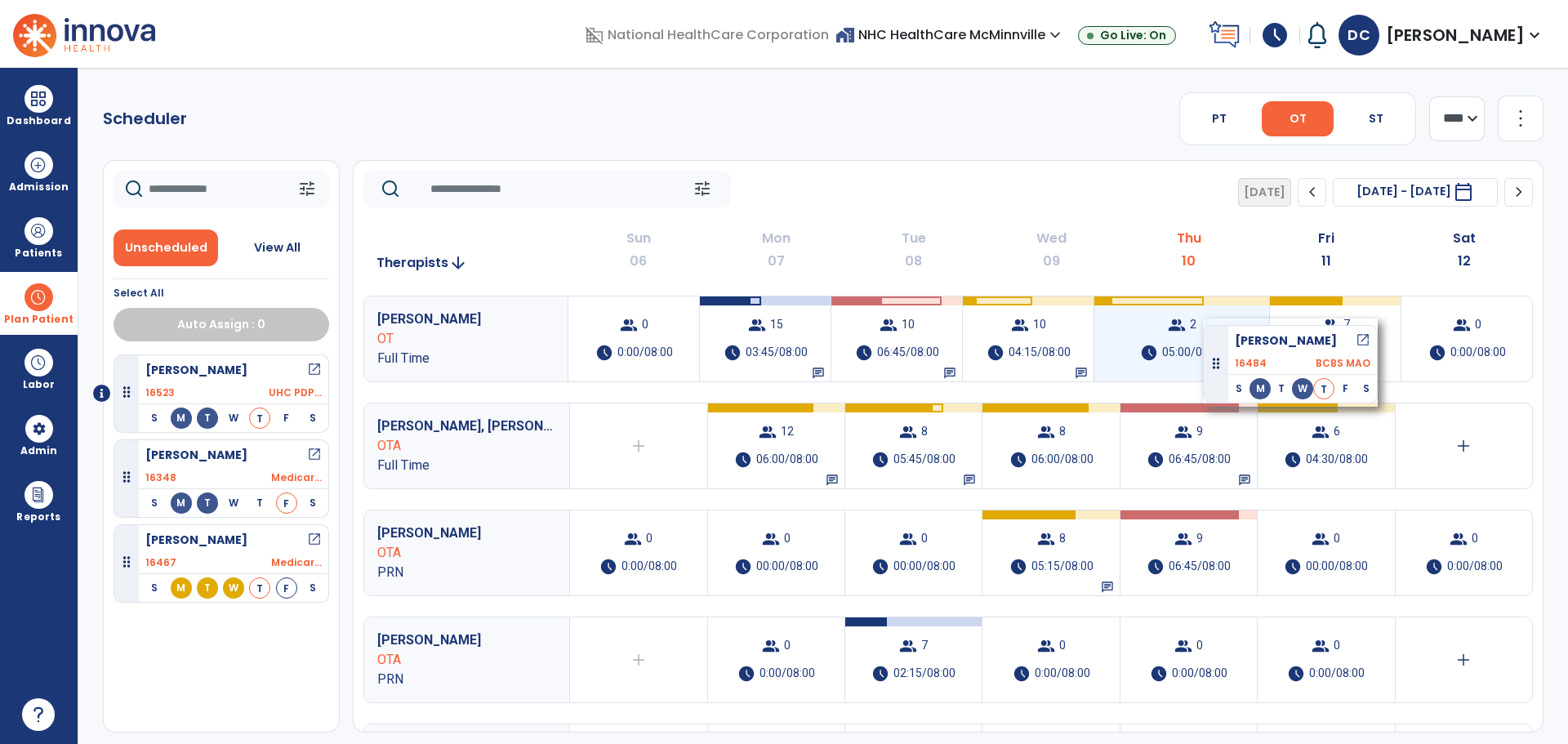 drag, startPoint x: 265, startPoint y: 634, endPoint x: 1203, endPoint y: 319, distance: 989.4792 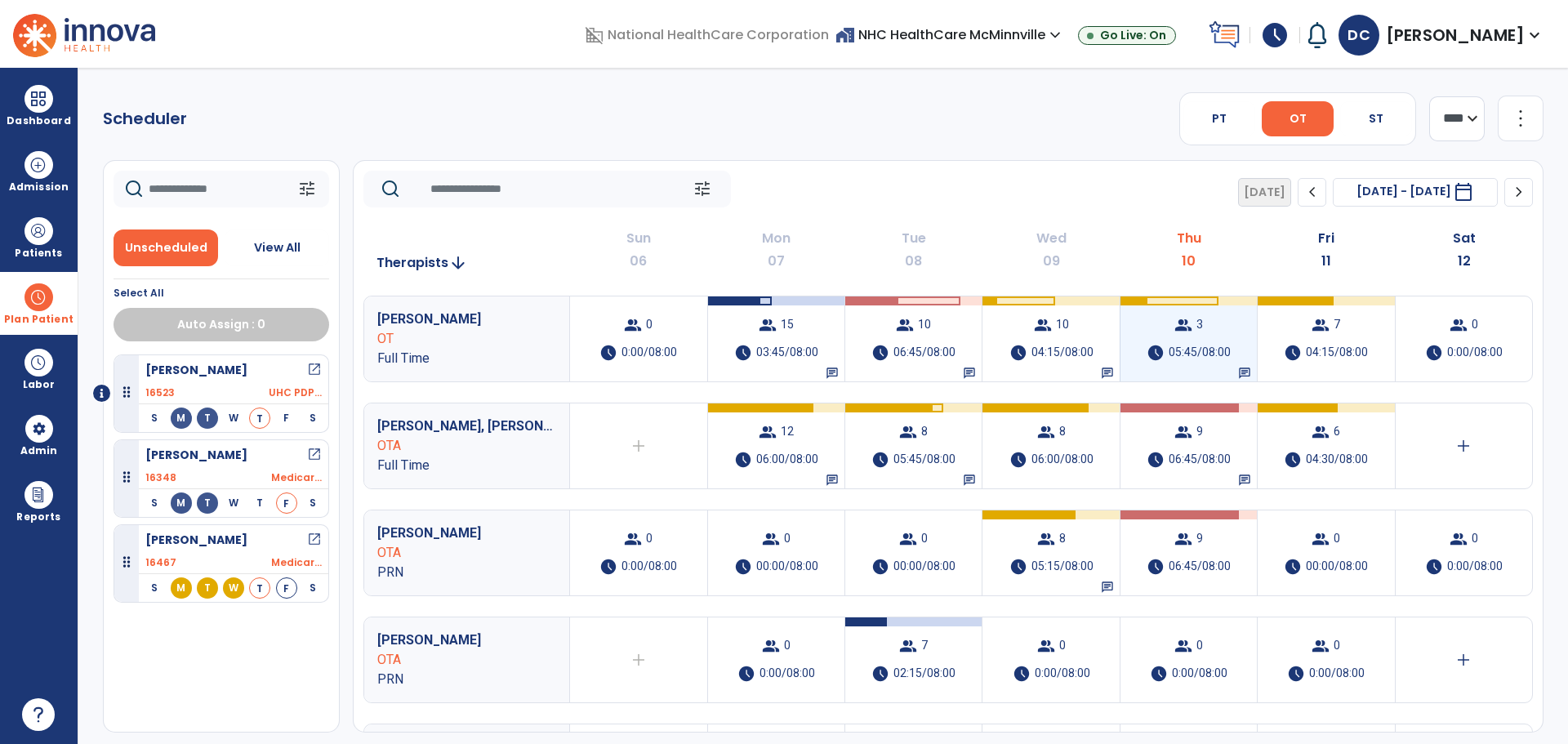 click on "group  3  schedule  05:45/08:00   chat" at bounding box center (1188, 339) 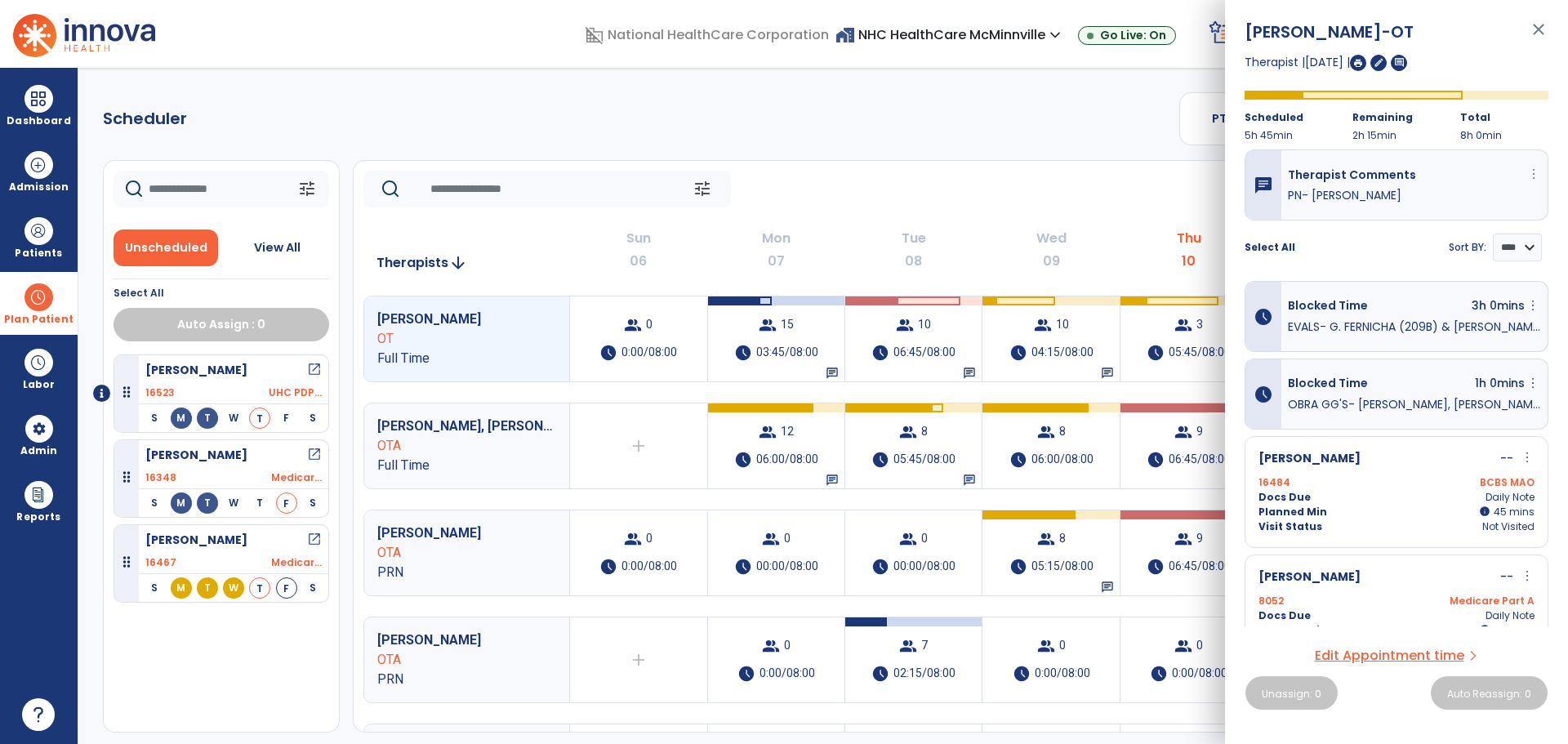 click on "more_vert" at bounding box center [1534, 174] 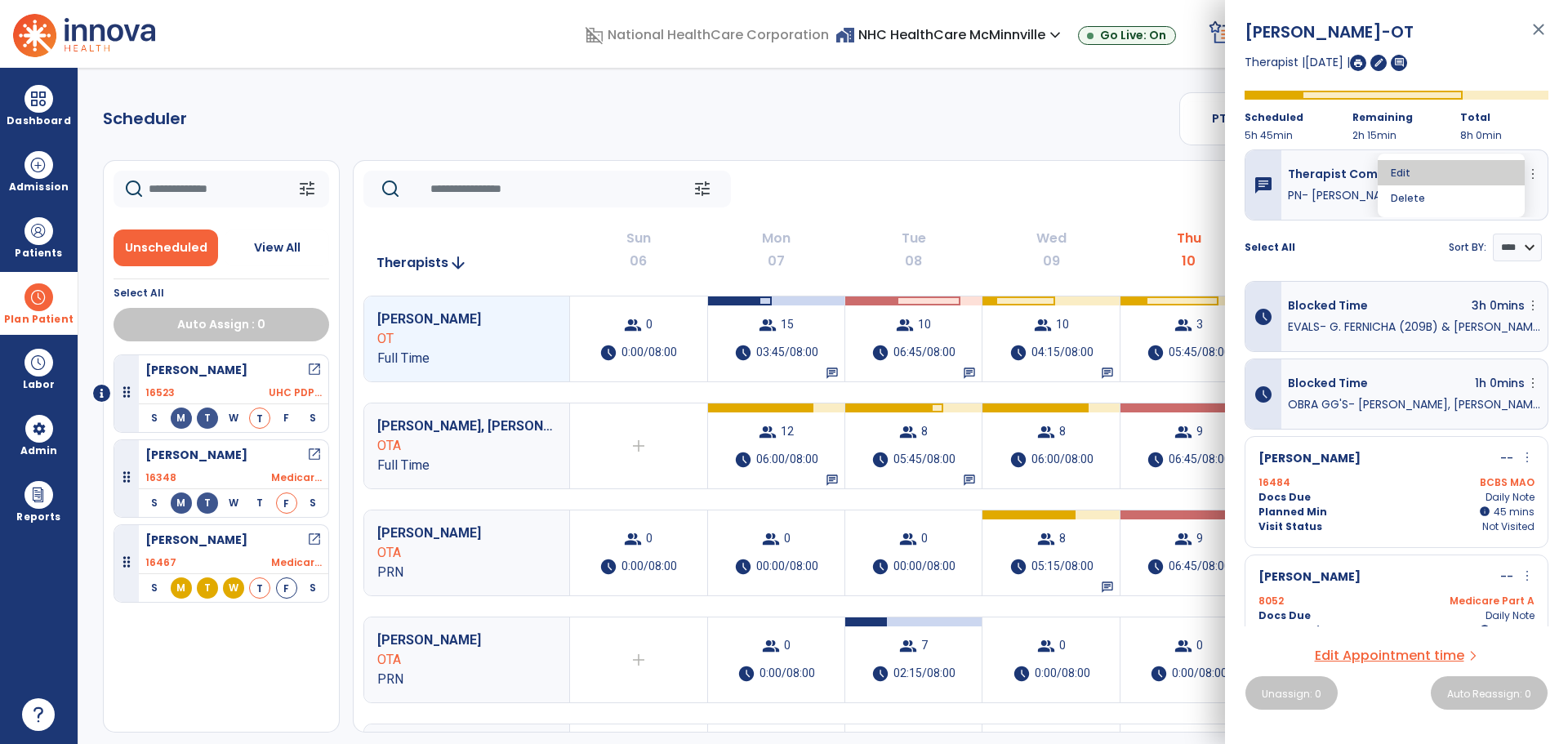 click on "Edit" at bounding box center [1451, 172] 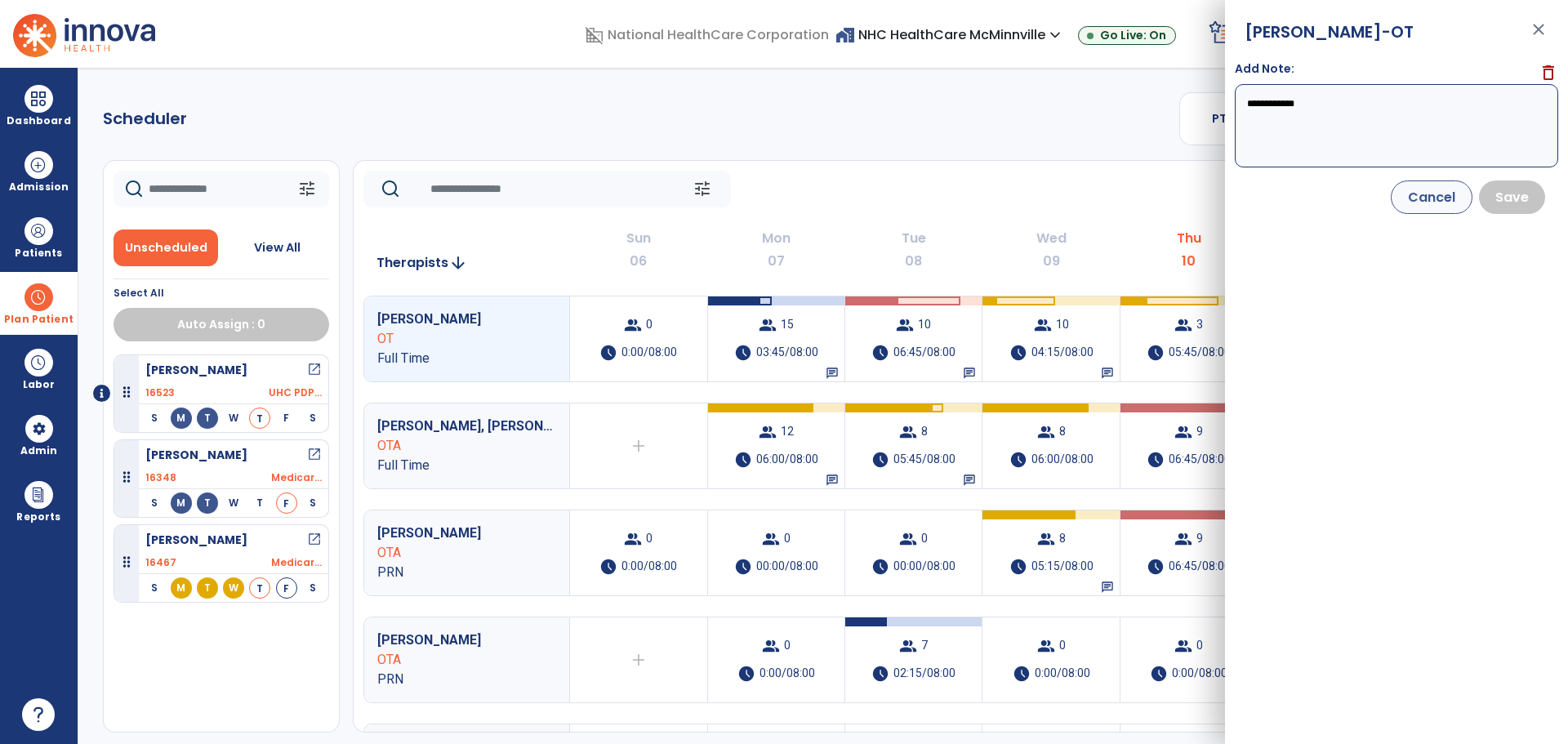 click on "**********" at bounding box center (1396, 126) 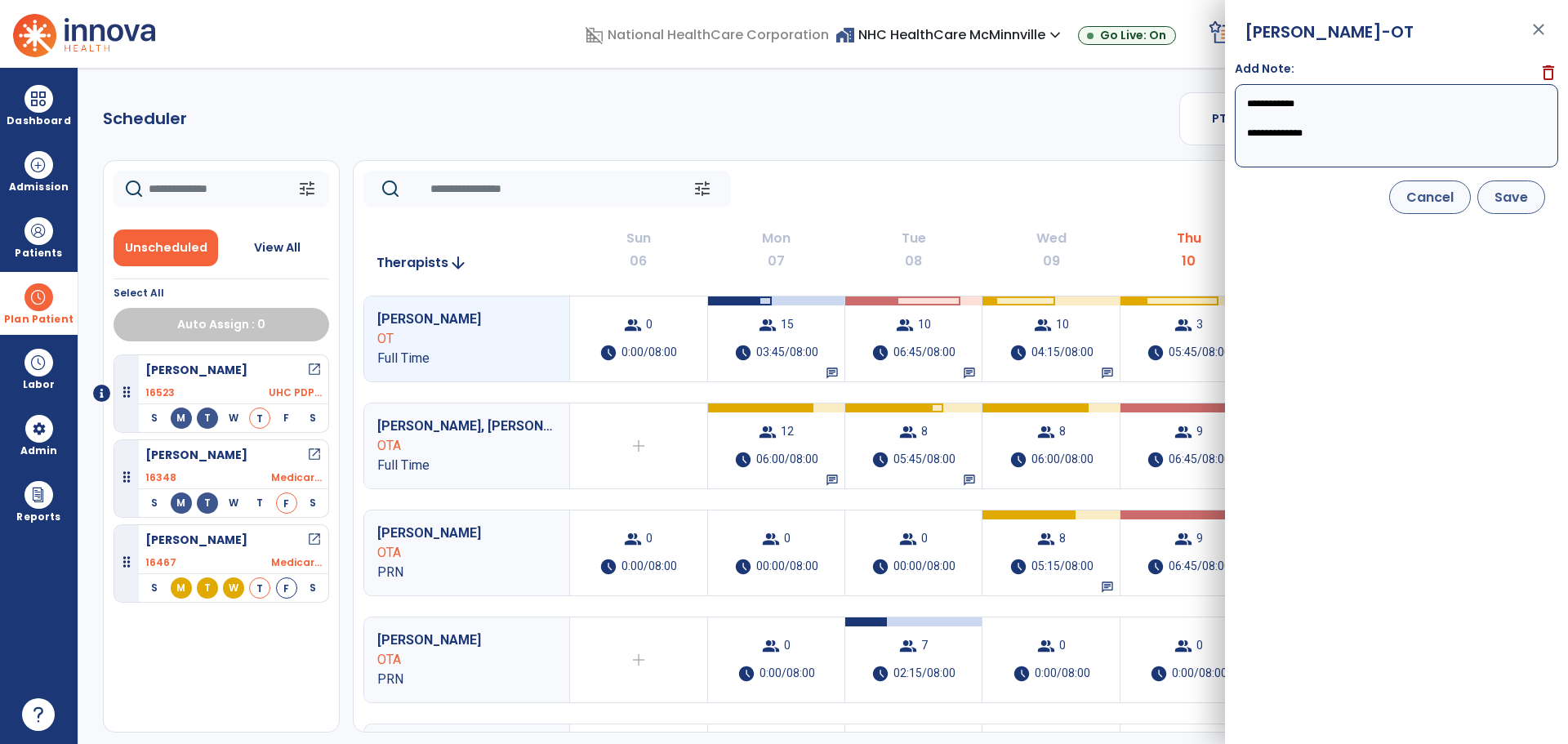 type on "**********" 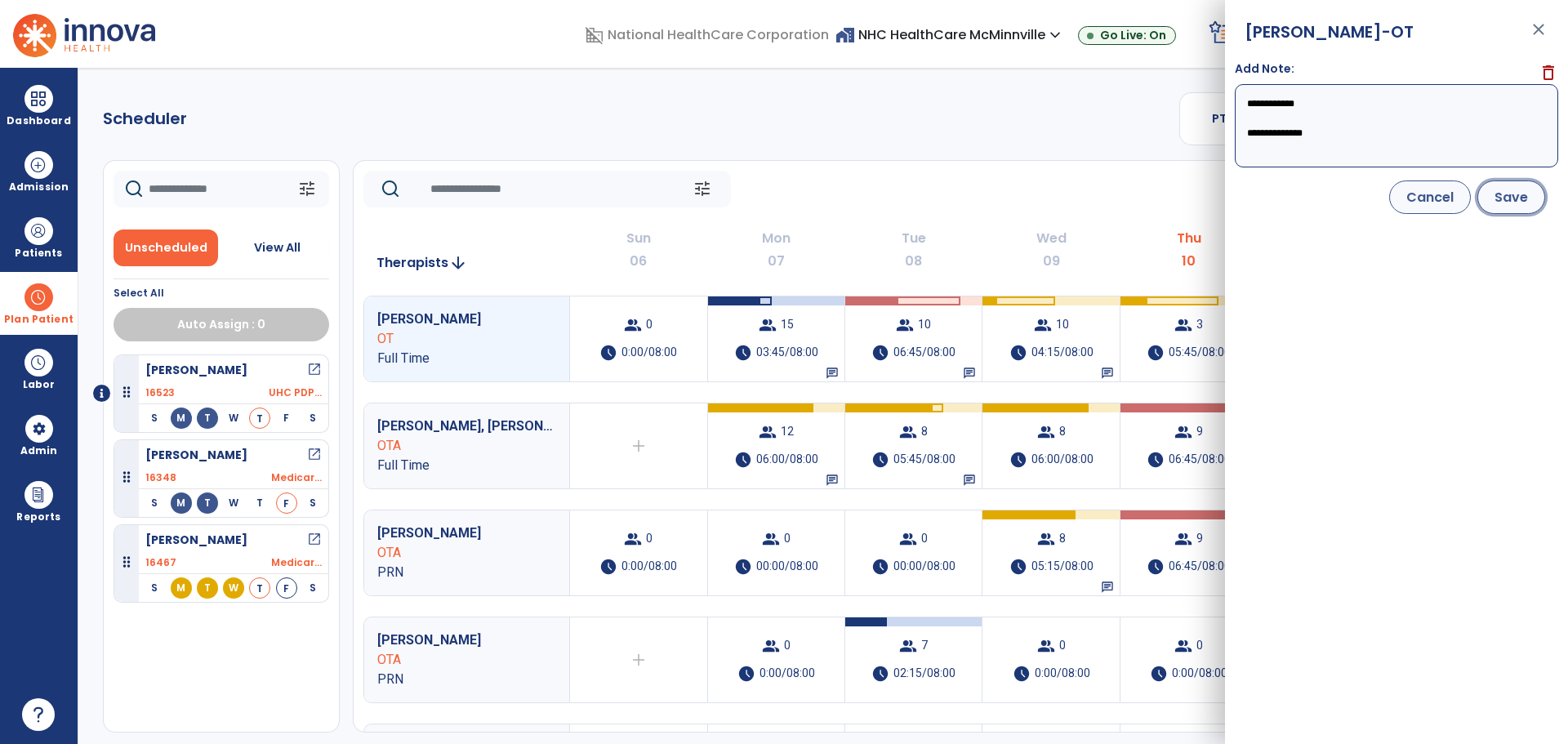 click on "Save" at bounding box center (1511, 197) 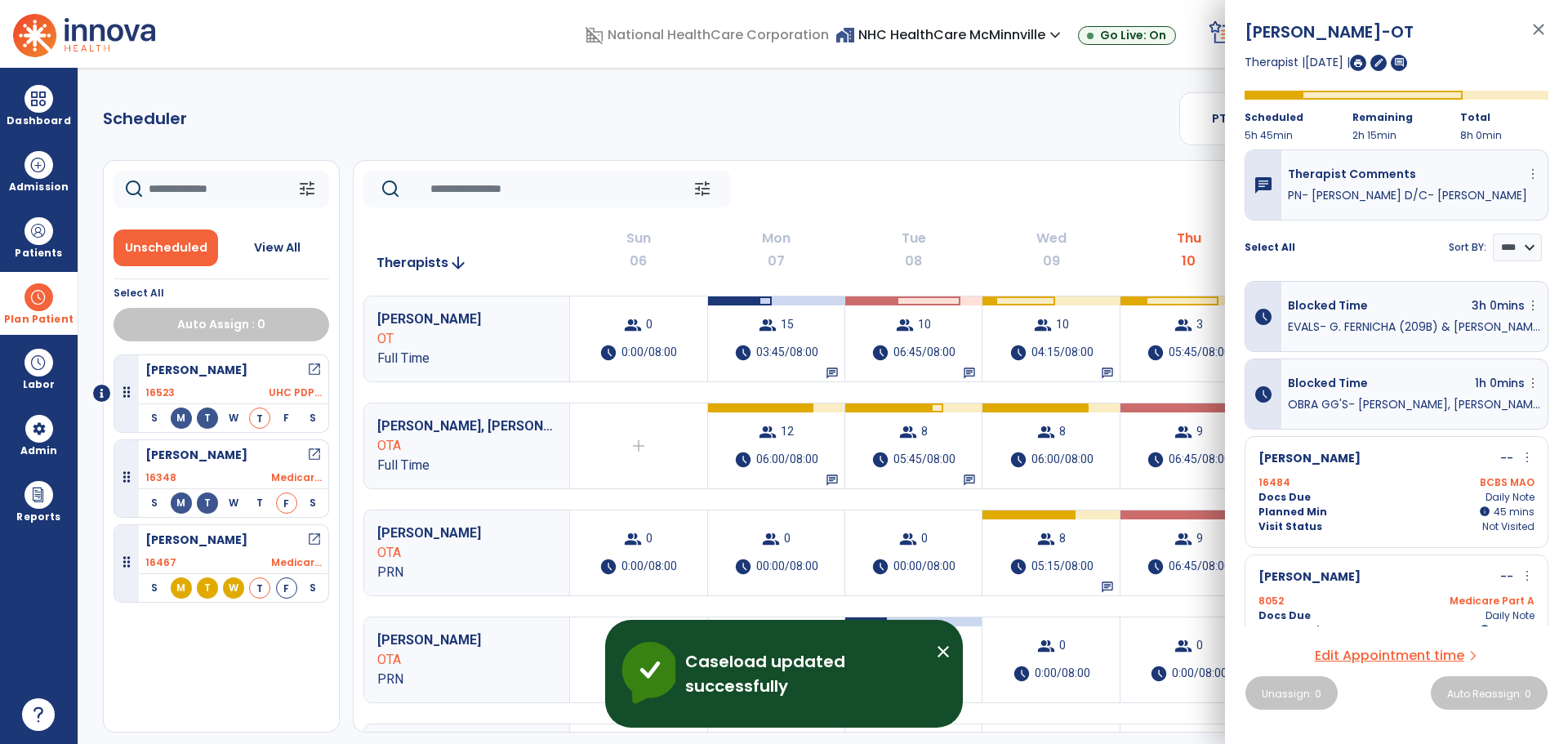 click on "tune   [DATE]  chevron_left [DATE] - [DATE]  *********  calendar_today  chevron_right" 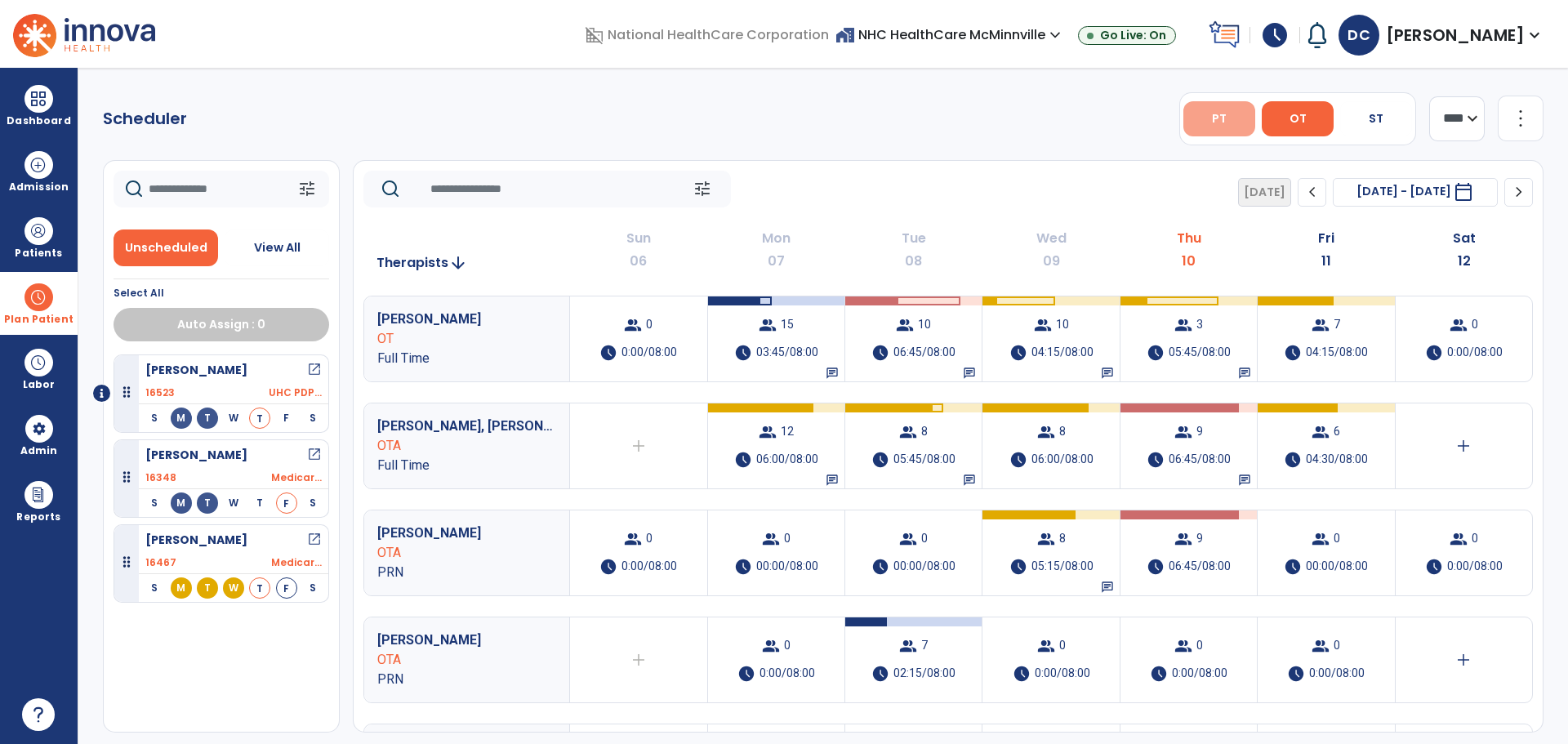 click on "PT" at bounding box center (1219, 118) 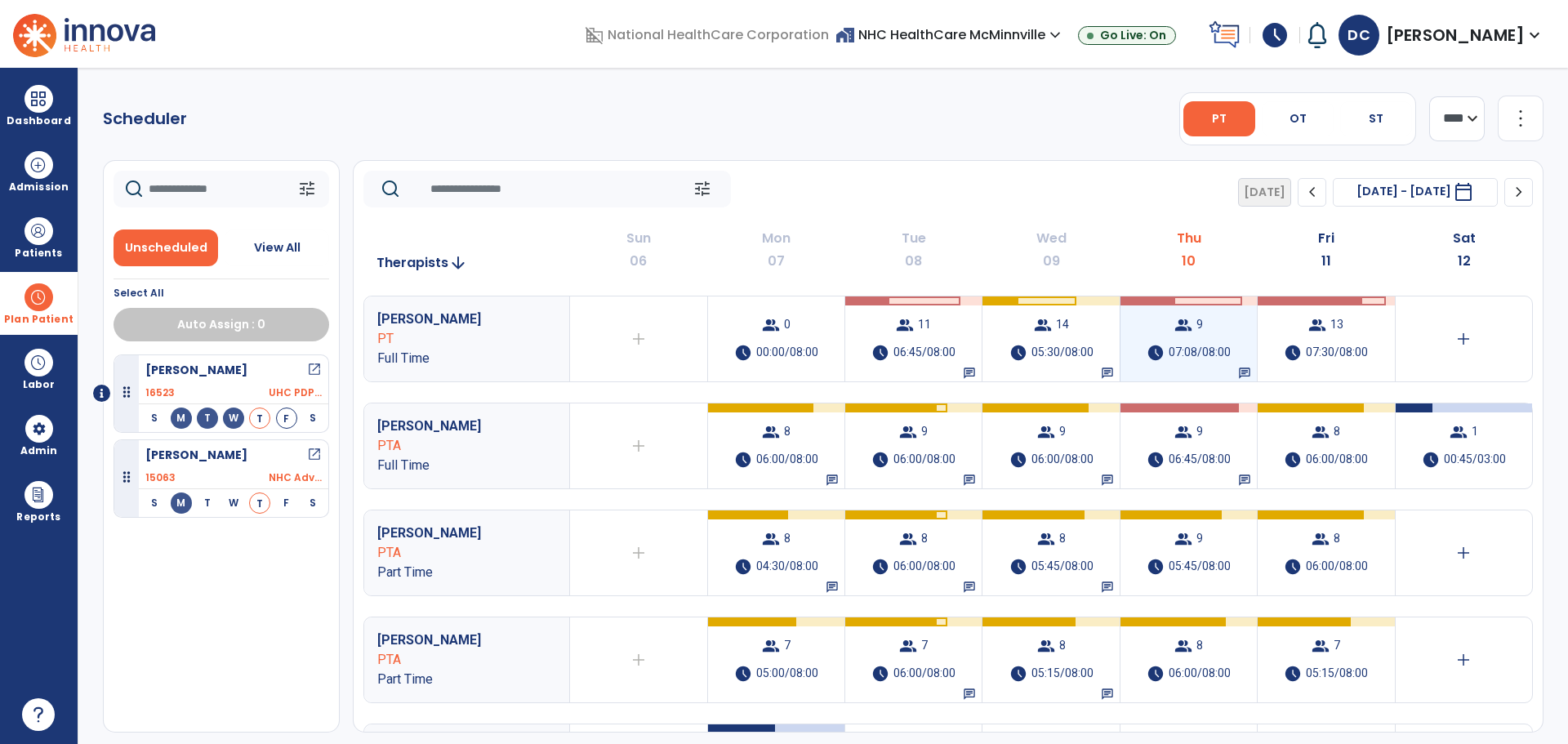 click on "schedule  07:08/08:00" at bounding box center [1188, 353] 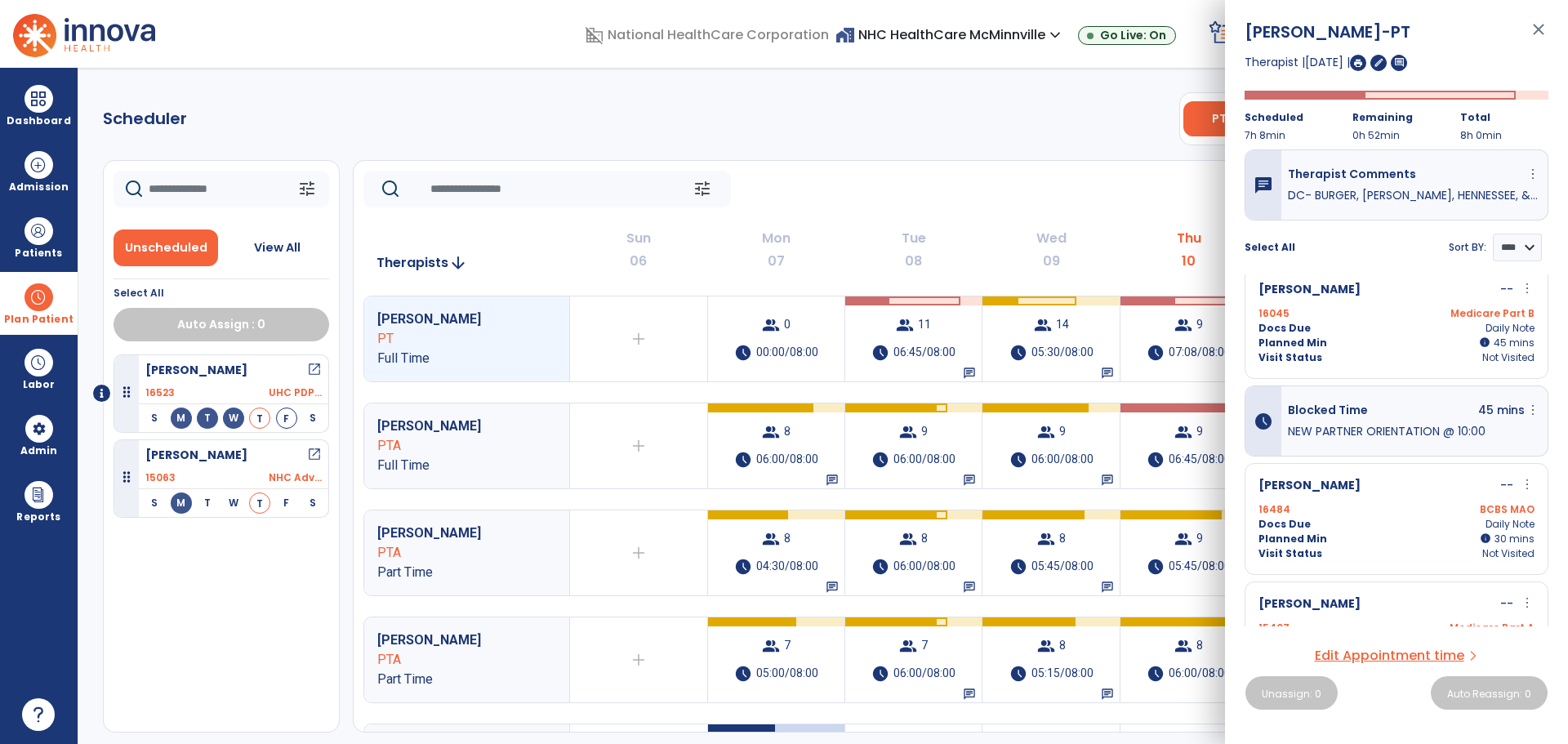 scroll, scrollTop: 0, scrollLeft: 0, axis: both 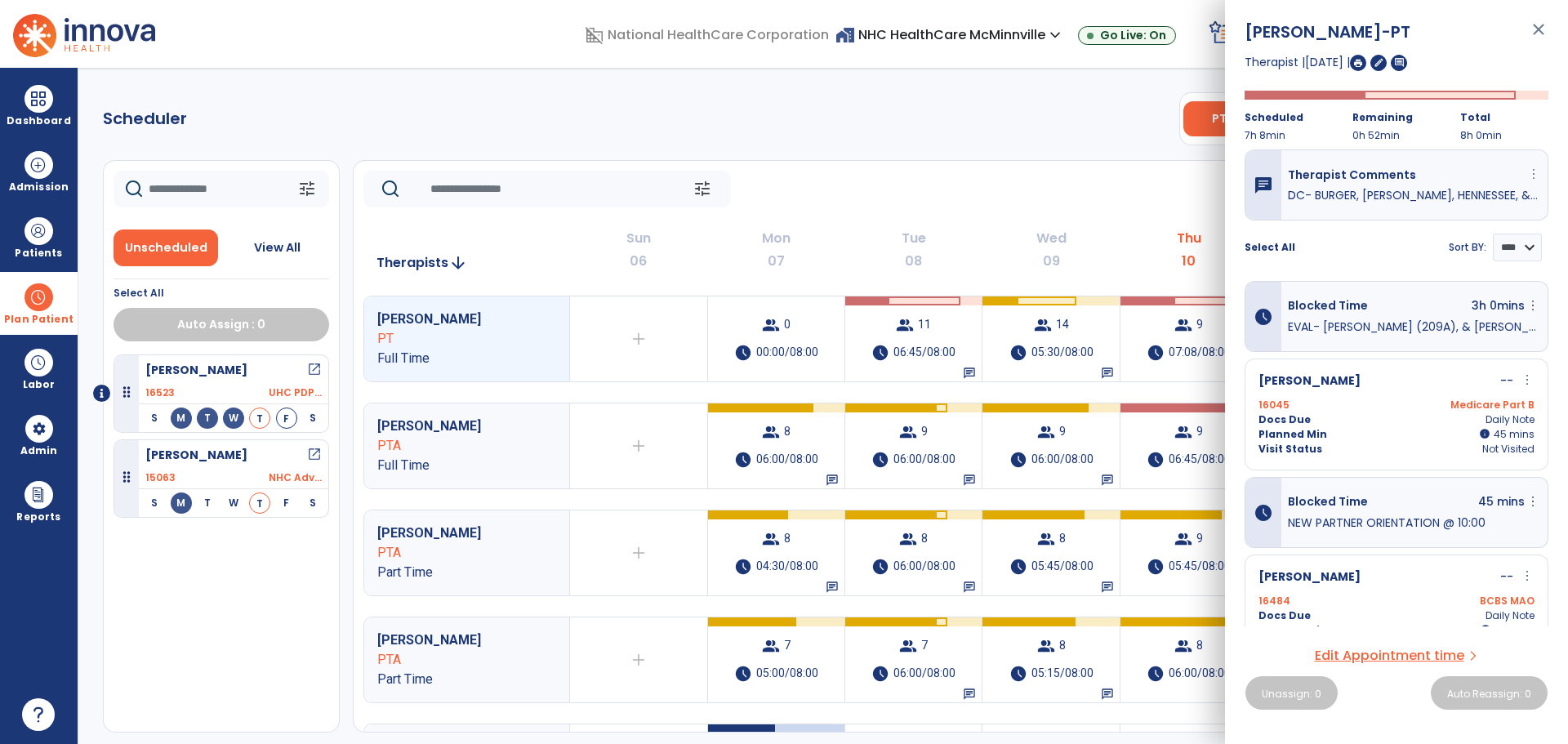 click on "more_vert" at bounding box center [1534, 174] 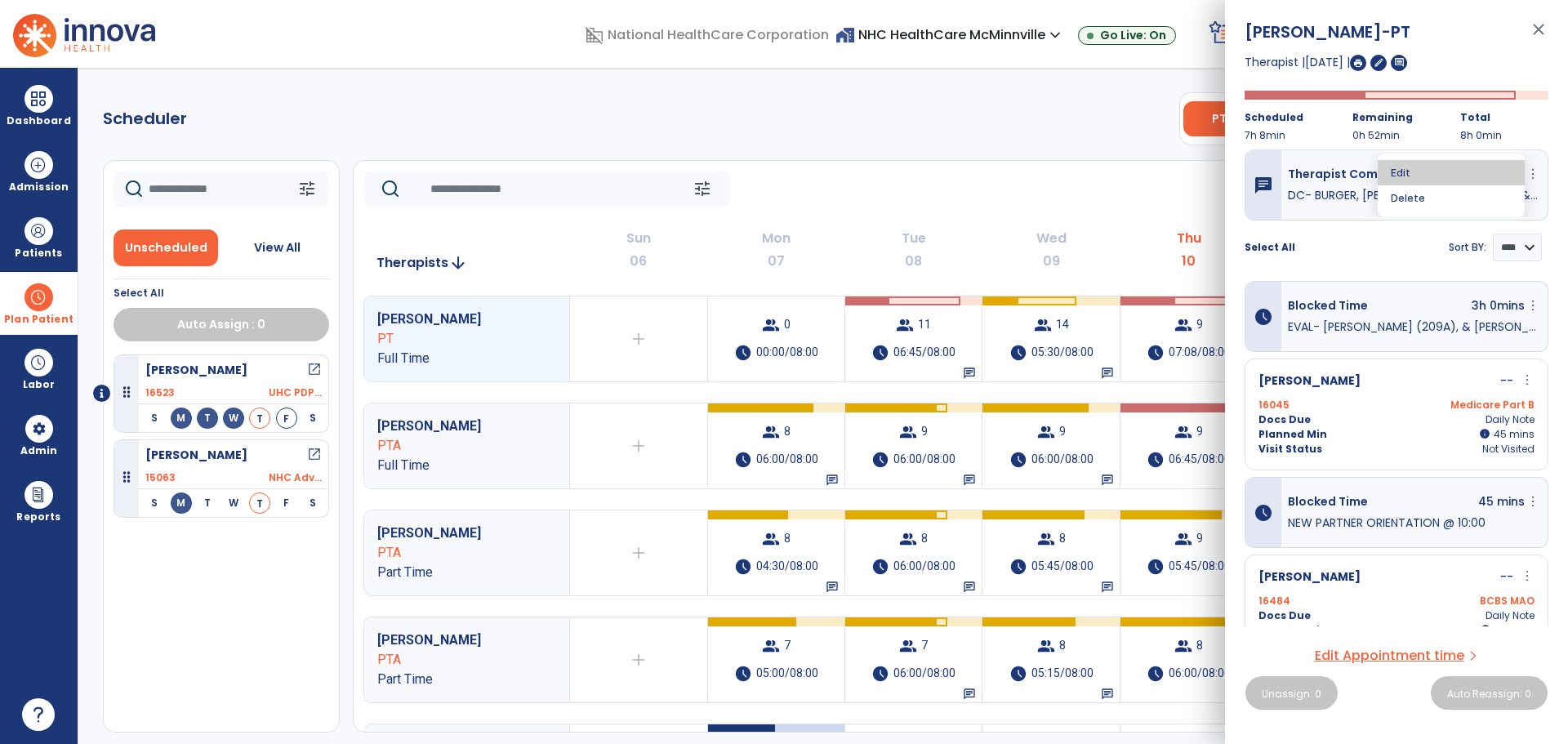 click on "Edit" at bounding box center [1451, 172] 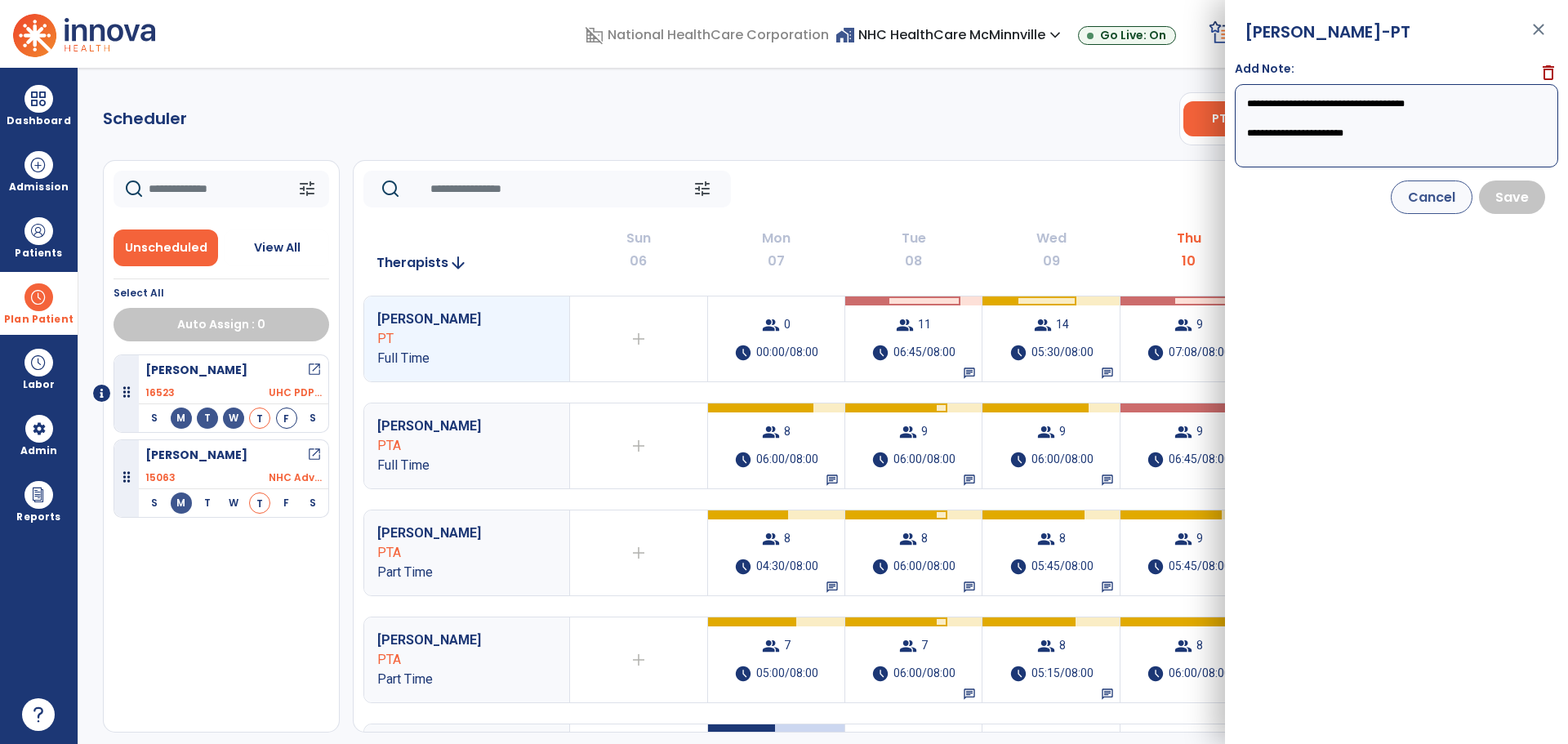 click on "**********" at bounding box center (1396, 126) 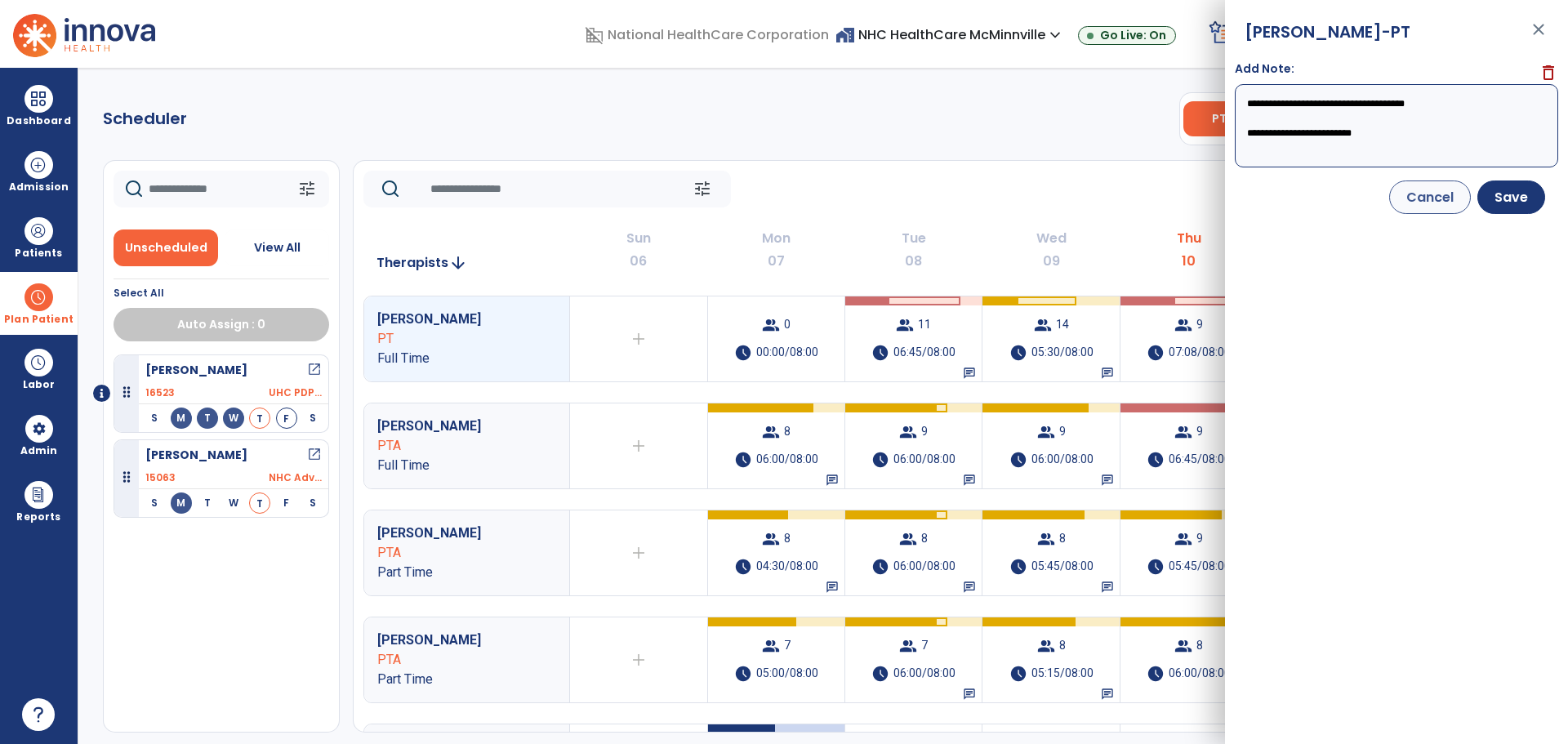 scroll, scrollTop: 2, scrollLeft: 0, axis: vertical 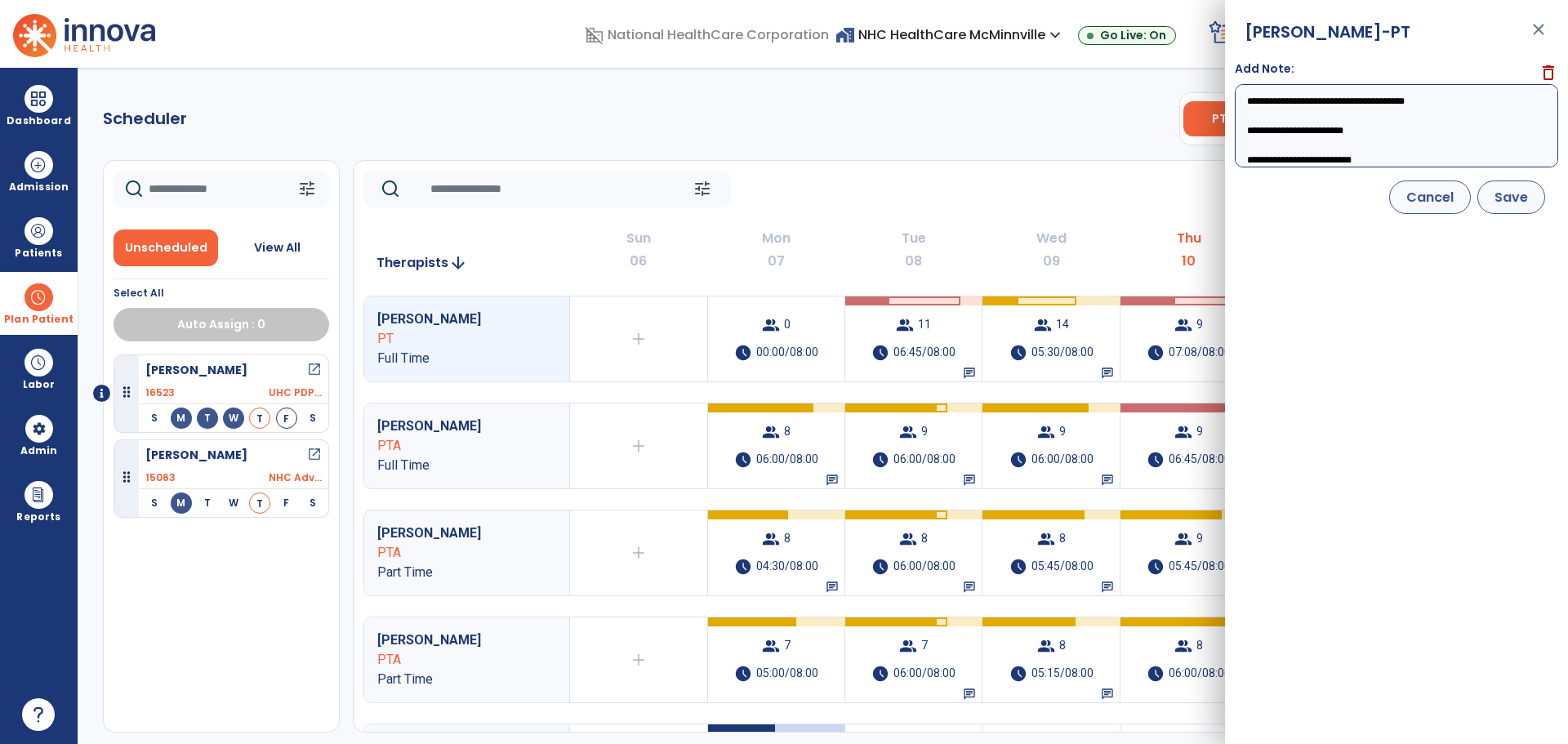 type on "**********" 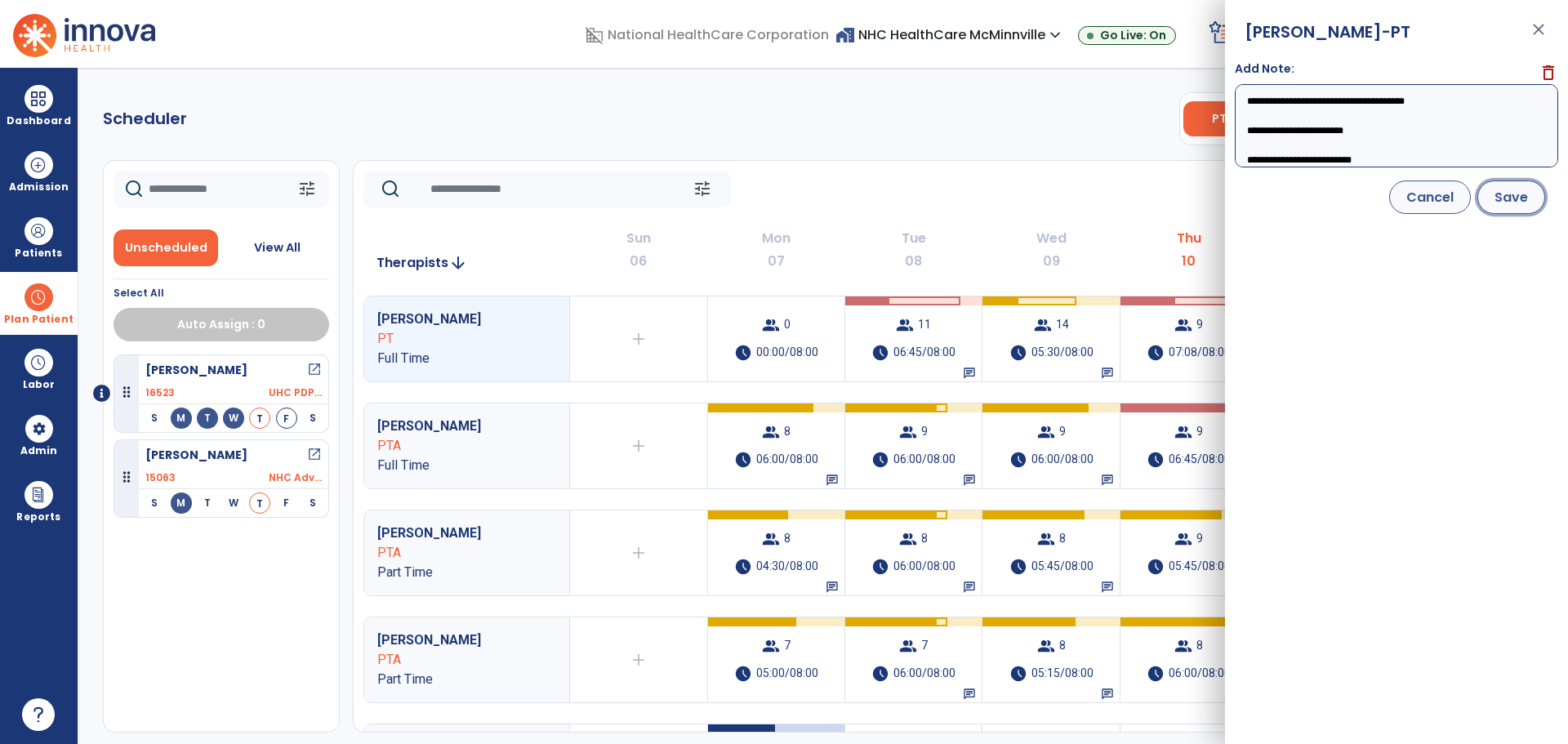 click on "Save" at bounding box center [1511, 197] 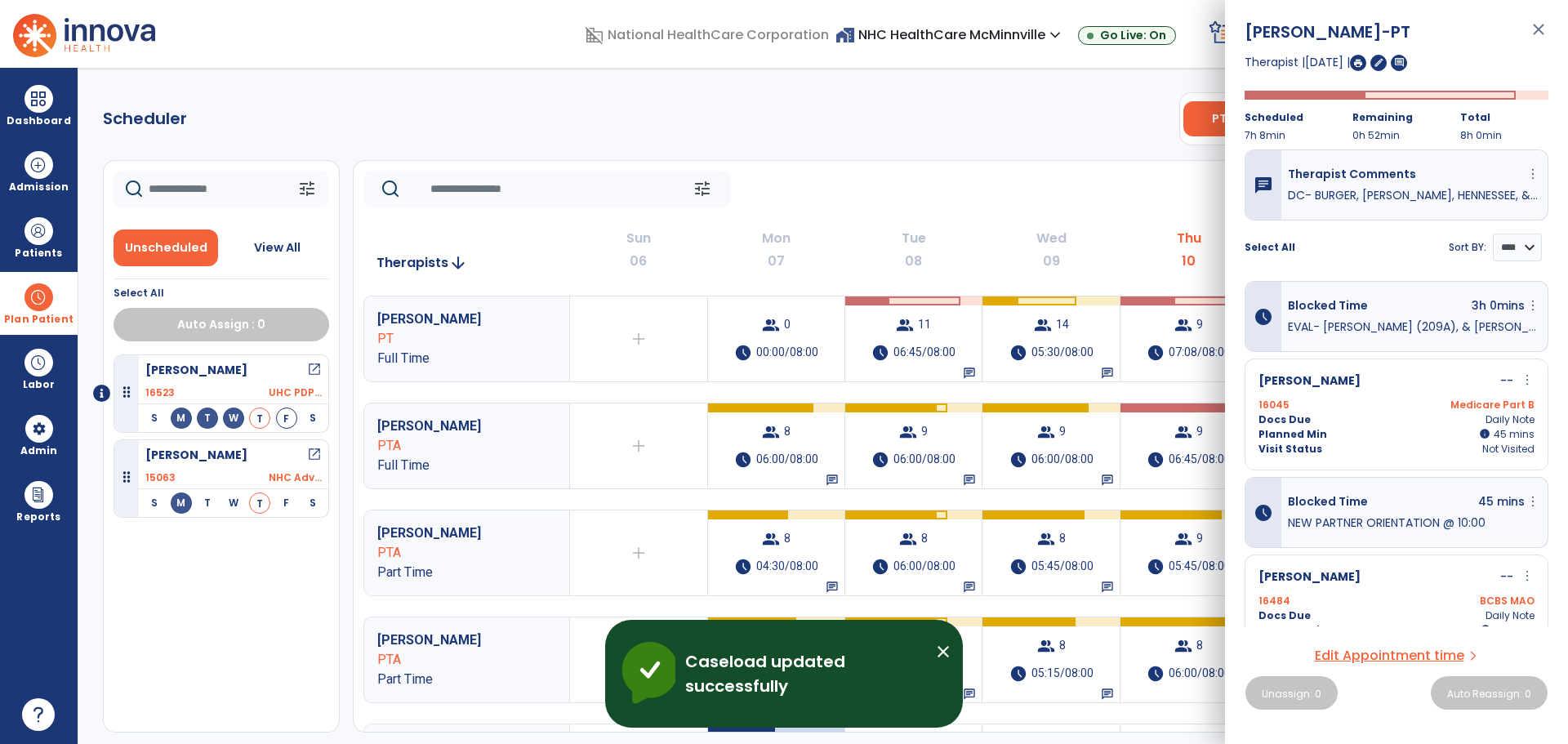 click on "tune   [DATE]  chevron_left [DATE] - [DATE]  *********  calendar_today  chevron_right   Therapists  arrow_downward Sun  06  Mon  07  Tue  08  Wed  09  Thu  10  Fri  11  Sat  12  Clay, [PERSON_NAME]  PT Full Time  add  Therapist not available for the day  group  0  schedule  00:00/08:00   group  11  schedule  06:45/08:00   chat   group  14  schedule  05:30/08:00   chat   group  9  schedule  07:08/08:00   chat   group  13  schedule  07:30/08:00   add  [PERSON_NAME]  PTA Full Time  add  Therapist not available for the day  group  8  schedule  06:00/08:00   chat   group  9  schedule  06:00/08:00   chat   group  9  schedule  06:00/08:00   chat   group  9  schedule  06:45/08:00   chat   group  8  schedule  06:00/08:00   group  1  schedule  00:45/03:00  [PERSON_NAME]  PTA Part Time  add  Therapist not available for the day  group  8  schedule  04:30/08:00   chat   group  8  schedule  06:00/08:00   chat   group  8  schedule  05:45/08:00   chat   group  9  schedule  05:45/08:00   group  8  schedule   add  7" 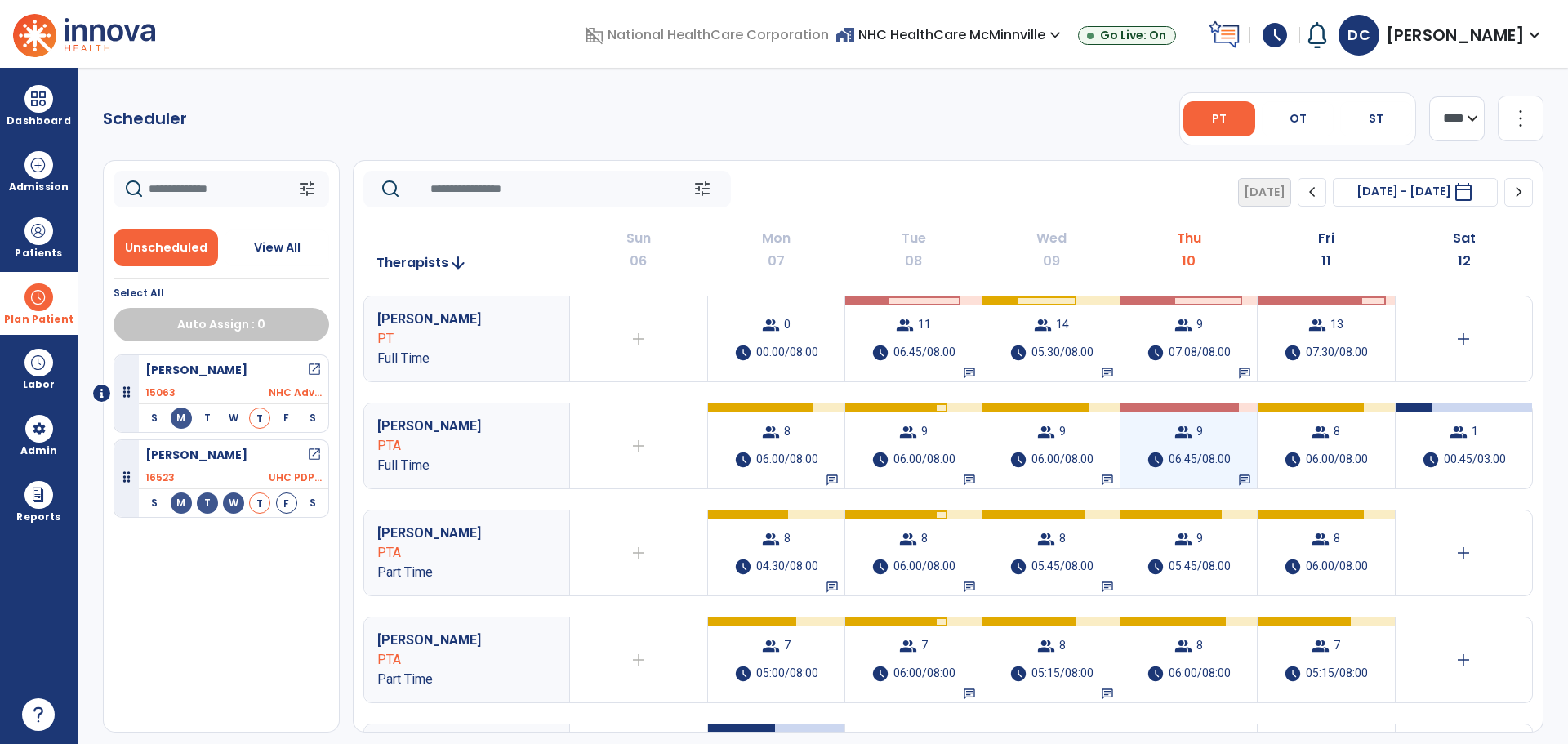 click on "group  9  schedule  06:45/08:00   chat" at bounding box center [1188, 446] 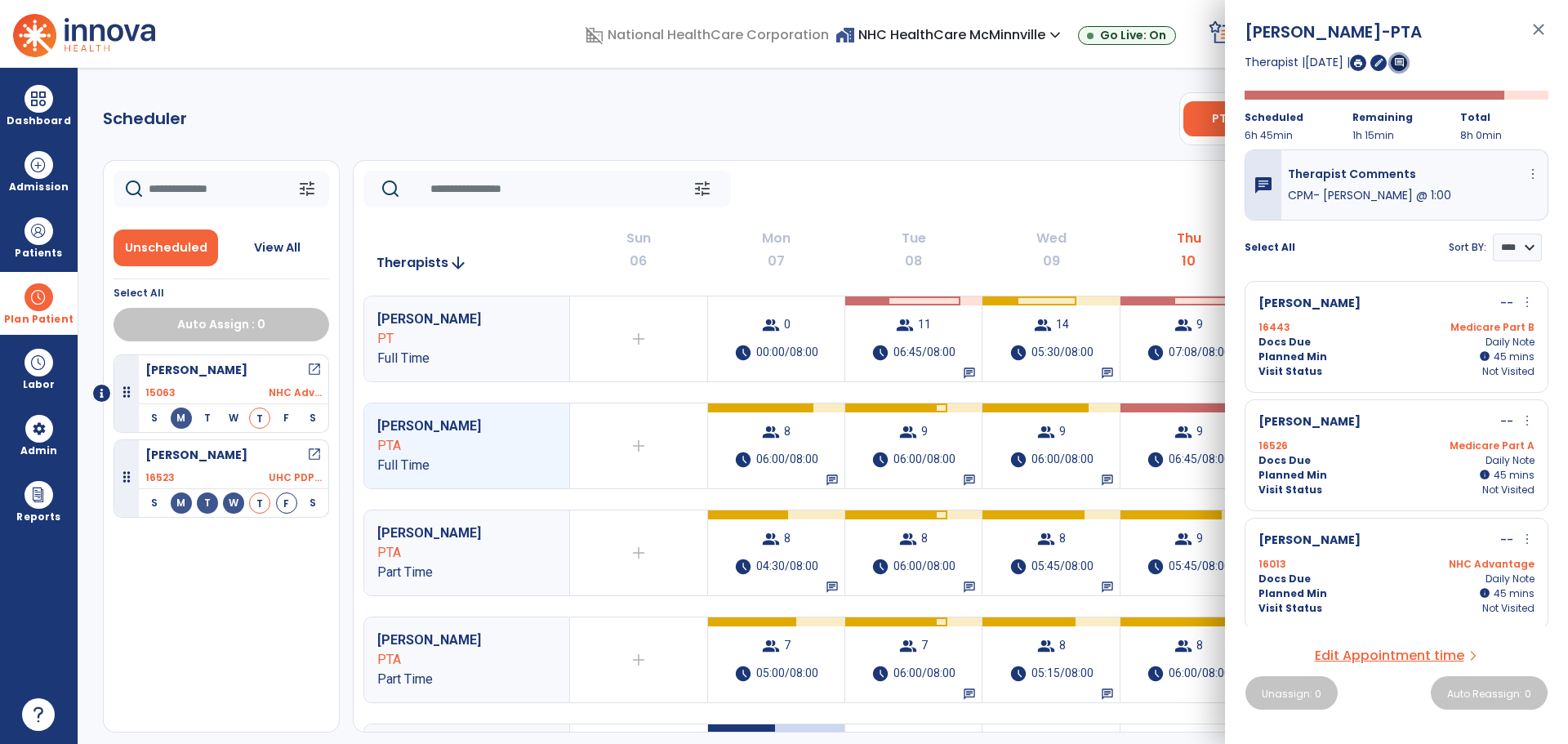 click on "comment" at bounding box center [1399, 62] 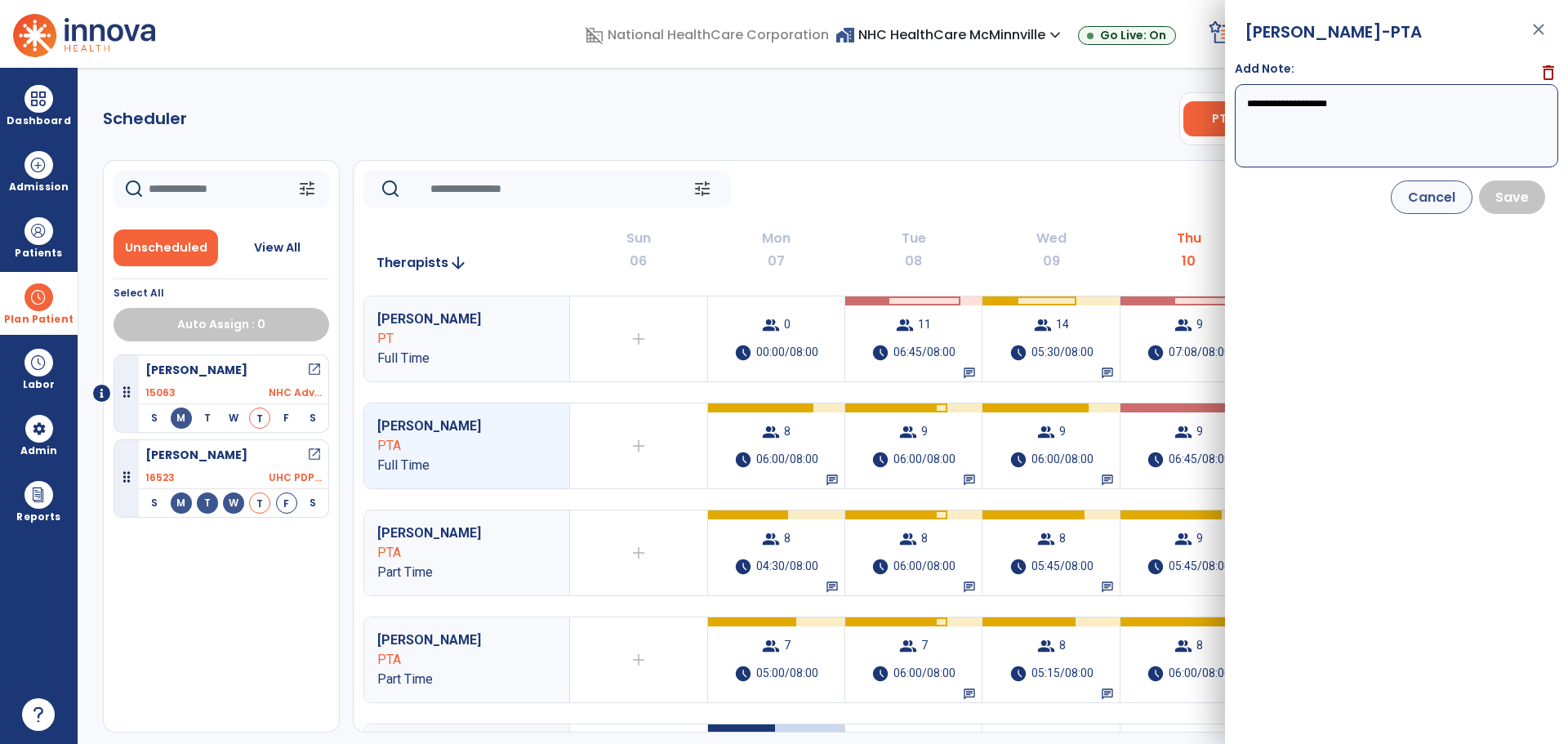 click on "**********" at bounding box center (1396, 126) 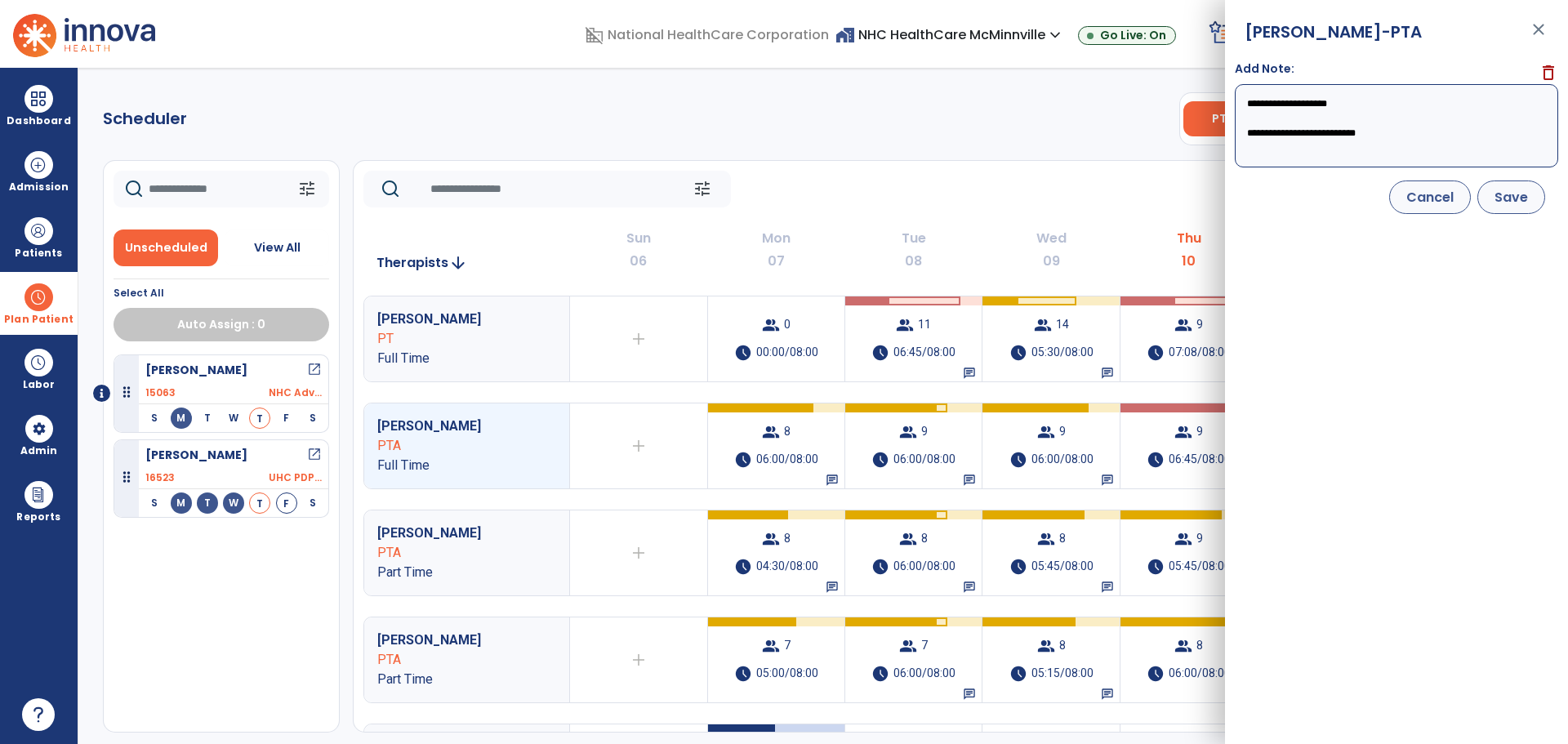 type on "**********" 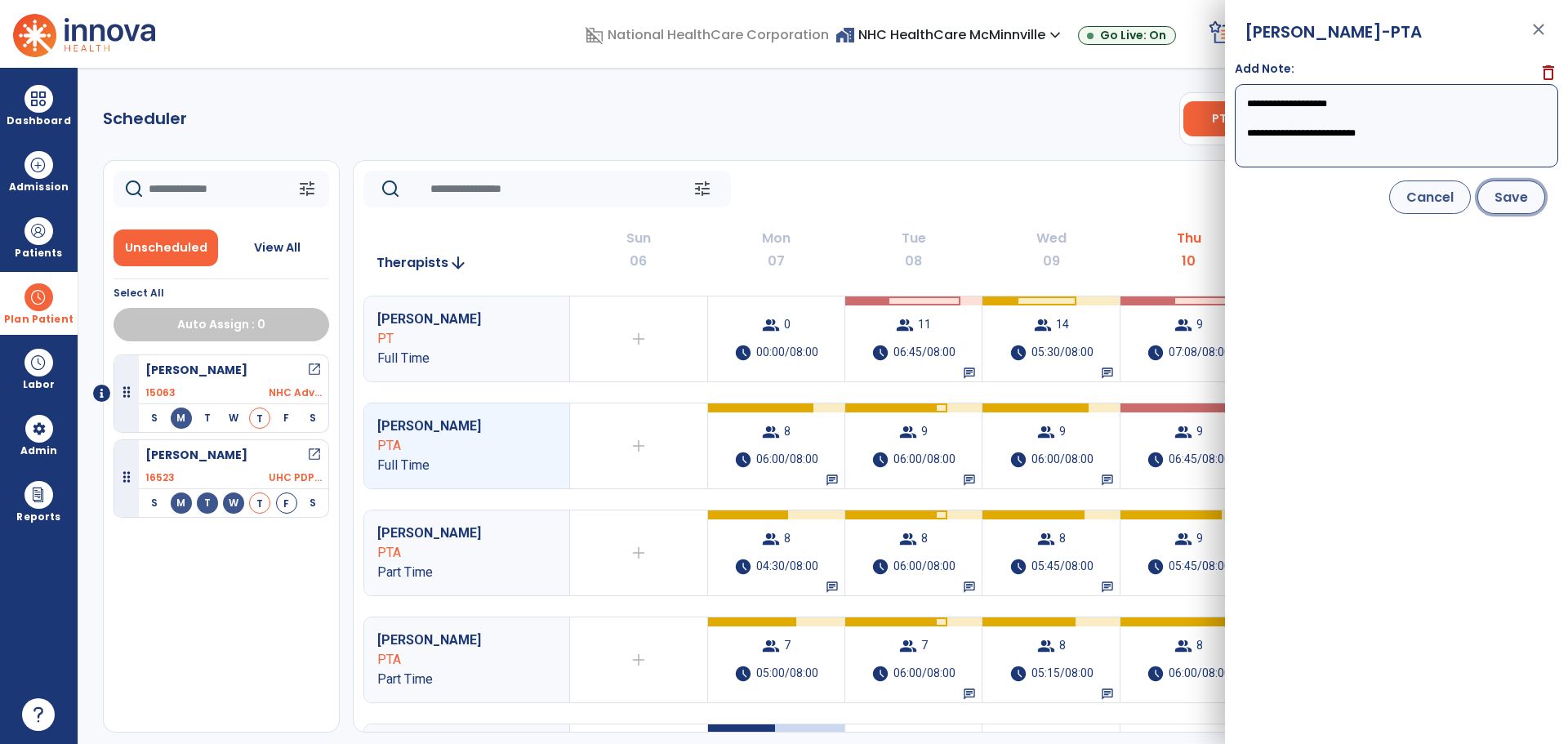 click on "Save" at bounding box center (1511, 197) 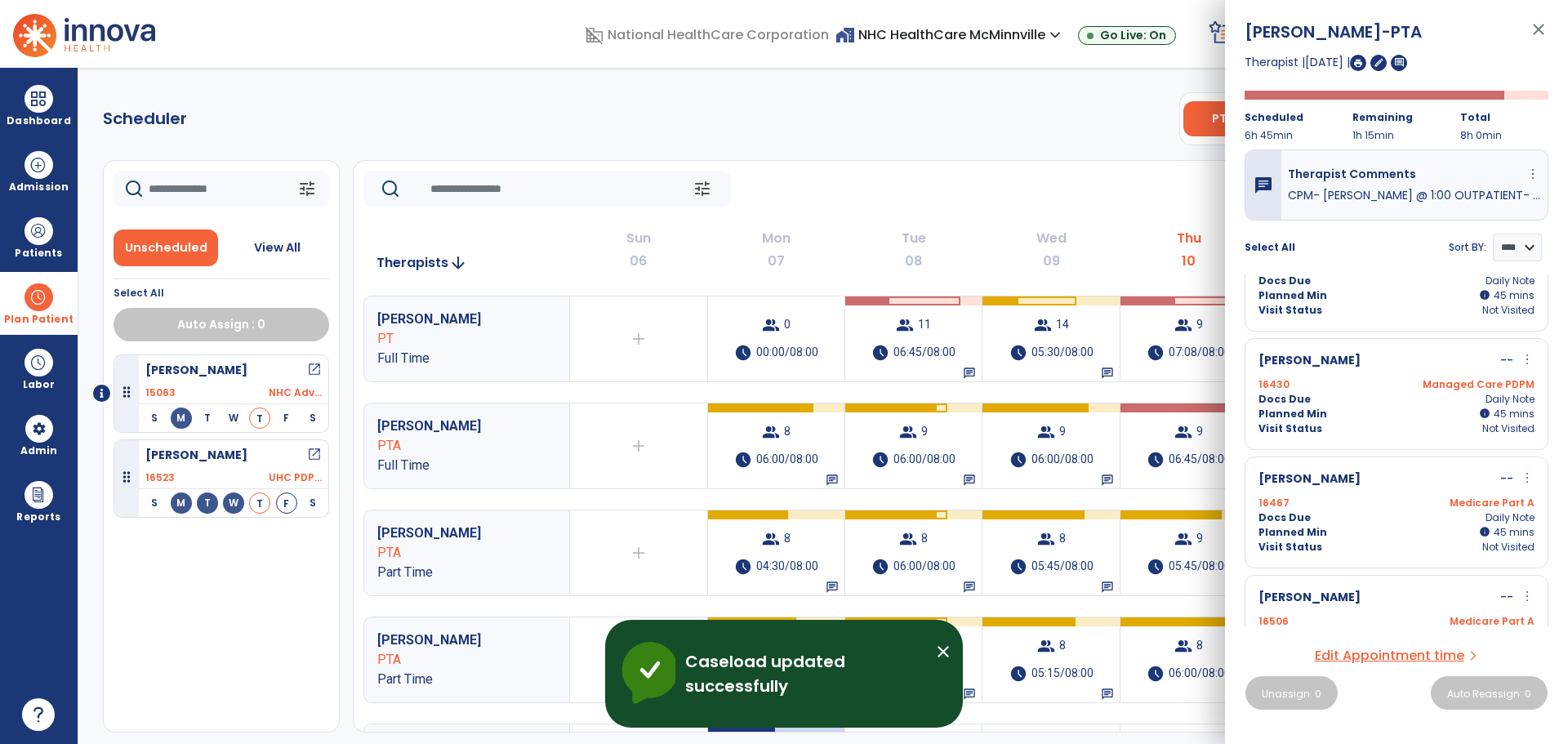 scroll, scrollTop: 714, scrollLeft: 0, axis: vertical 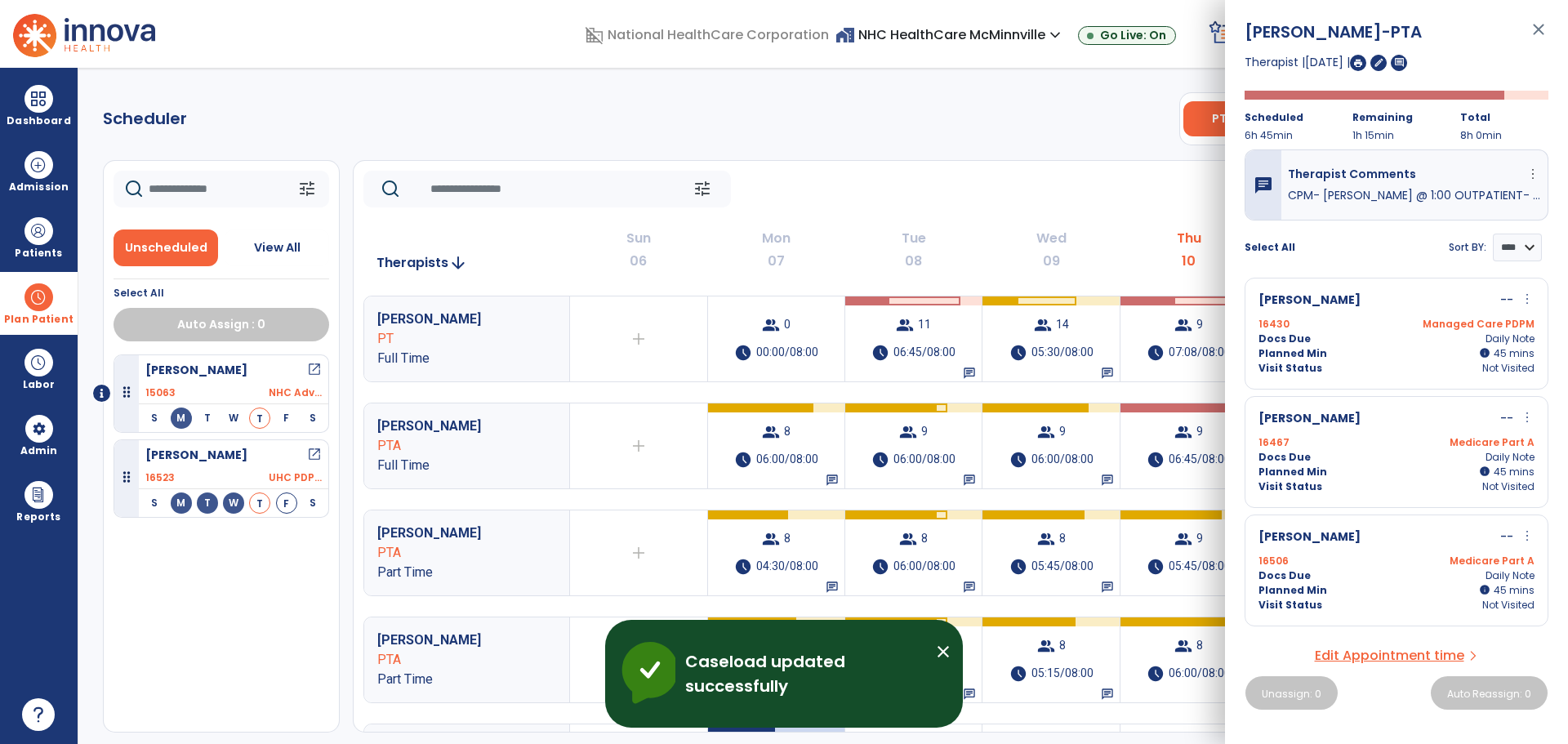 click on "16467 Medicare Part A" at bounding box center (1396, 443) 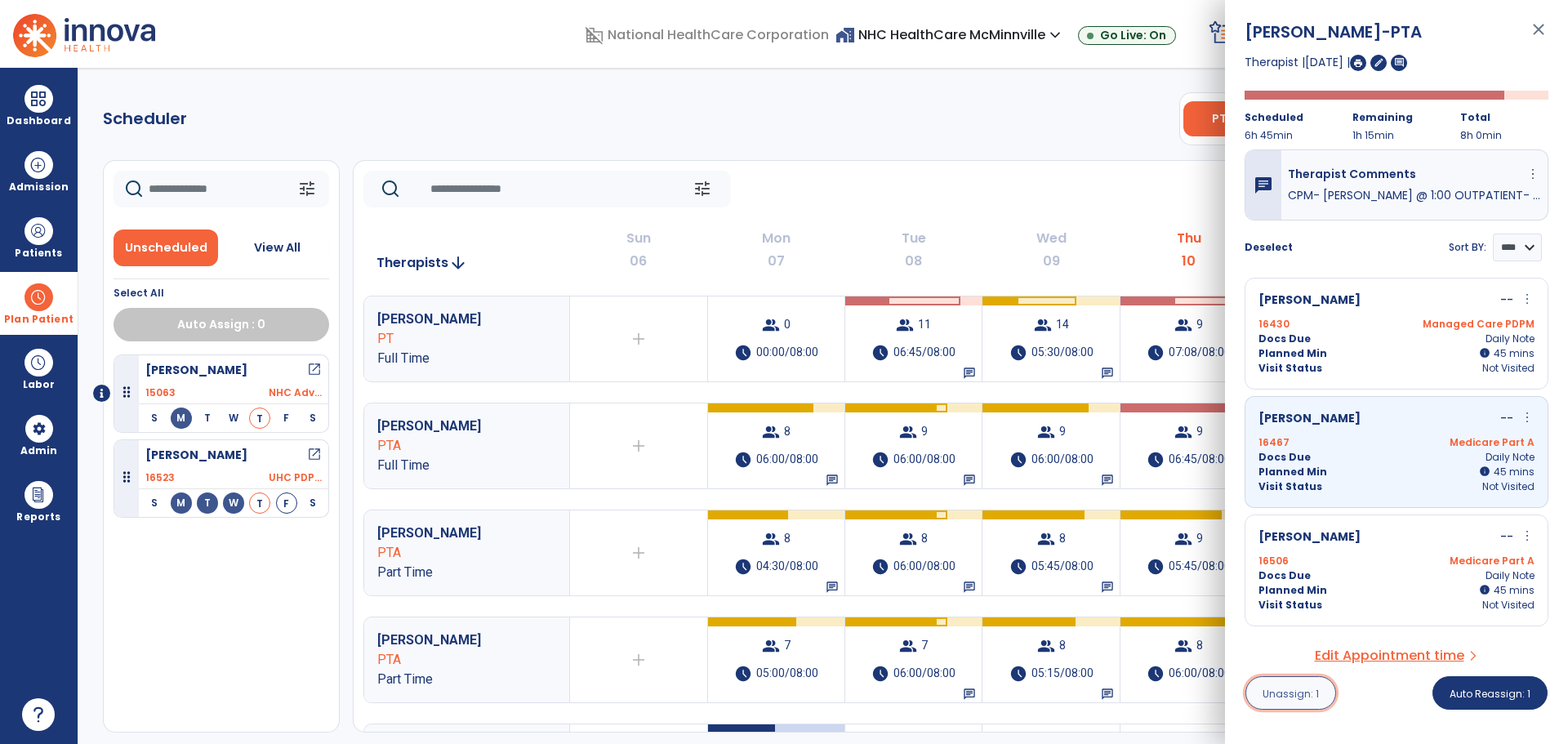 click on "Unassign: 1" at bounding box center (1290, 693) 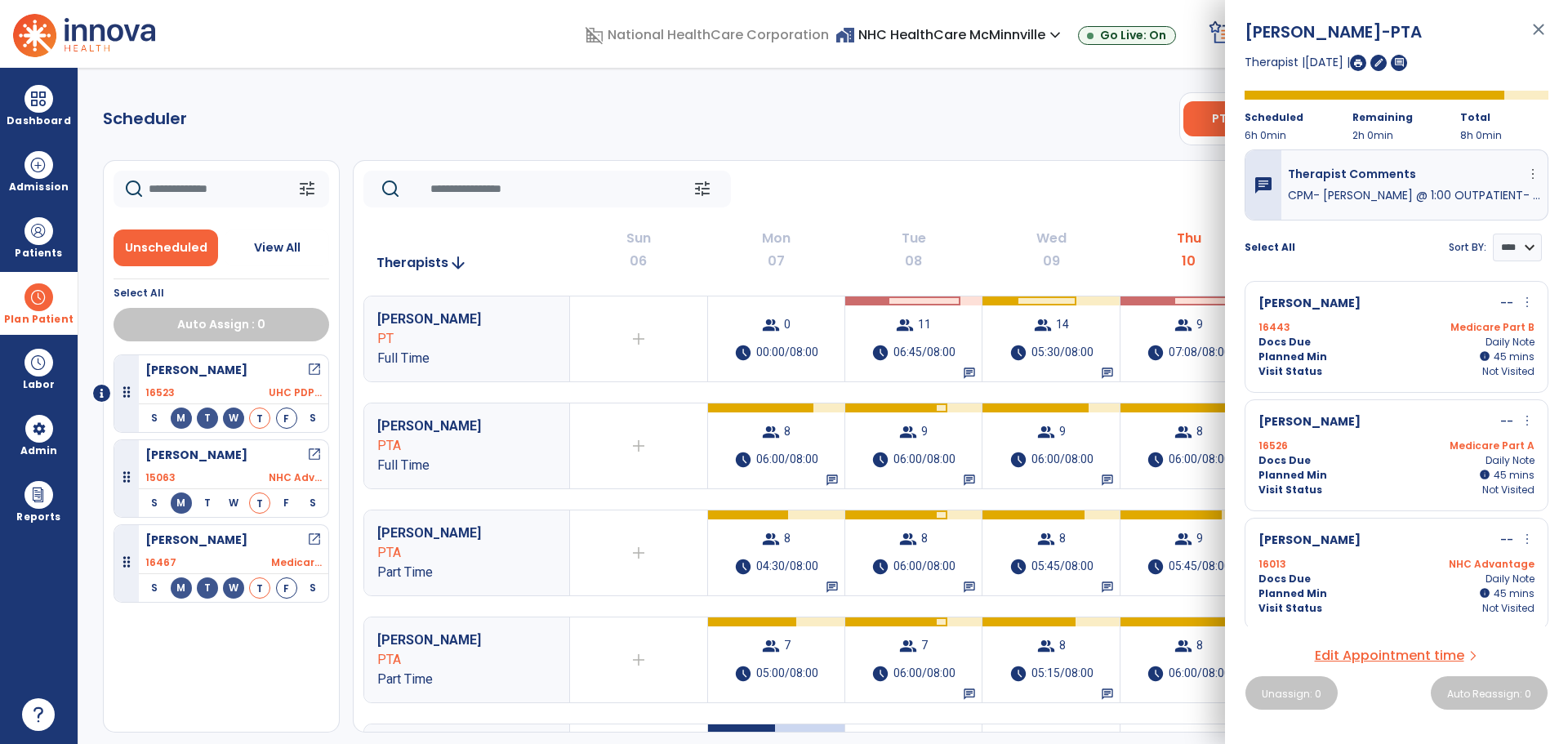 click on "tune   [DATE]  chevron_left [DATE] - [DATE]  *********  calendar_today  chevron_right" 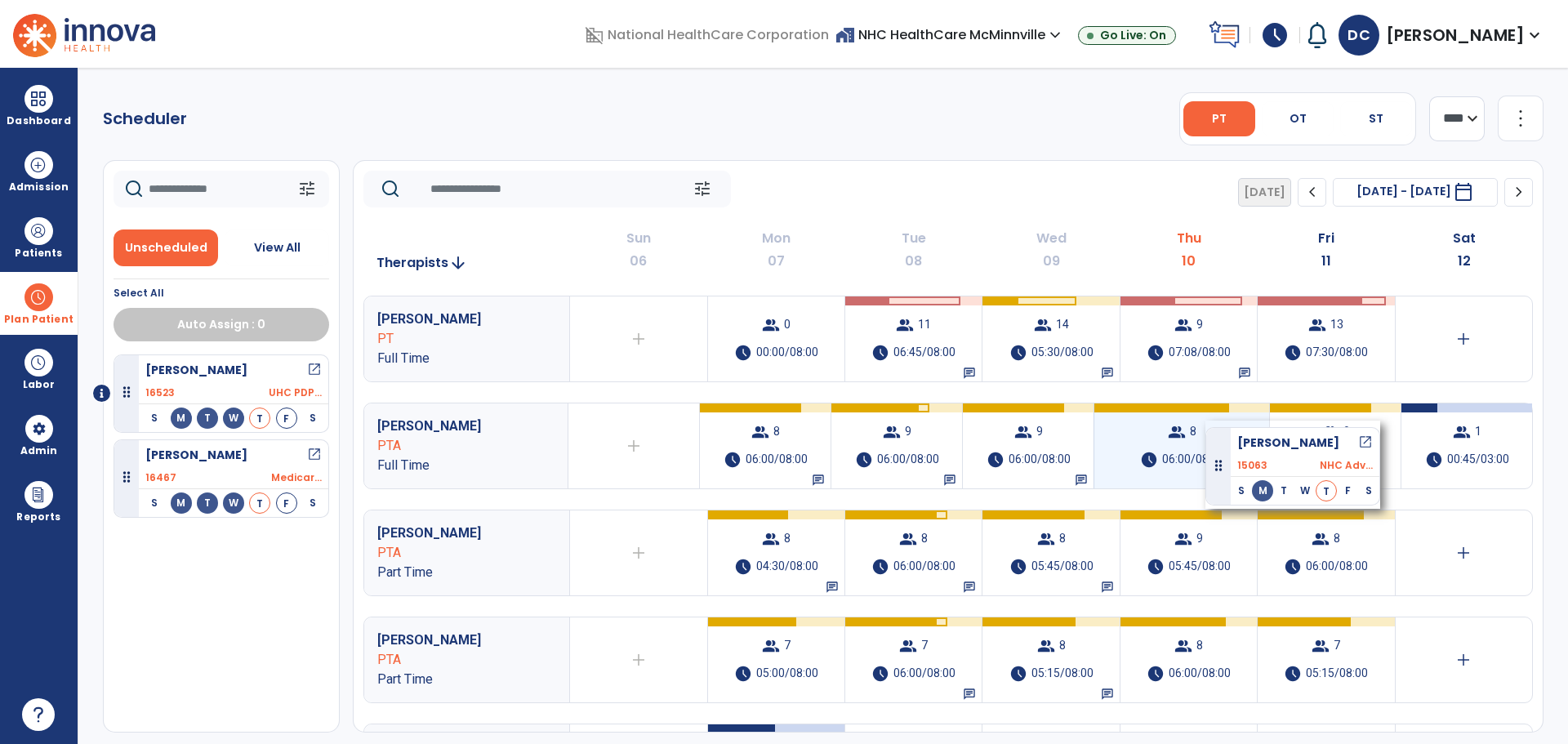 drag, startPoint x: 231, startPoint y: 474, endPoint x: 1205, endPoint y: 421, distance: 975.4409 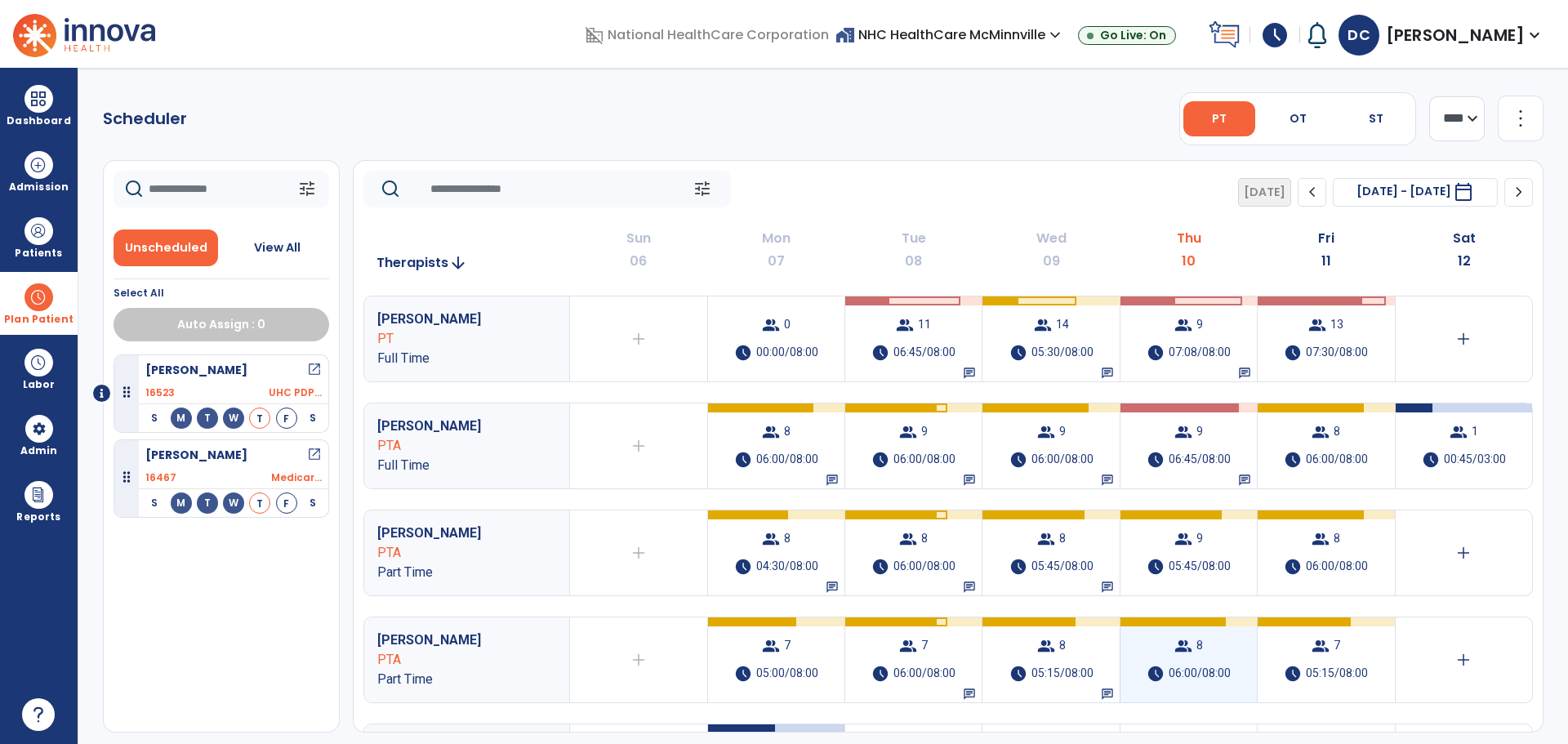 click on "group  8  schedule  06:00/08:00" at bounding box center (1188, 660) 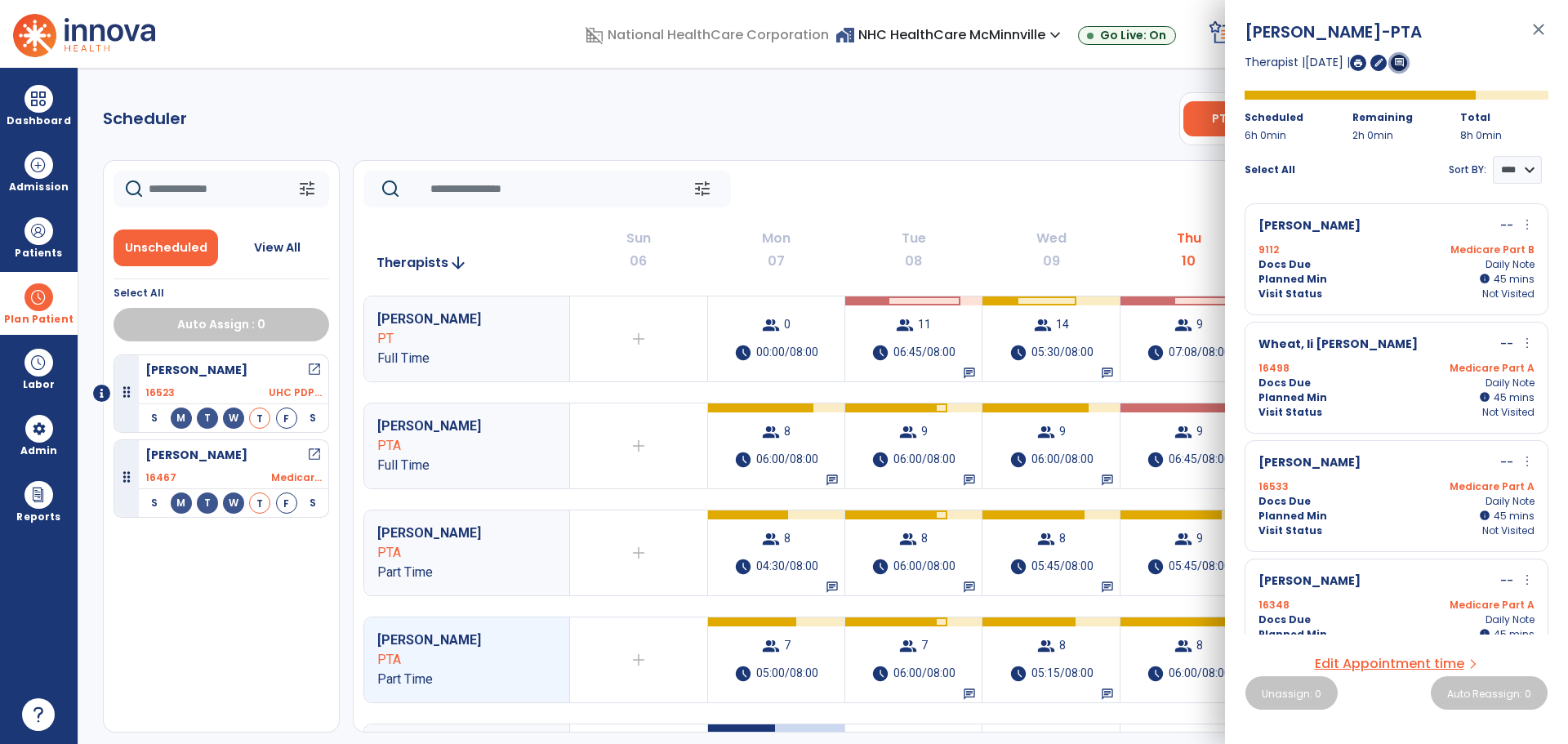 click on "comment" at bounding box center (1399, 62) 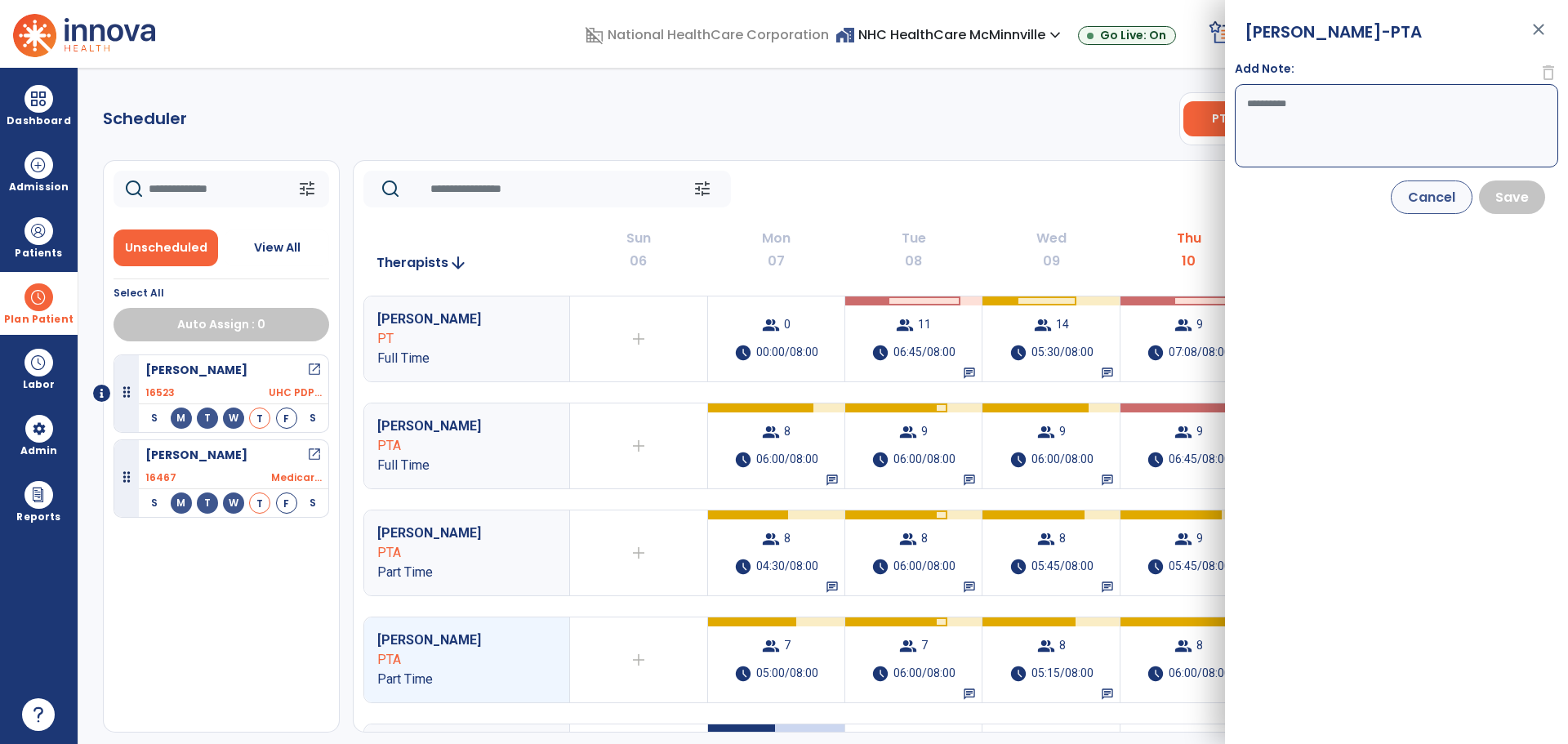 click on "Add Note:" at bounding box center (1396, 126) 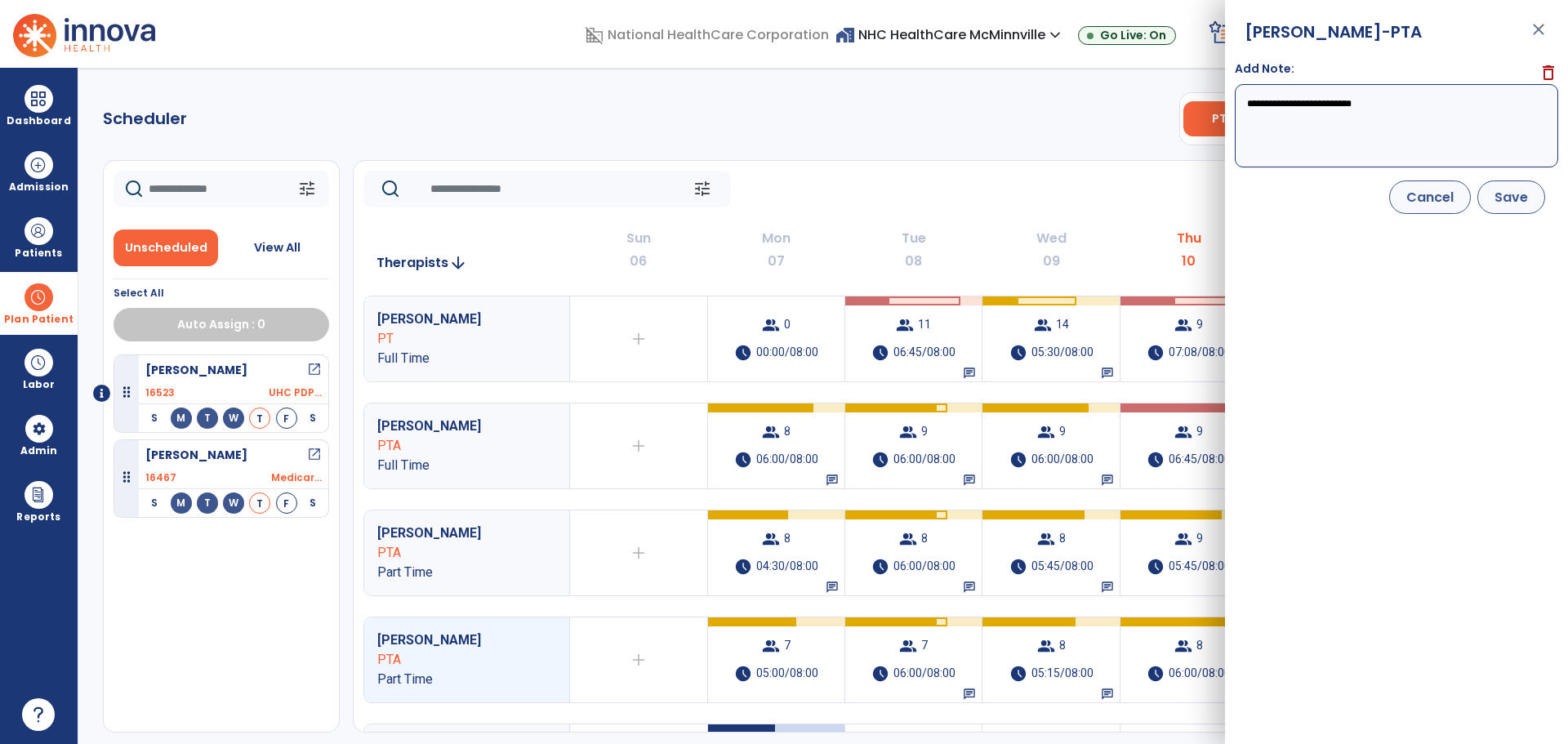type on "**********" 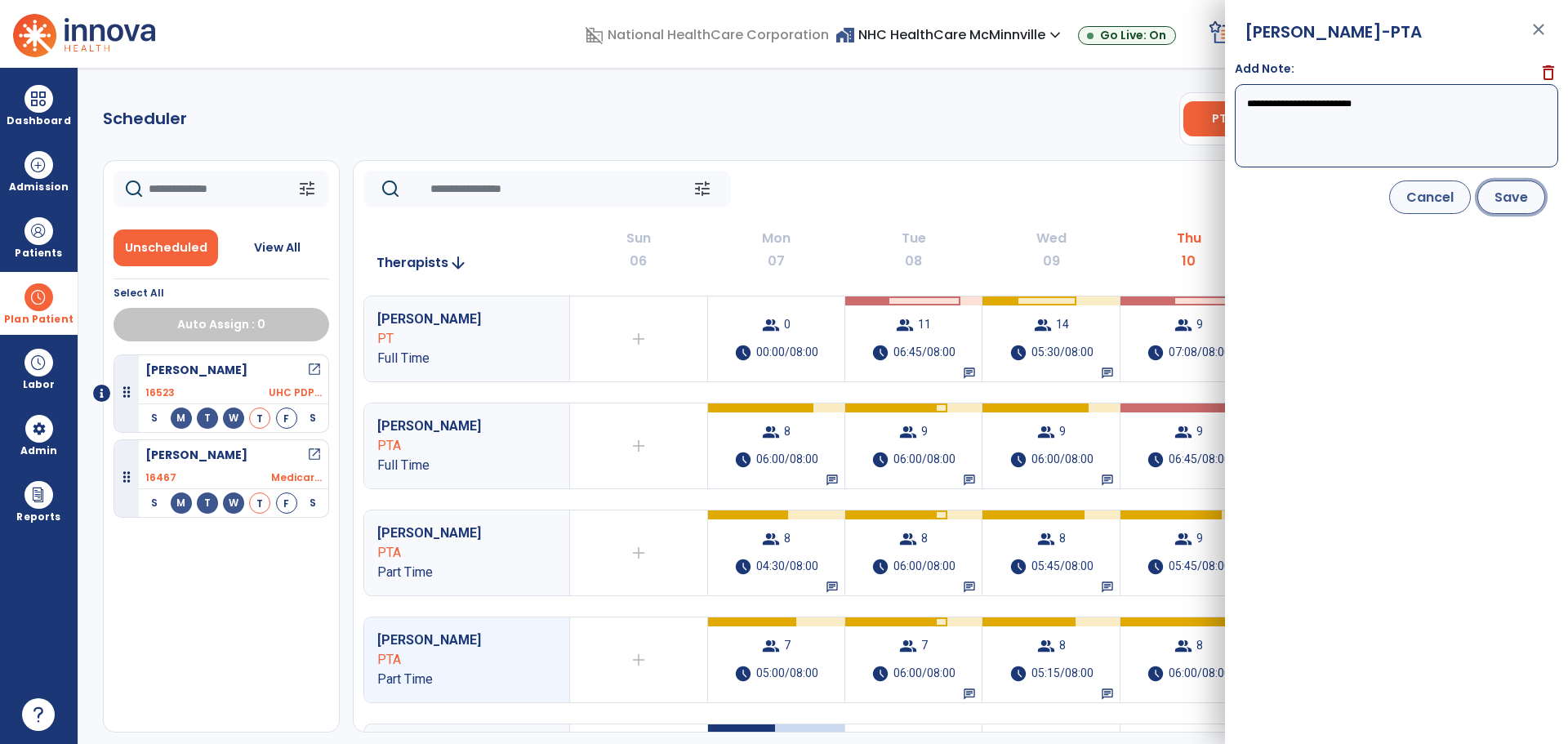 click on "Save" at bounding box center [1511, 197] 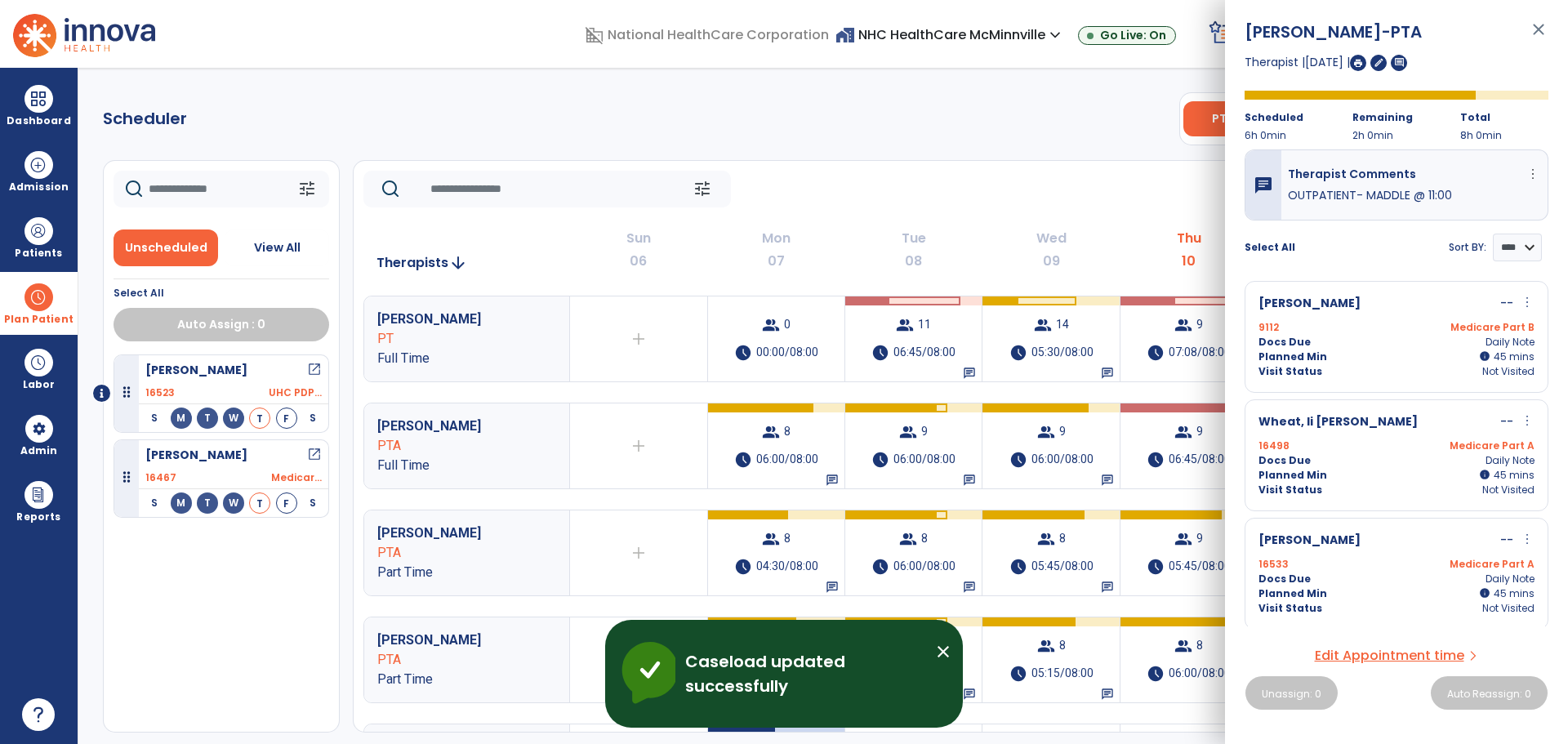 click on "tune   [DATE]  chevron_left [DATE] - [DATE]  *********  calendar_today  chevron_right" 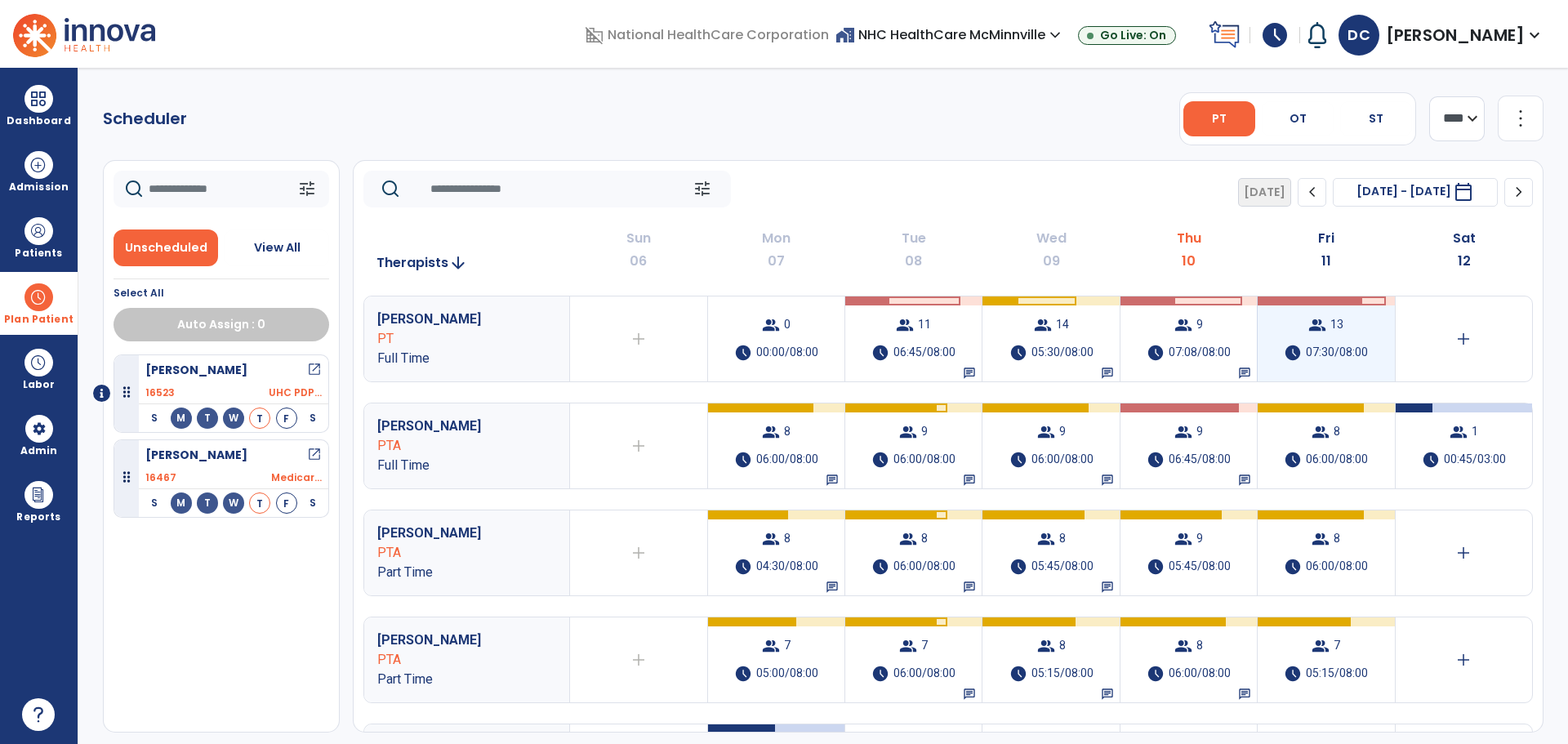 click on "group  13  schedule  07:30/08:00" at bounding box center [1325, 339] 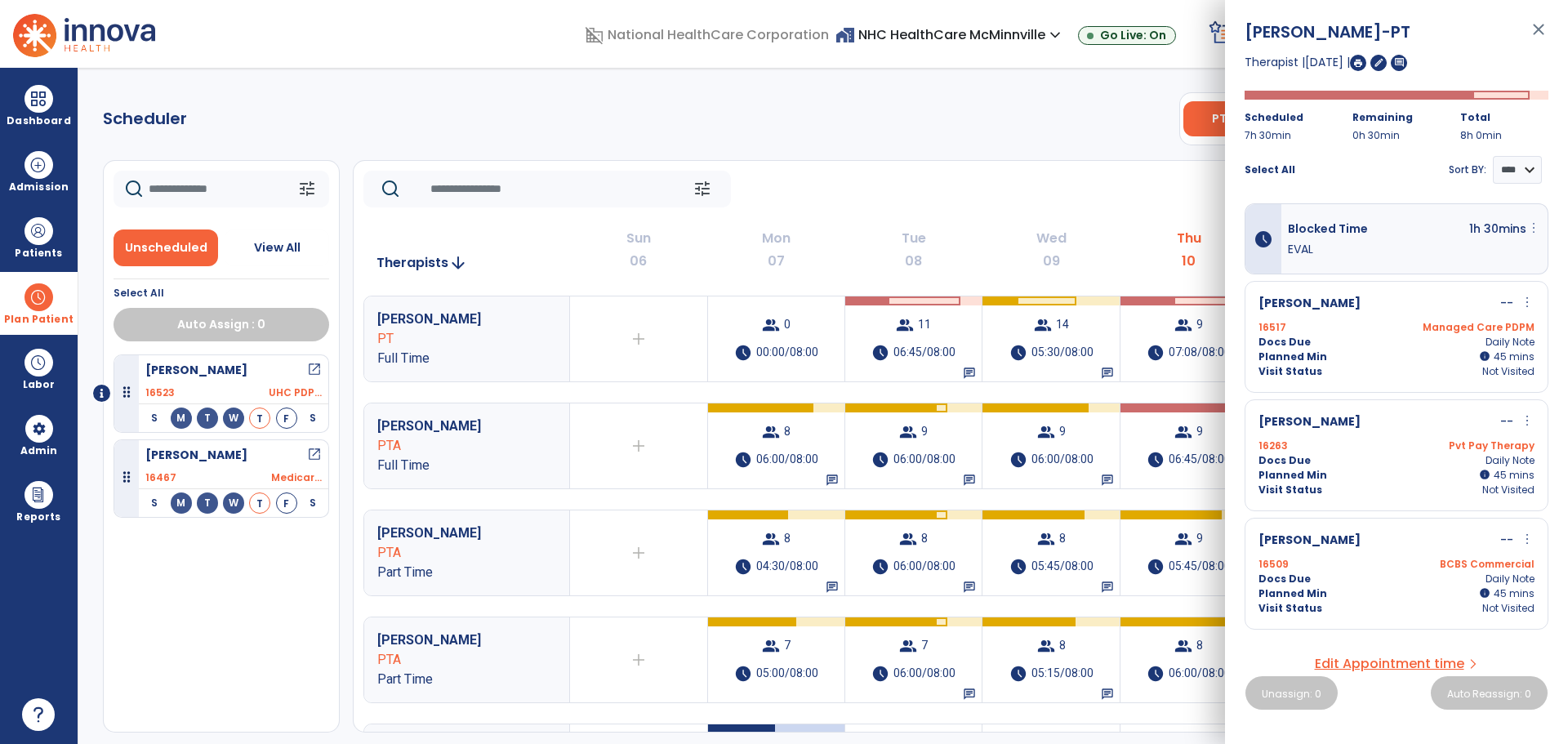 click on "more_vert" at bounding box center [1534, 228] 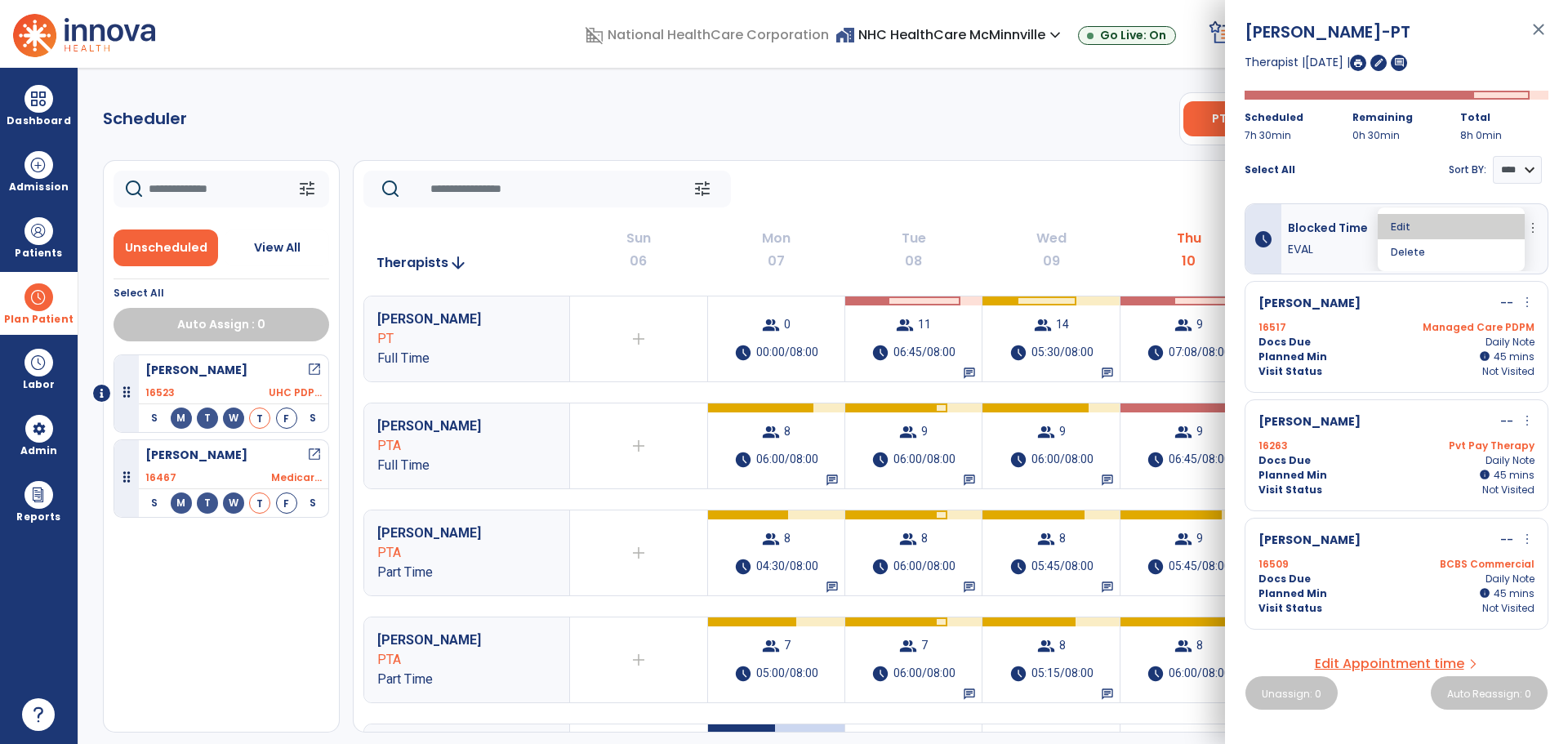 click on "Edit" at bounding box center [1451, 226] 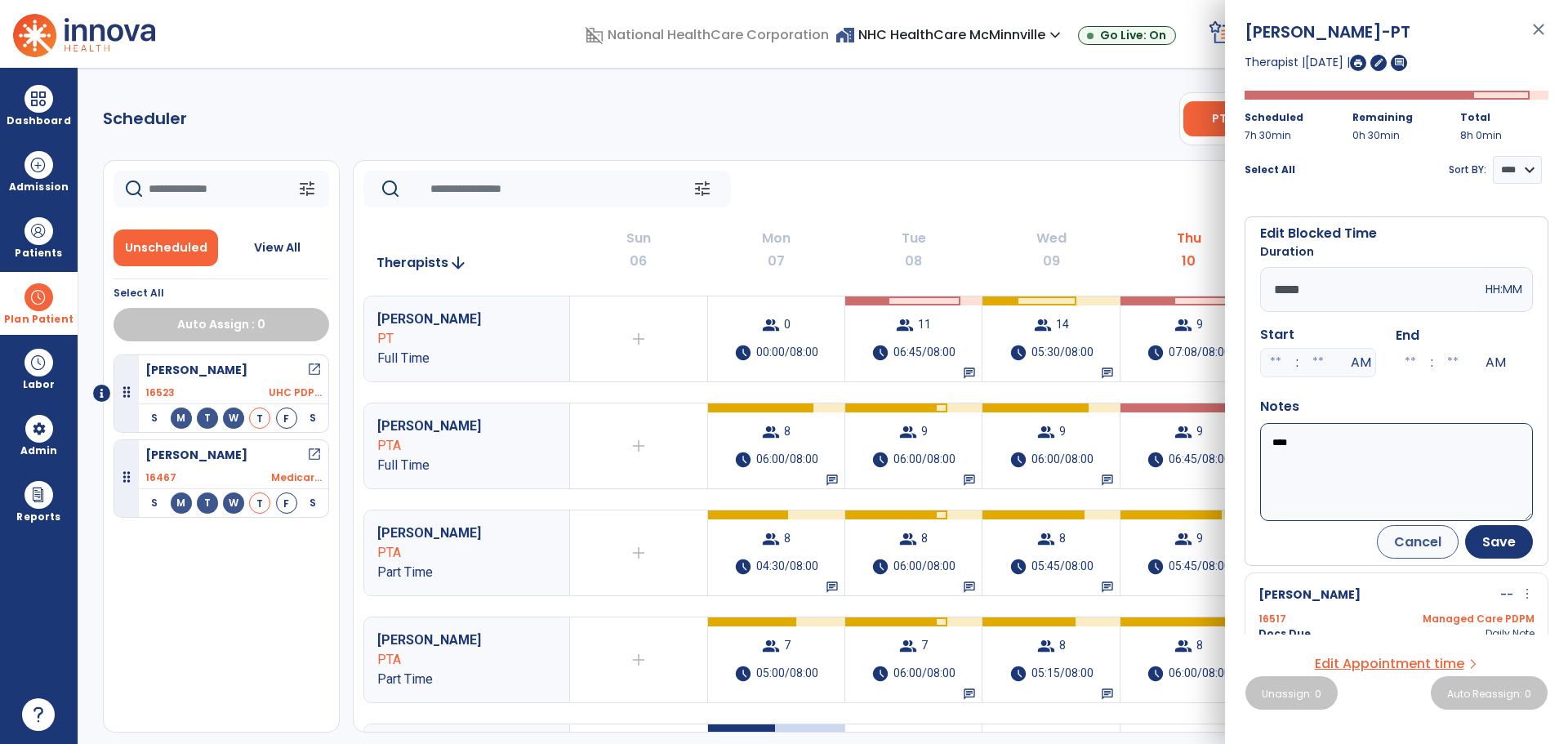 click on "****" at bounding box center (1396, 472) 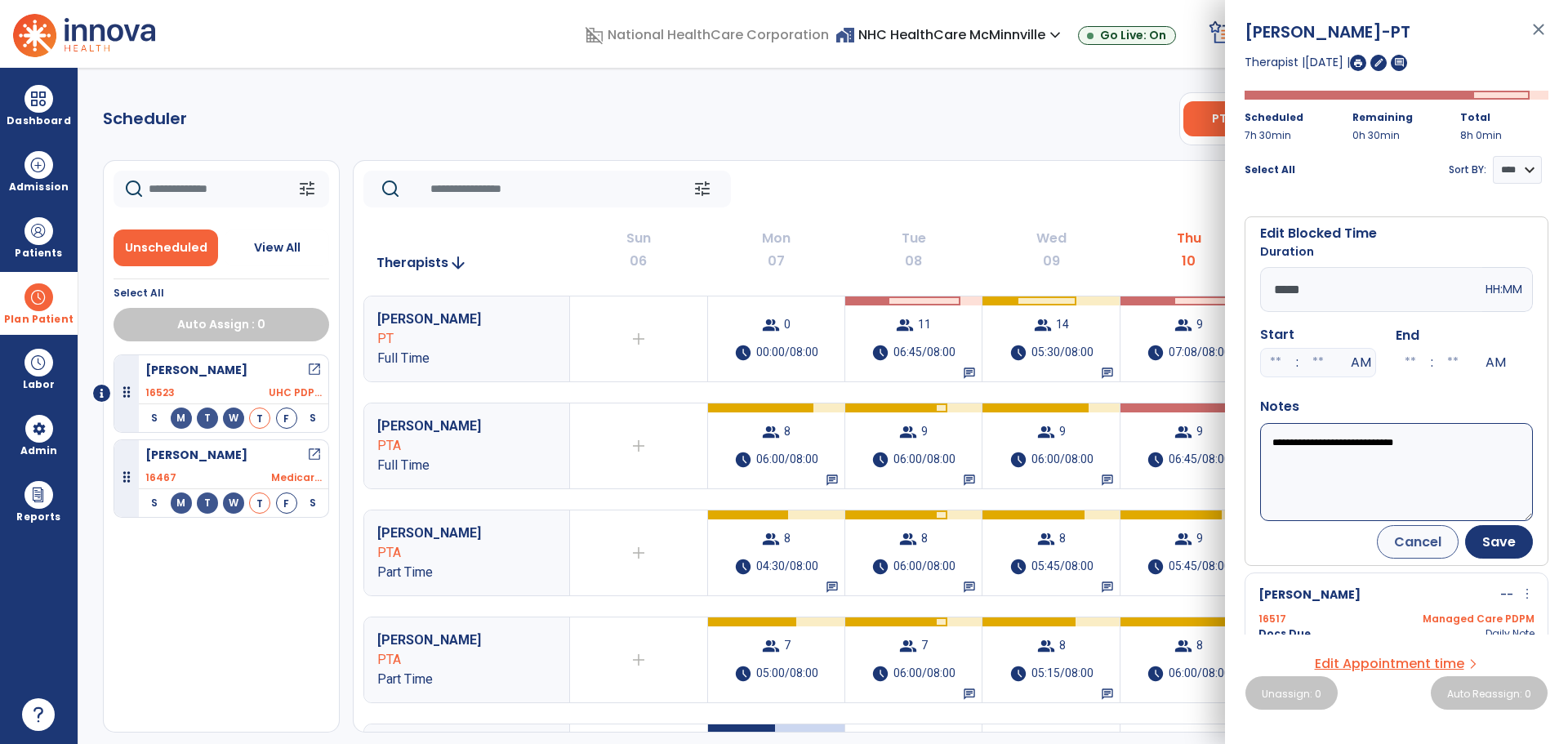 drag, startPoint x: 1422, startPoint y: 446, endPoint x: 1430, endPoint y: 443, distance: 8.544004 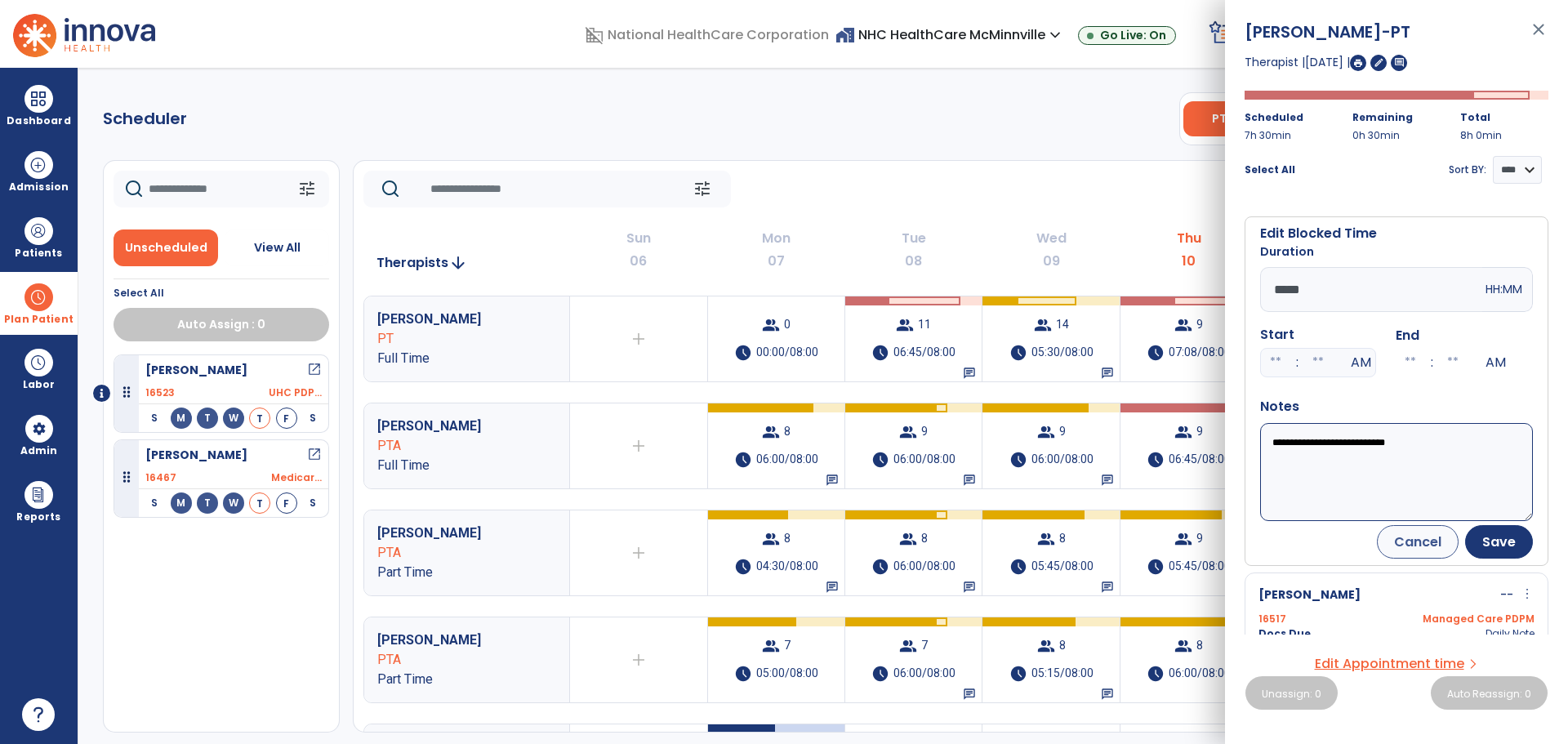 click on "**********" at bounding box center [1396, 472] 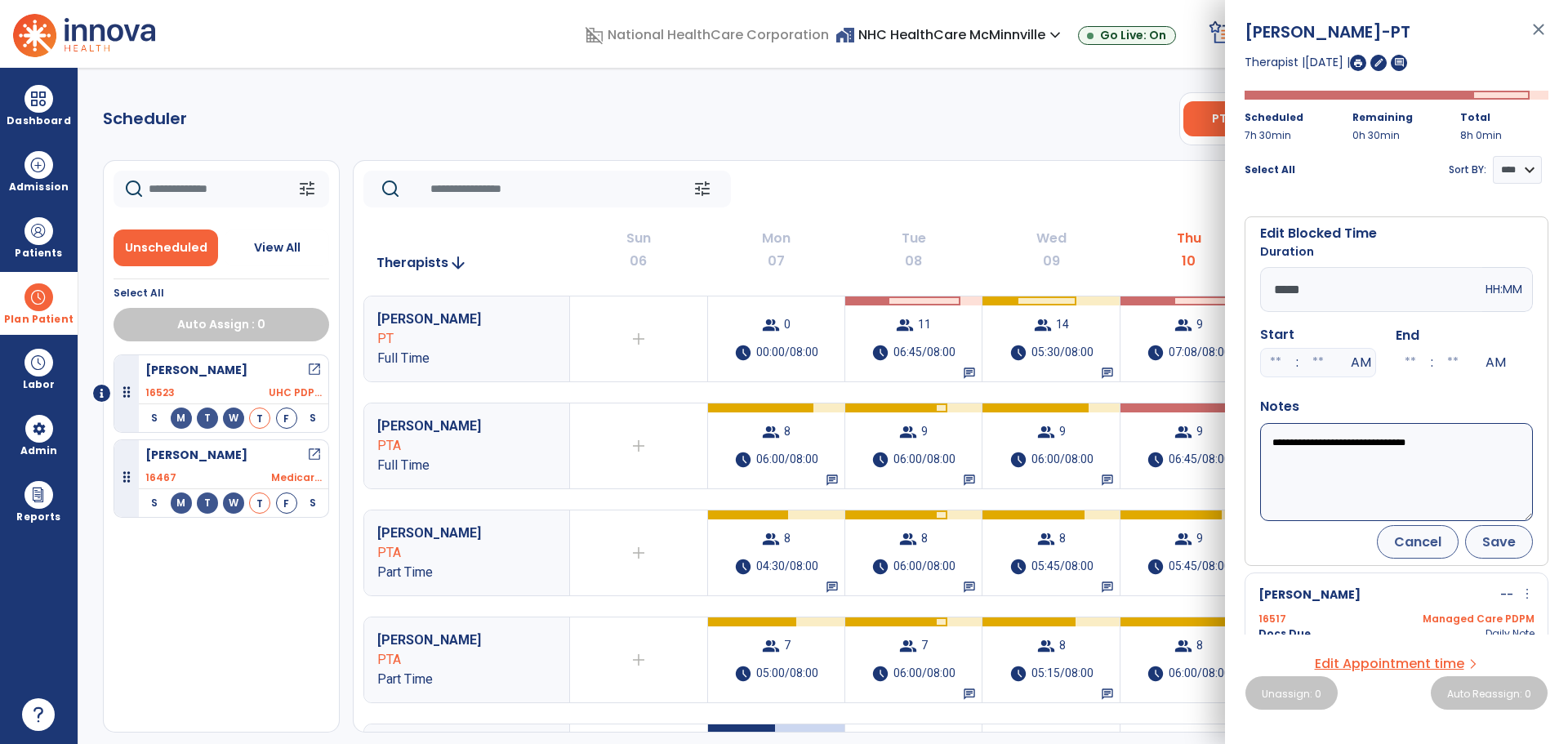 type on "**********" 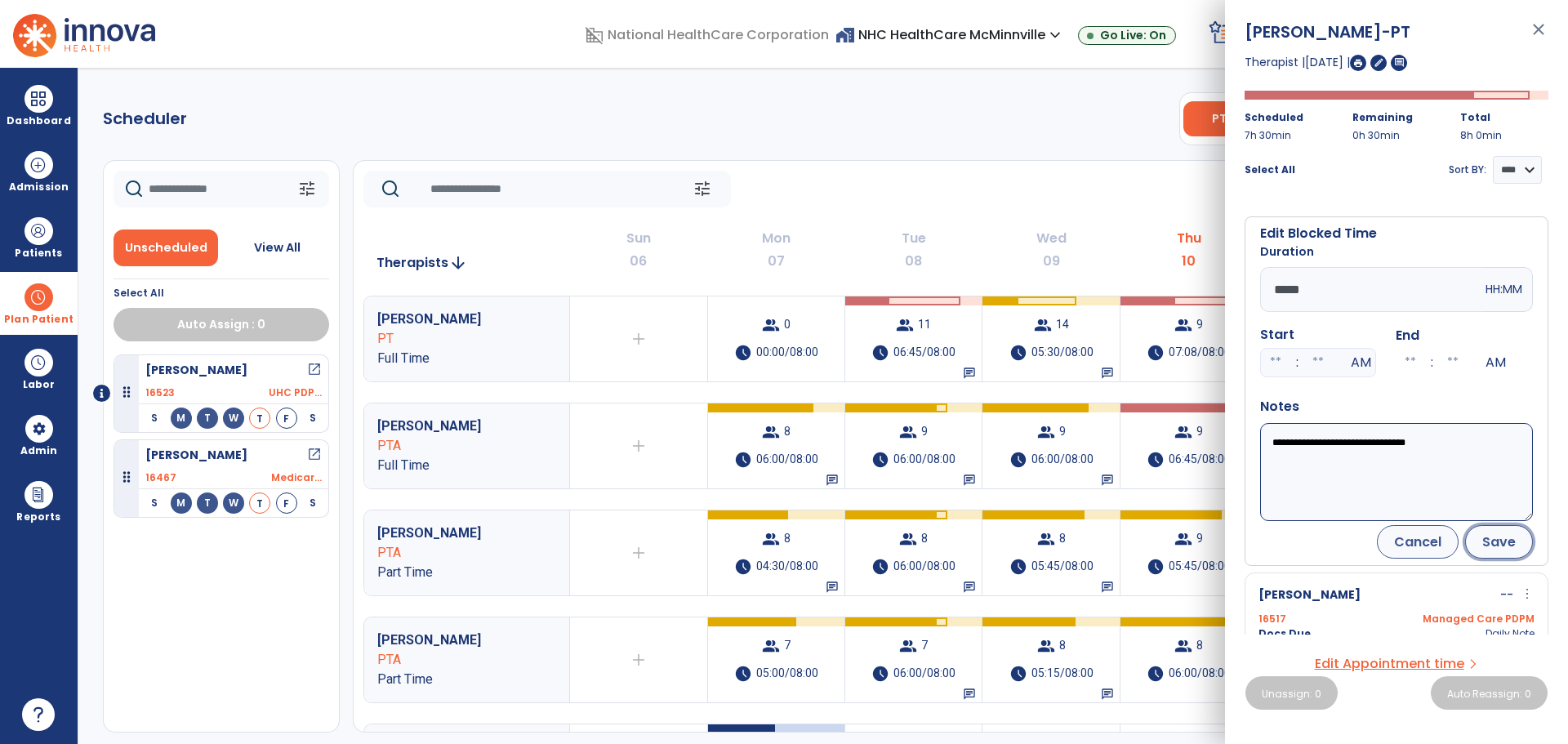 click on "Save" at bounding box center [1499, 541] 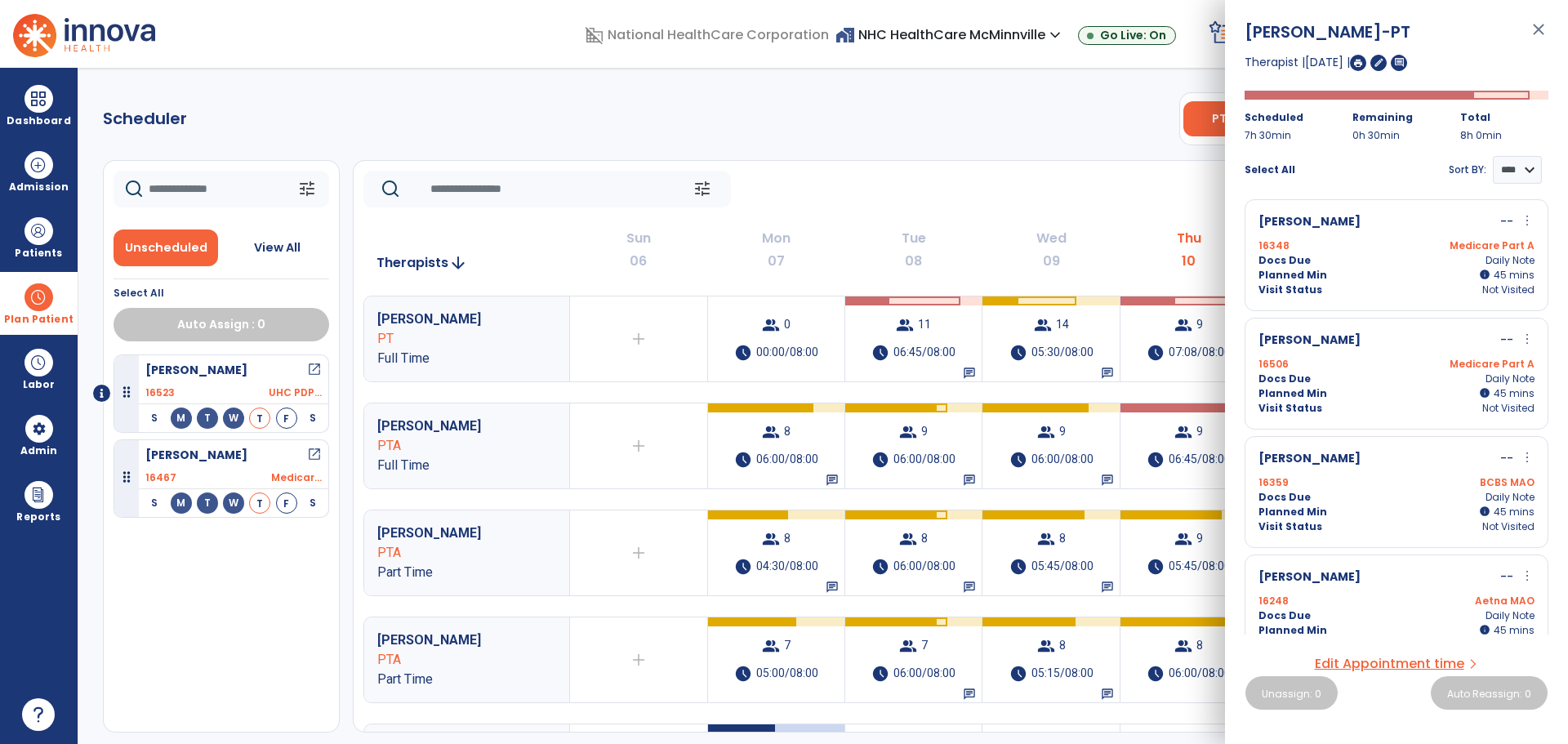 scroll, scrollTop: 436, scrollLeft: 0, axis: vertical 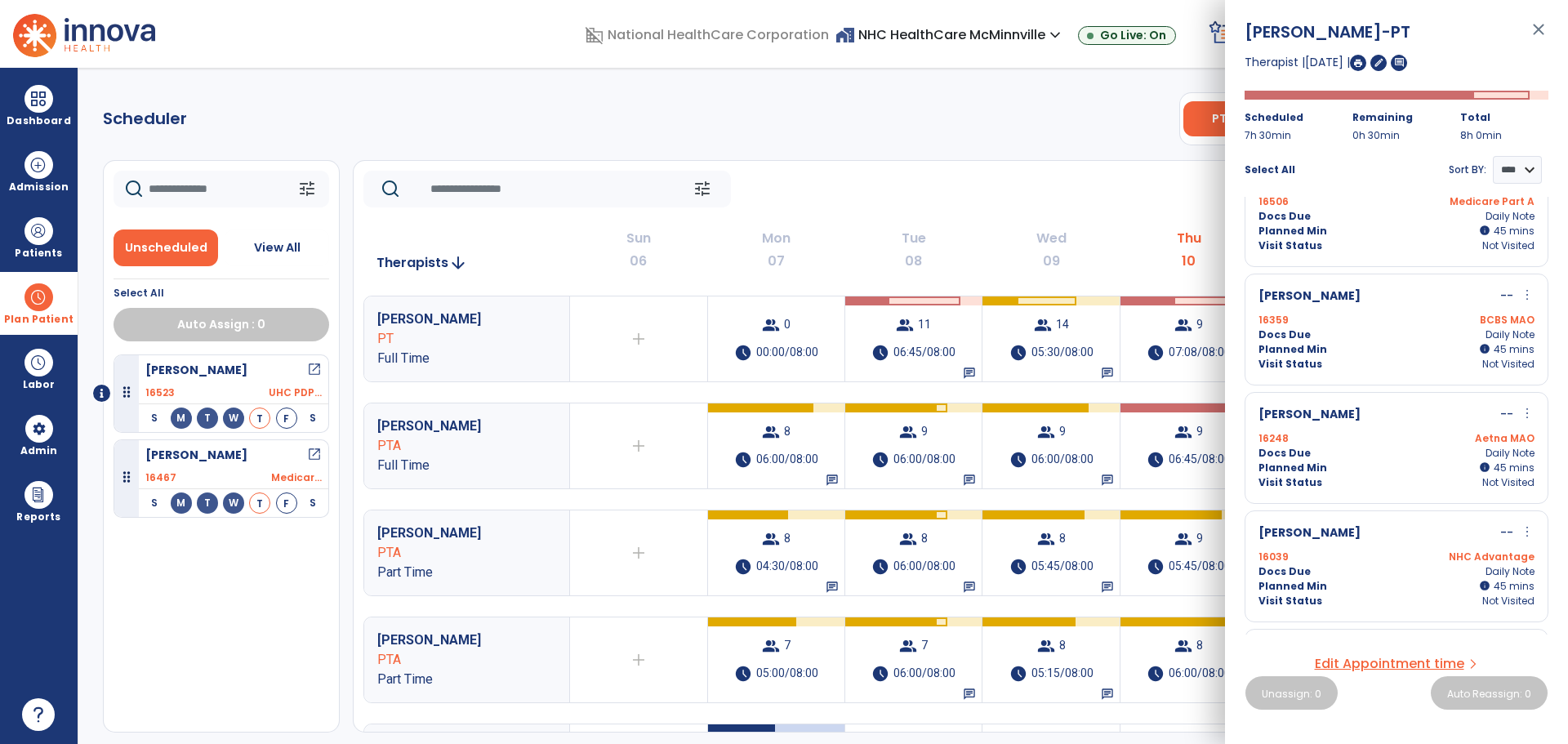 click on "Visit Status  Not Visited" at bounding box center [1396, 364] 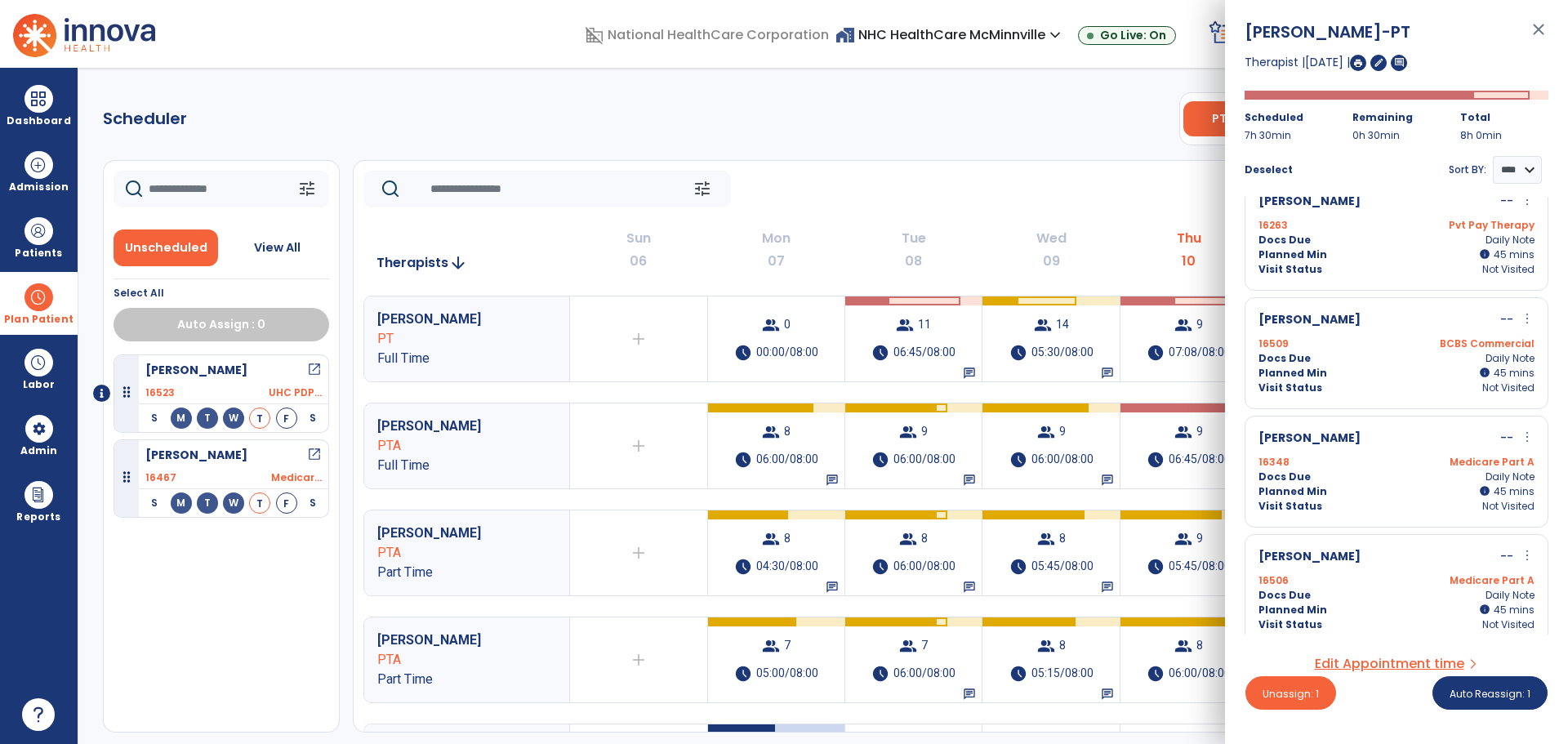 scroll, scrollTop: 191, scrollLeft: 0, axis: vertical 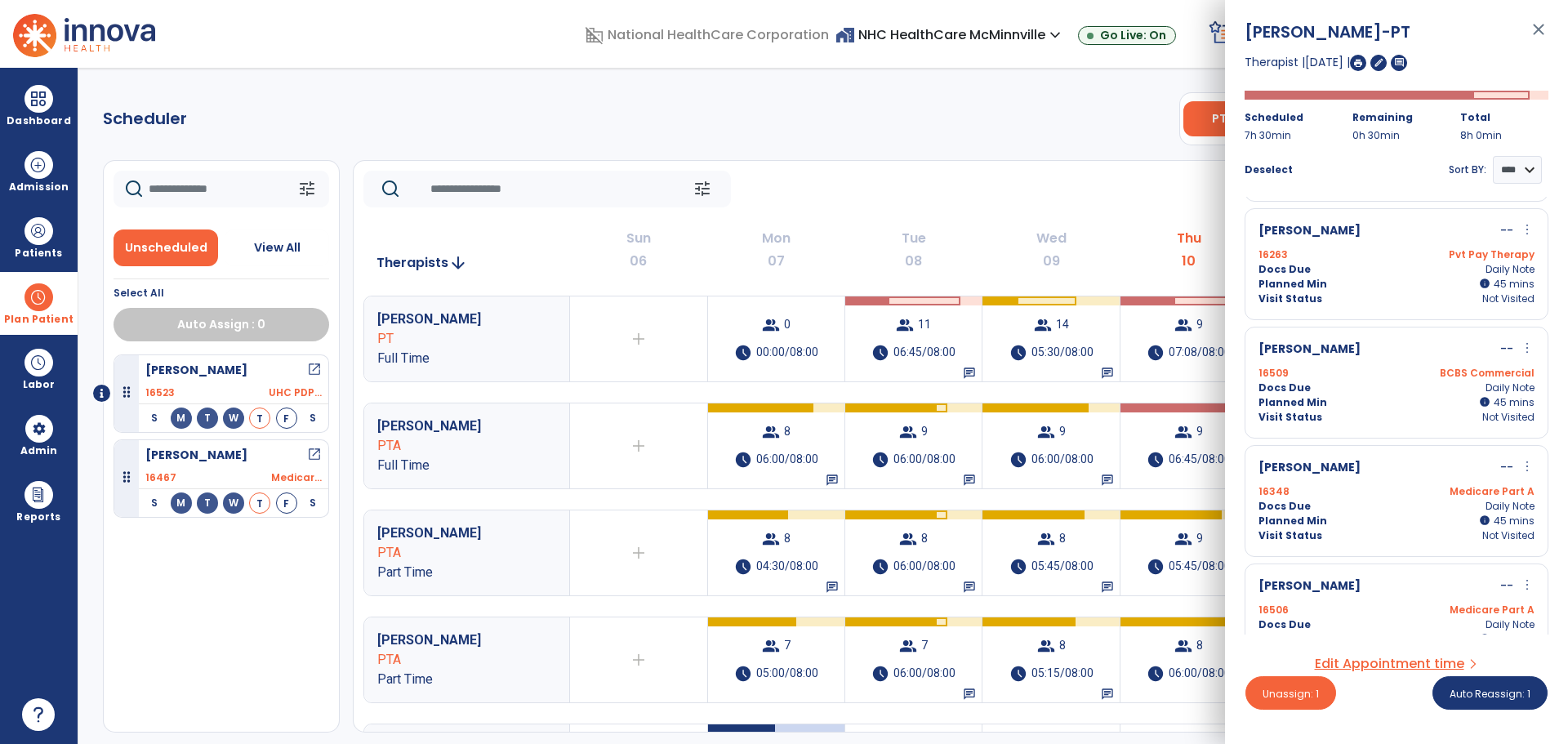click on "[PERSON_NAME]   --  more_vert  edit   Edit Session   alt_route   Split Minutes  16348 Medicare Part A  Docs Due Daily Note   Planned Min  info   45 I 45 mins  Visit Status  Not Visited" at bounding box center (1396, 501) 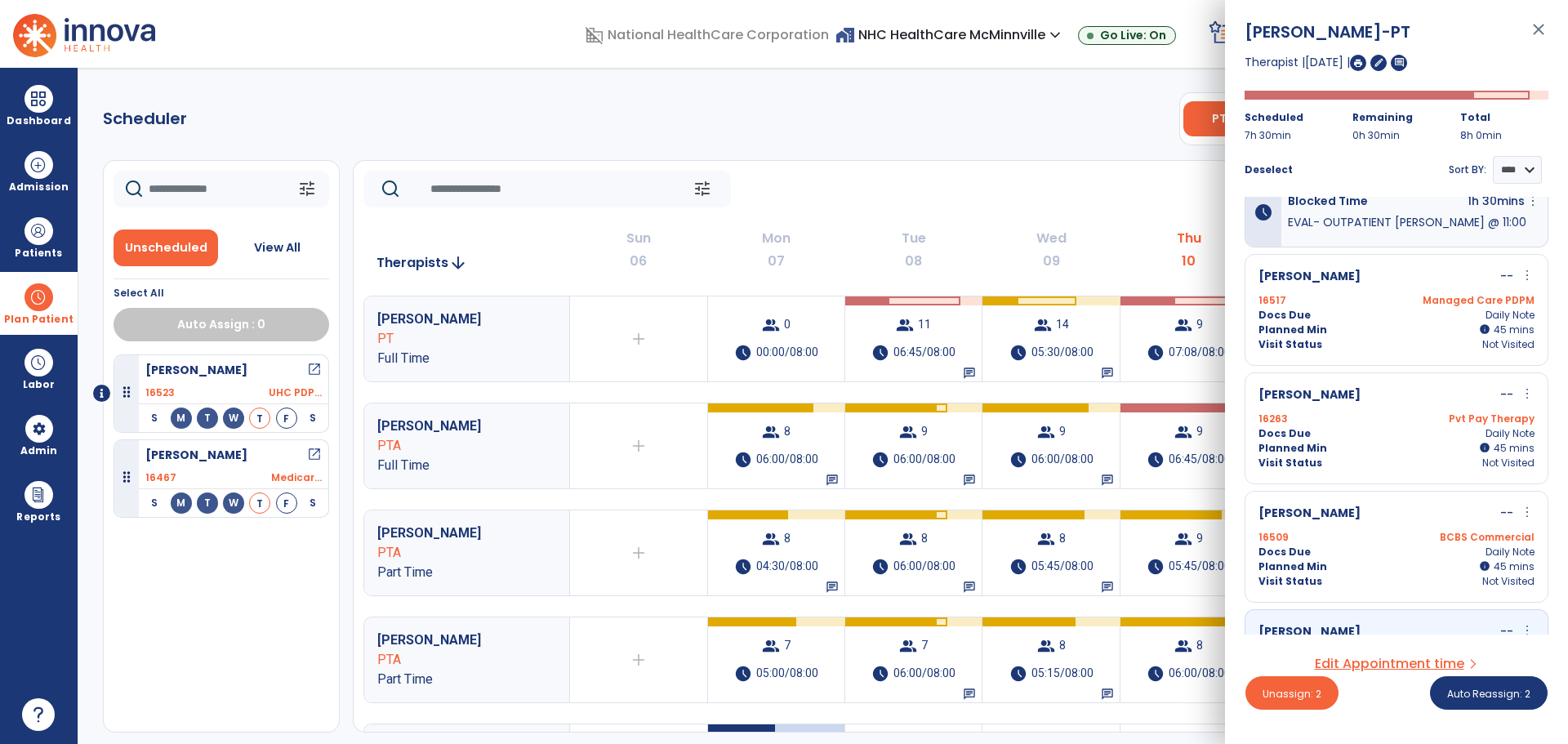 scroll, scrollTop: 0, scrollLeft: 0, axis: both 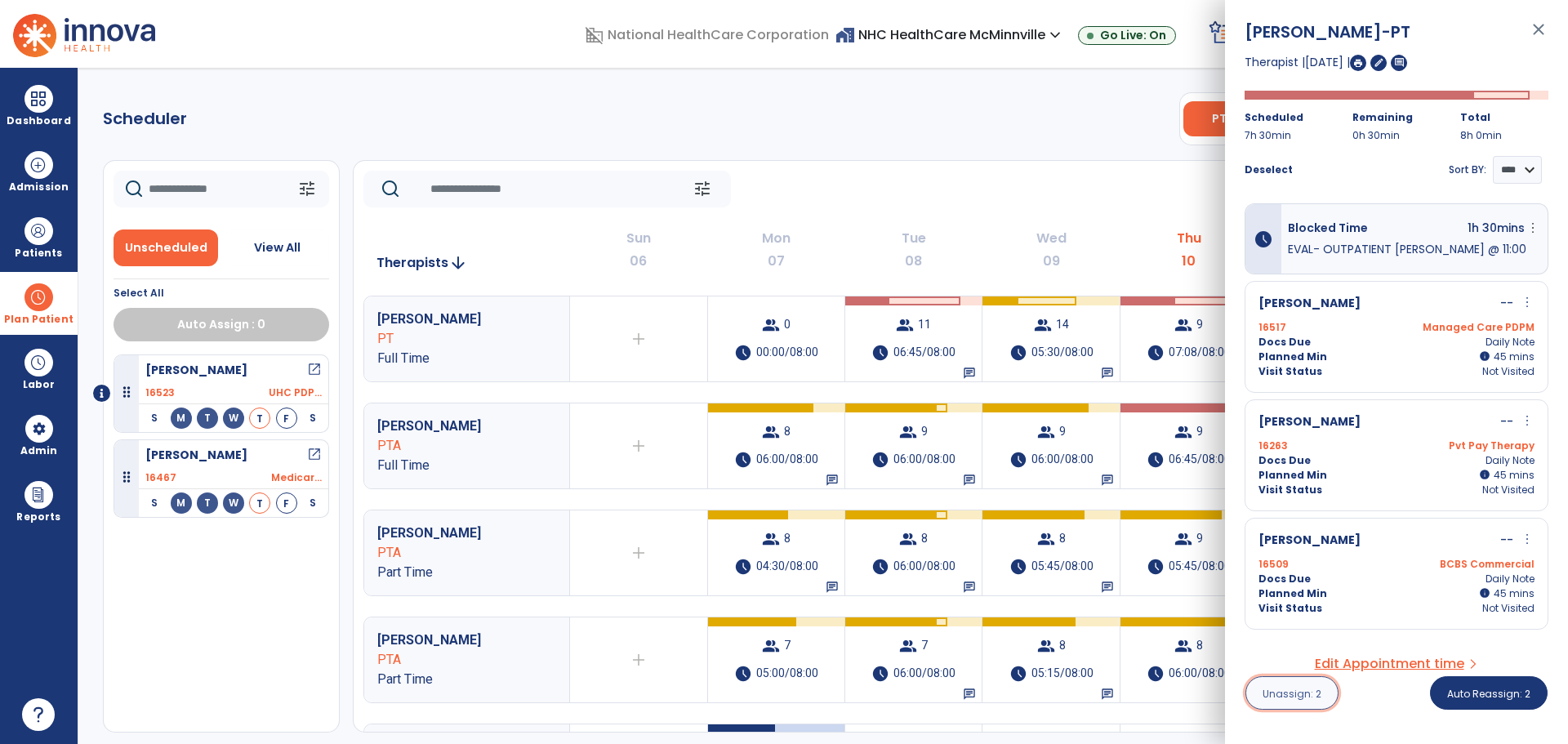 click on "Unassign: 2" at bounding box center [1292, 693] 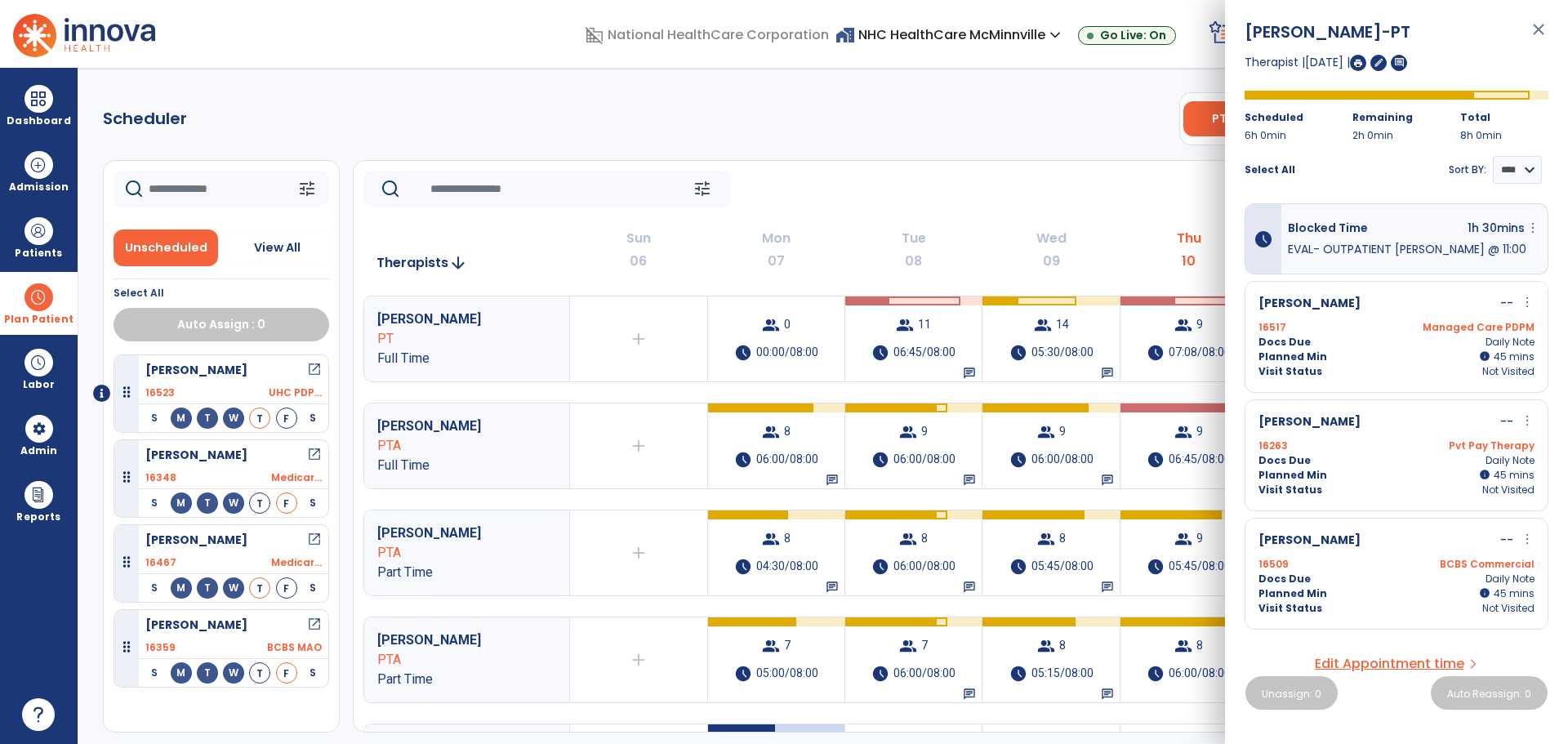 click on "tune   [DATE]  chevron_left [DATE] - [DATE]  *********  calendar_today  chevron_right" 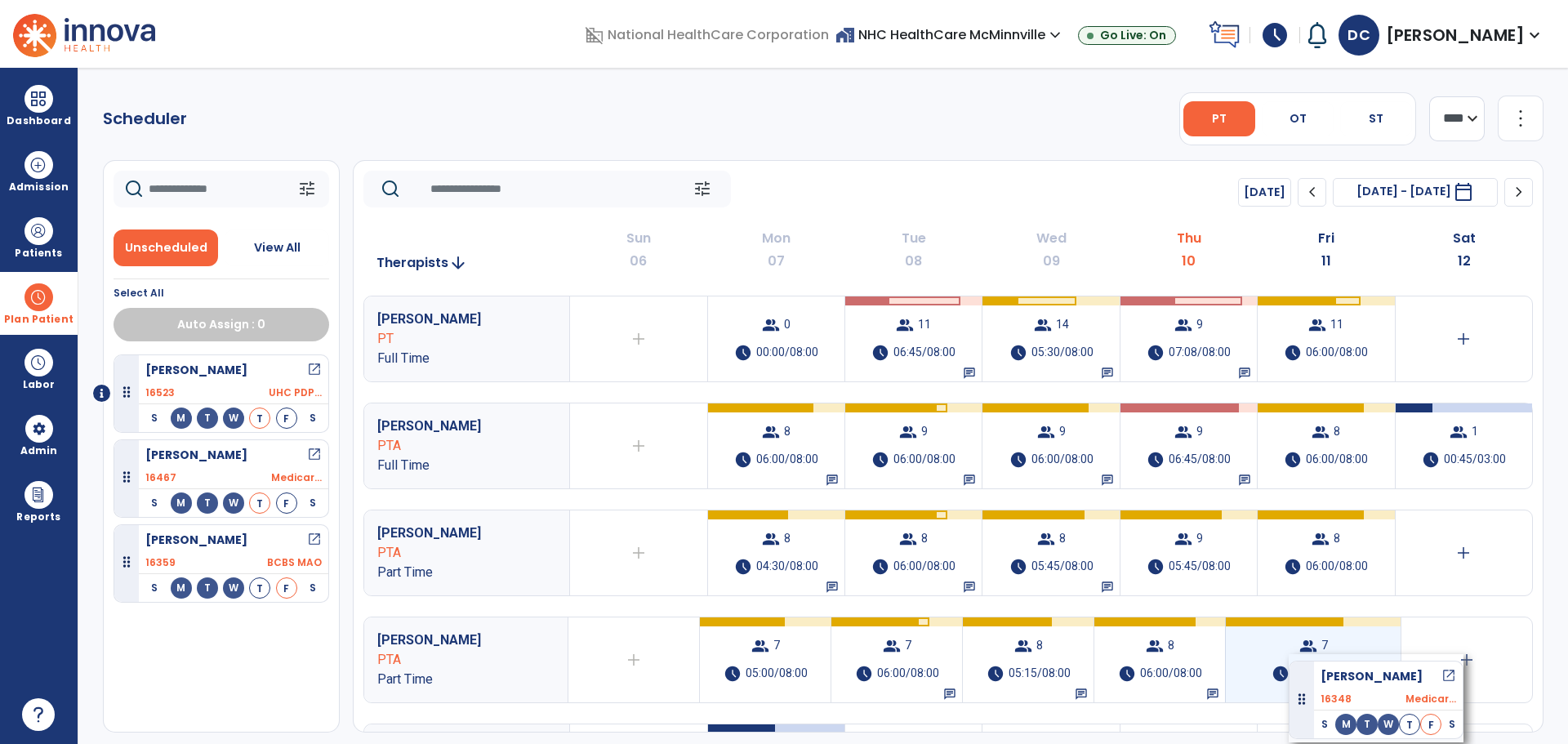 drag, startPoint x: 283, startPoint y: 505, endPoint x: 1290, endPoint y: 654, distance: 1017.9637 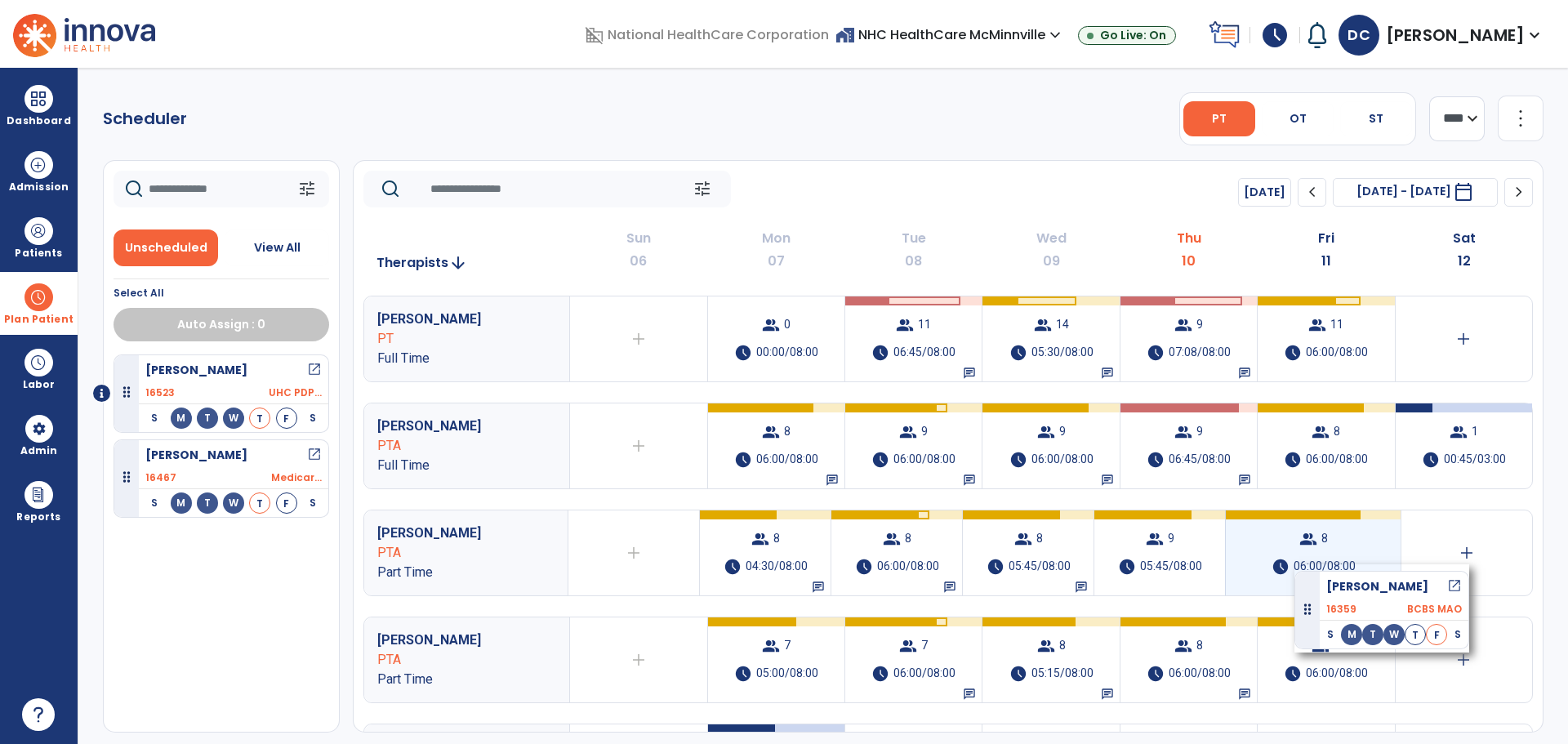 drag, startPoint x: 267, startPoint y: 590, endPoint x: 1294, endPoint y: 564, distance: 1027.329 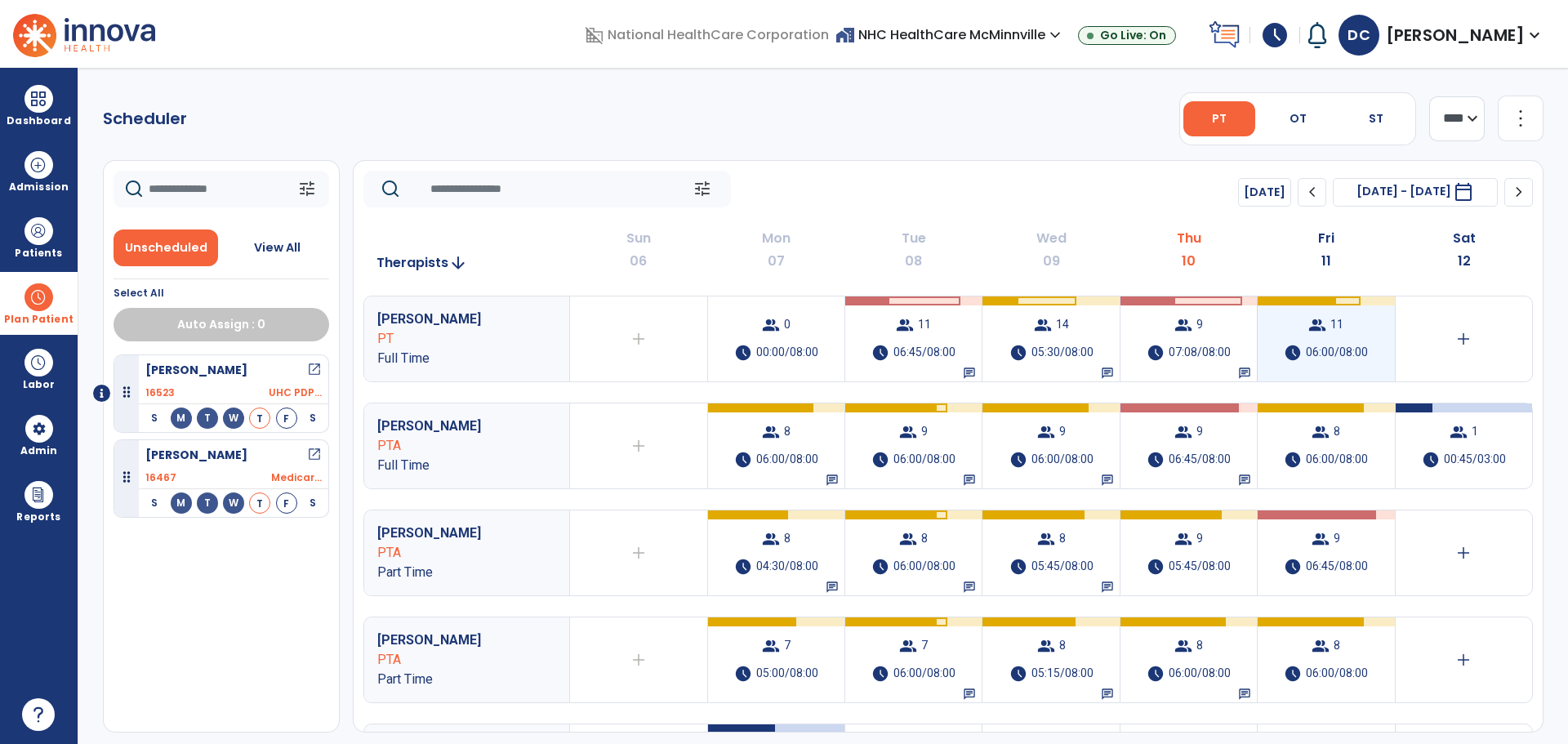 click on "06:00/08:00" at bounding box center (1337, 353) 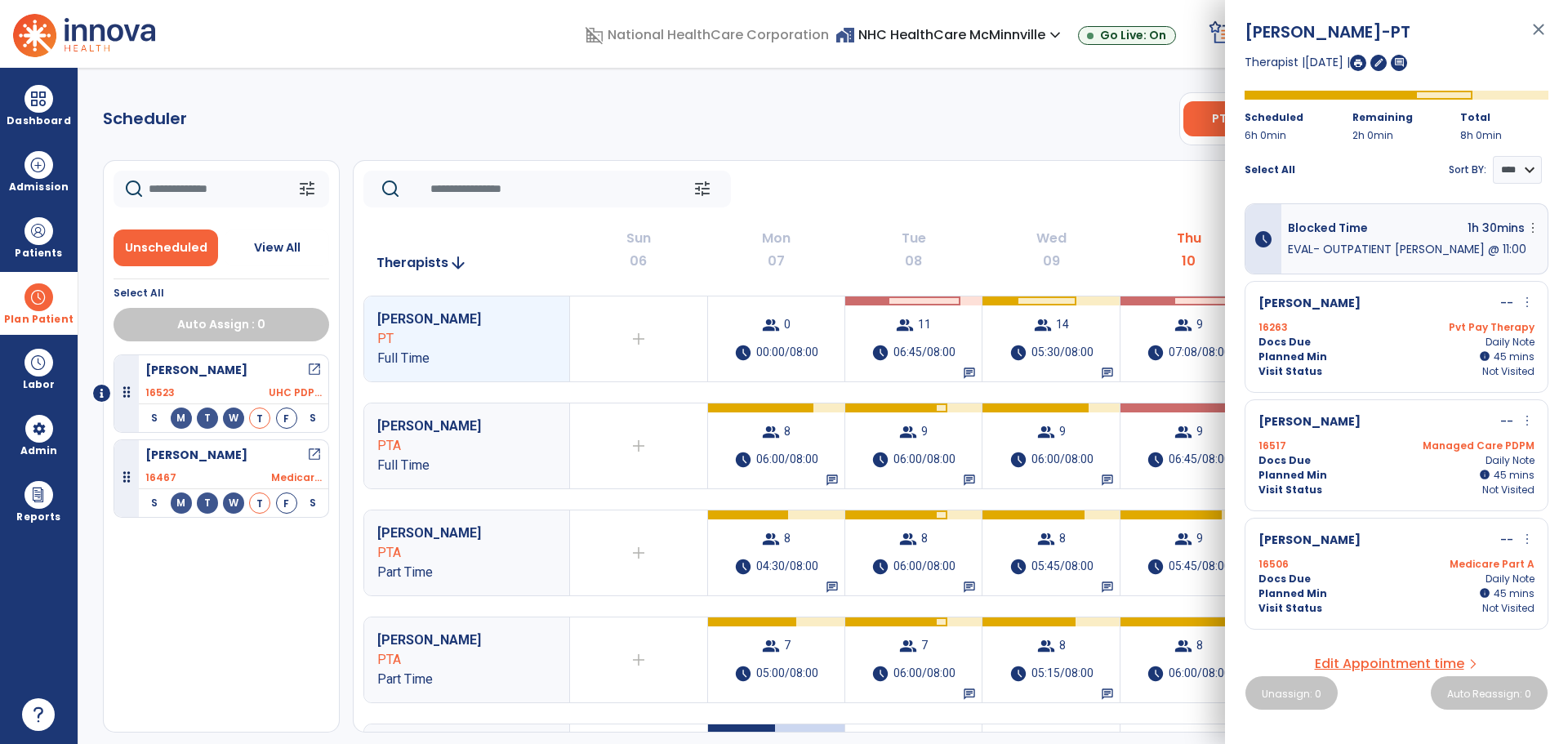 click on "tune   [DATE]  chevron_left [DATE] - [DATE]  *********  calendar_today  chevron_right" 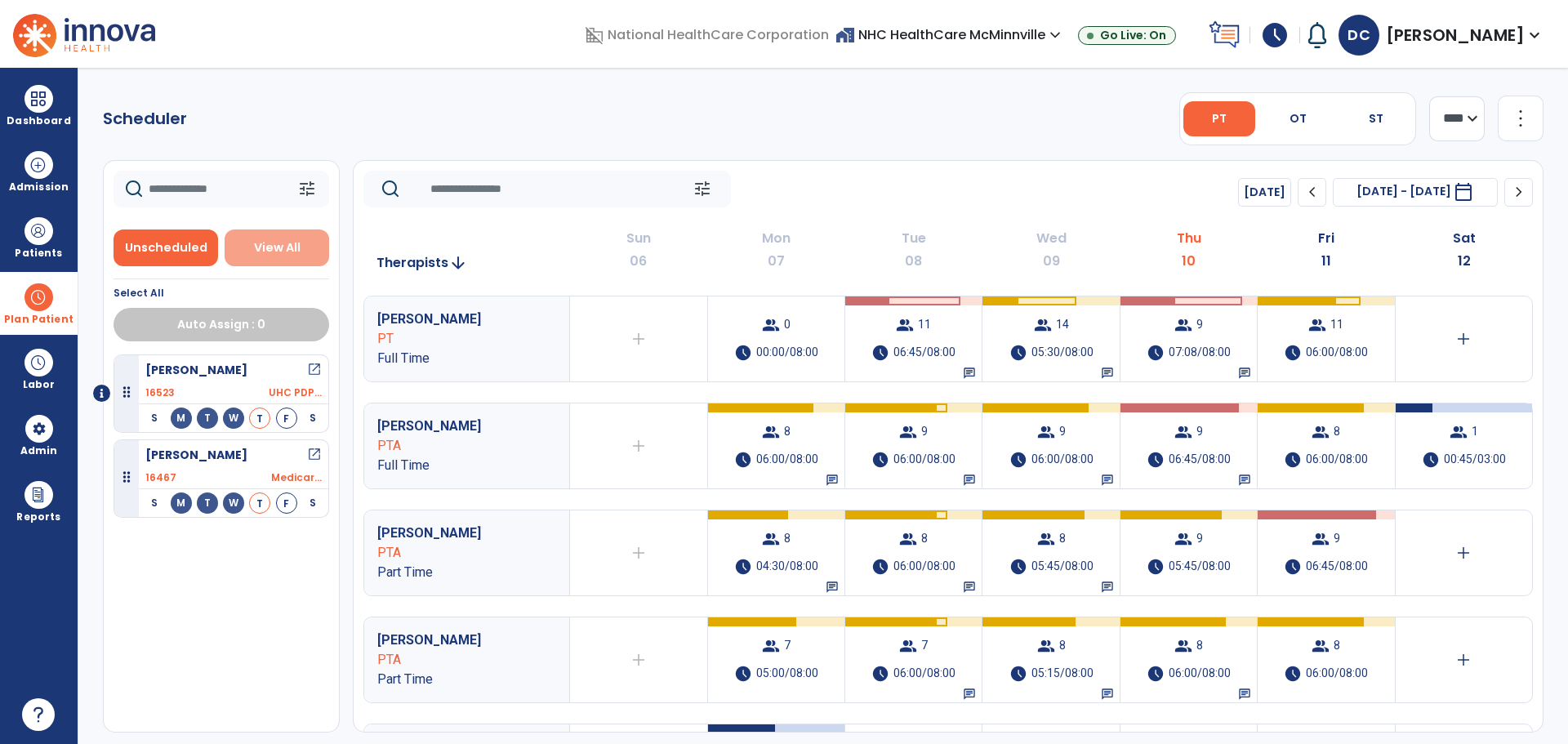 click on "View All" at bounding box center (277, 247) 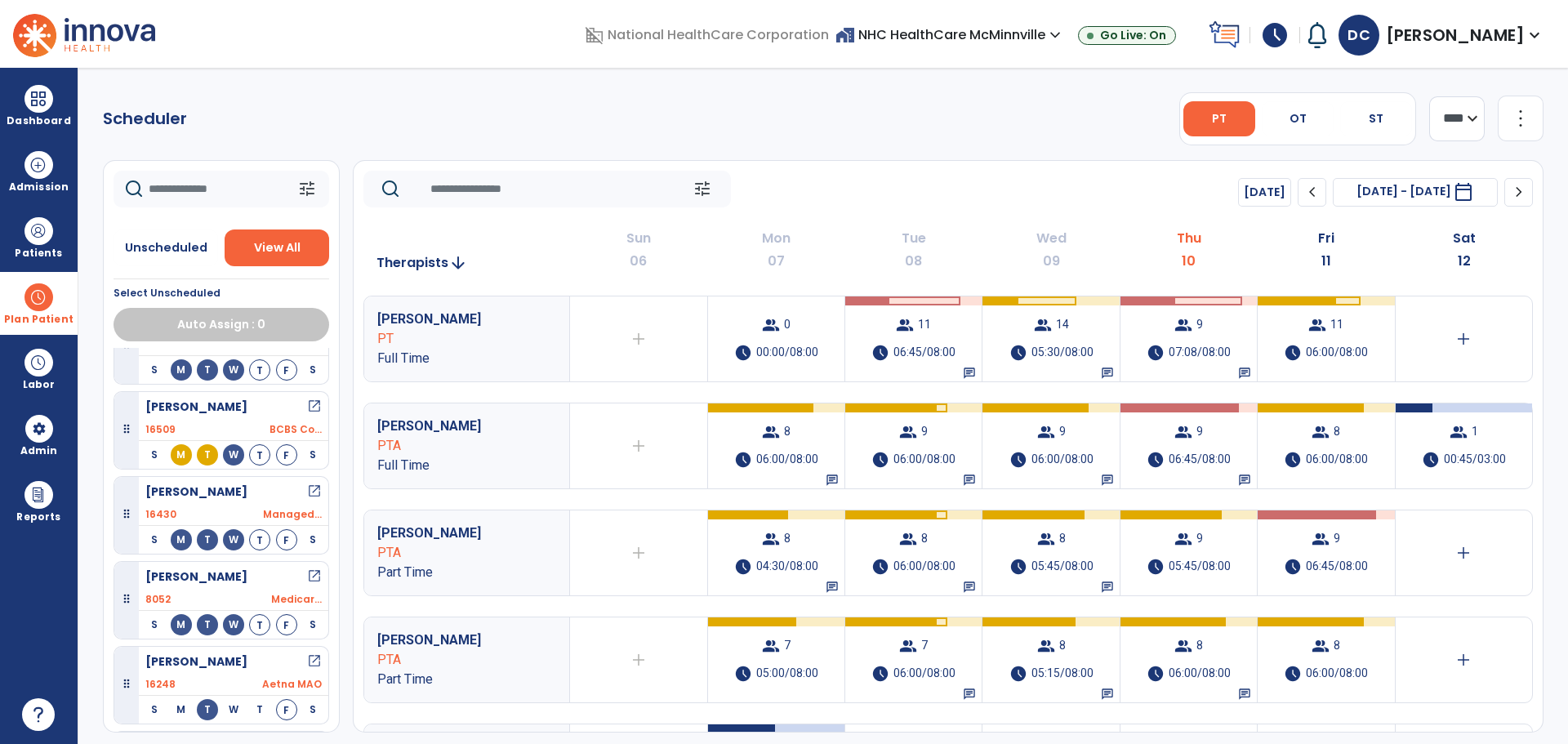 scroll, scrollTop: 2532, scrollLeft: 0, axis: vertical 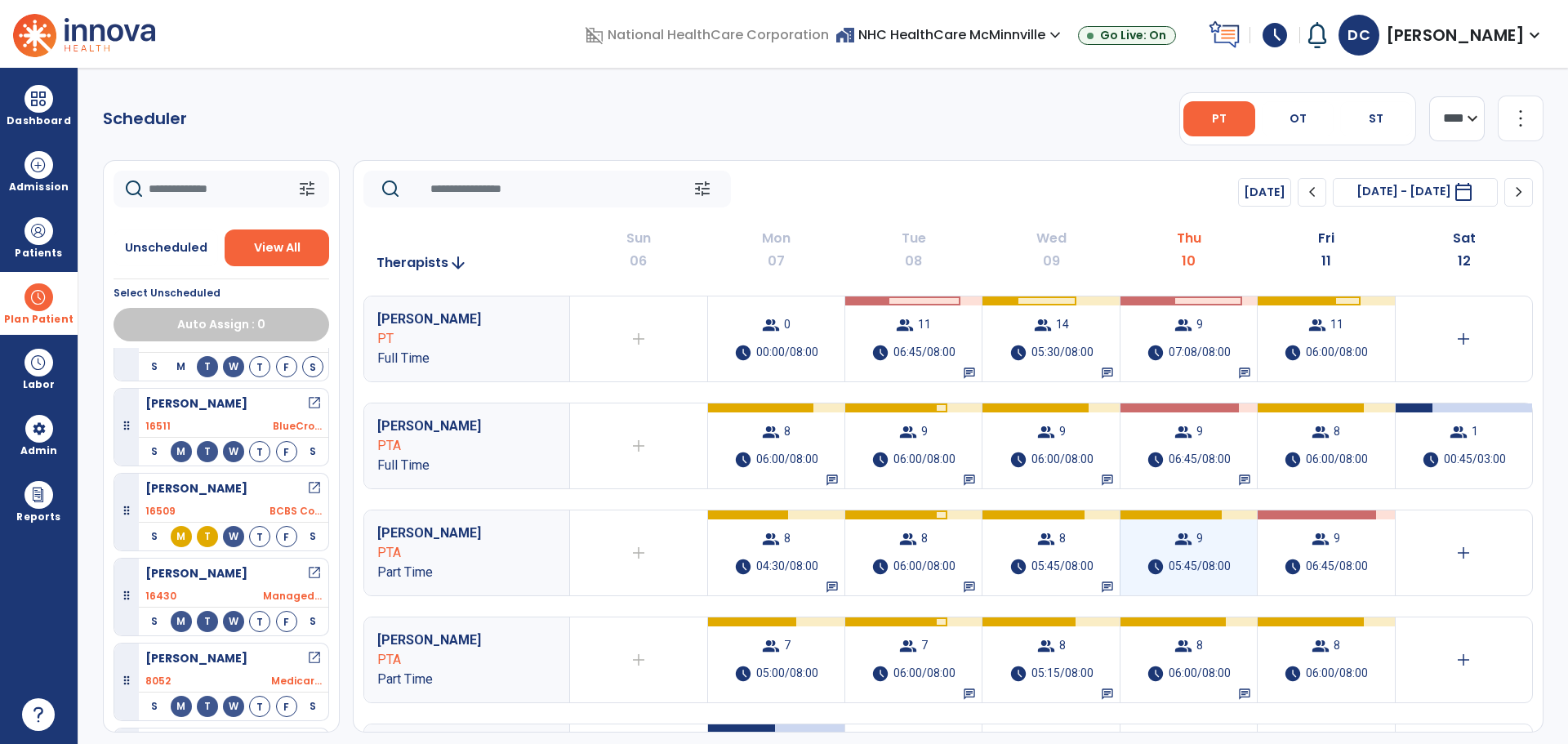 click on "group  9  schedule  05:45/08:00" at bounding box center [1188, 553] 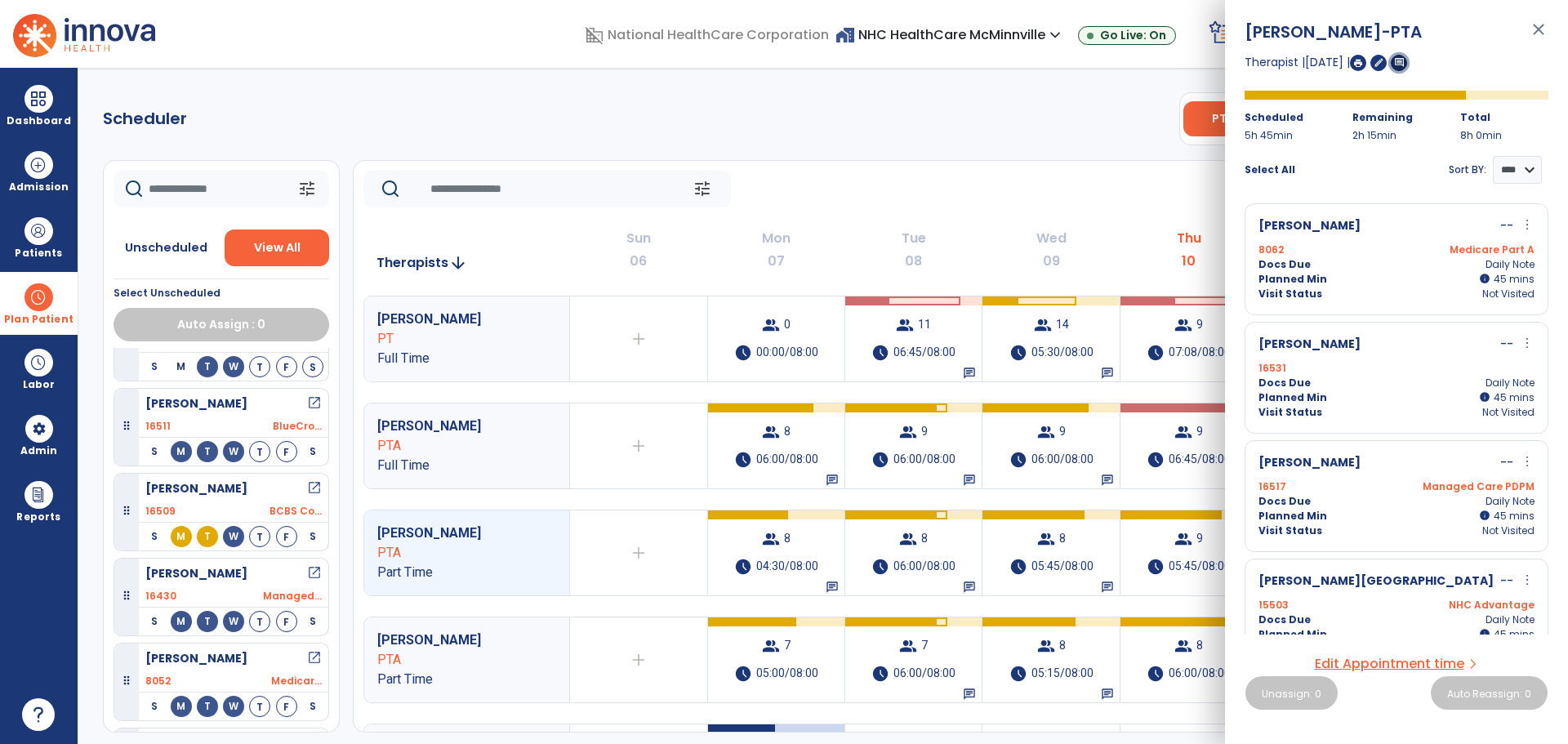 click on "comment" at bounding box center [1399, 62] 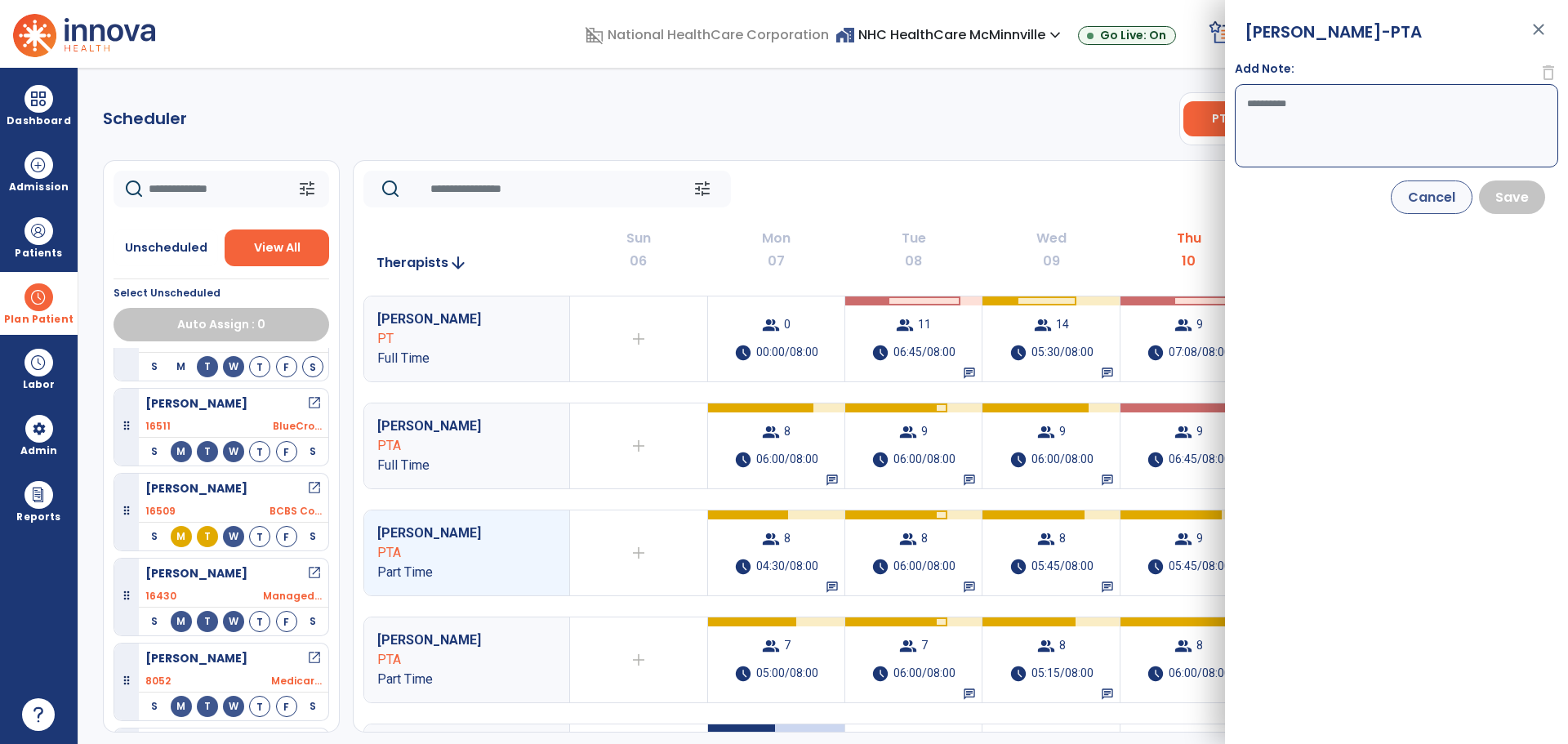 click on "Add Note:" at bounding box center [1396, 126] 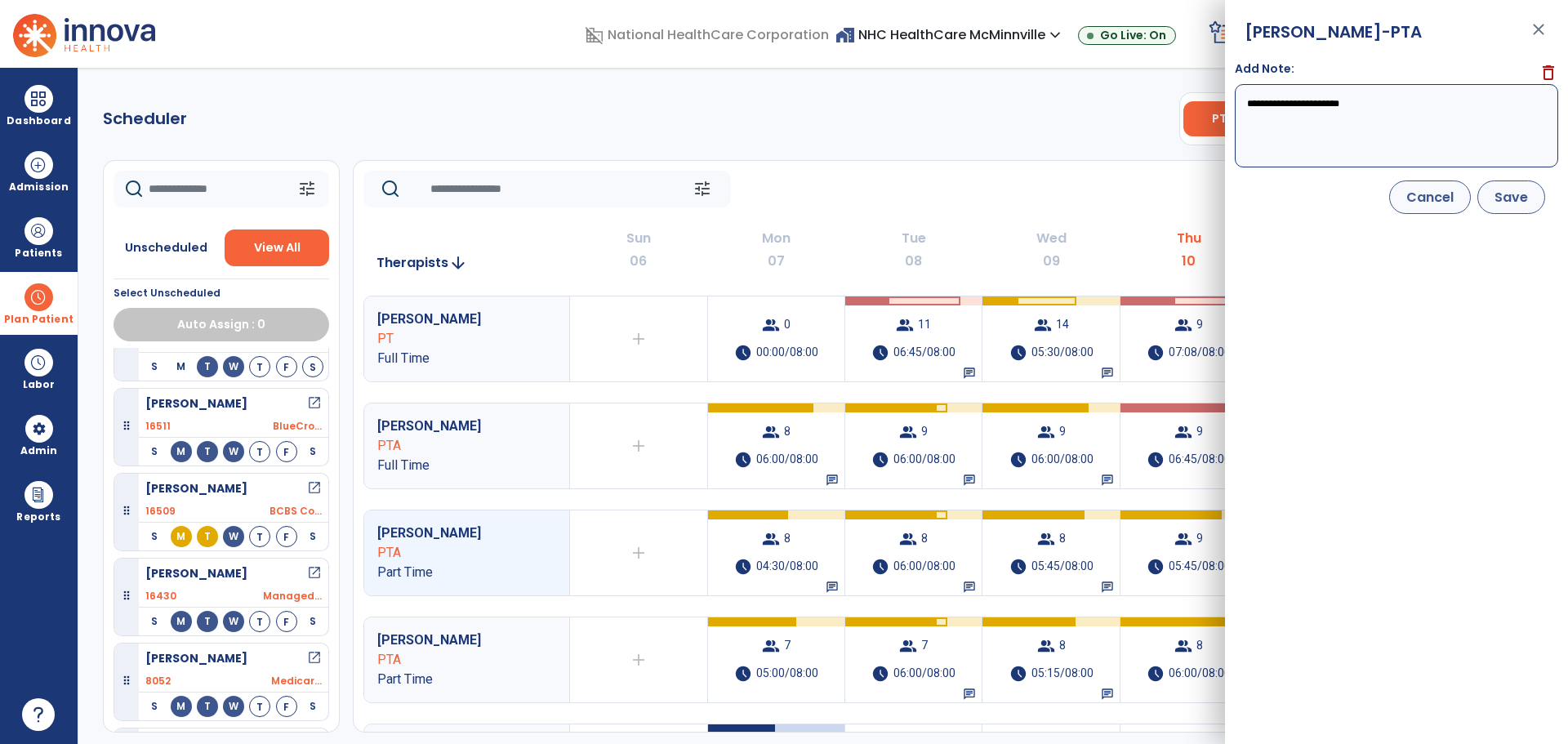 type on "**********" 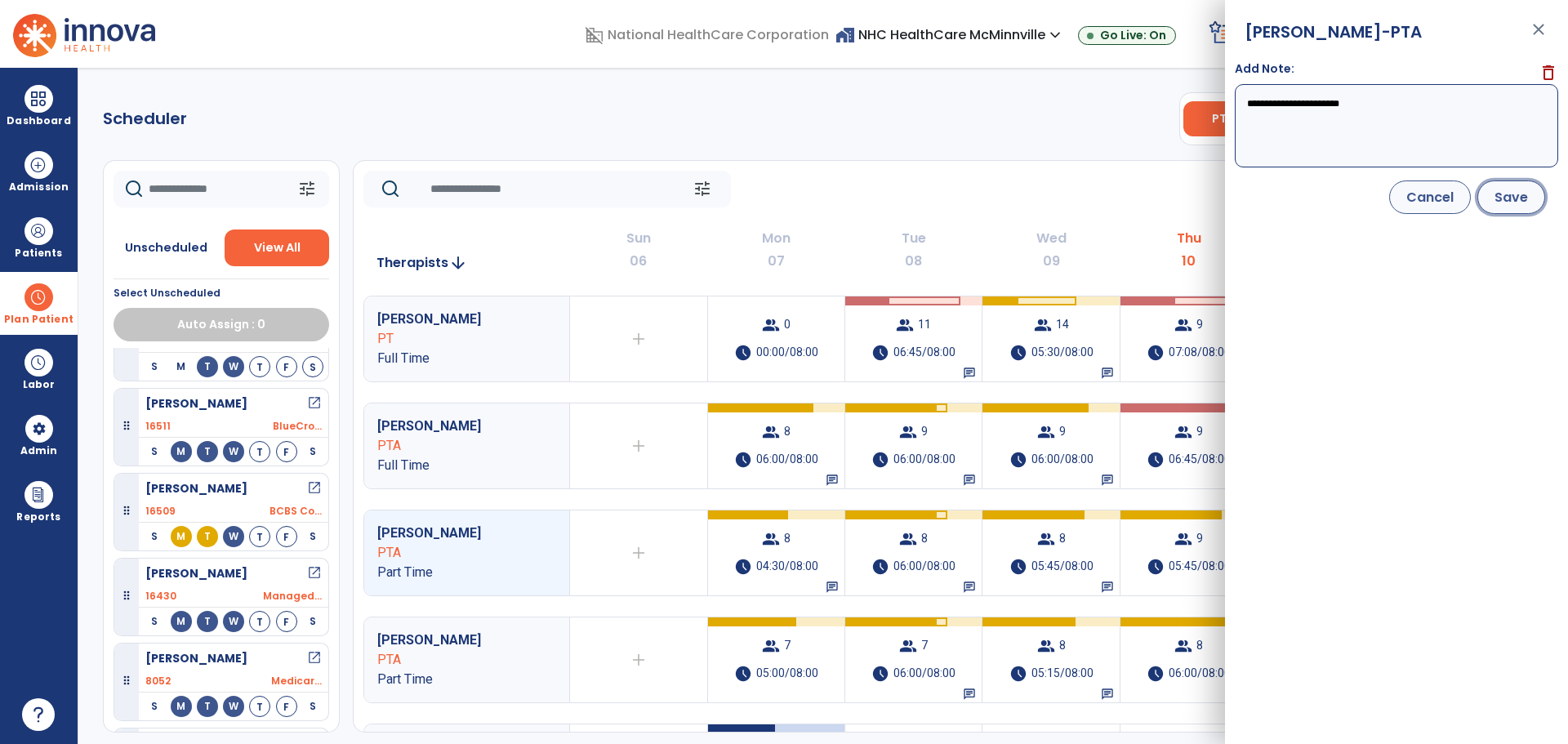 click on "Save" at bounding box center [1511, 197] 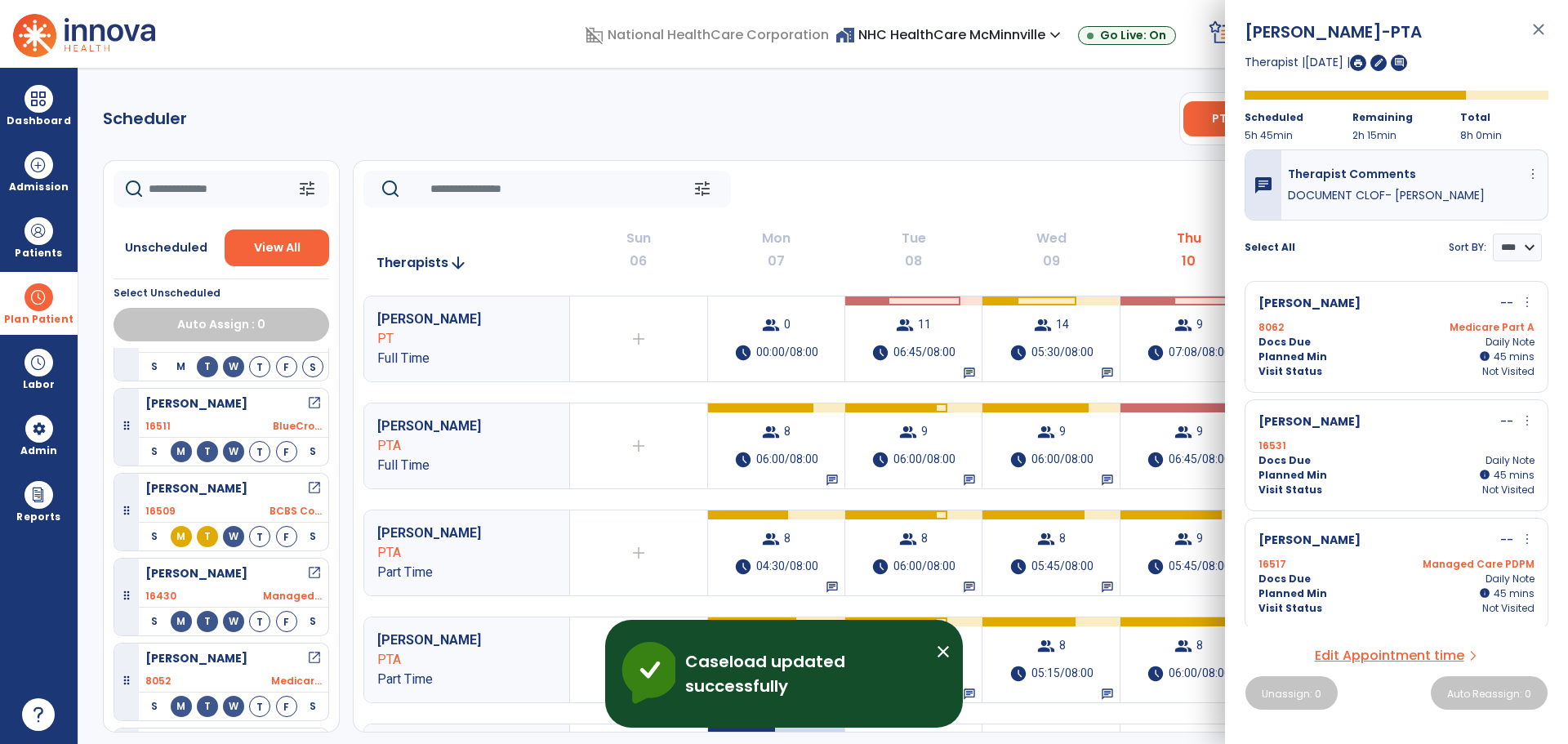 click on "tune   [DATE]  chevron_left [DATE] - [DATE]  *********  calendar_today  chevron_right" 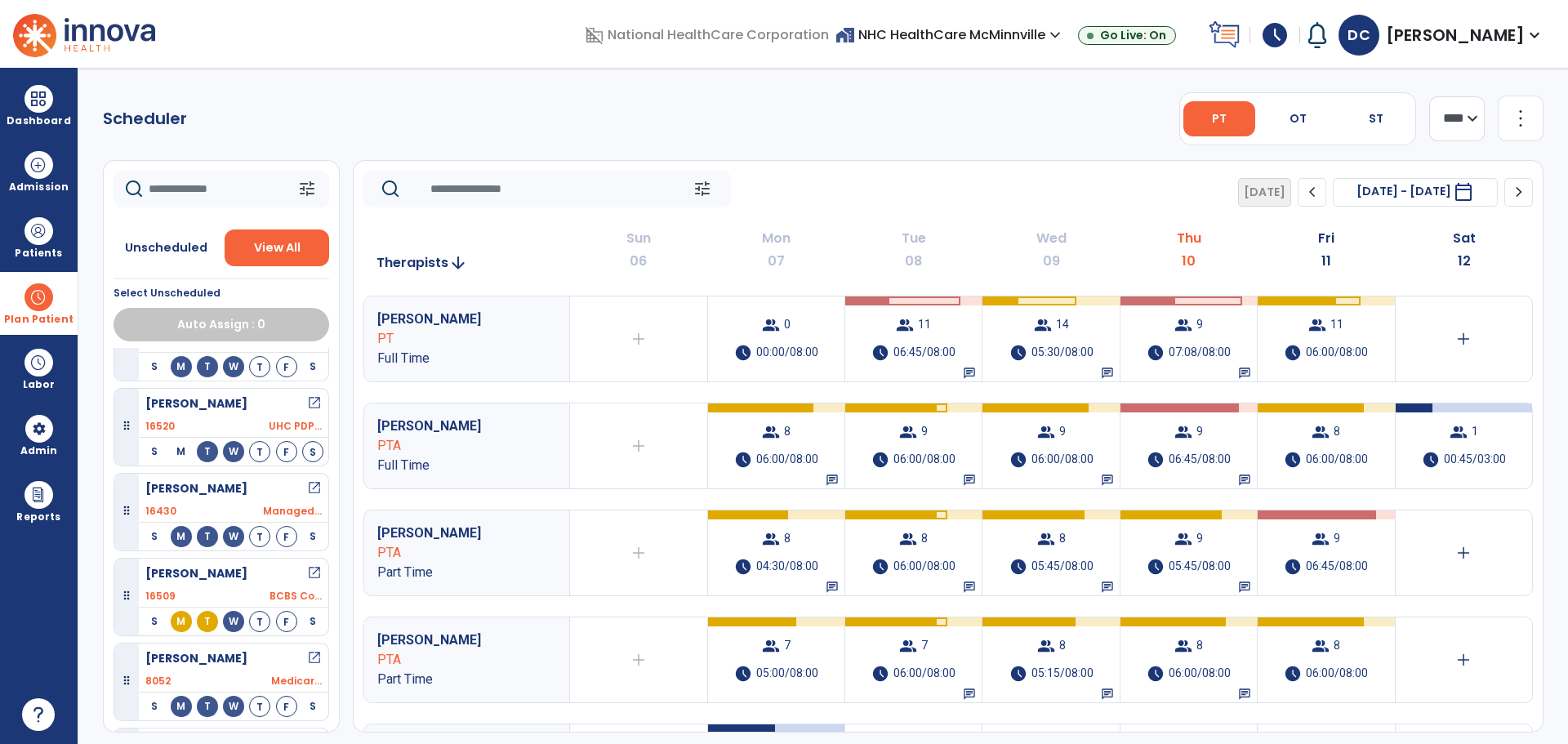 click on "06:00/08:00" at bounding box center (1337, 353) 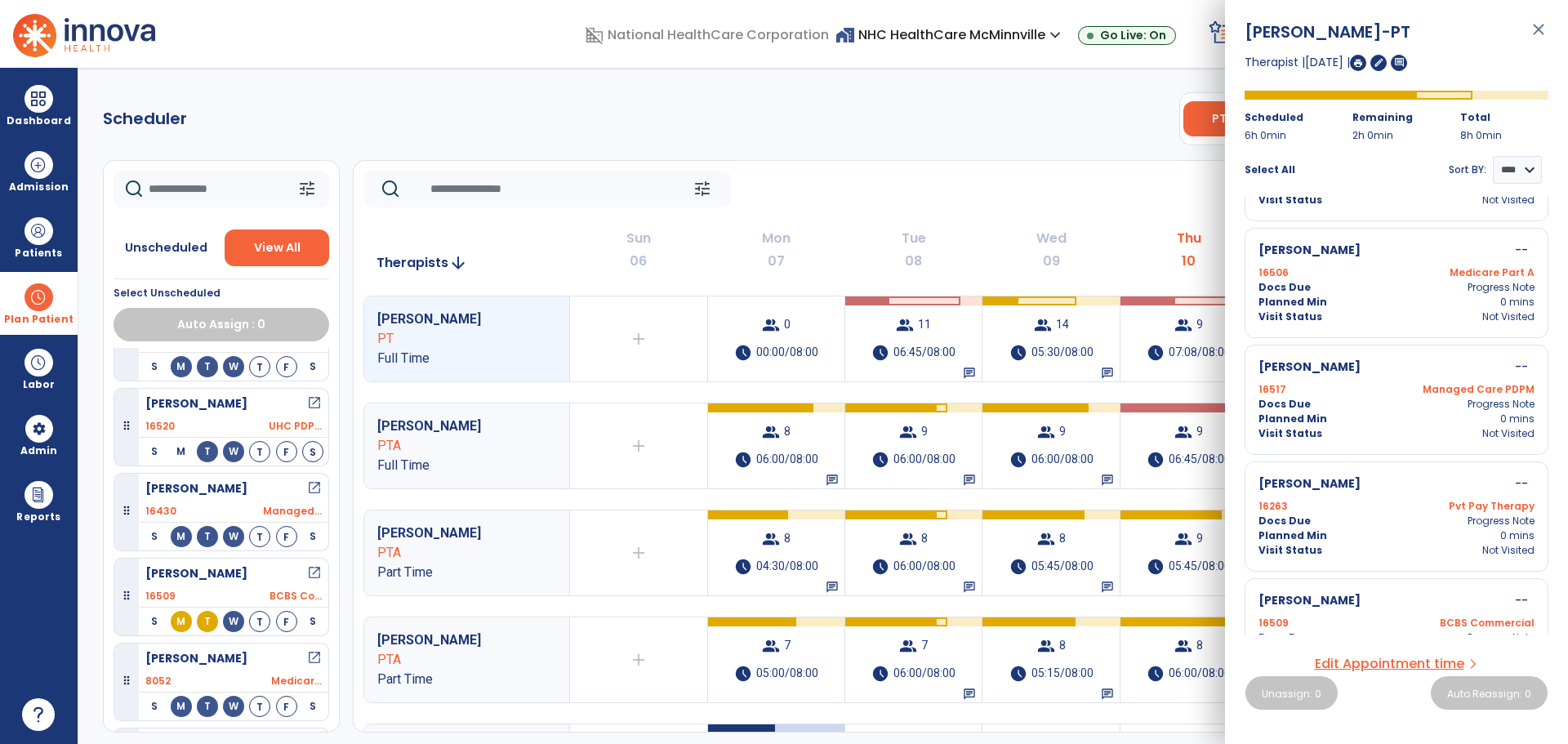 scroll, scrollTop: 853, scrollLeft: 0, axis: vertical 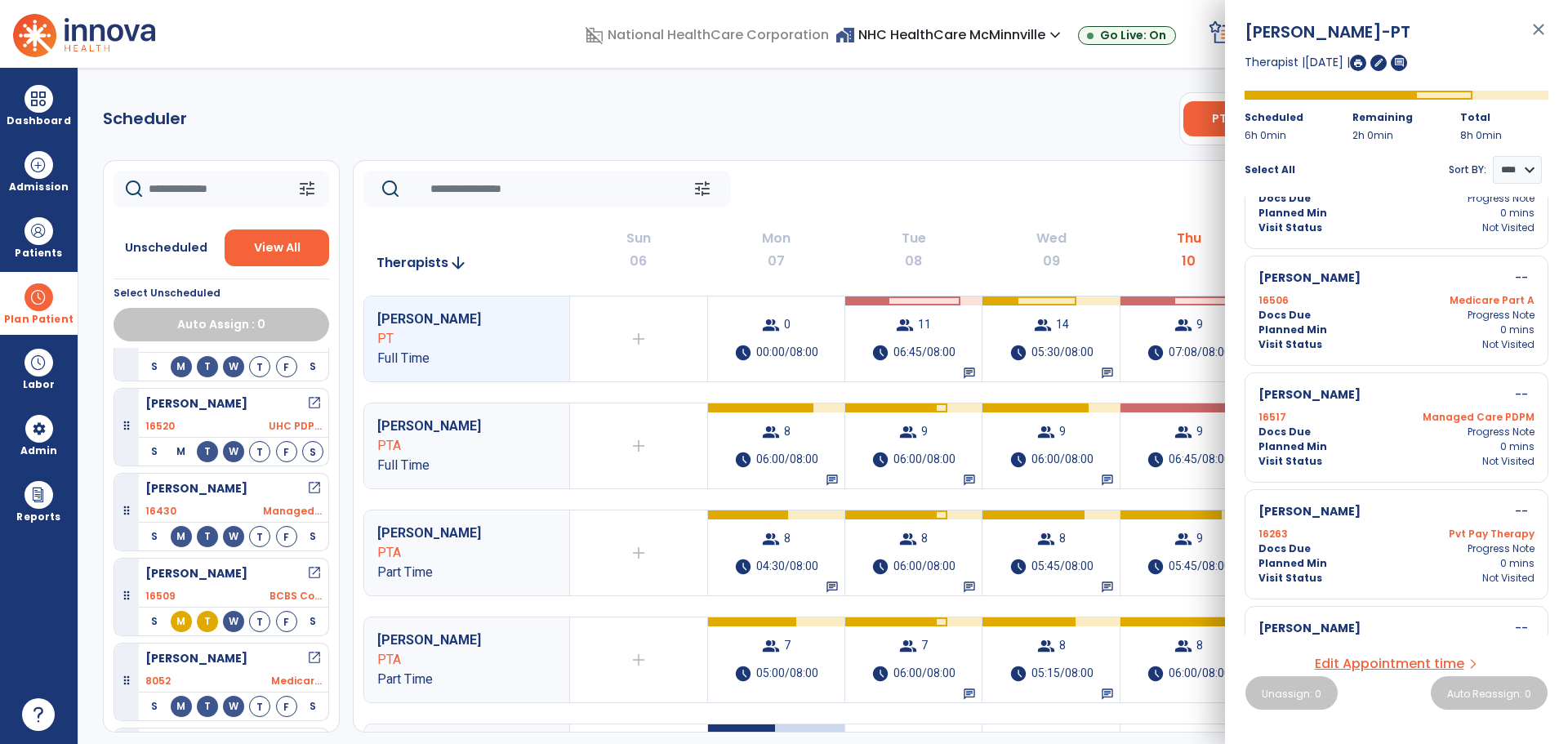 click on "tune   [DATE]  chevron_left [DATE] - [DATE]  *********  calendar_today  chevron_right" 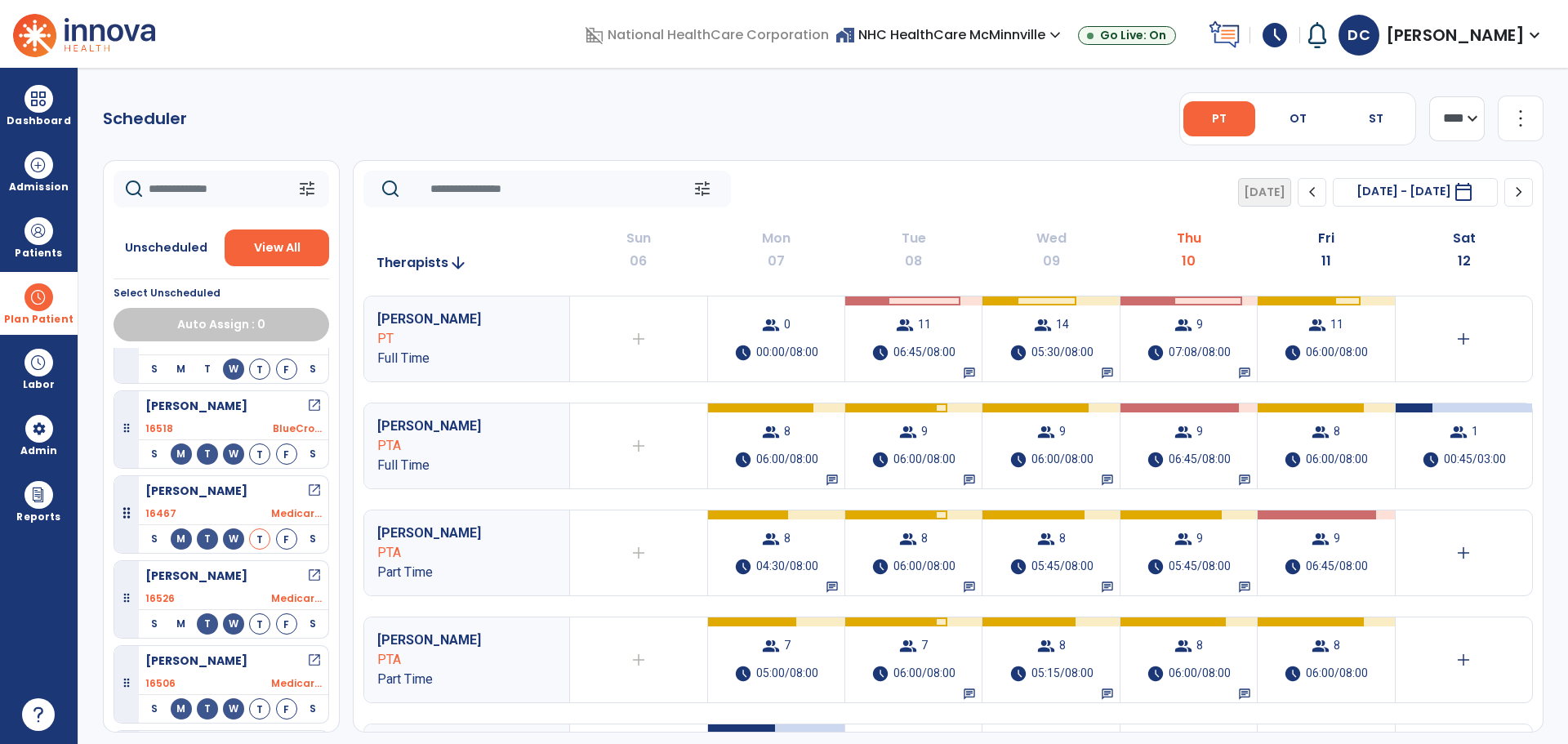 scroll, scrollTop: 980, scrollLeft: 0, axis: vertical 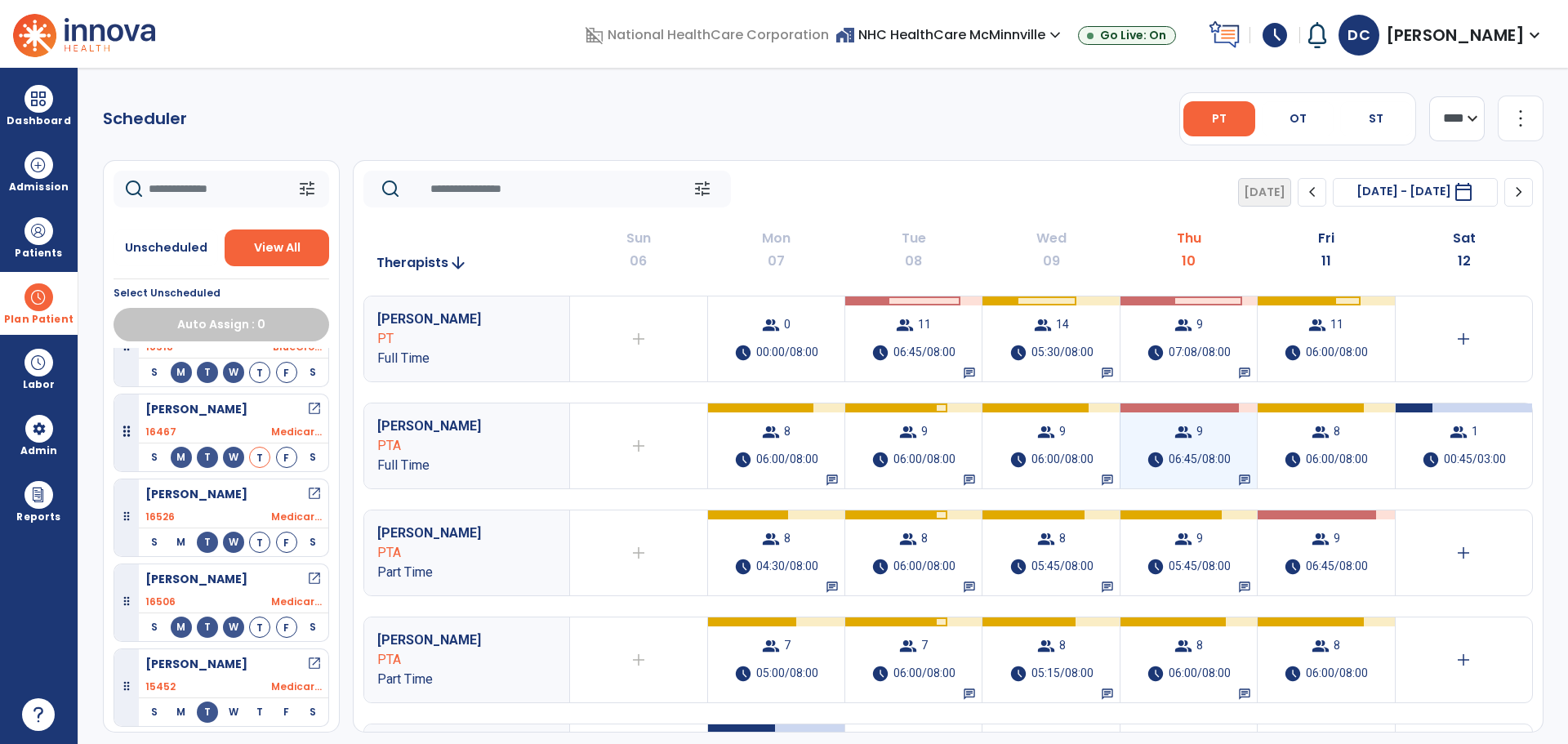 click on "group  9  schedule  06:45/08:00   chat" at bounding box center [1188, 446] 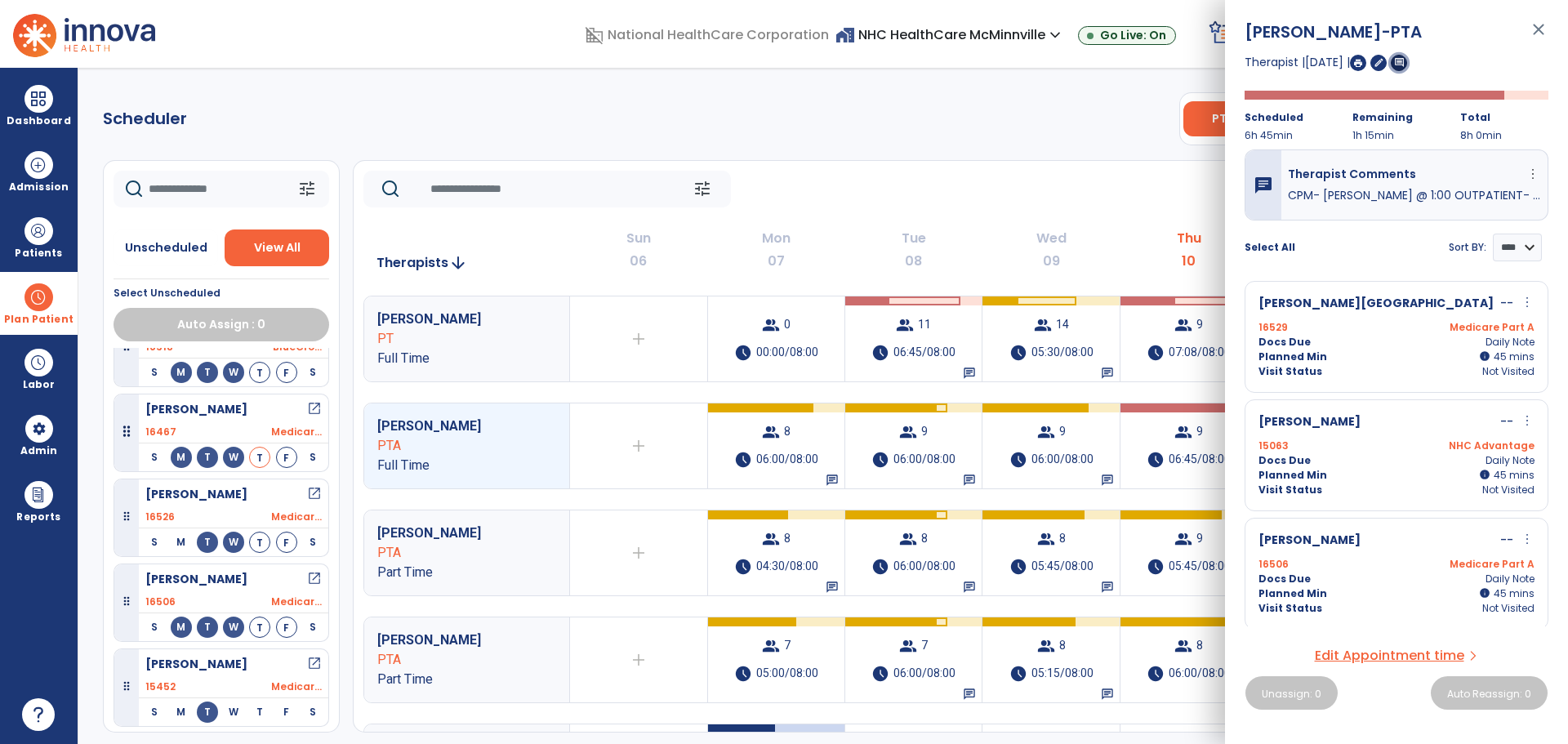click on "comment" at bounding box center (1399, 62) 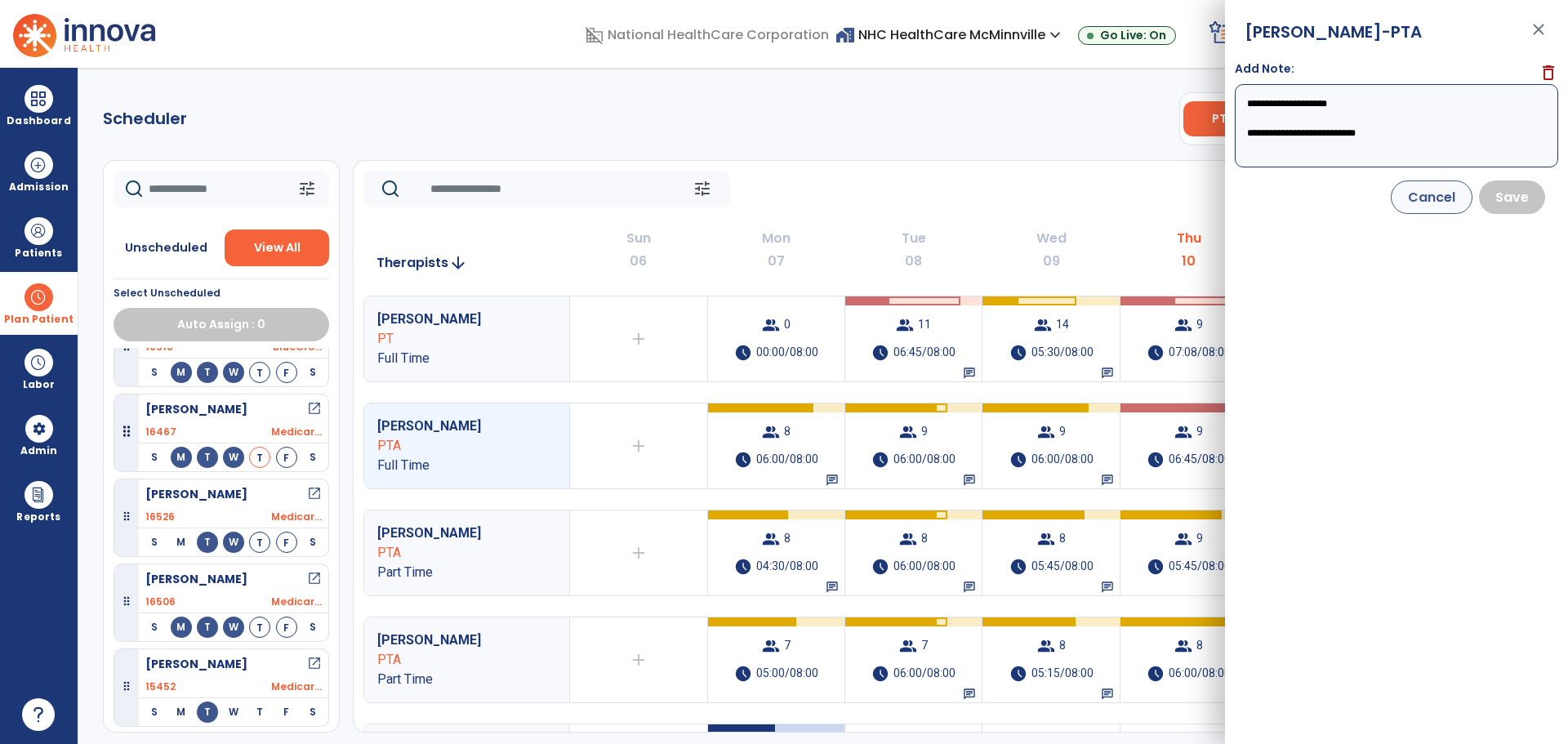click on "**********" at bounding box center (1396, 126) 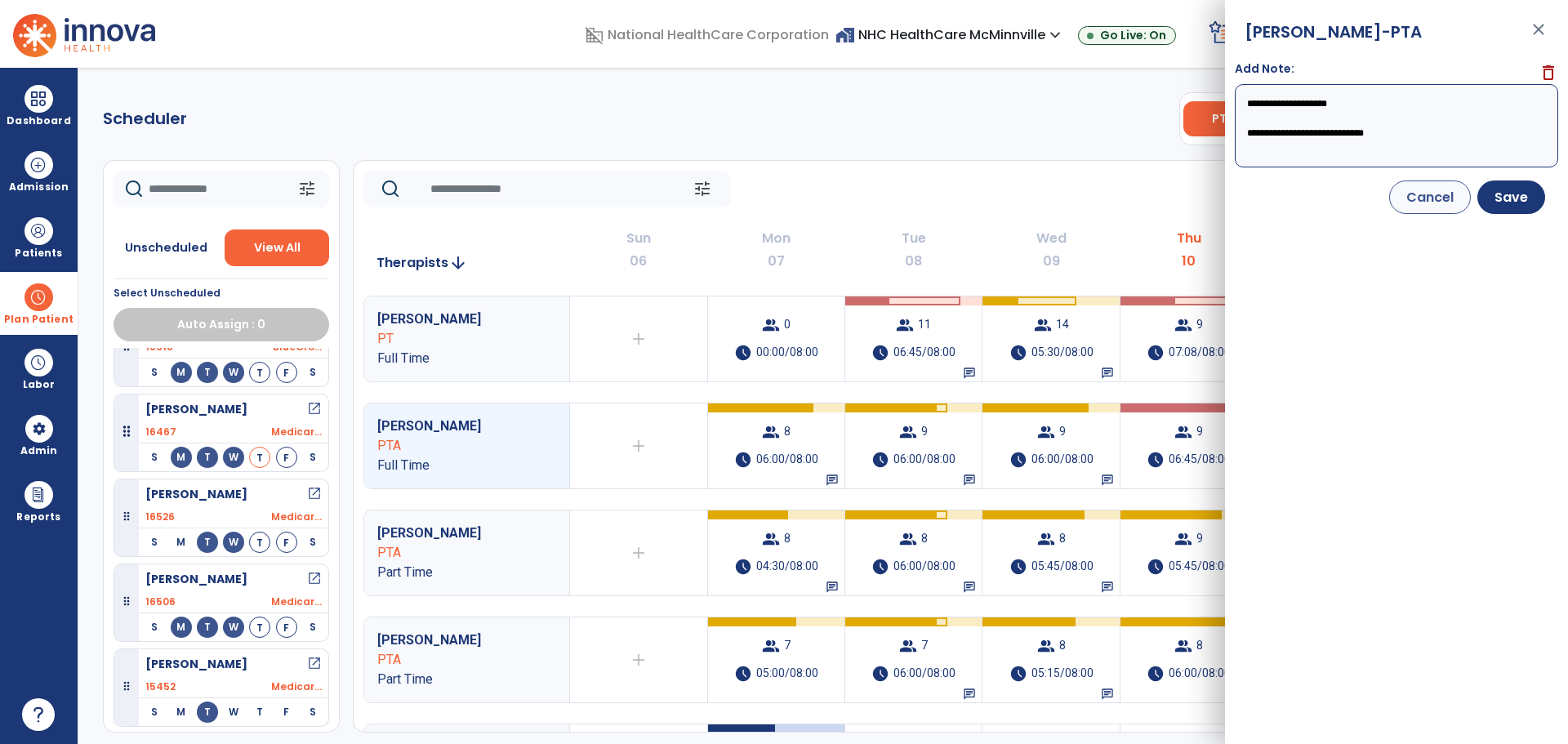 scroll, scrollTop: 2, scrollLeft: 0, axis: vertical 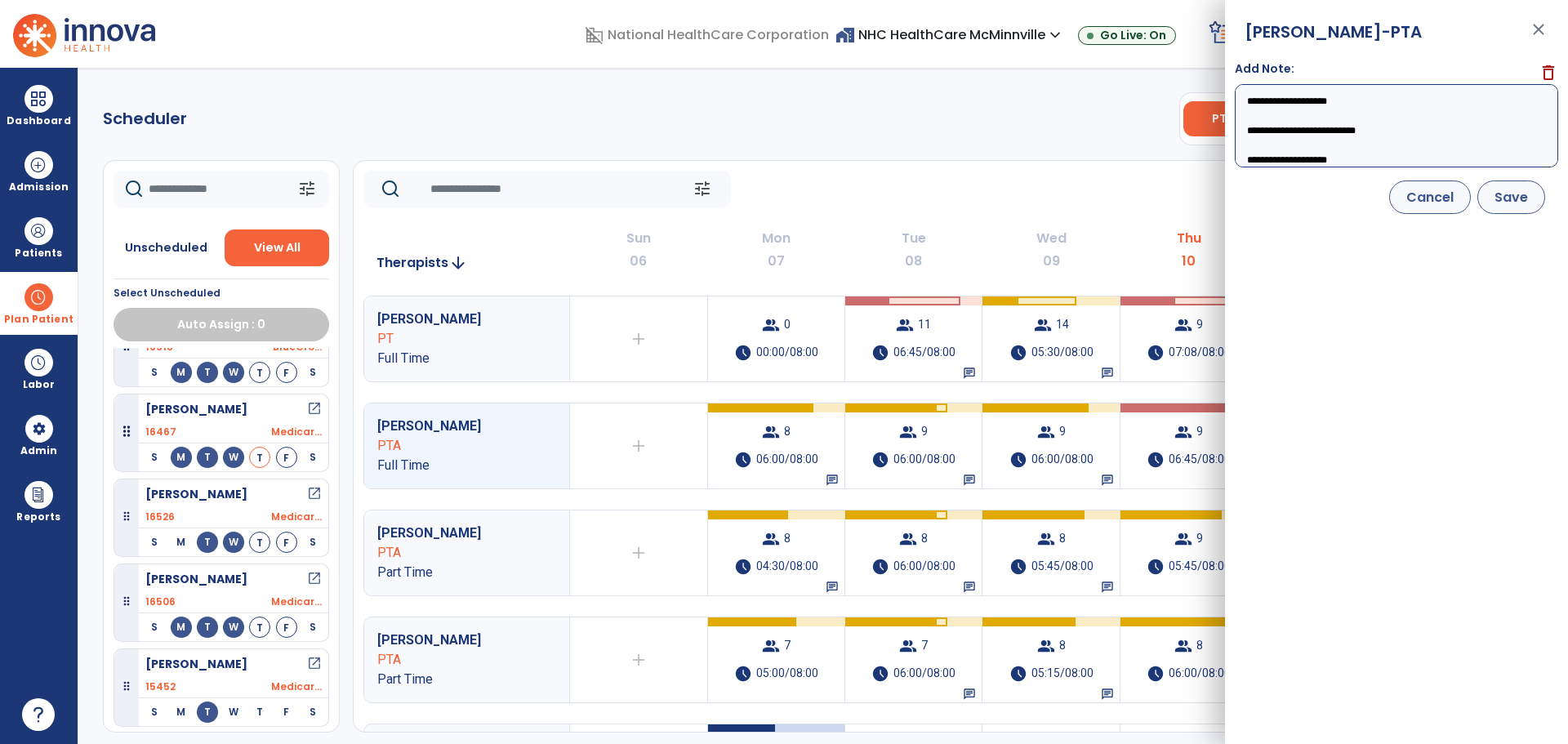 type on "**********" 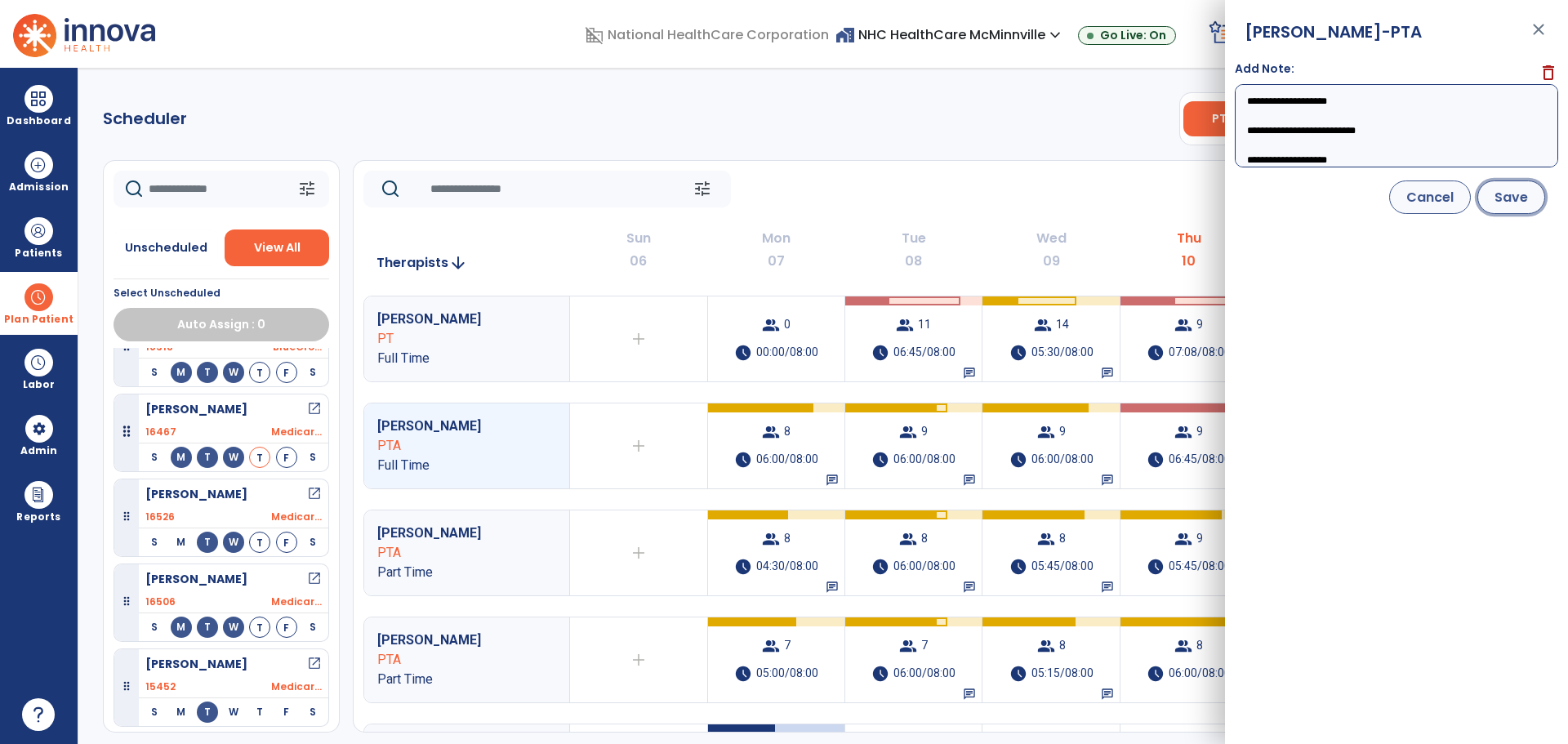 click on "Save" at bounding box center (1511, 197) 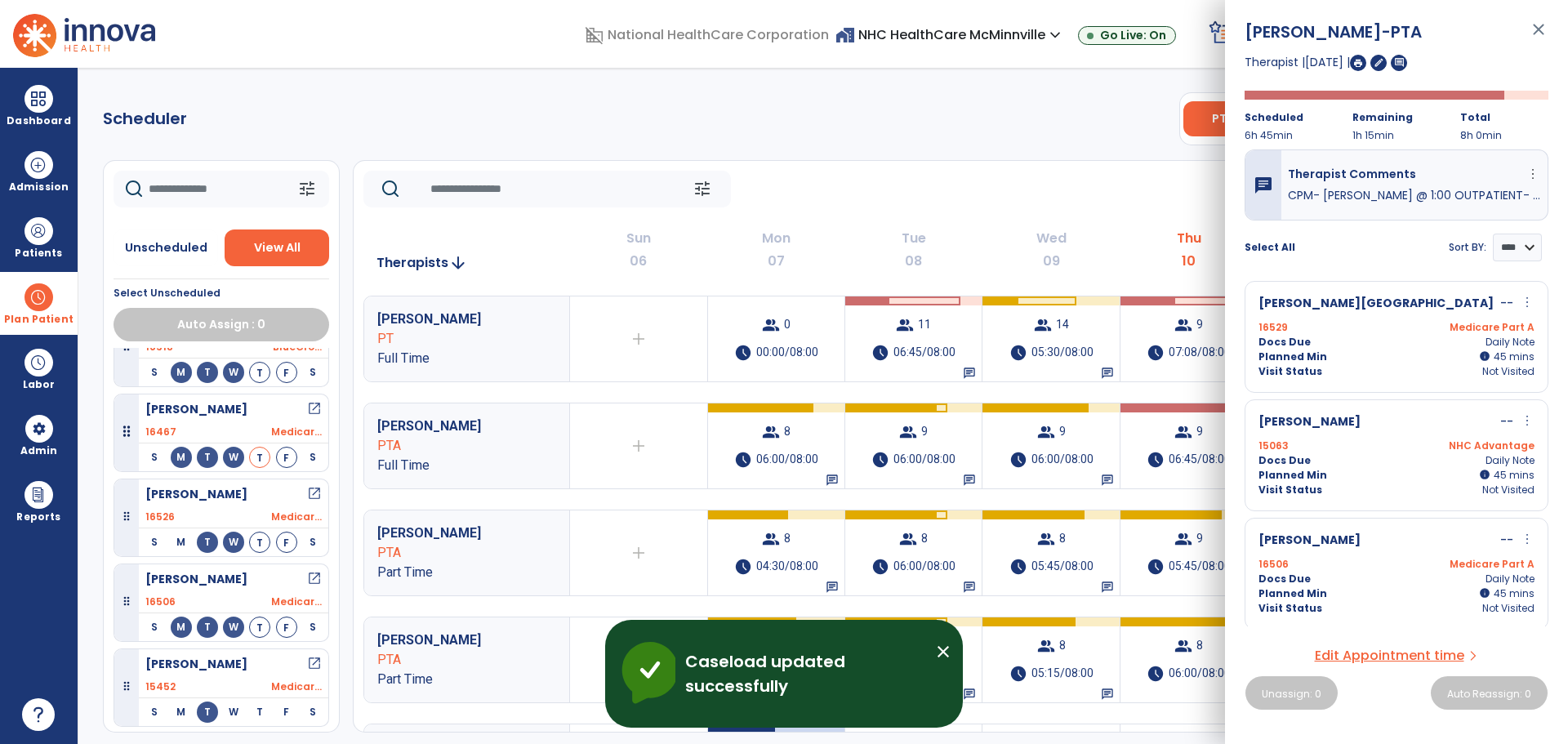 click on "tune   [DATE]  chevron_left [DATE] - [DATE]  *********  calendar_today  chevron_right" 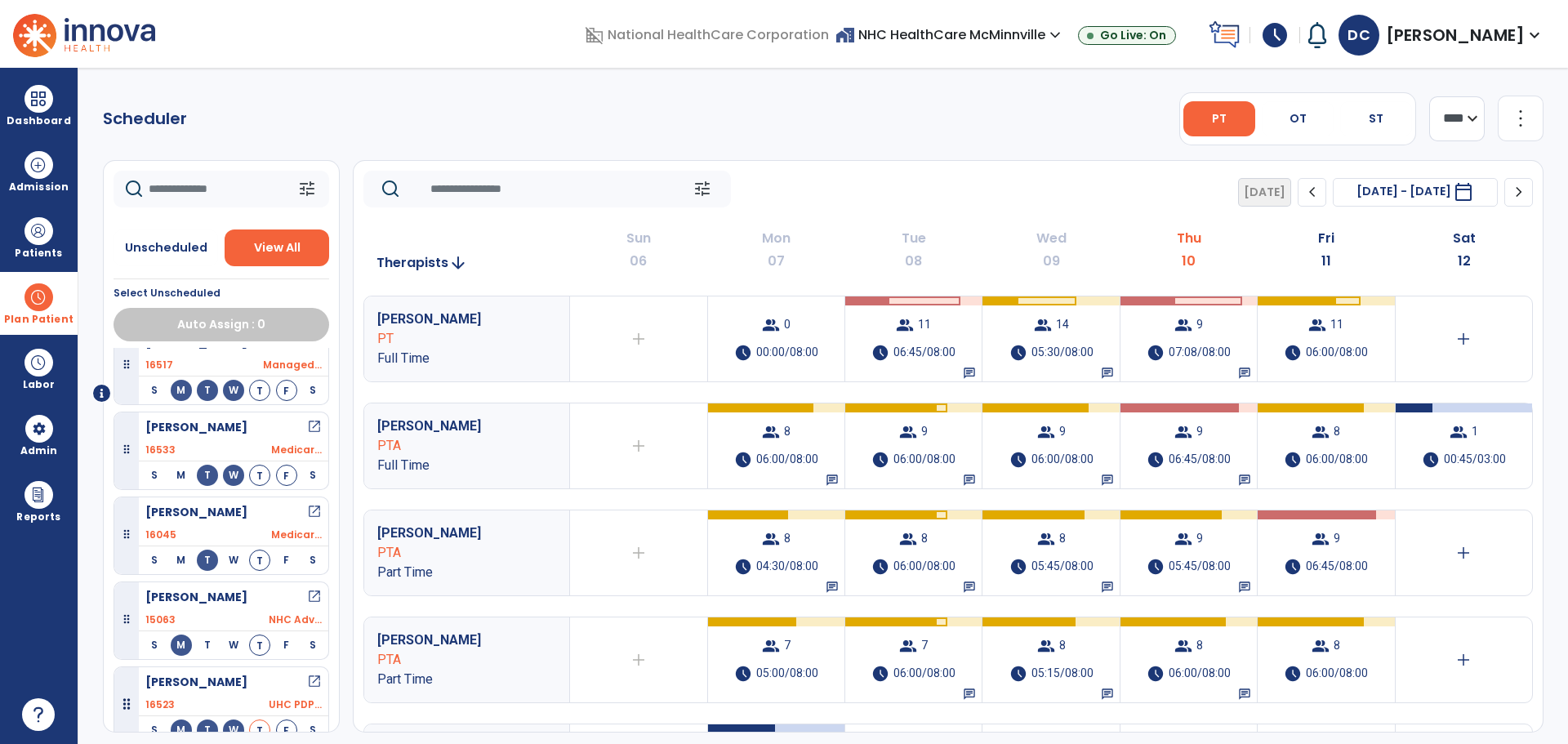scroll, scrollTop: 0, scrollLeft: 0, axis: both 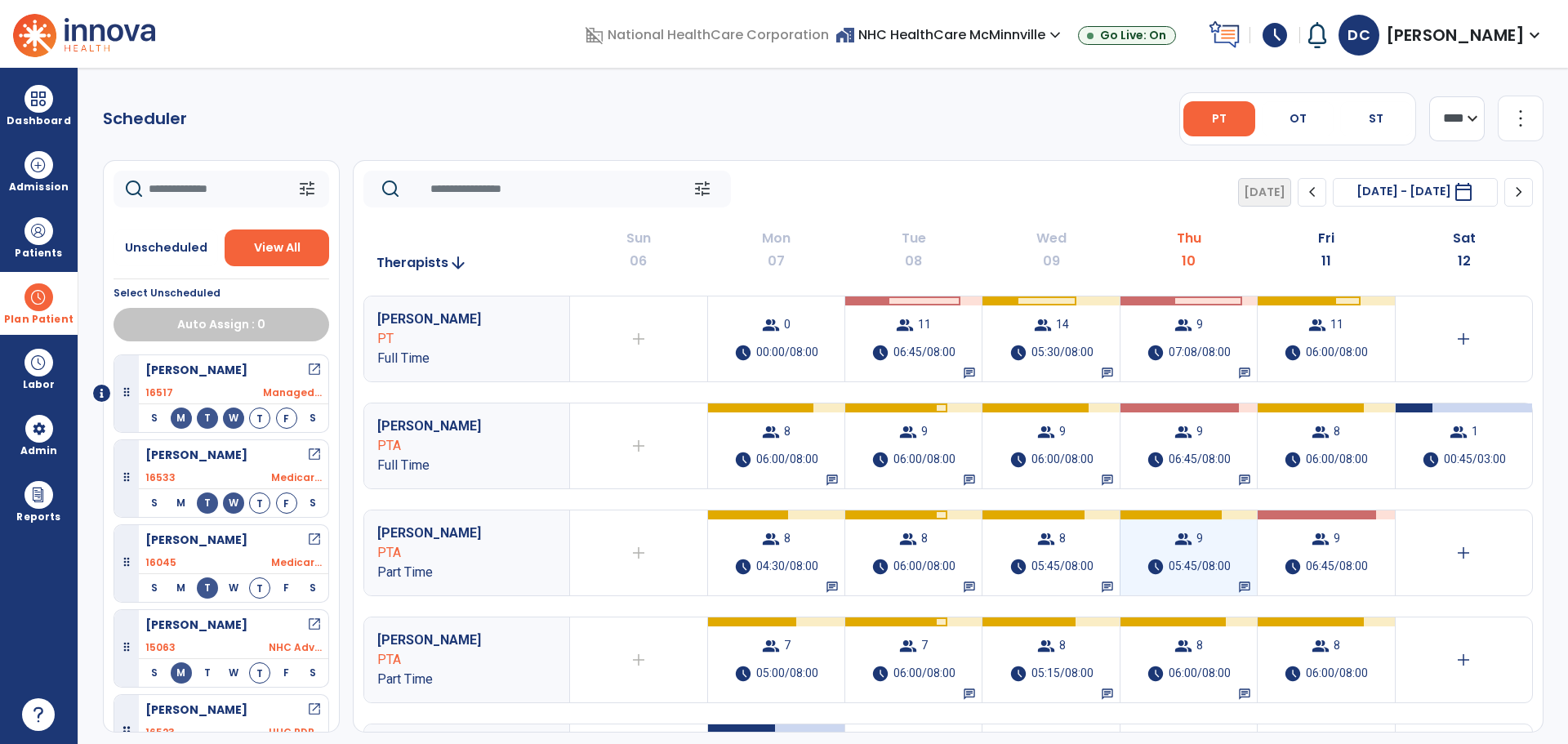 click on "05:45/08:00" at bounding box center [1200, 567] 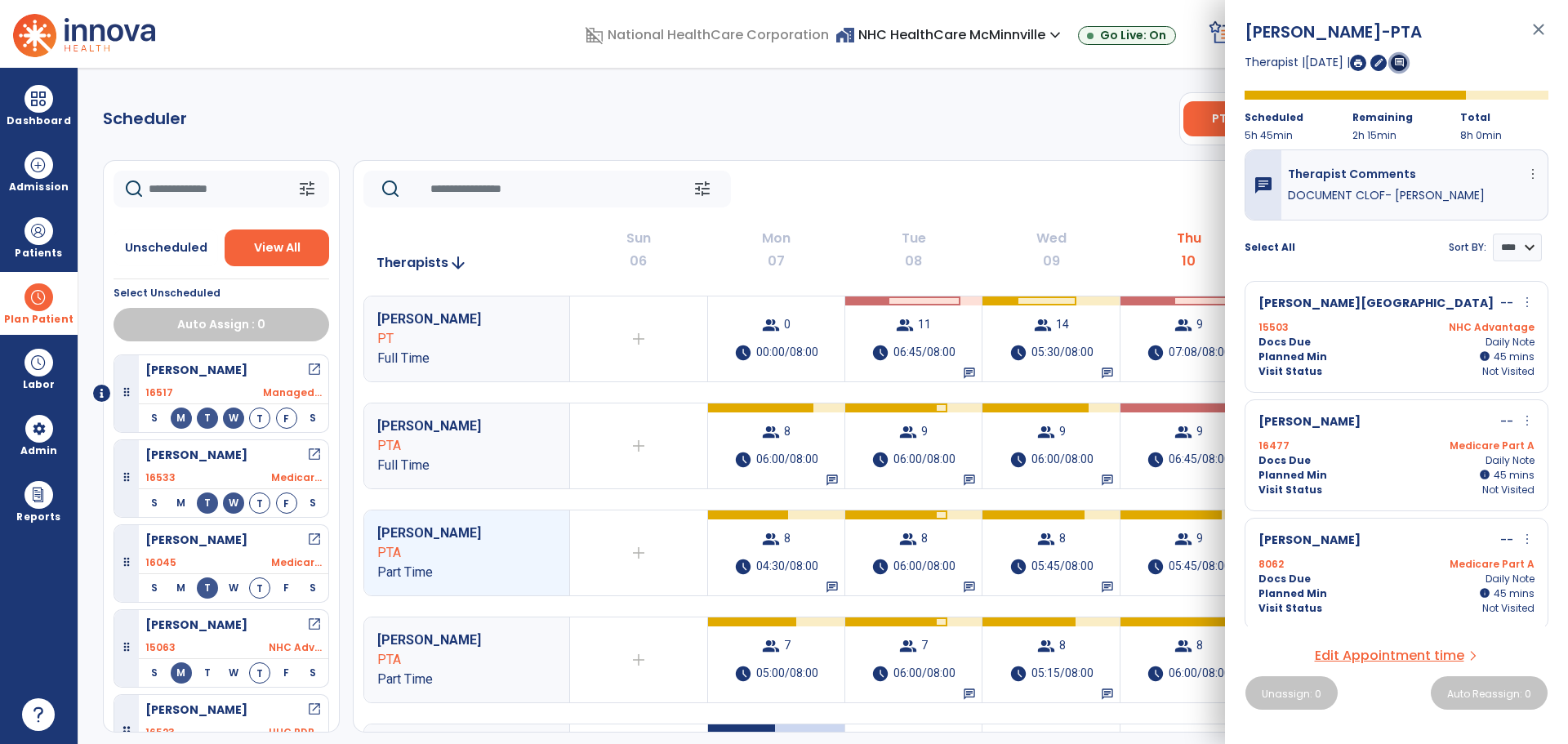 click on "comment" at bounding box center [1399, 62] 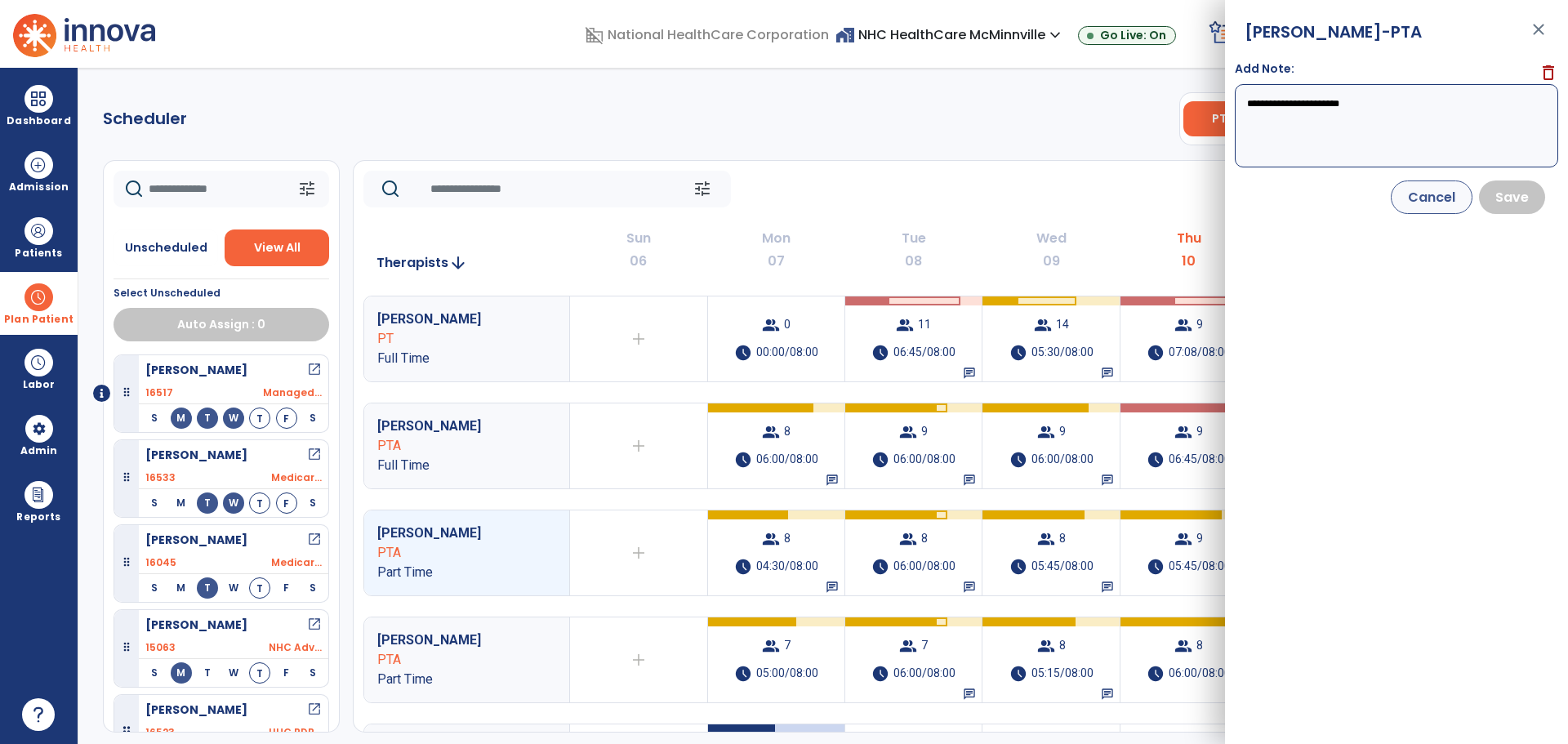 click on "**********" at bounding box center [1396, 126] 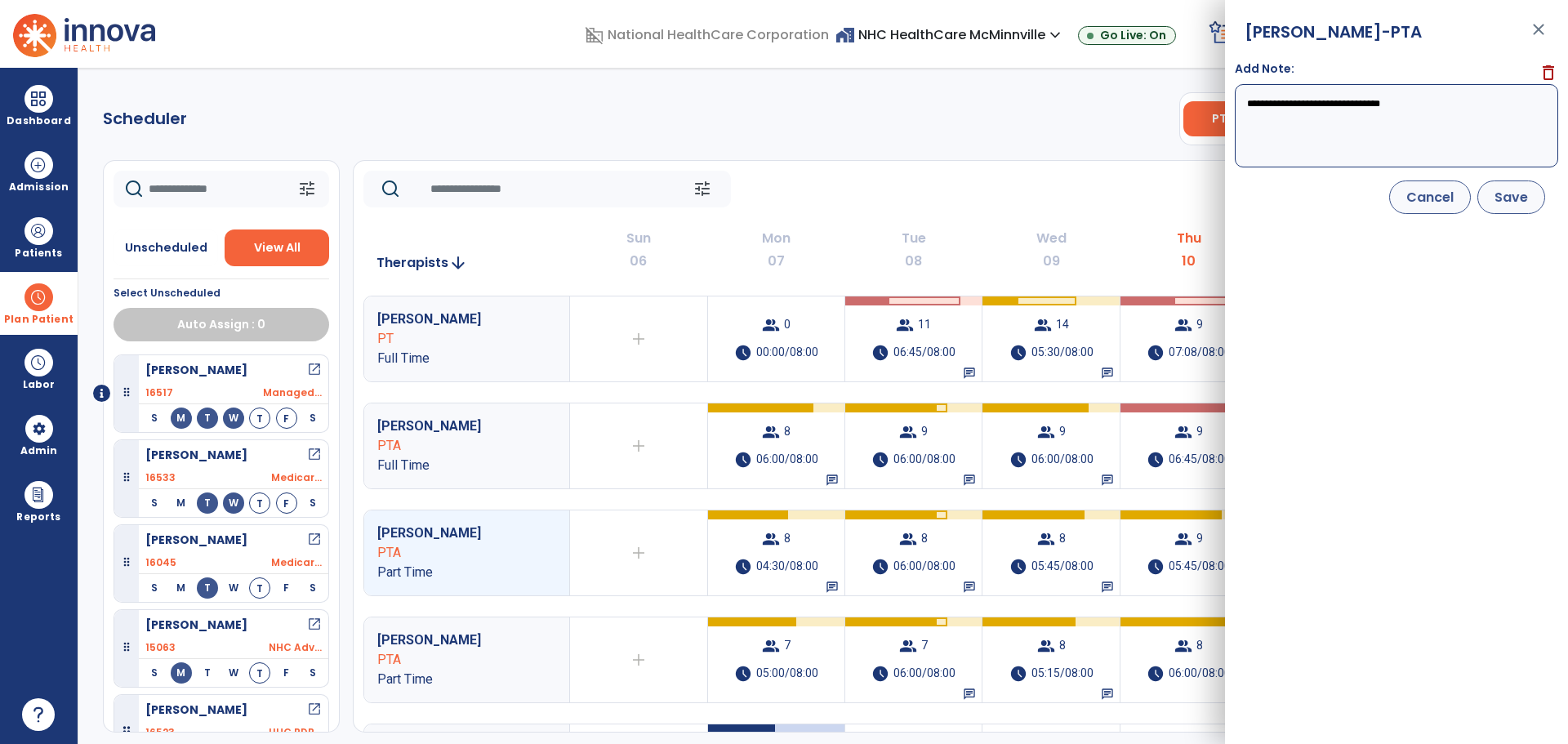 type on "**********" 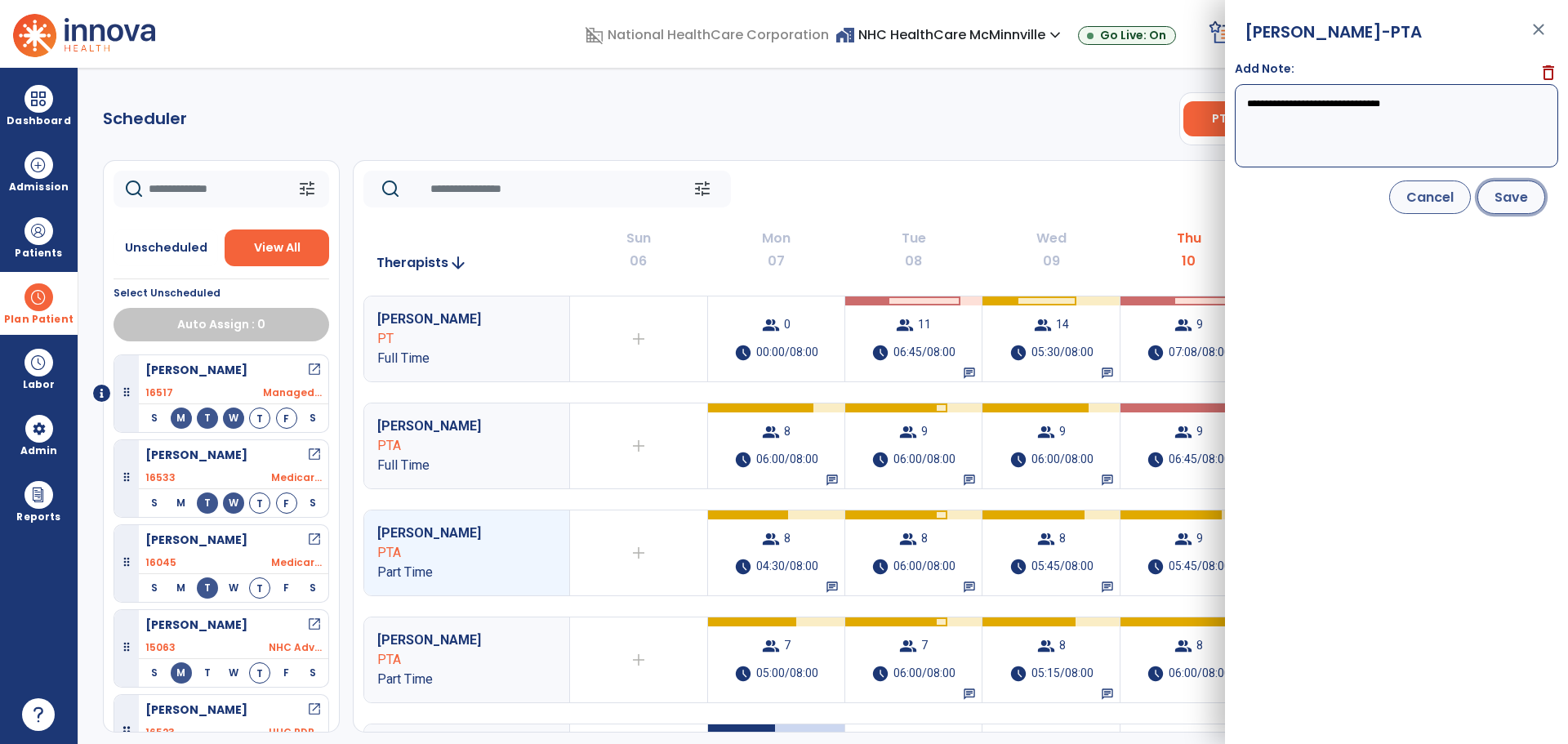 click on "Save" at bounding box center [1511, 197] 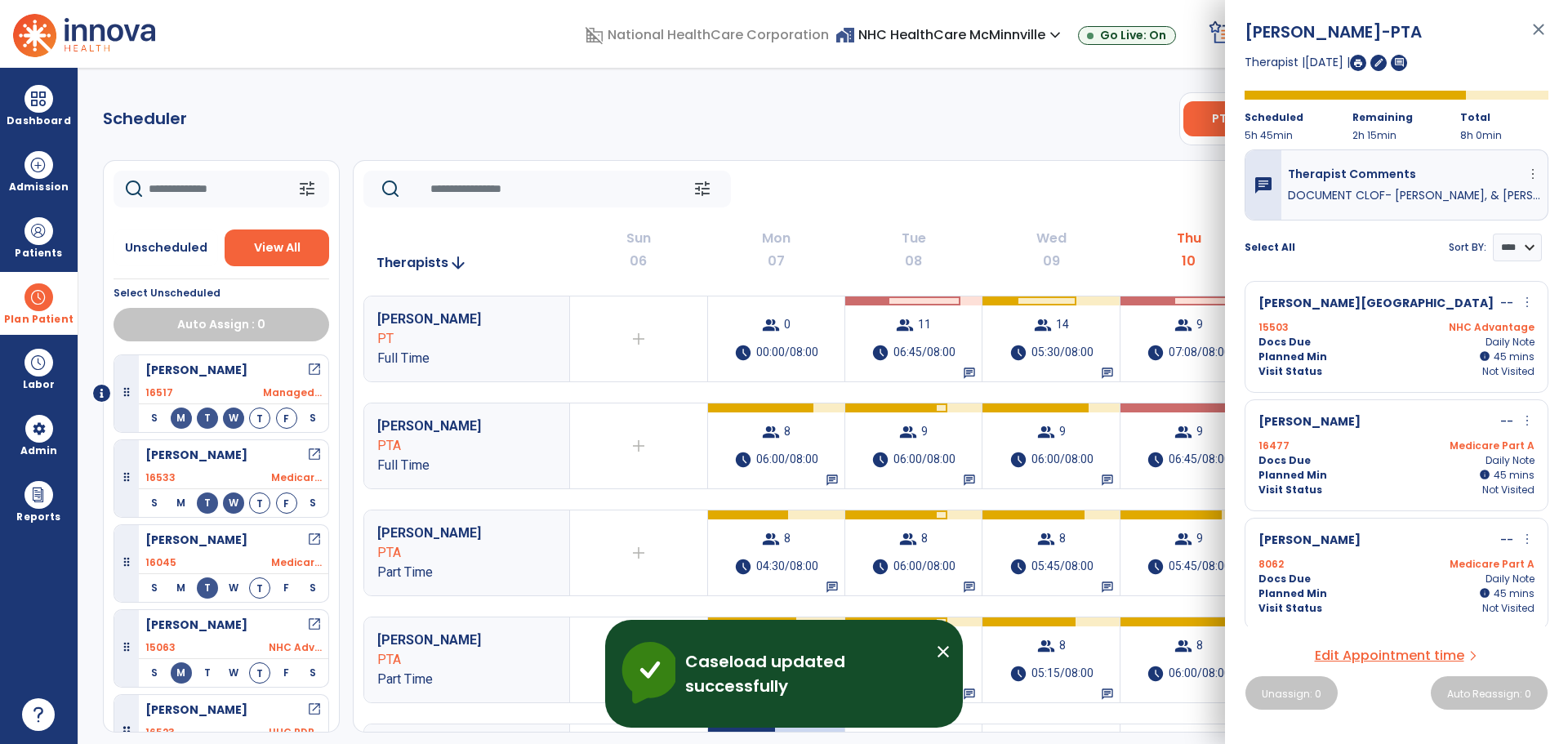 click on "tune   [DATE]  chevron_left [DATE] - [DATE]  *********  calendar_today  chevron_right   Therapists  arrow_downward Sun  06  Mon  07  Tue  08  Wed  09  Thu  10  Fri  11  Sat  12  Clay, [PERSON_NAME]  PT Full Time  add  Therapist not available for the day  group  0  schedule  00:00/08:00   group  11  schedule  06:45/08:00   chat   group  14  schedule  05:30/08:00   chat   group  9  schedule  07:08/08:00   chat   group  11  schedule  06:00/08:00   add  [PERSON_NAME]  PTA Full Time  add  Therapist not available for the day  group  8  schedule  06:00/08:00   chat   group  9  schedule  06:00/08:00   chat   group  9  schedule  06:00/08:00   chat   group  9  schedule  06:45/08:00   chat   group  8  schedule  06:00/08:00   group  1  schedule  00:45/03:00  [PERSON_NAME]  PTA Part Time  add  Therapist not available for the day  group  8  schedule  04:30/08:00   chat   group  8  schedule  06:00/08:00   chat   group  8  schedule  05:45/08:00   chat   group  9  schedule  05:45/08:00   chat   group  9  schedule" 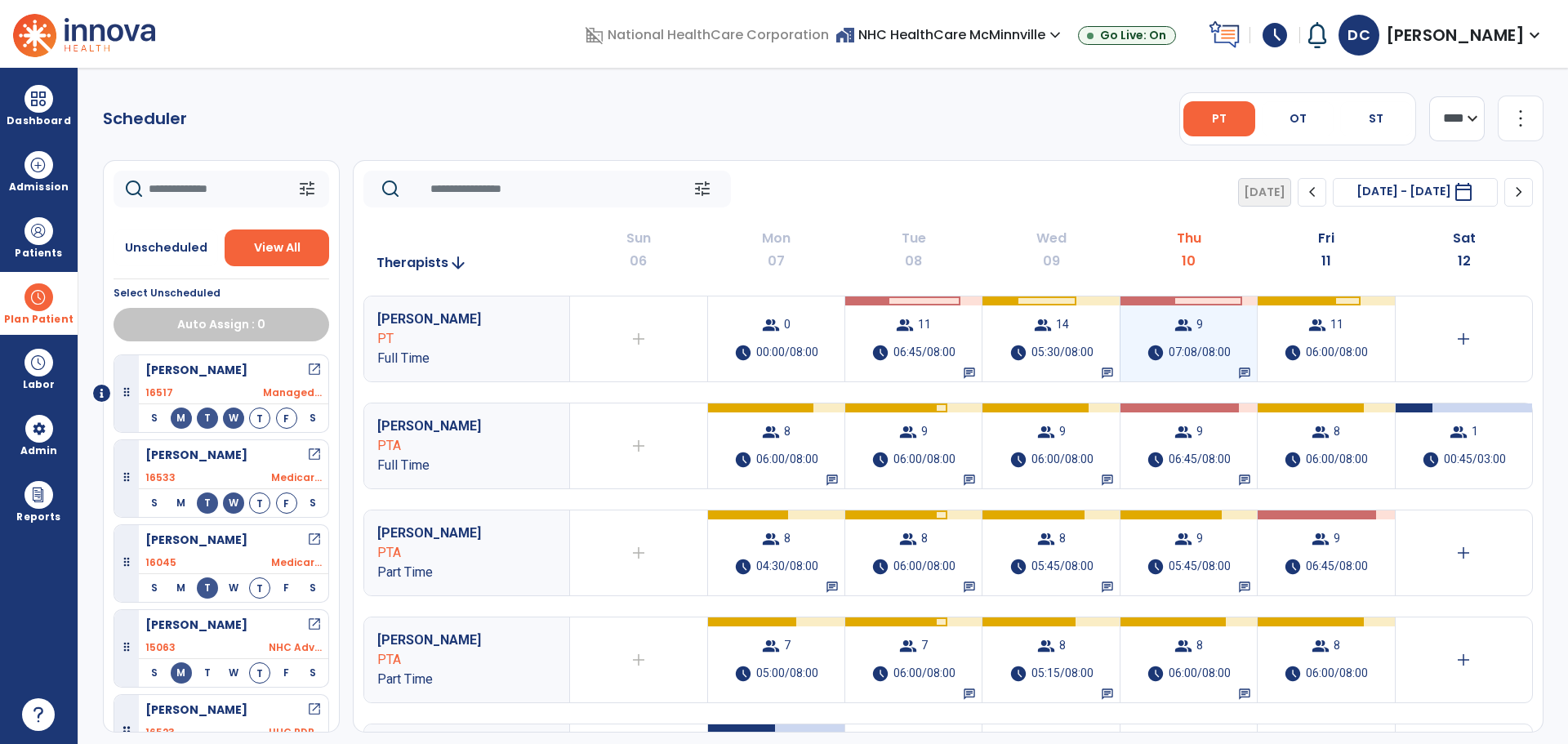 click on "group  9  schedule  07:08/08:00   chat" at bounding box center (1188, 339) 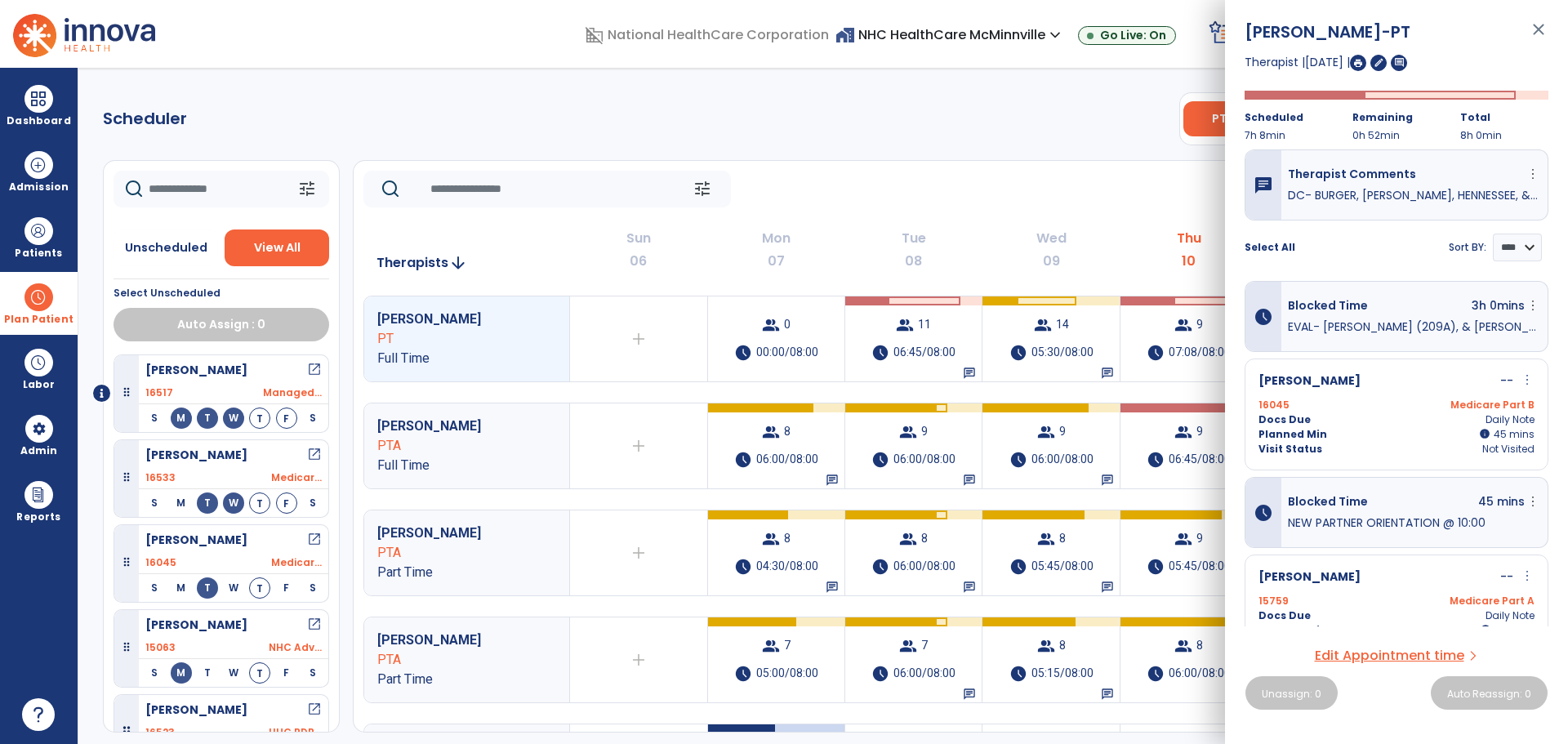 drag, startPoint x: 951, startPoint y: 230, endPoint x: 1028, endPoint y: 215, distance: 78.44743 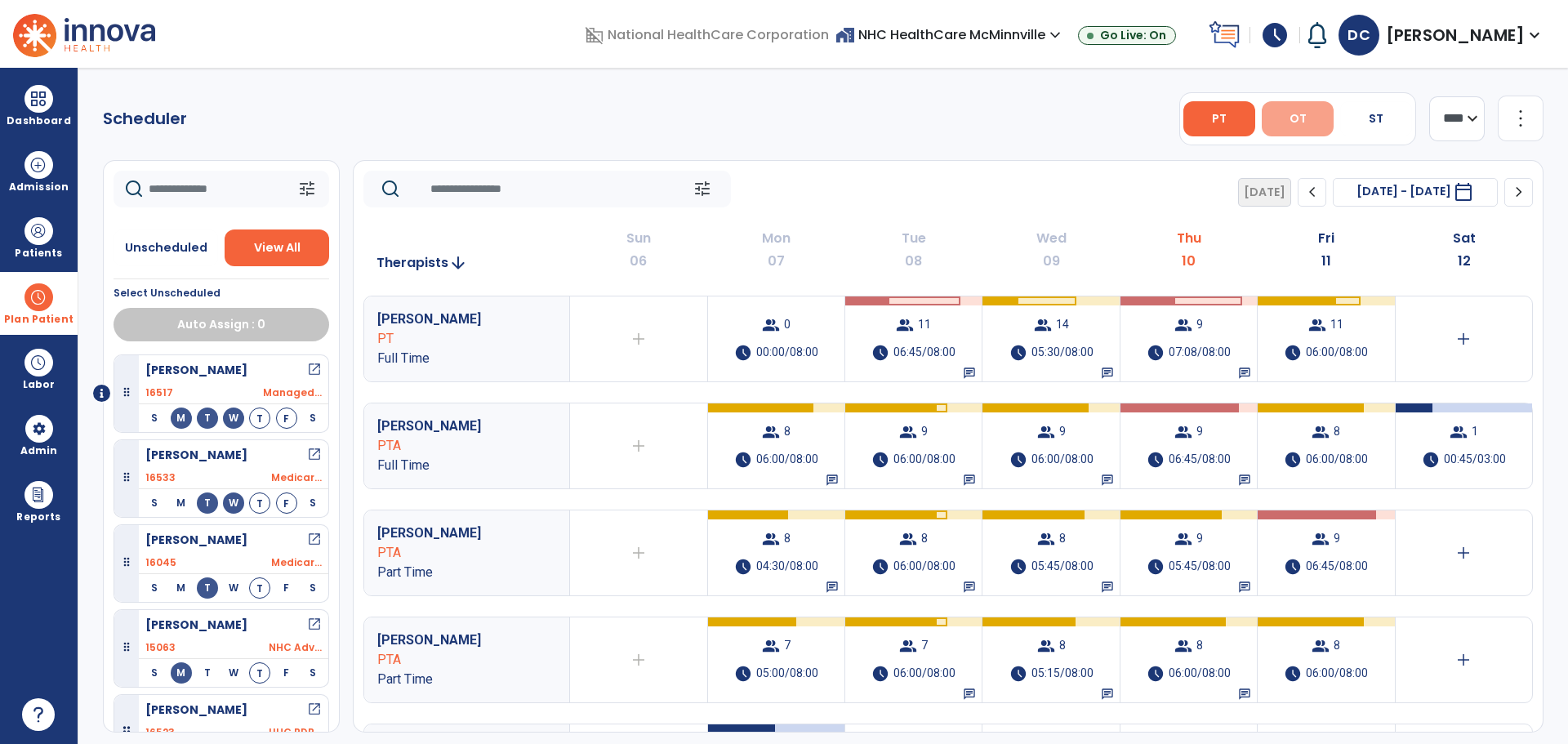click on "OT" at bounding box center [1298, 118] 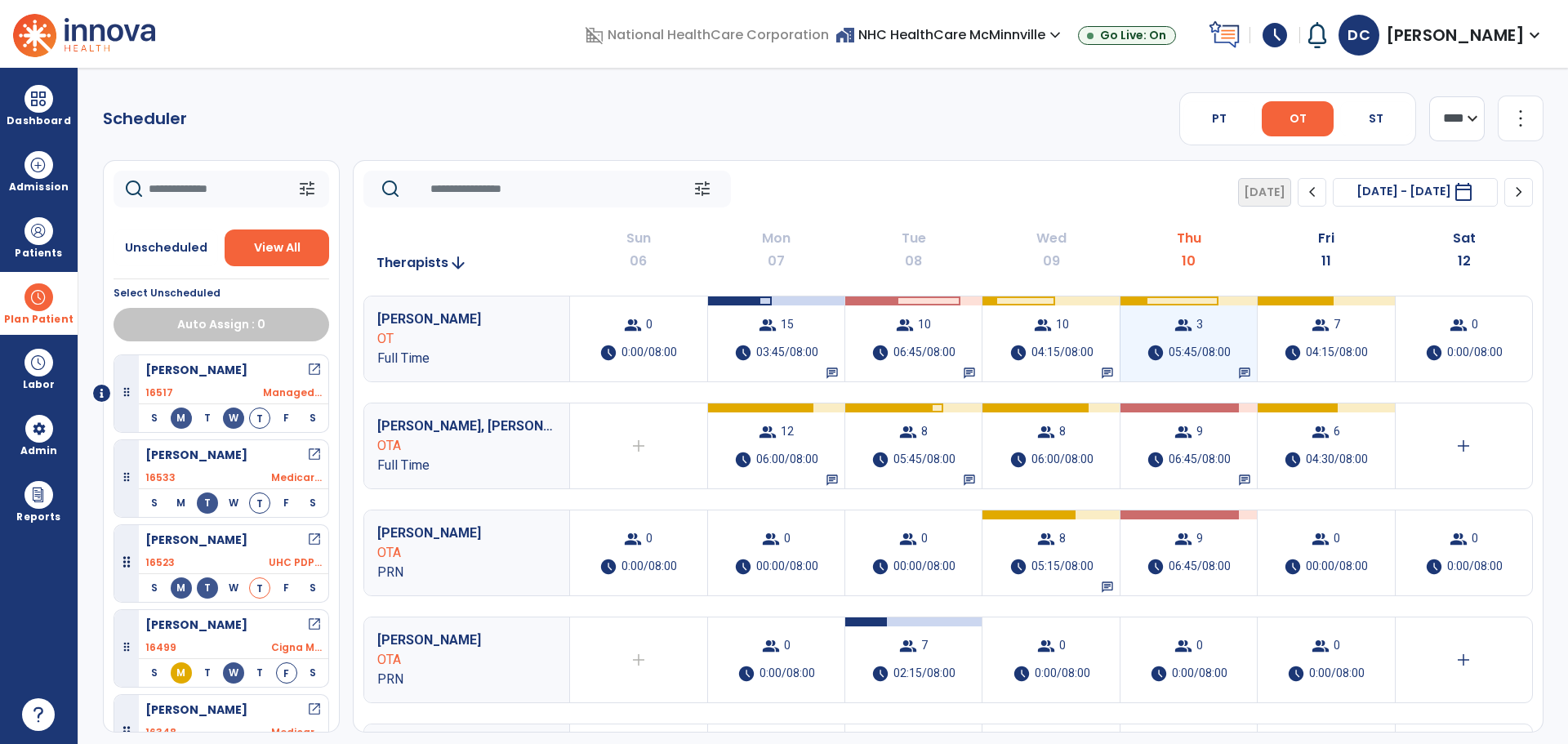 click on "05:45/08:00" at bounding box center [1200, 353] 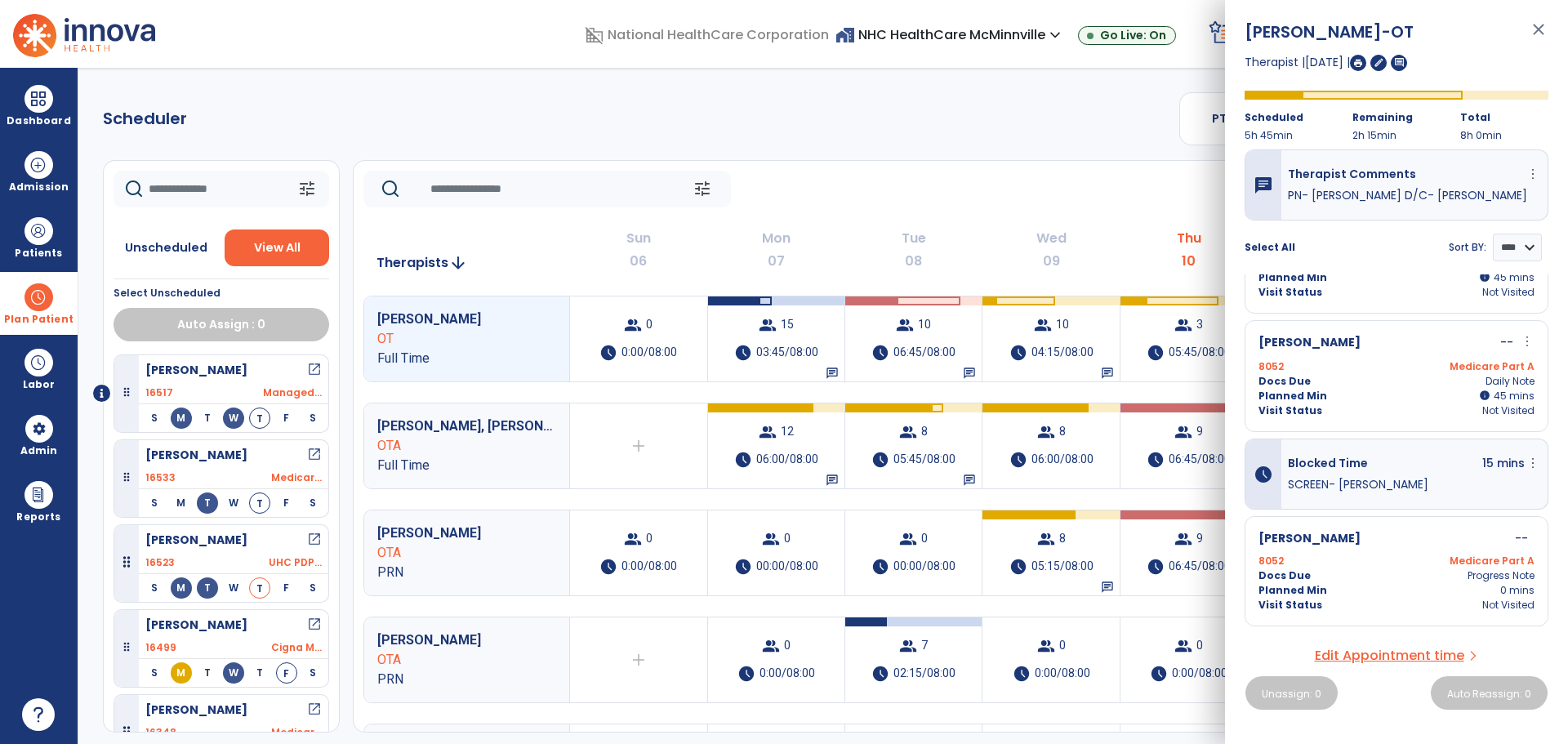 scroll, scrollTop: 0, scrollLeft: 0, axis: both 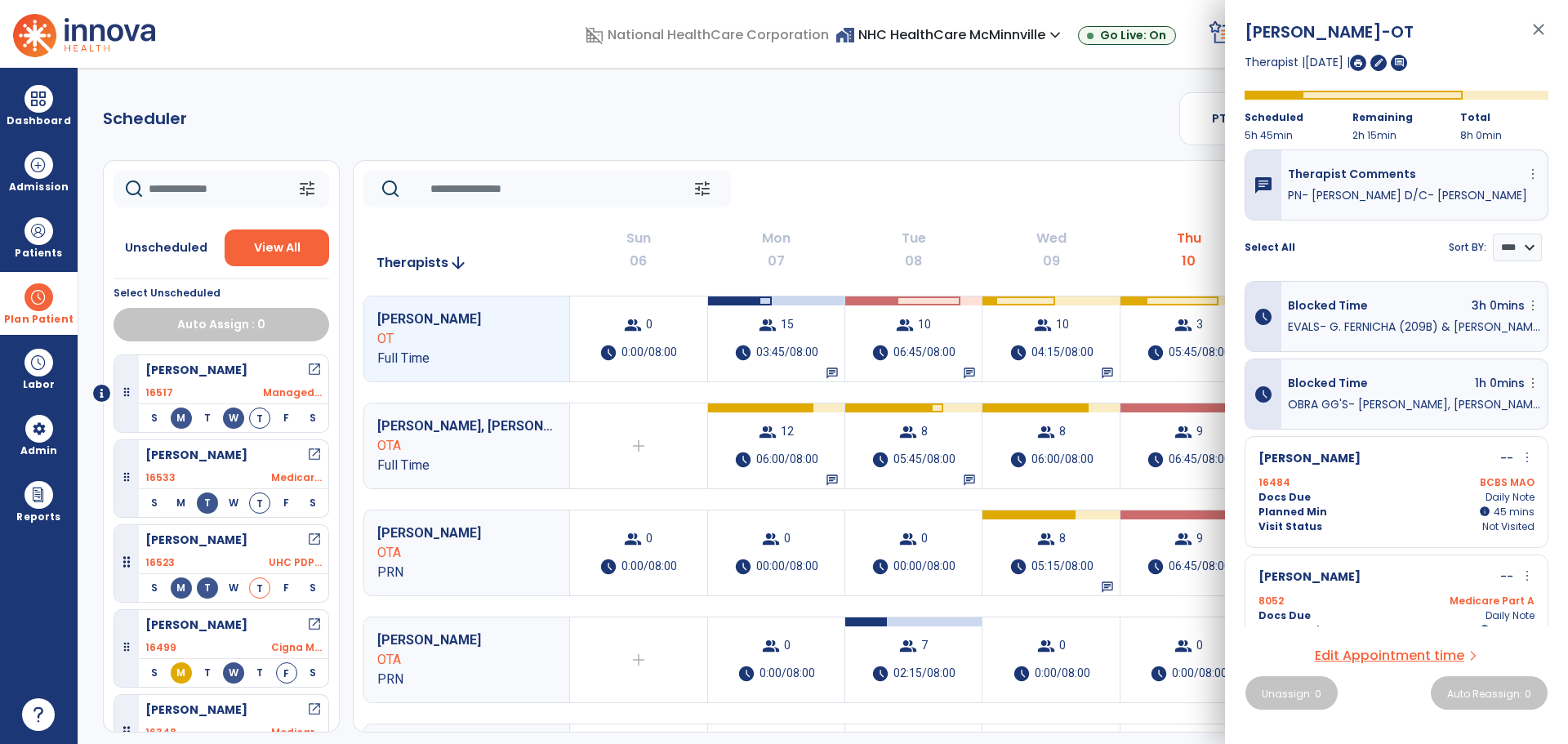 click on "tune   [DATE]  chevron_left [DATE] - [DATE]  *********  calendar_today  chevron_right" 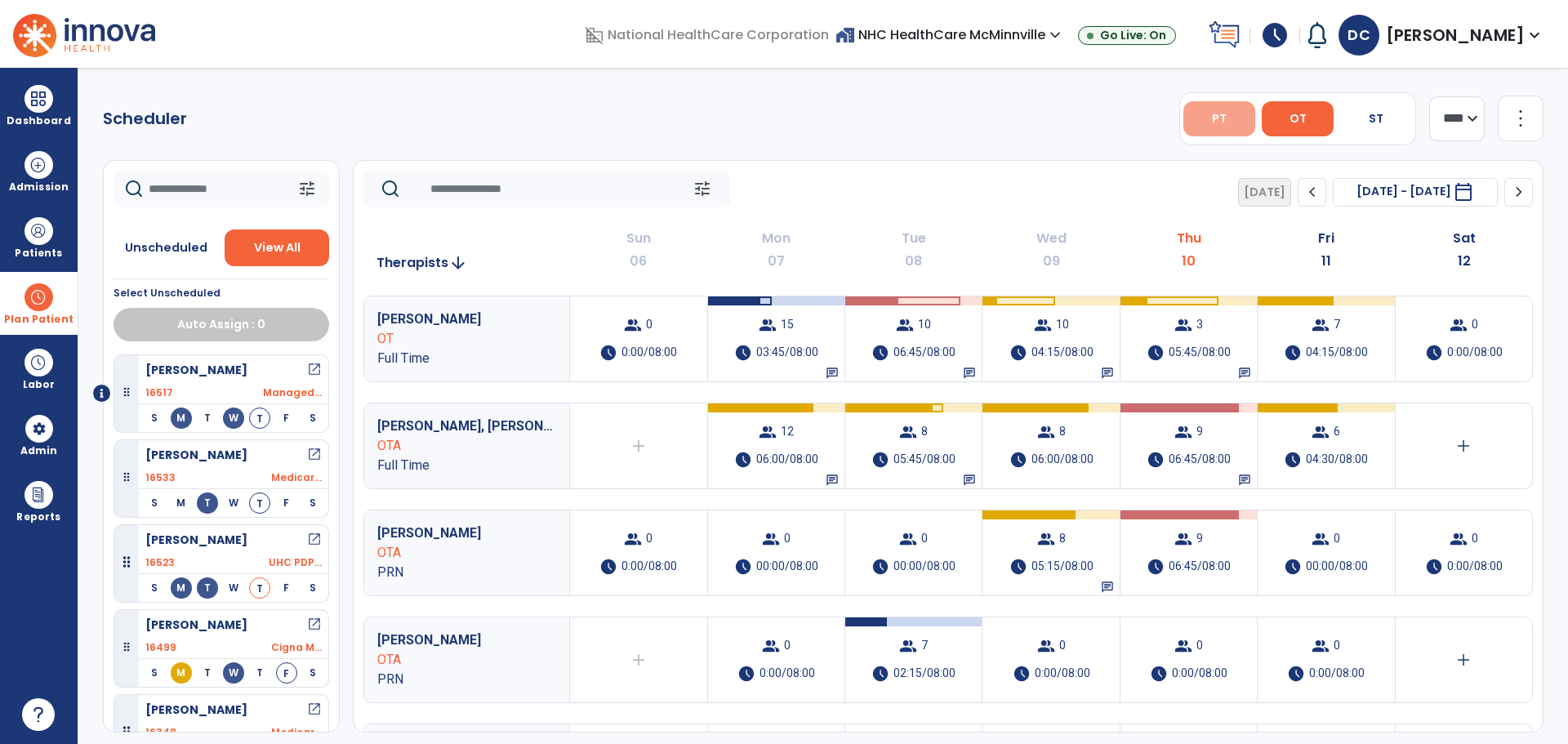 click on "PT" at bounding box center (1219, 118) 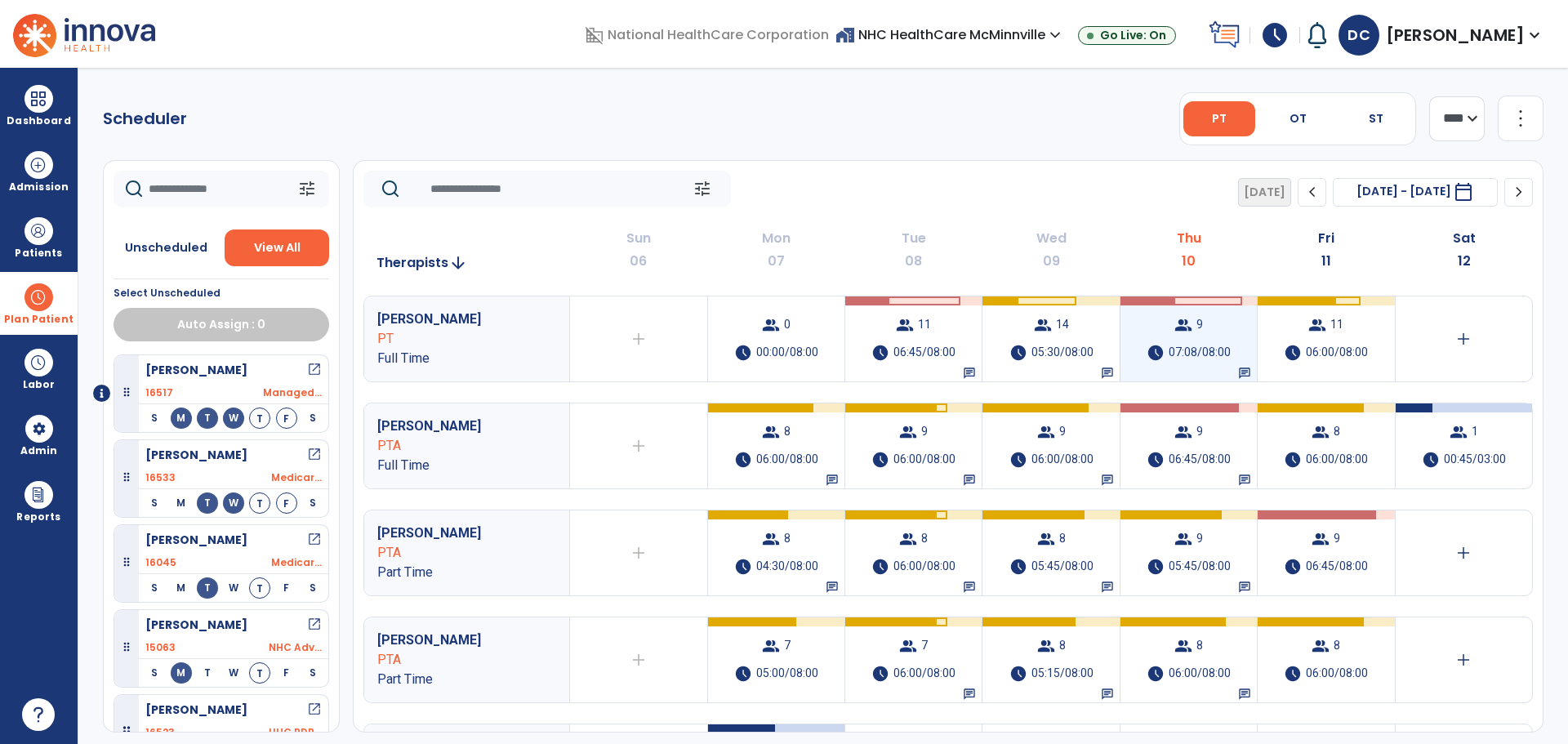 click on "group  9  schedule  07:08/08:00   chat" at bounding box center (1188, 339) 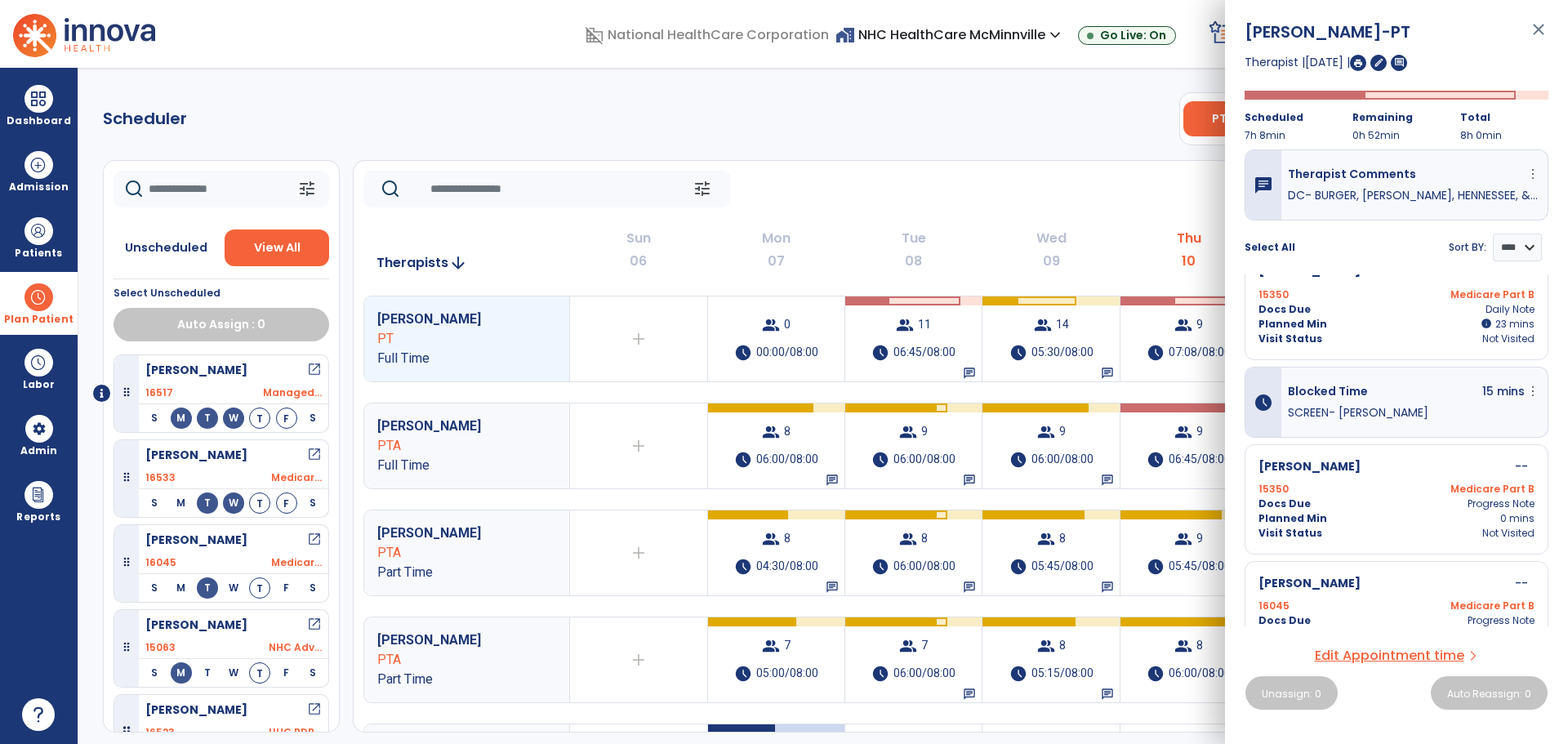 scroll, scrollTop: 778, scrollLeft: 0, axis: vertical 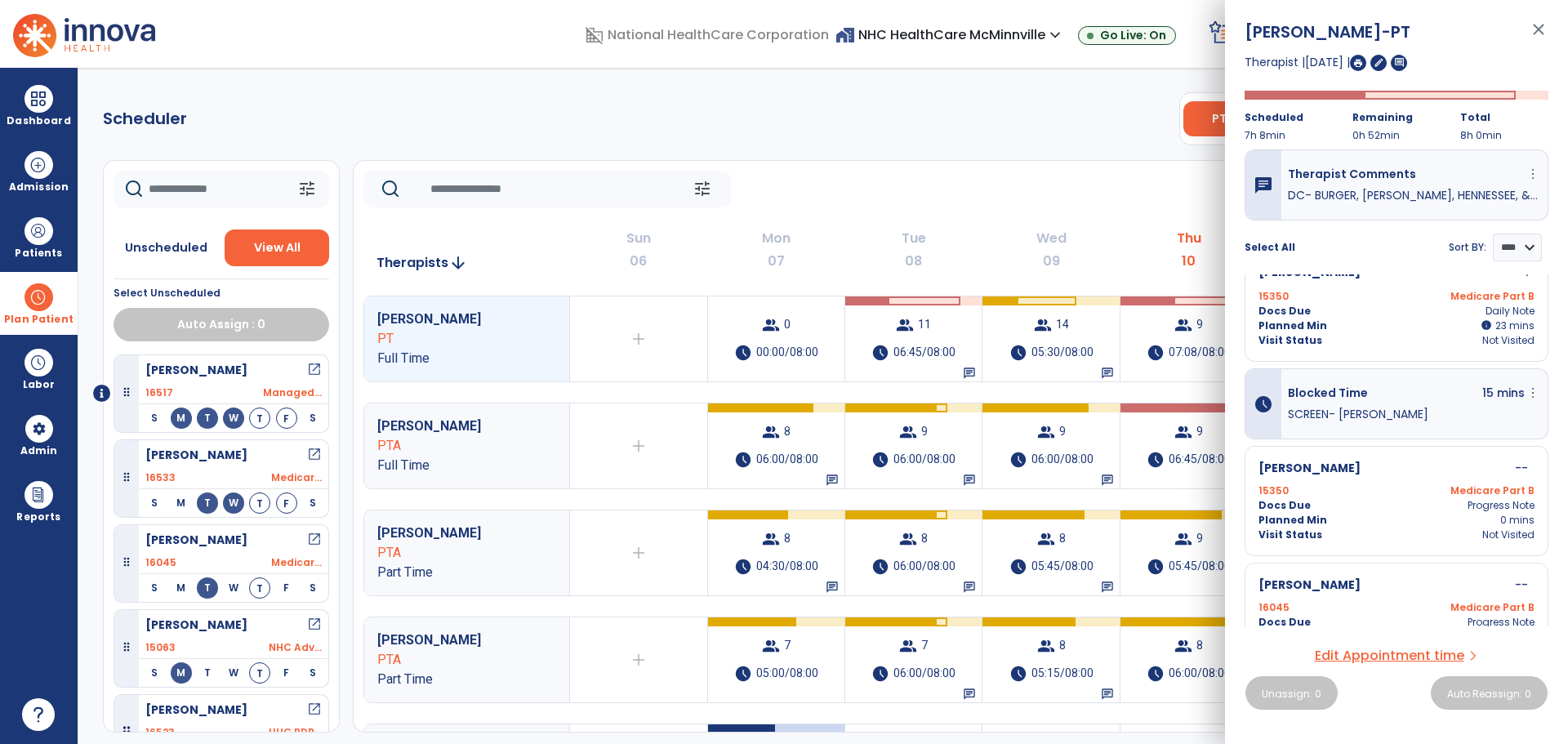 click on "tune   [DATE]  chevron_left [DATE] - [DATE]  *********  calendar_today  chevron_right" 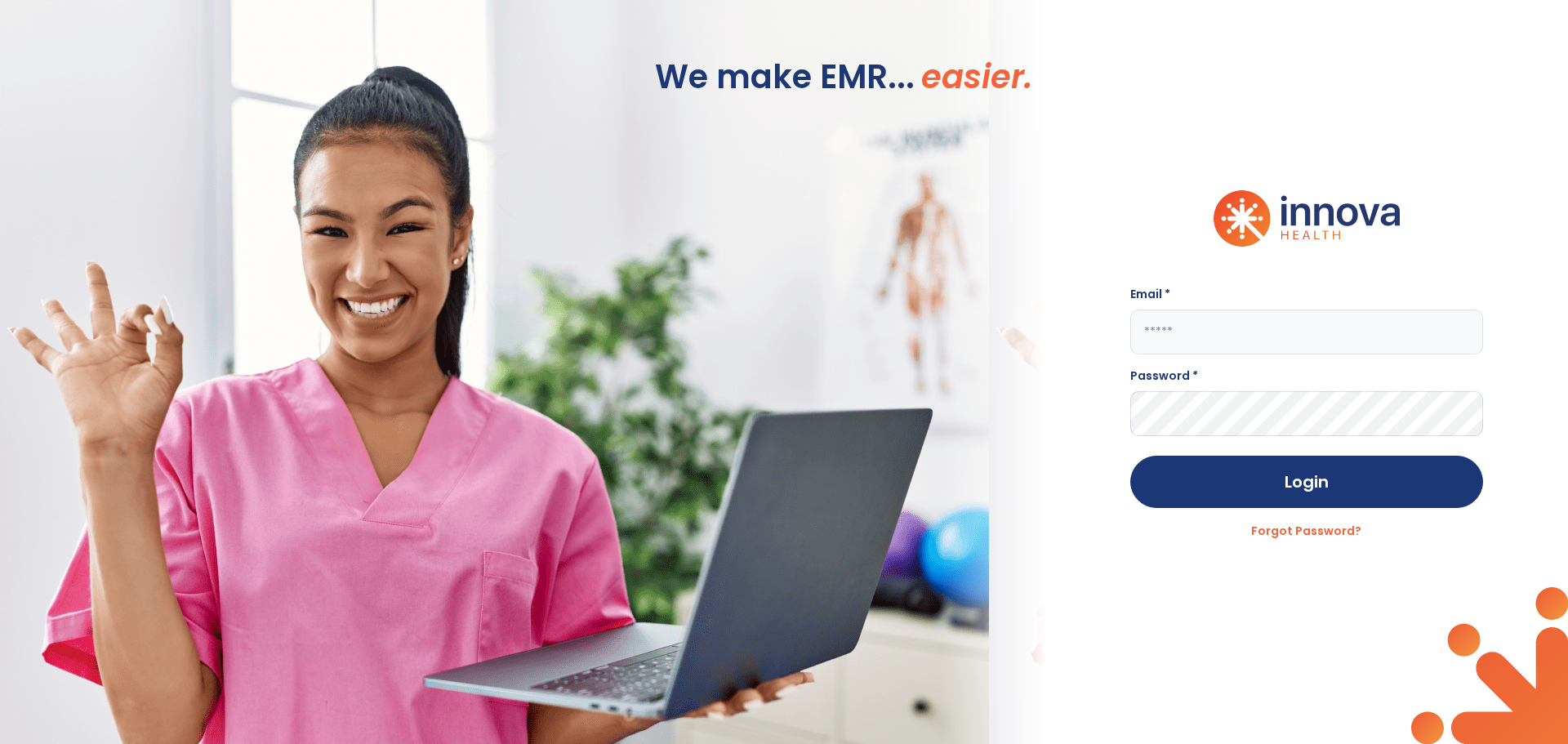 type on "**********" 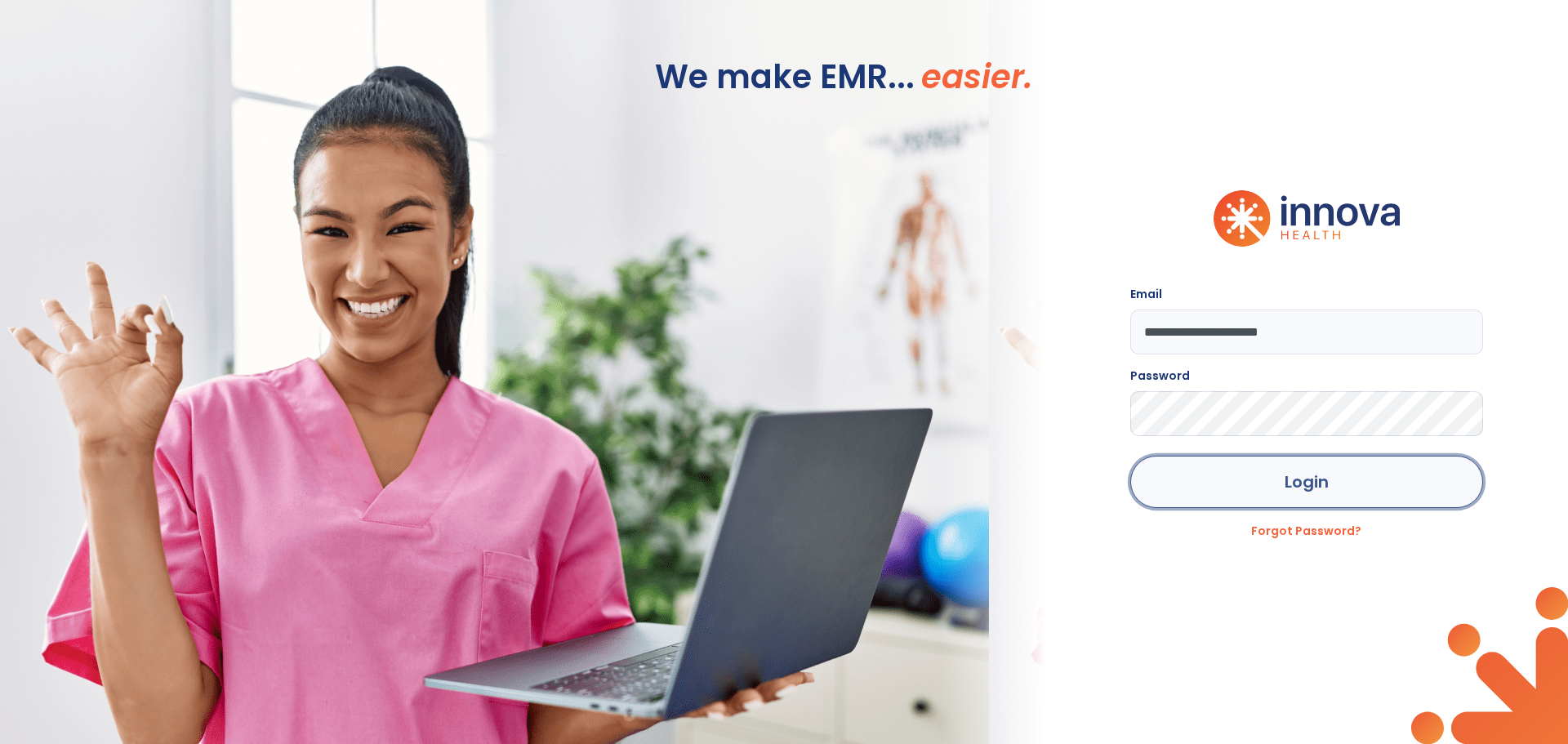 click on "Login" 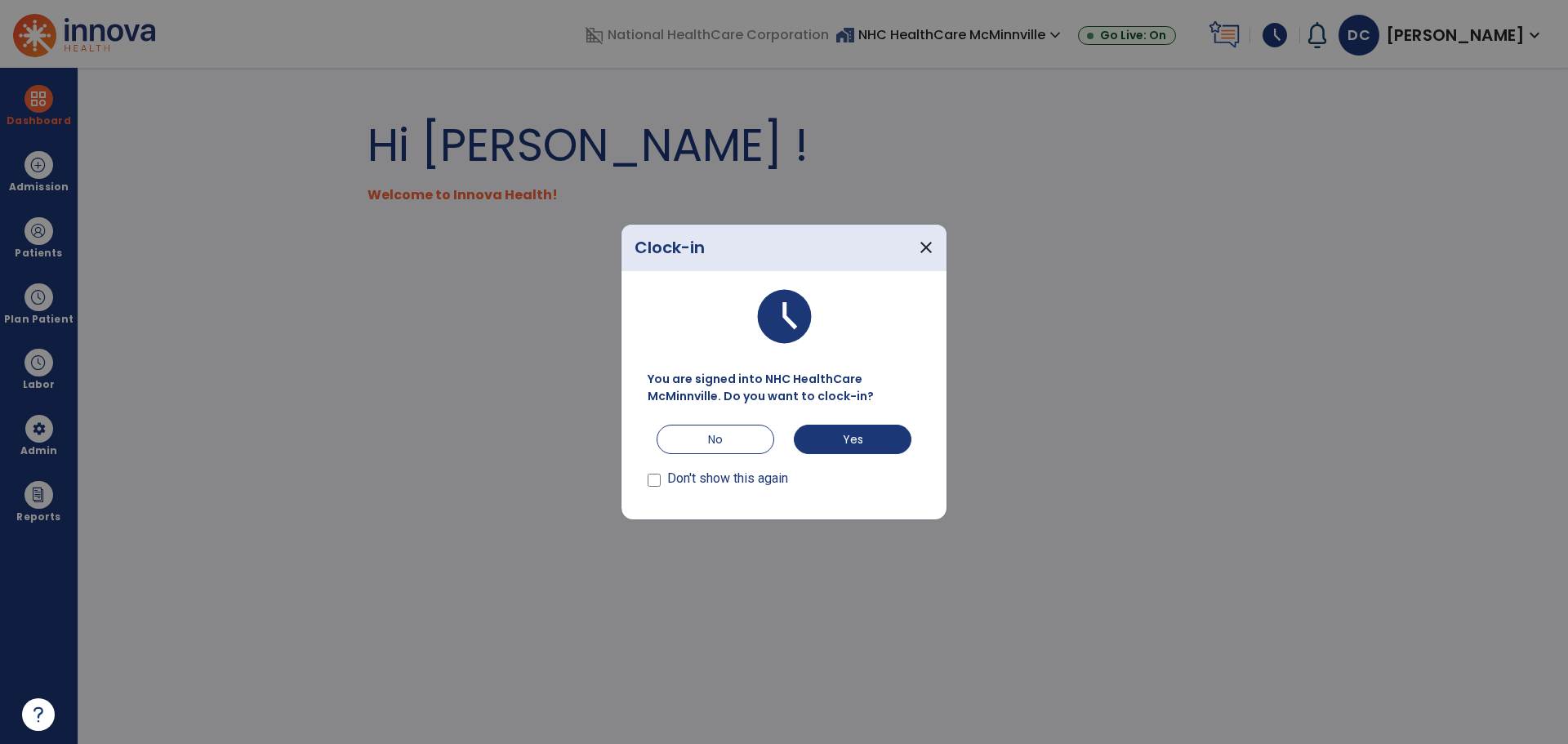 click on "Don't show this again" at bounding box center [718, 482] 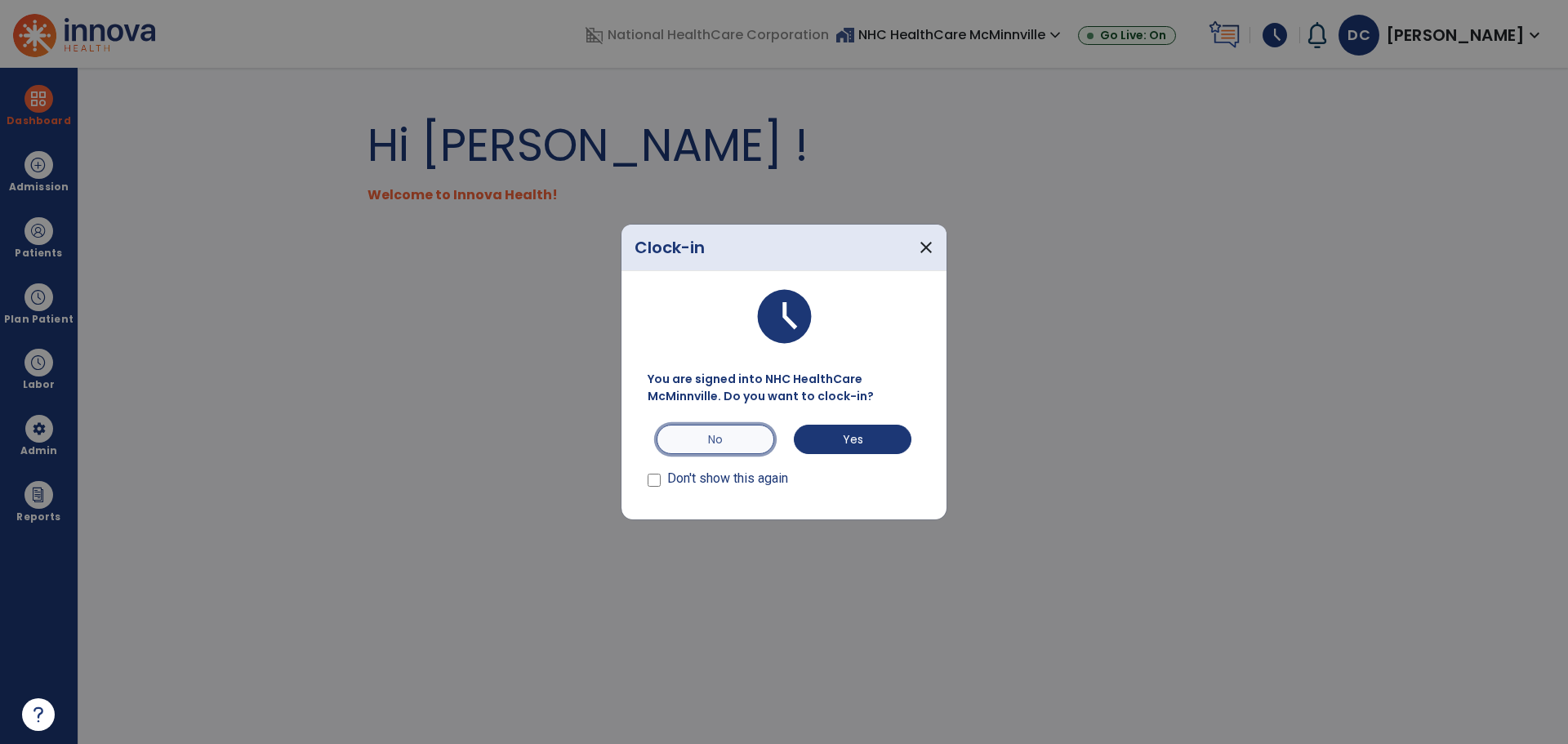 click on "No" at bounding box center [715, 439] 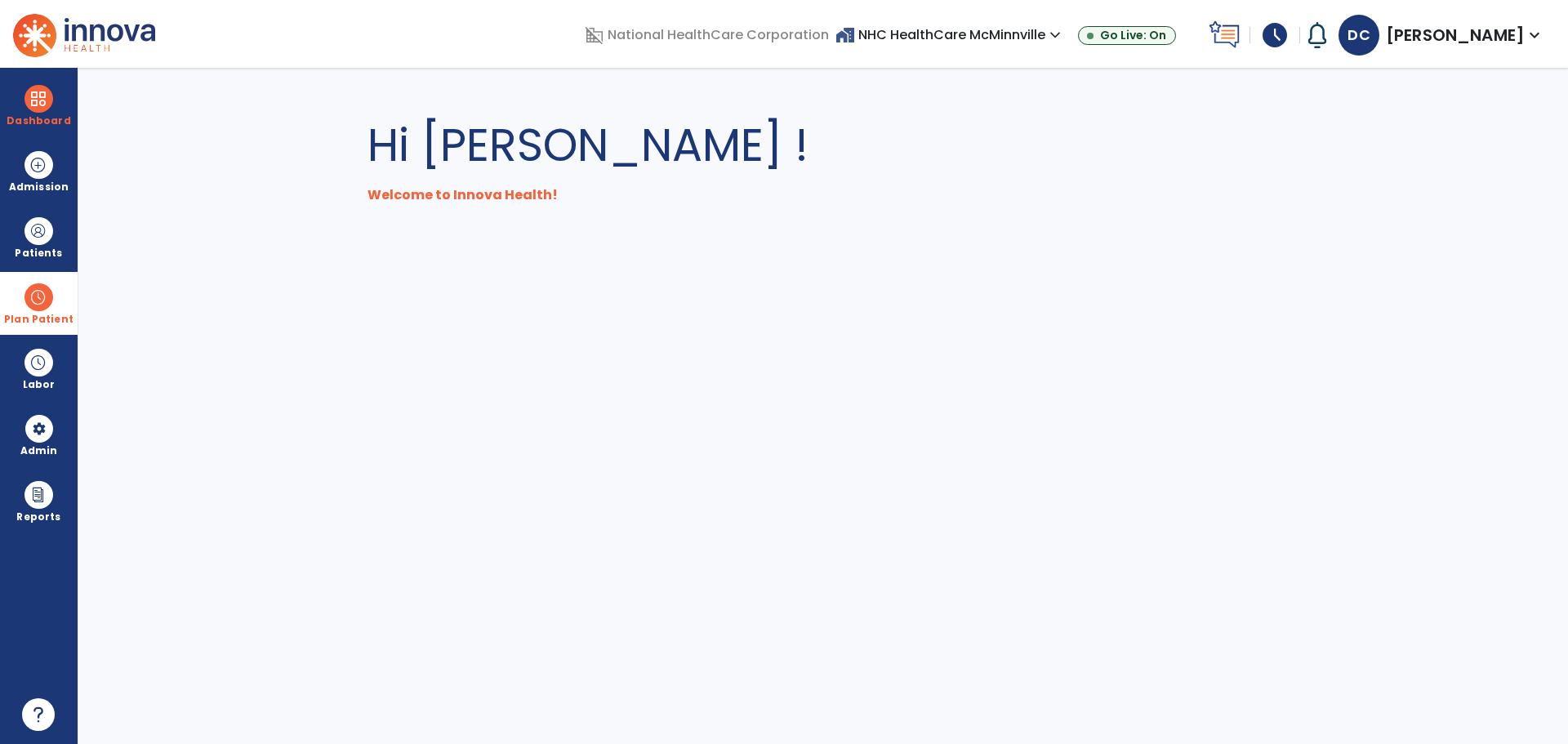 click on "Plan Patient" at bounding box center [38, 237] 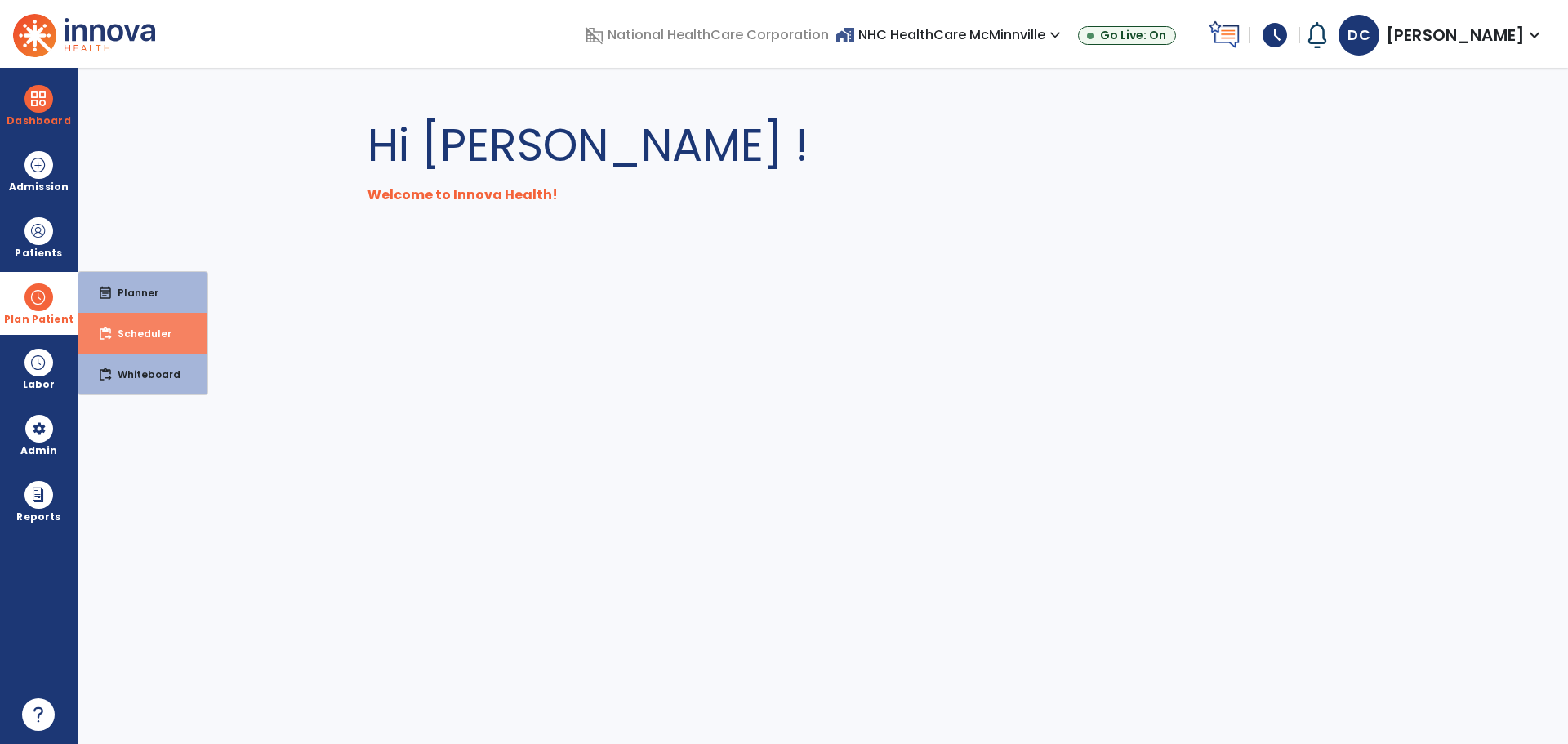 click on "Scheduler" at bounding box center [138, 333] 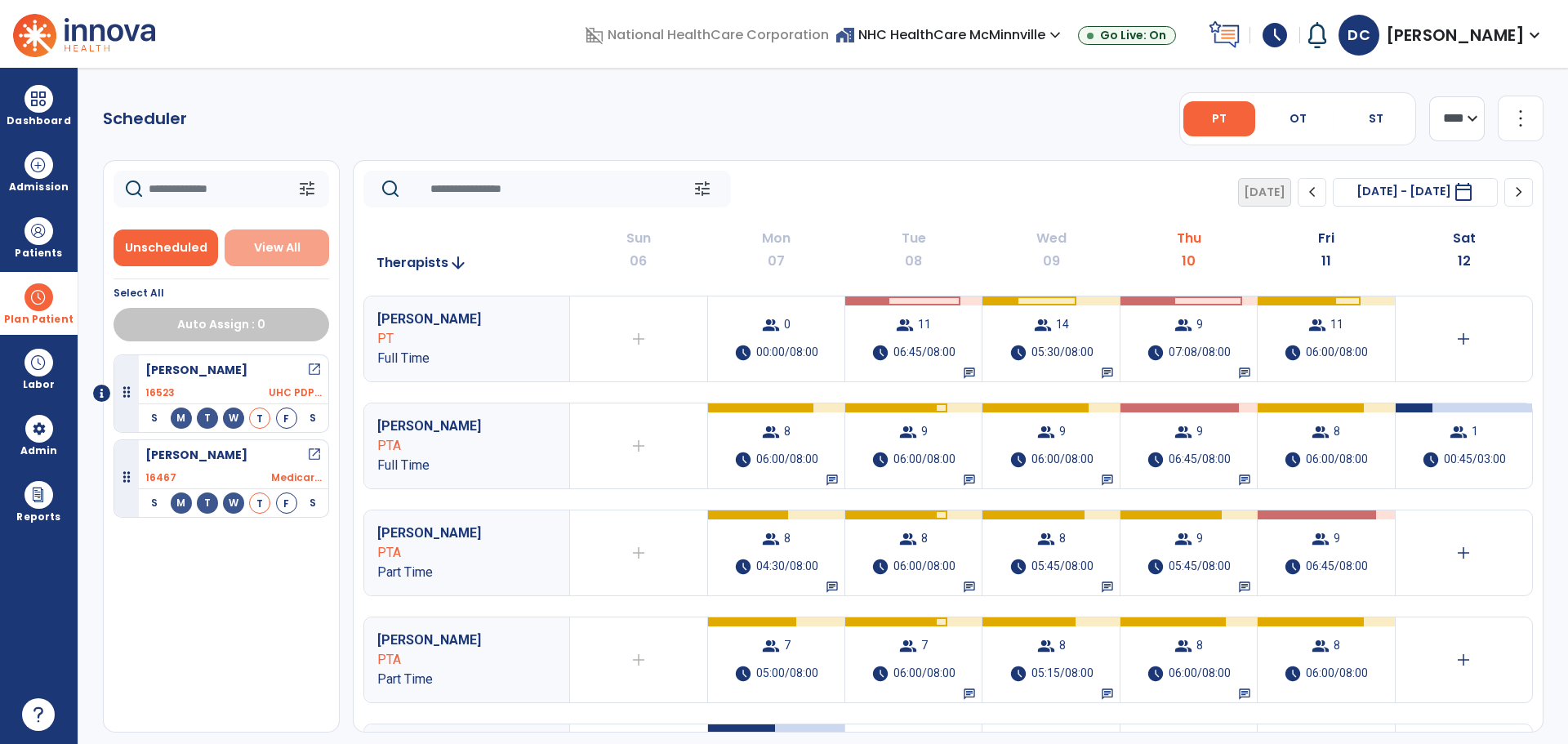 click on "View All" at bounding box center [277, 247] 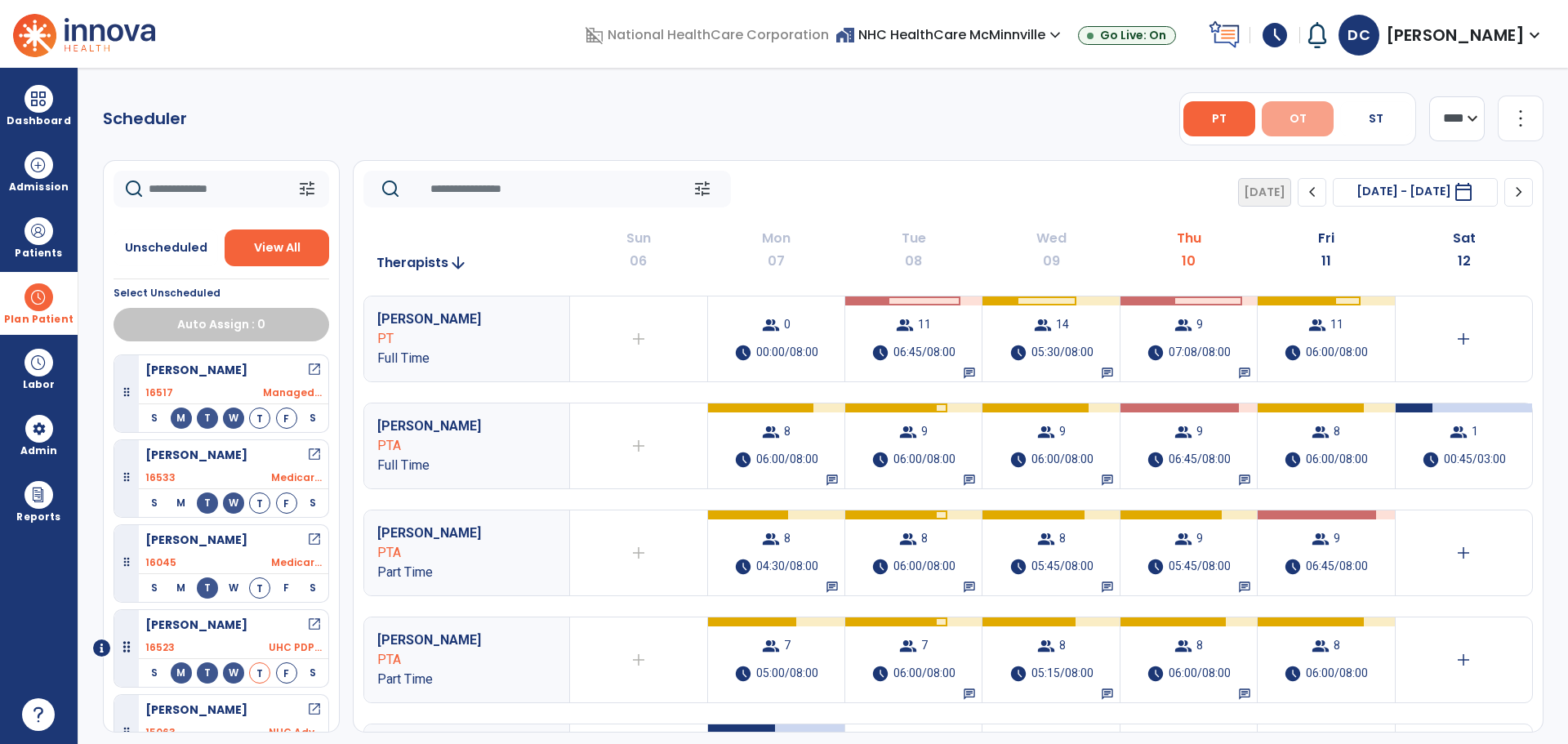 click on "OT" at bounding box center [1298, 118] 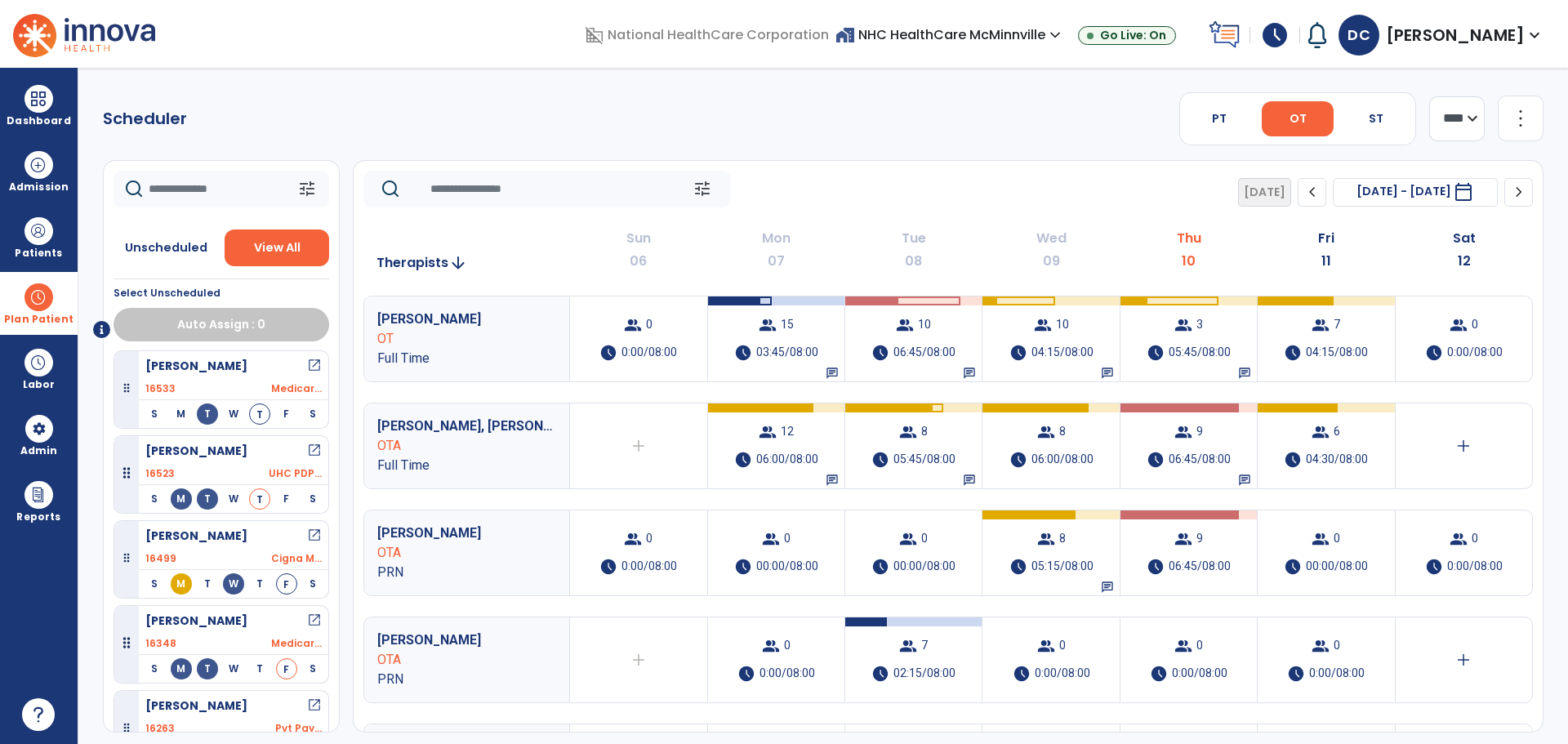 scroll, scrollTop: 0, scrollLeft: 0, axis: both 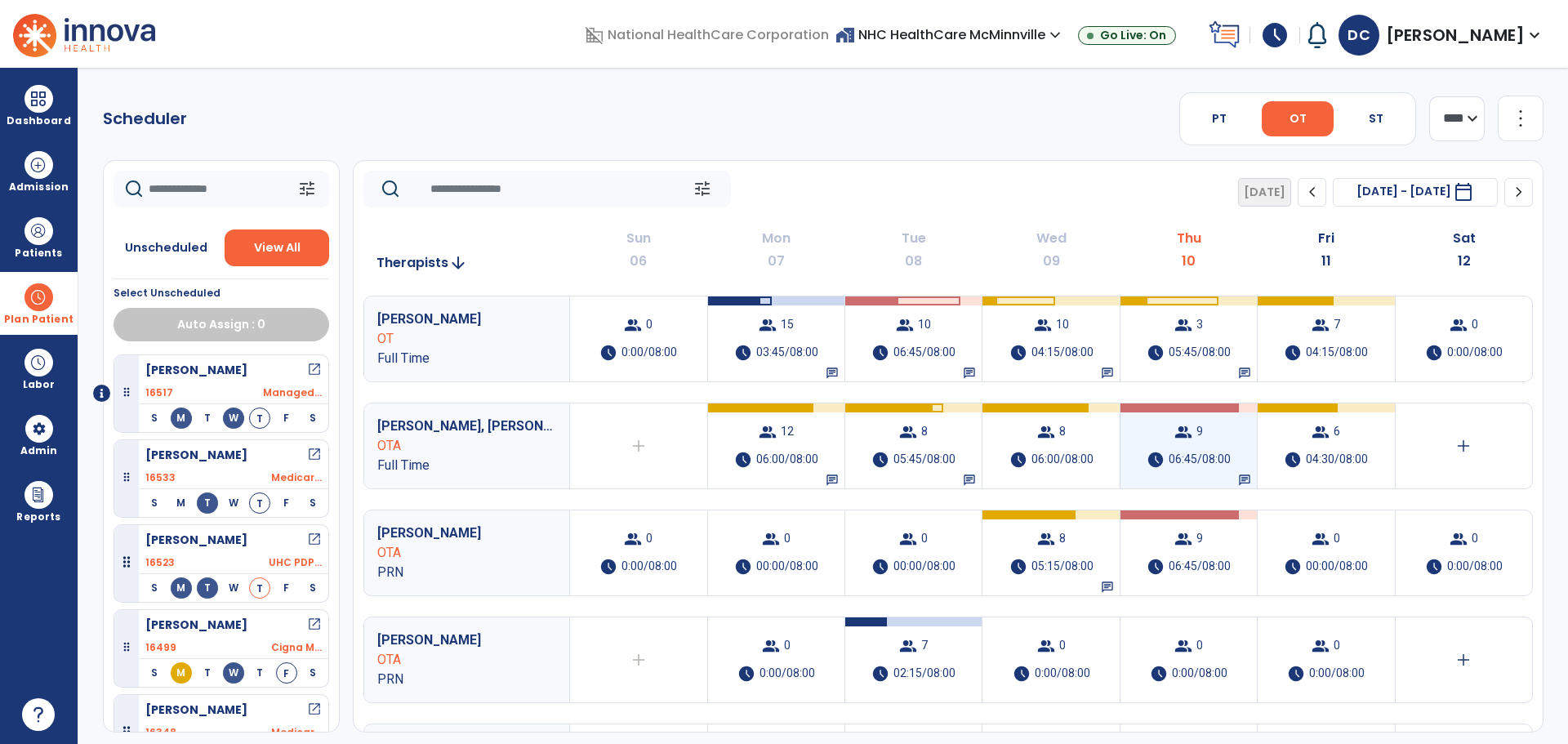click on "group  9  schedule  06:45/08:00   chat" at bounding box center (1188, 446) 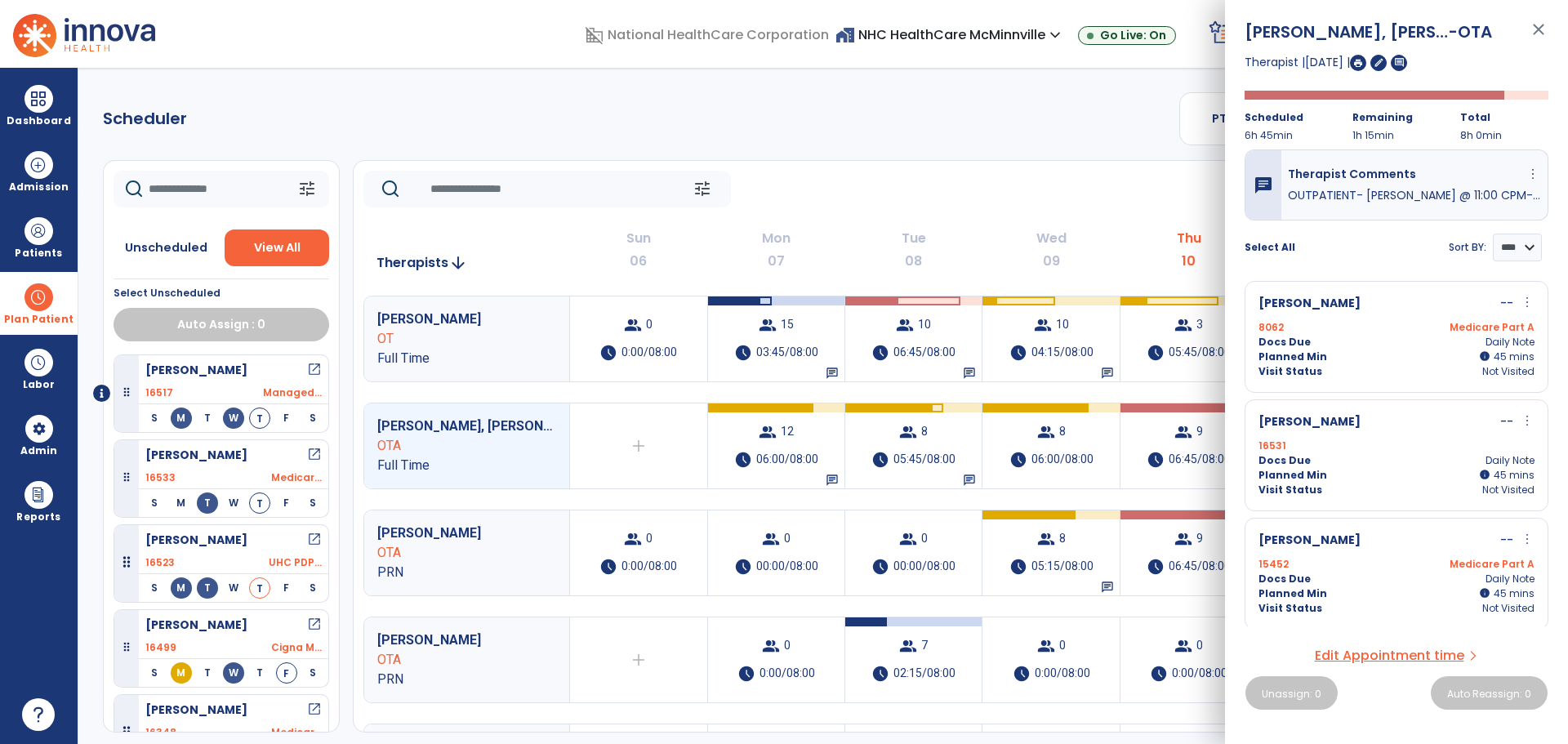 click on "Scheduler   PT   OT   ST  **** *** more_vert  Manage Labor   View All Therapists   Print" 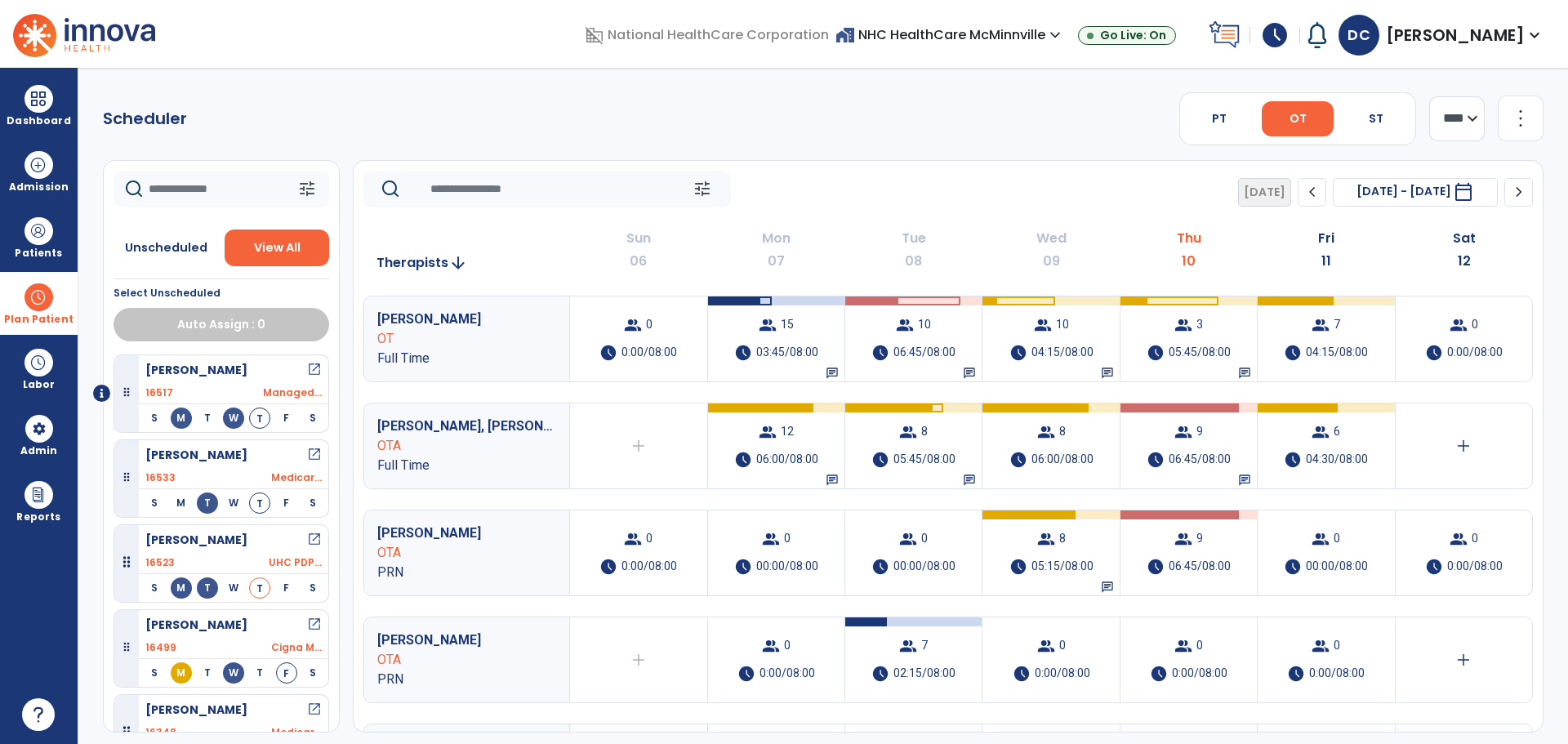 click on "more_vert" 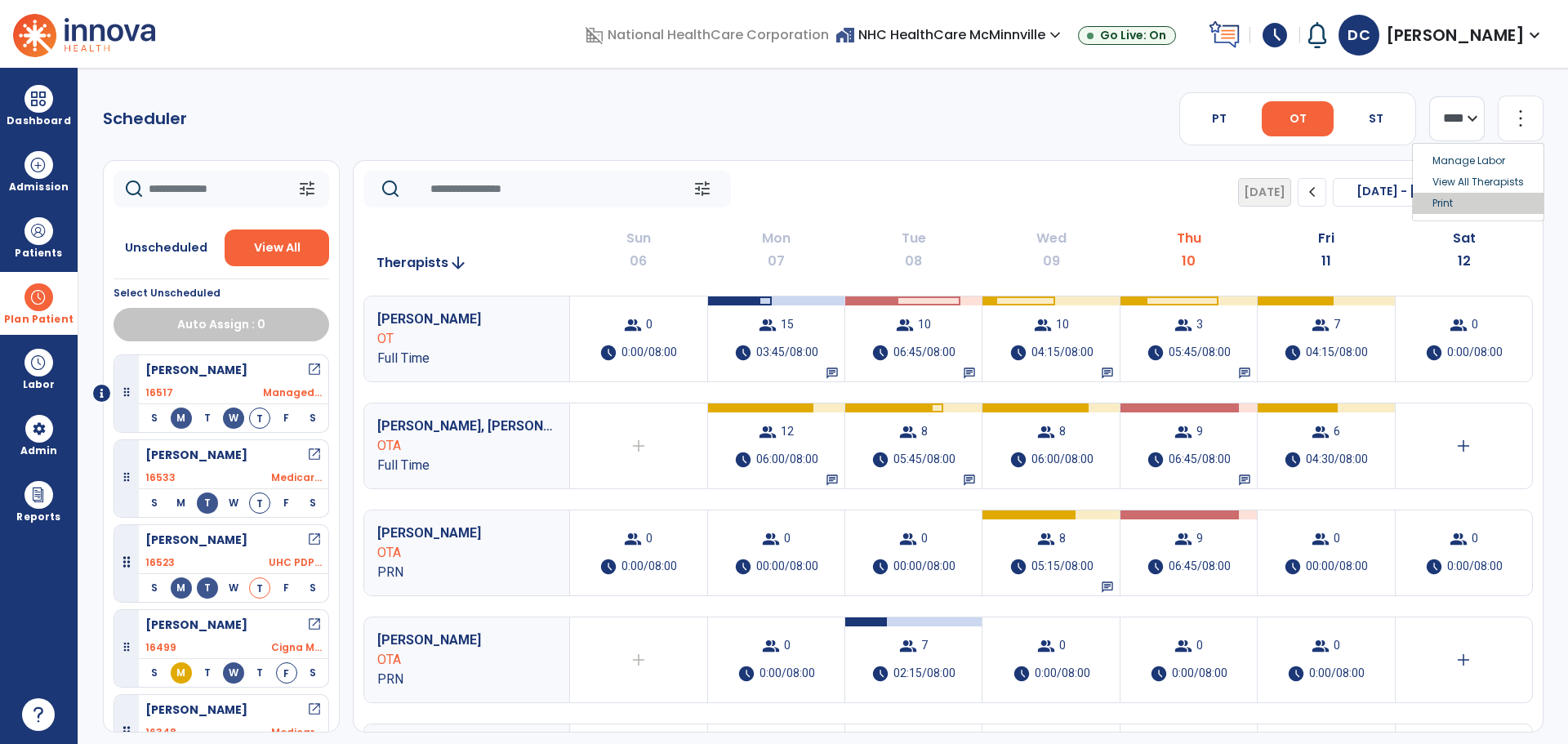 click on "Print" at bounding box center [1478, 203] 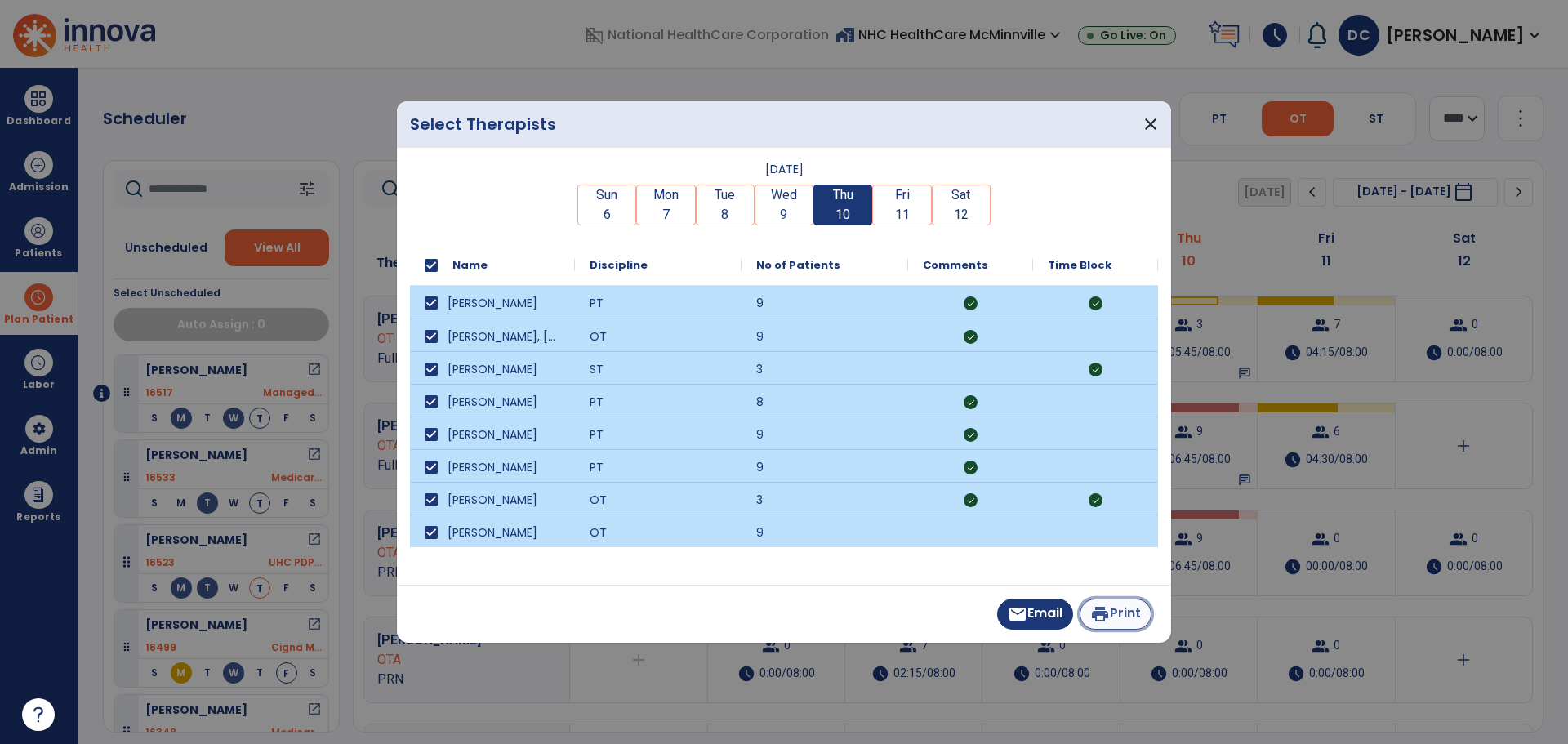 click on "print" at bounding box center [1100, 614] 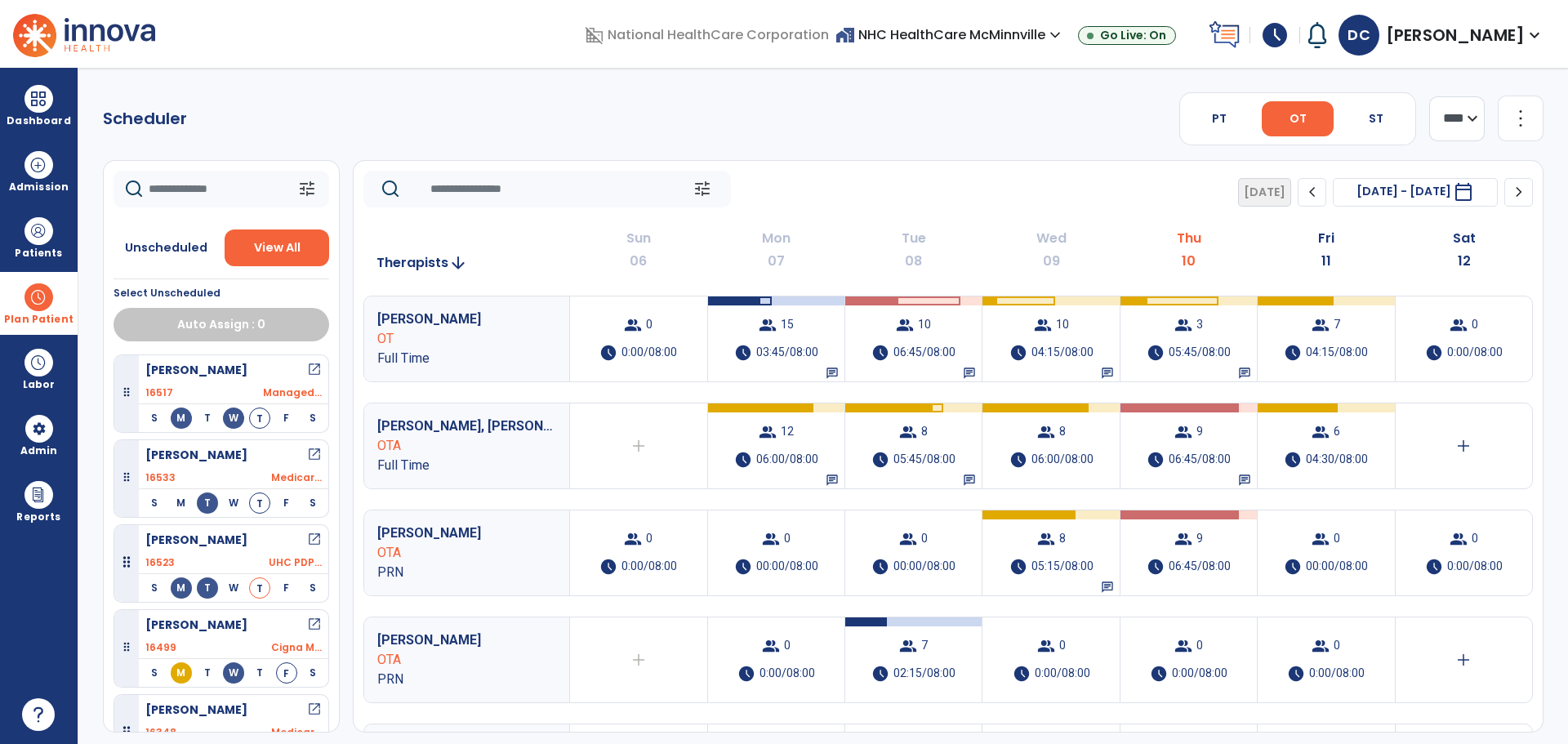click on "Plan Patient" at bounding box center (38, 319) 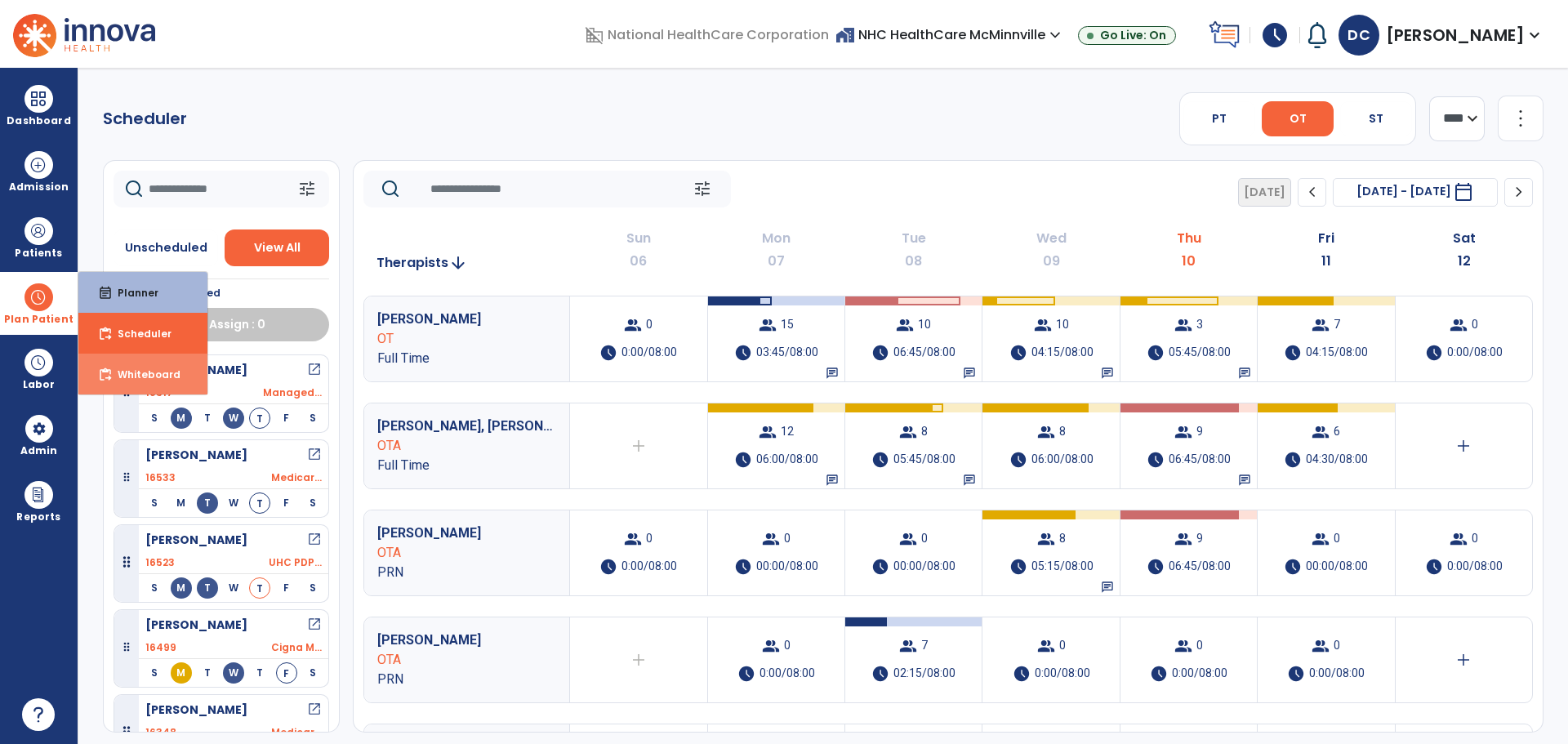 click on "content_paste_go  Whiteboard" at bounding box center [143, 374] 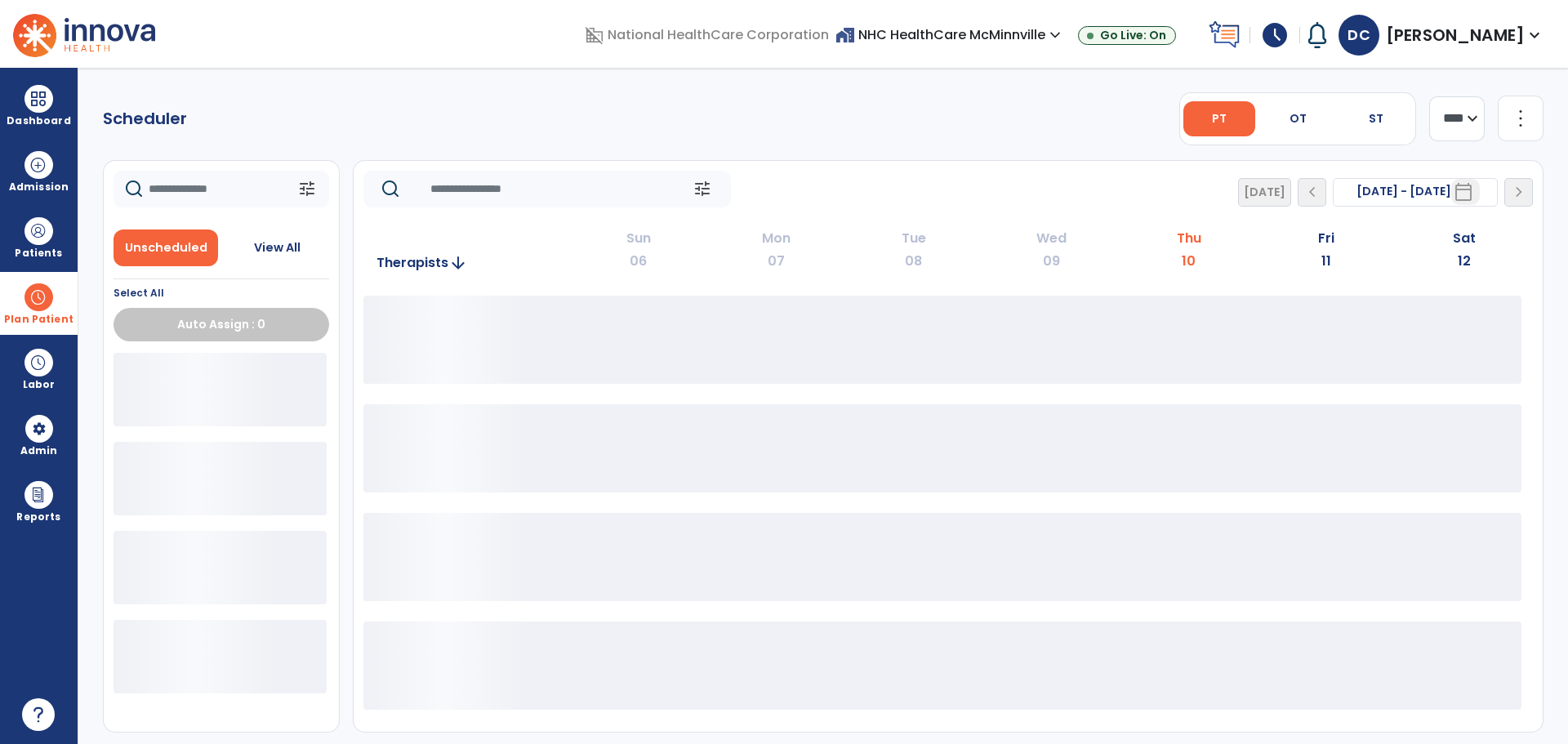 drag, startPoint x: 22, startPoint y: 315, endPoint x: 186, endPoint y: 345, distance: 166.72132 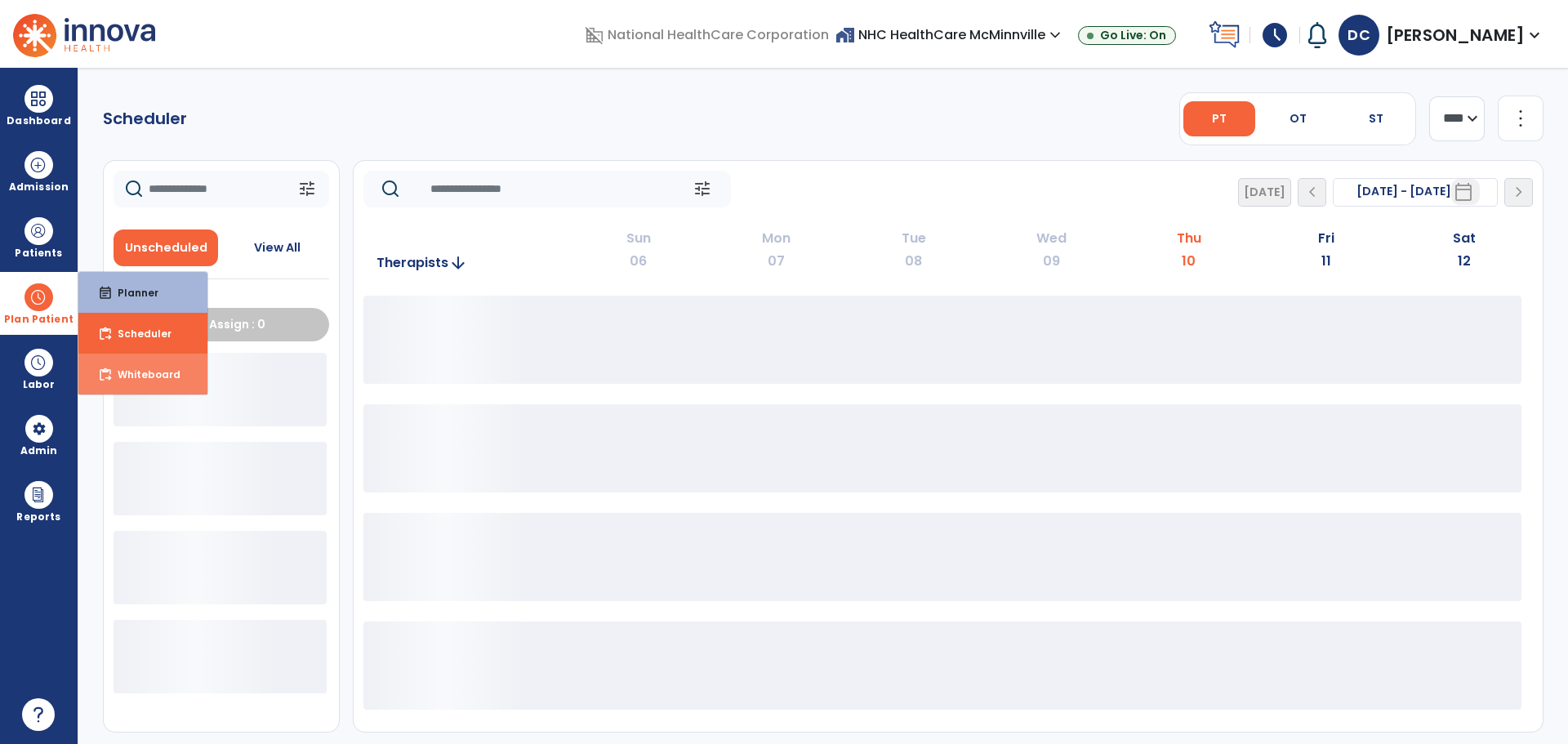 click on "content_paste_go  Whiteboard" at bounding box center [143, 374] 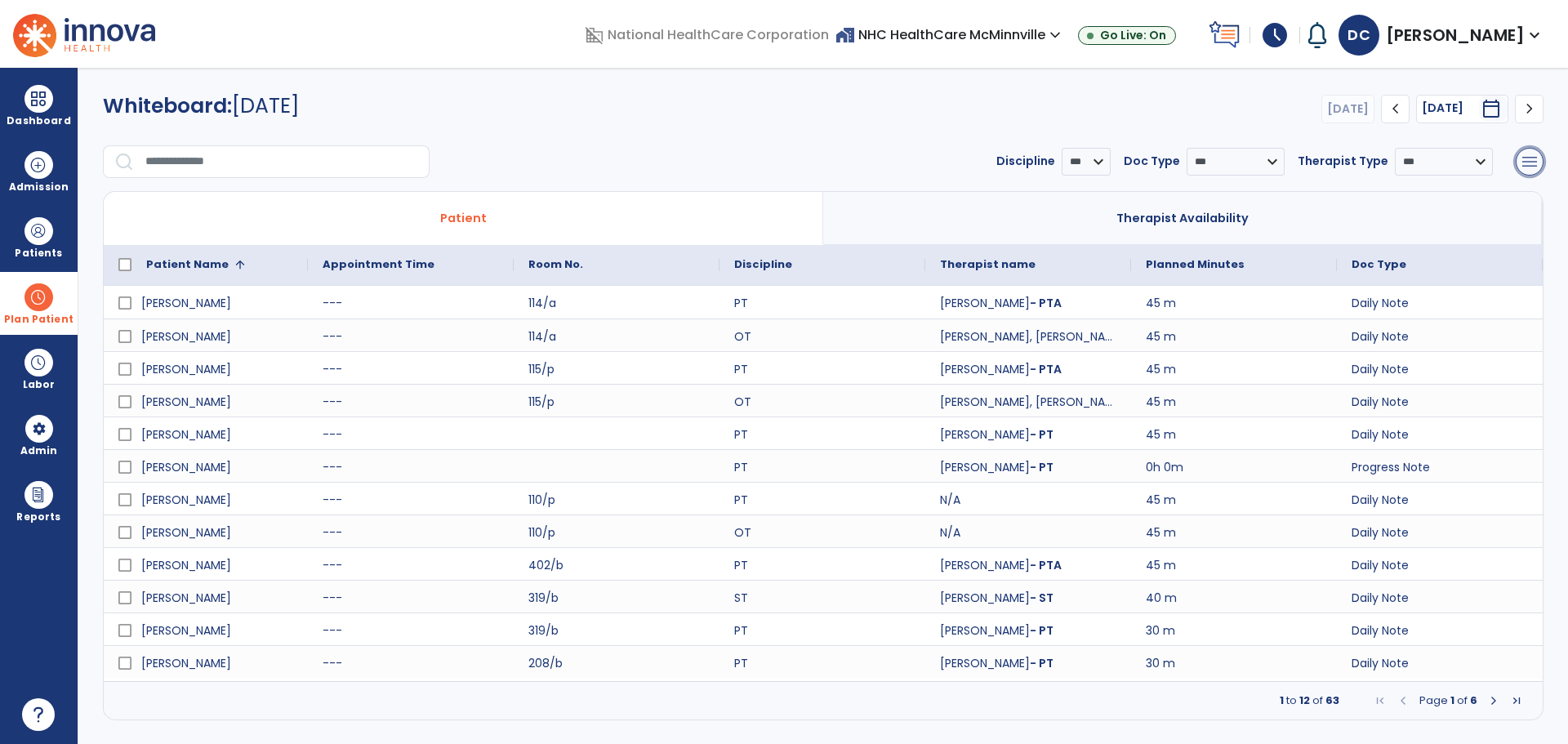 click on "menu" at bounding box center (1530, 162) 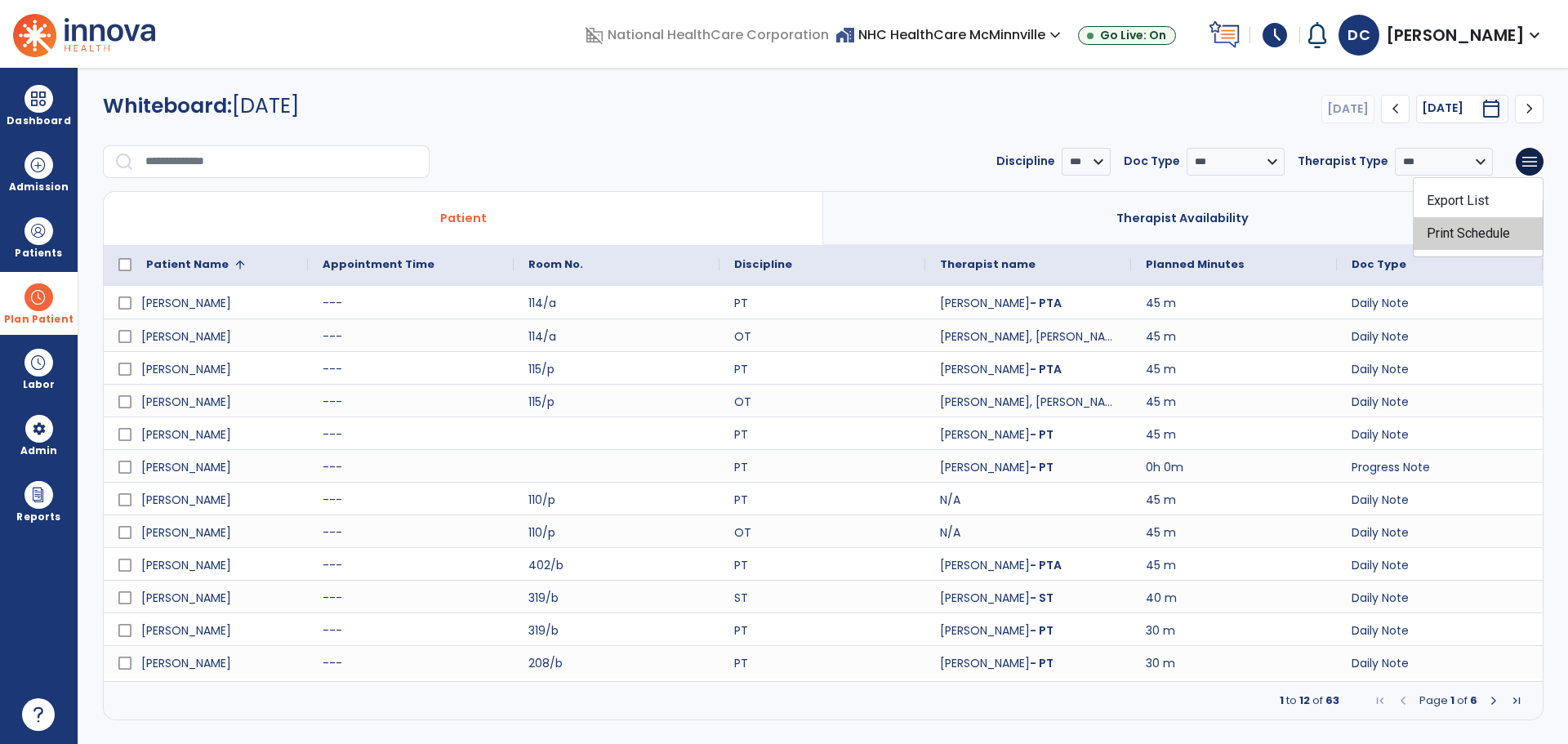 click on "Print Schedule" 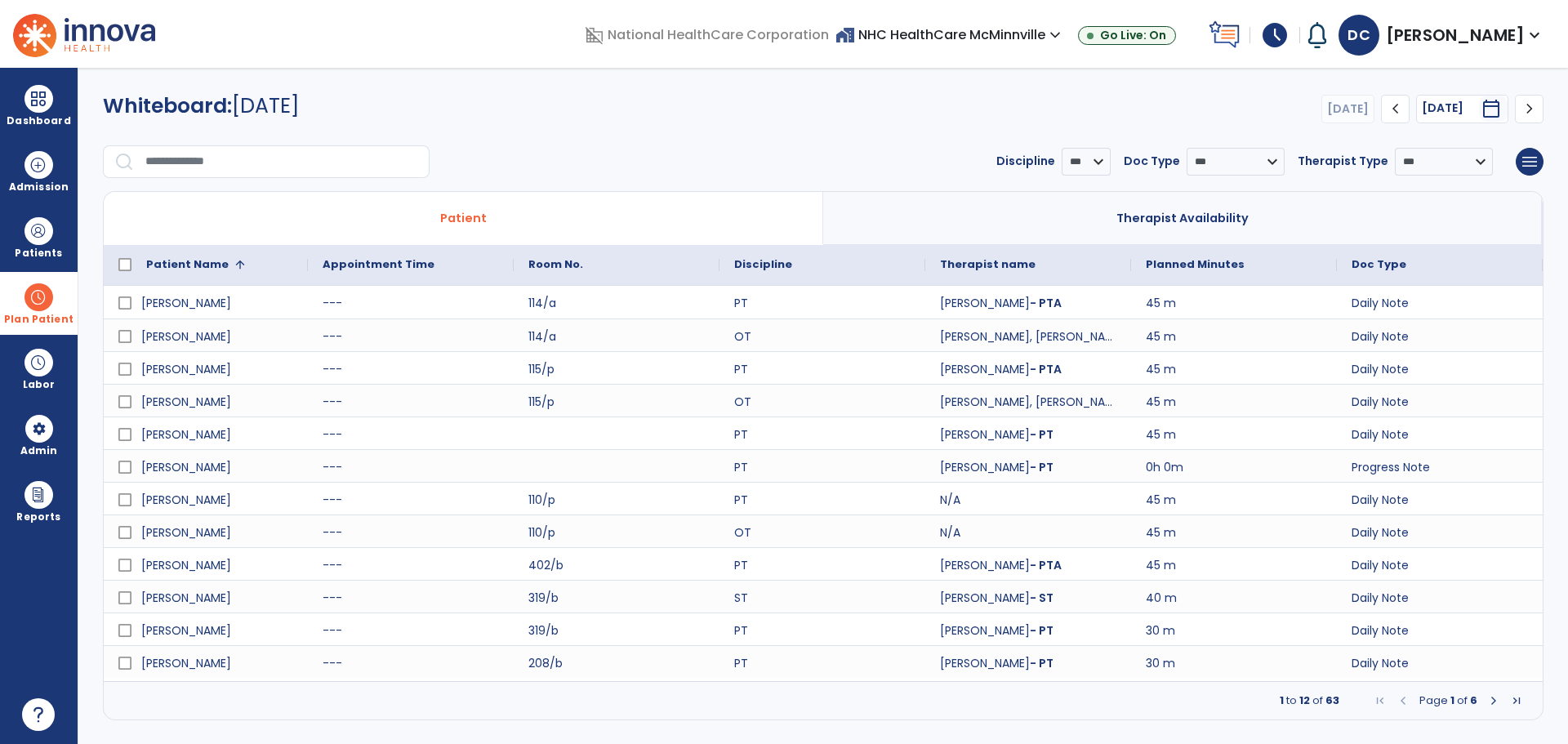 click at bounding box center (38, 297) 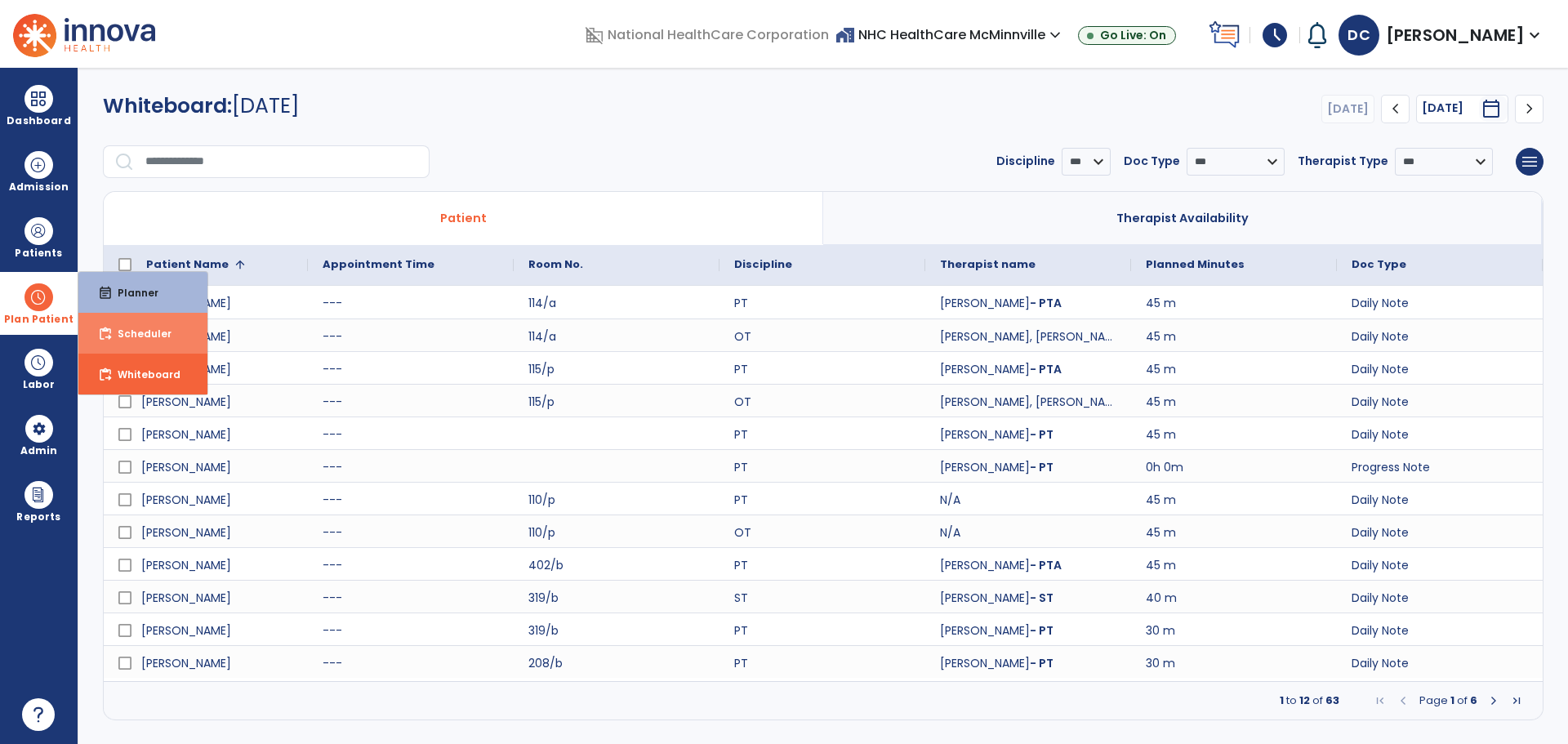 click on "content_paste_go  Scheduler" at bounding box center [143, 333] 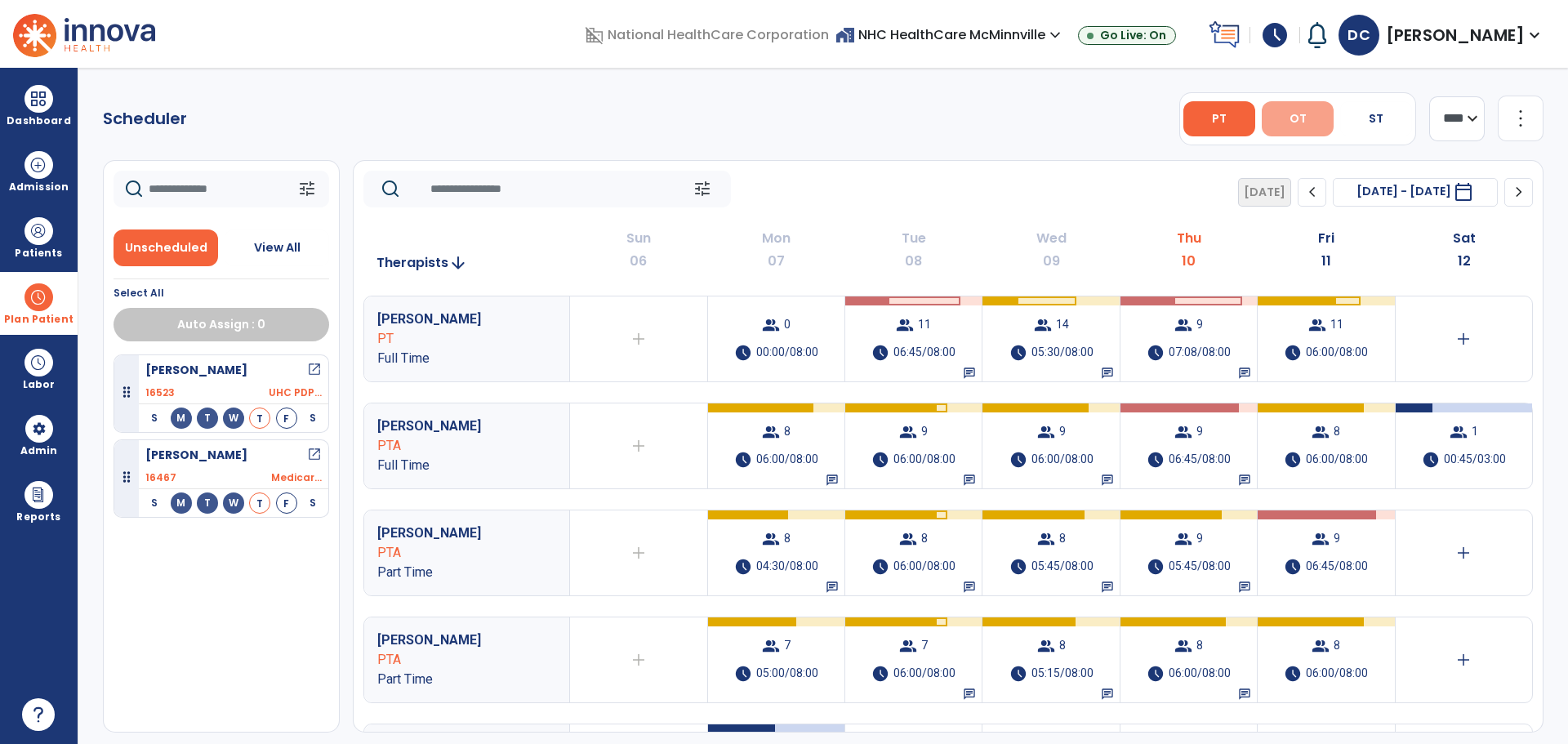 click on "OT" at bounding box center [1298, 118] 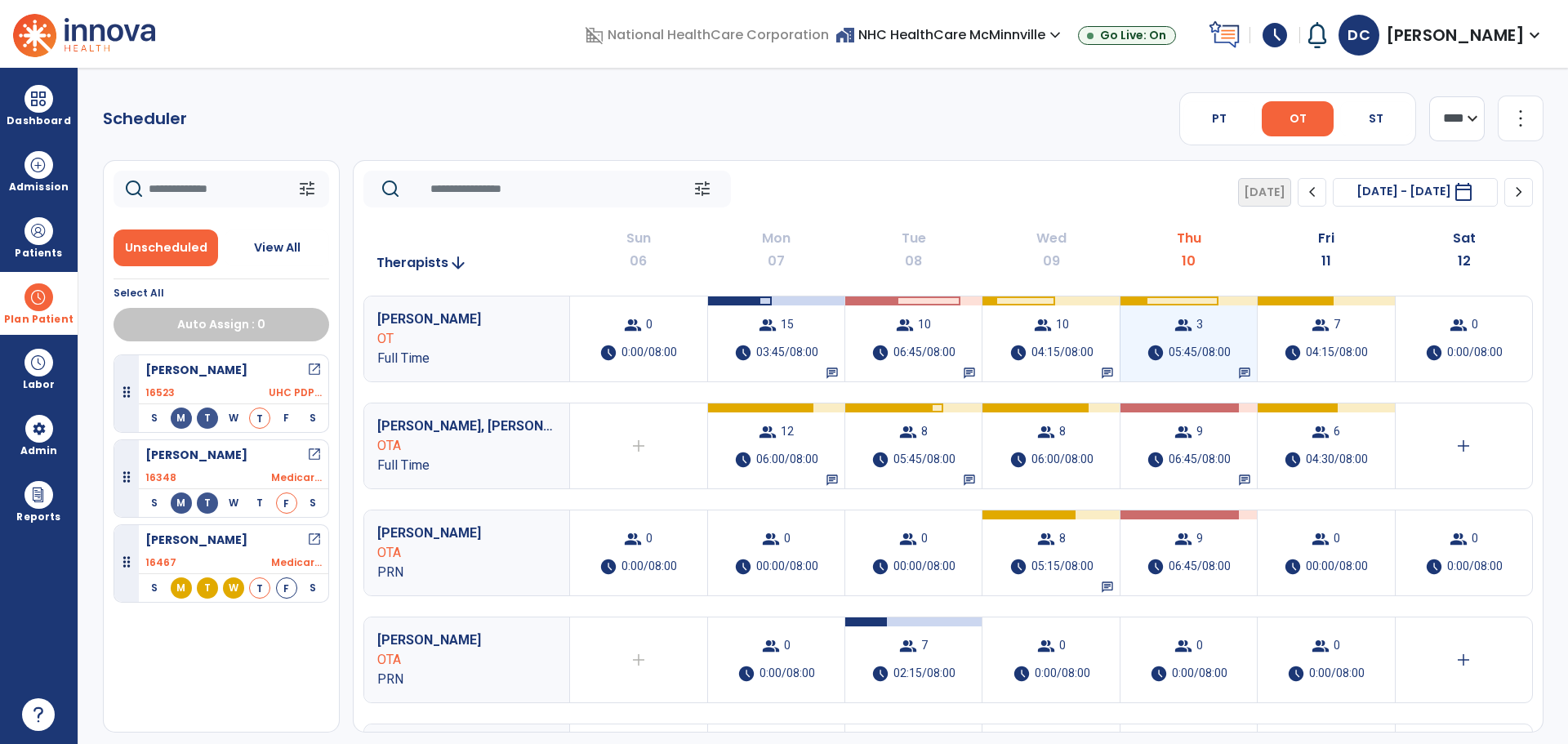 click on "schedule" at bounding box center (1156, 353) 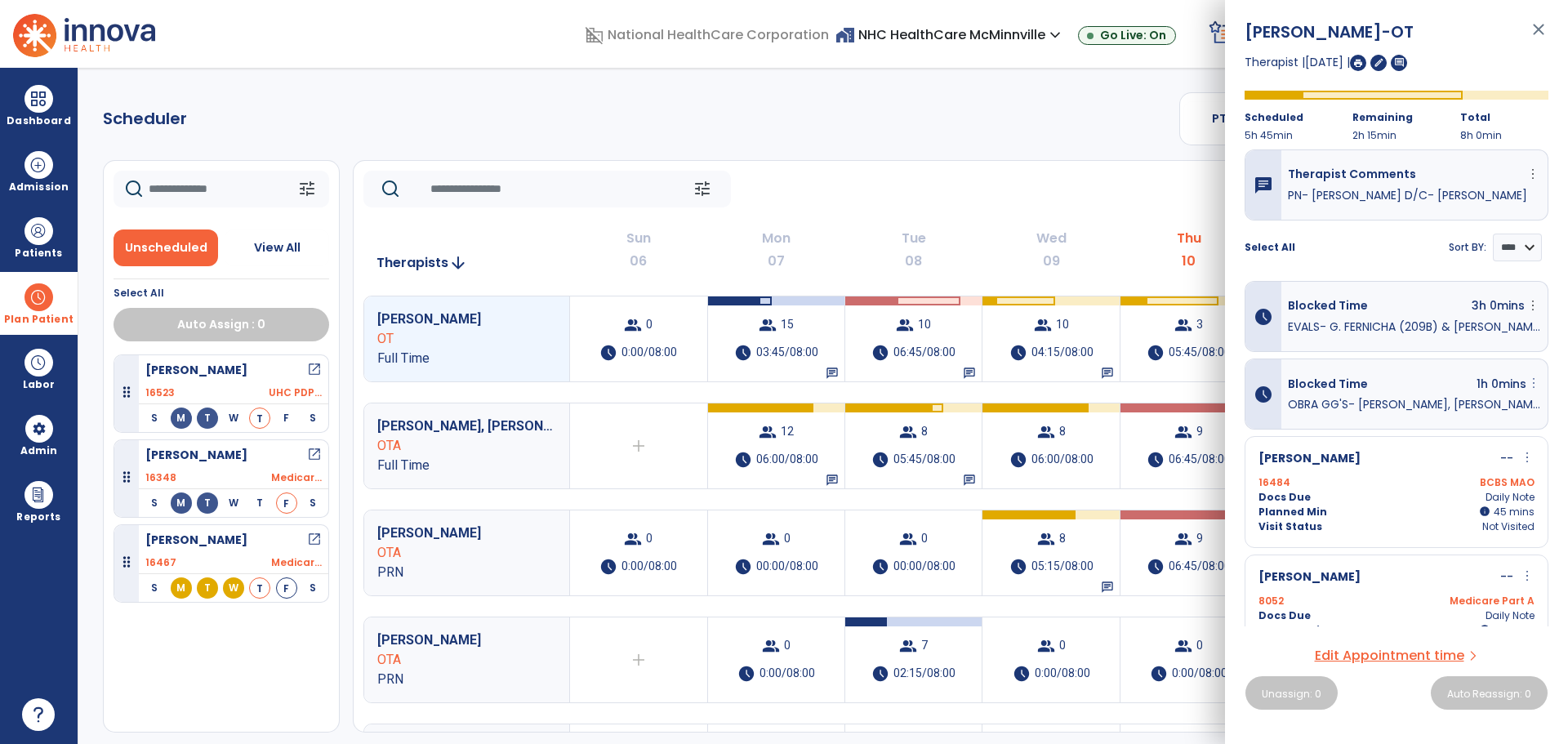 click on "more_vert" at bounding box center (1533, 305) 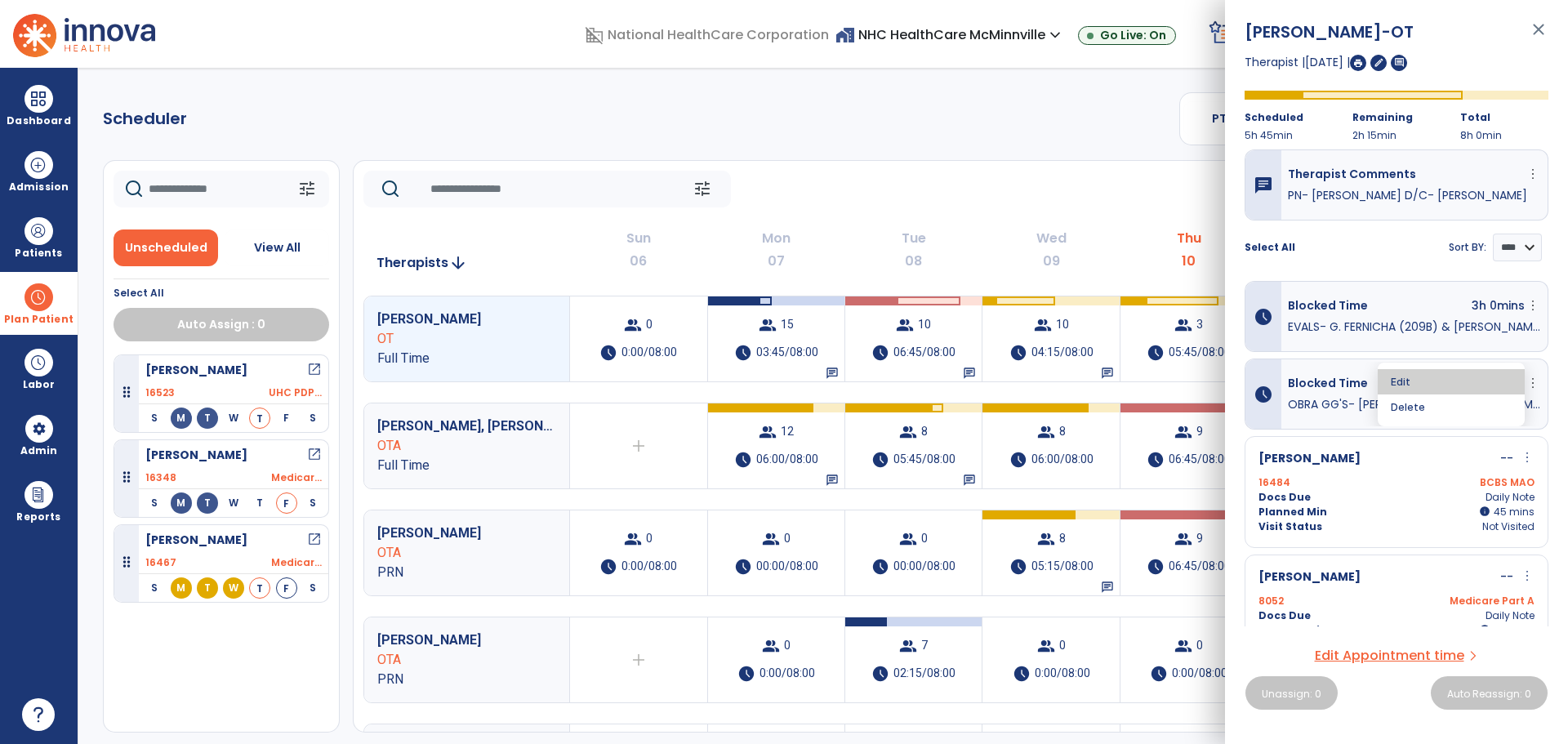 click on "Edit" at bounding box center [1451, 381] 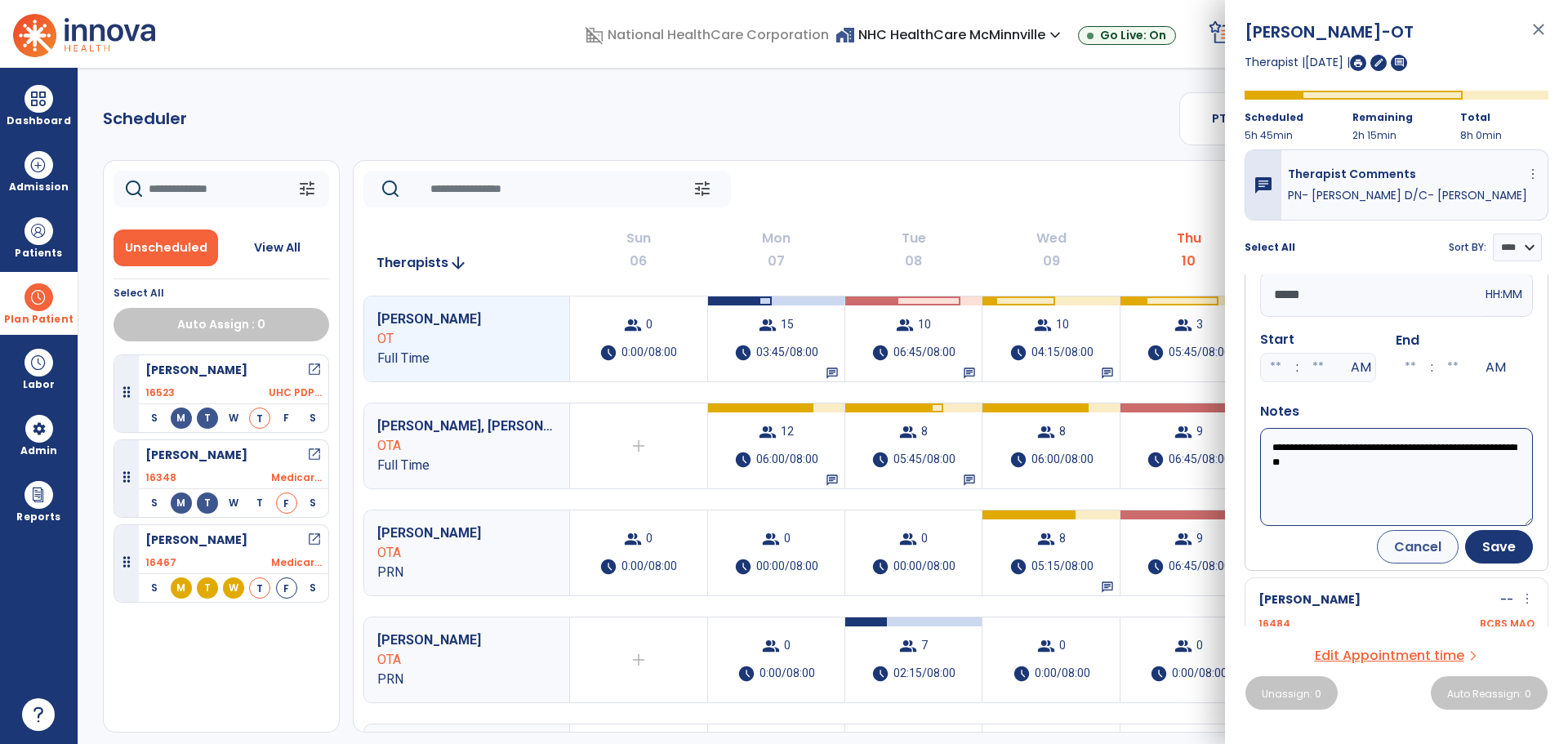 scroll, scrollTop: 163, scrollLeft: 0, axis: vertical 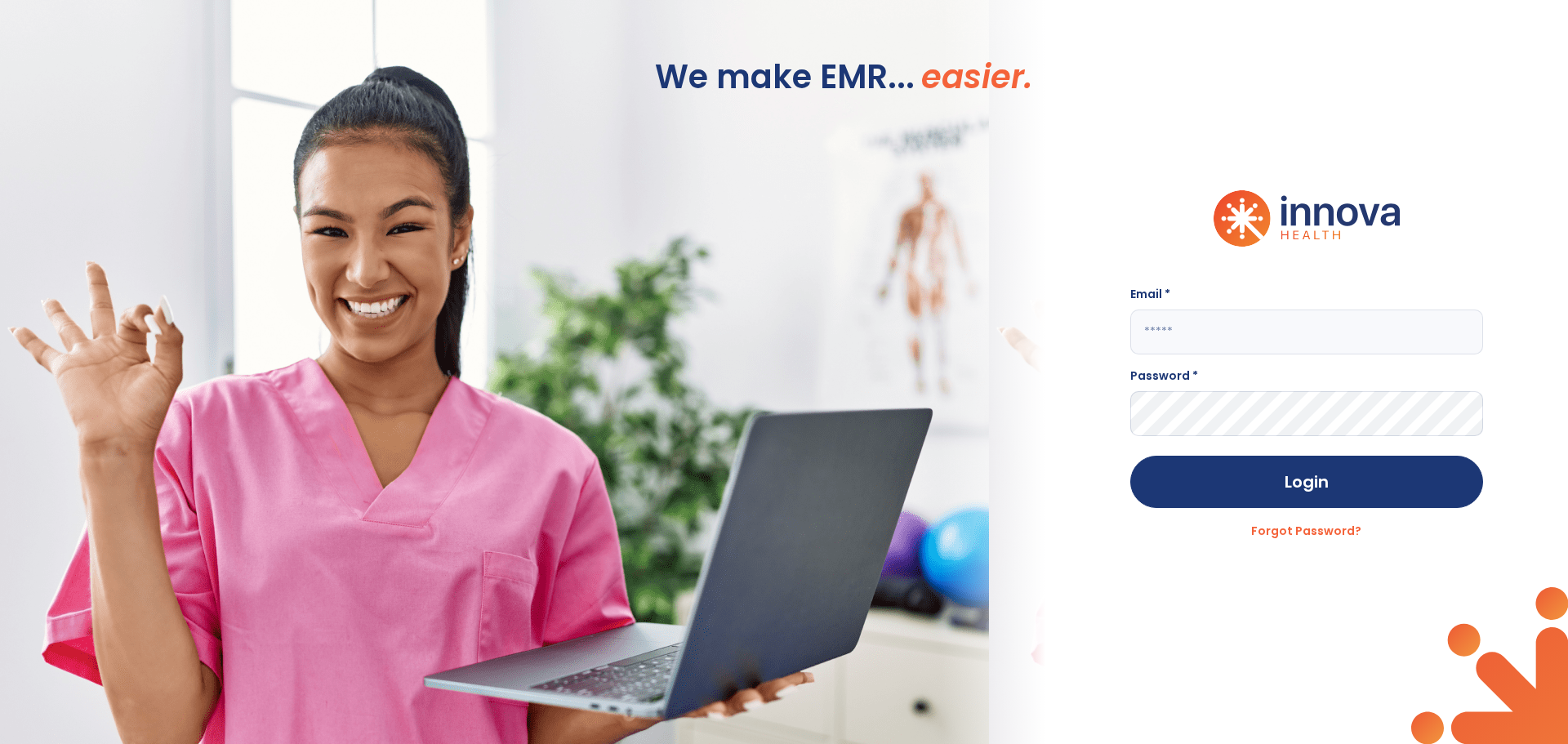 type on "**********" 